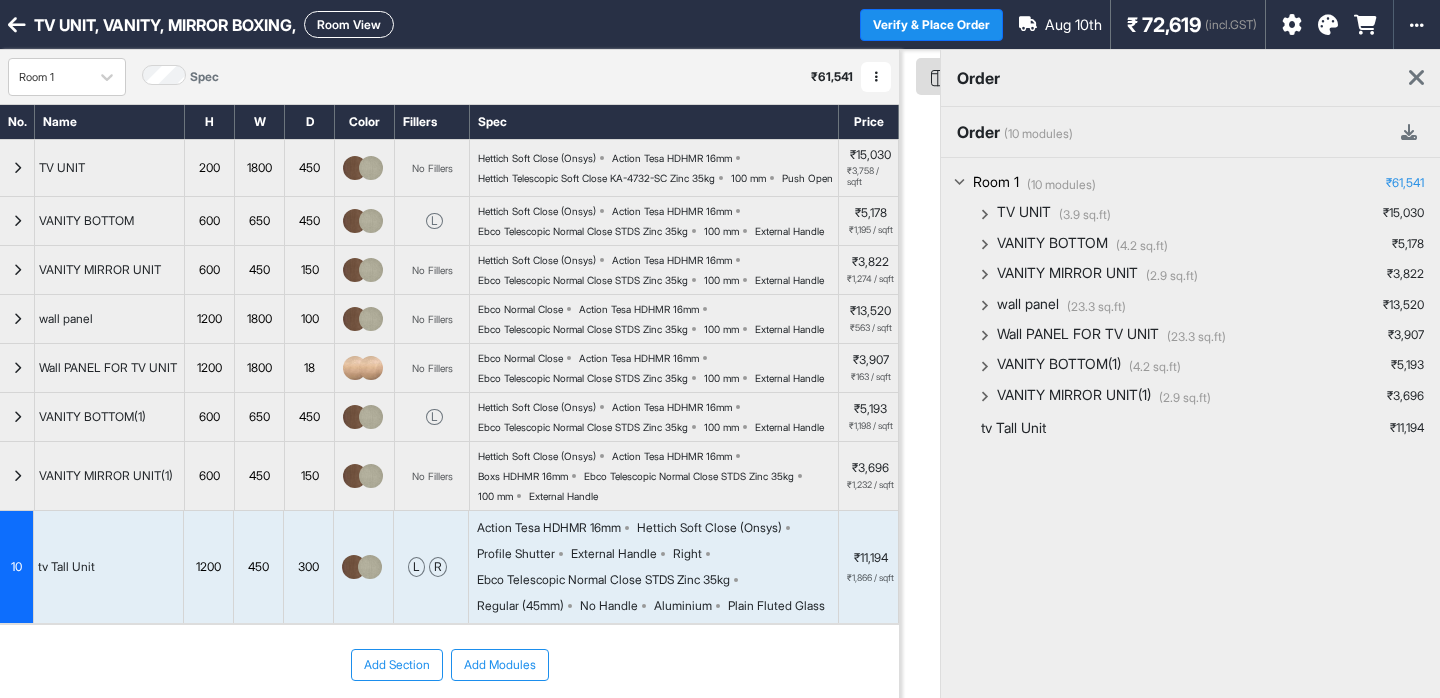 scroll, scrollTop: 0, scrollLeft: 0, axis: both 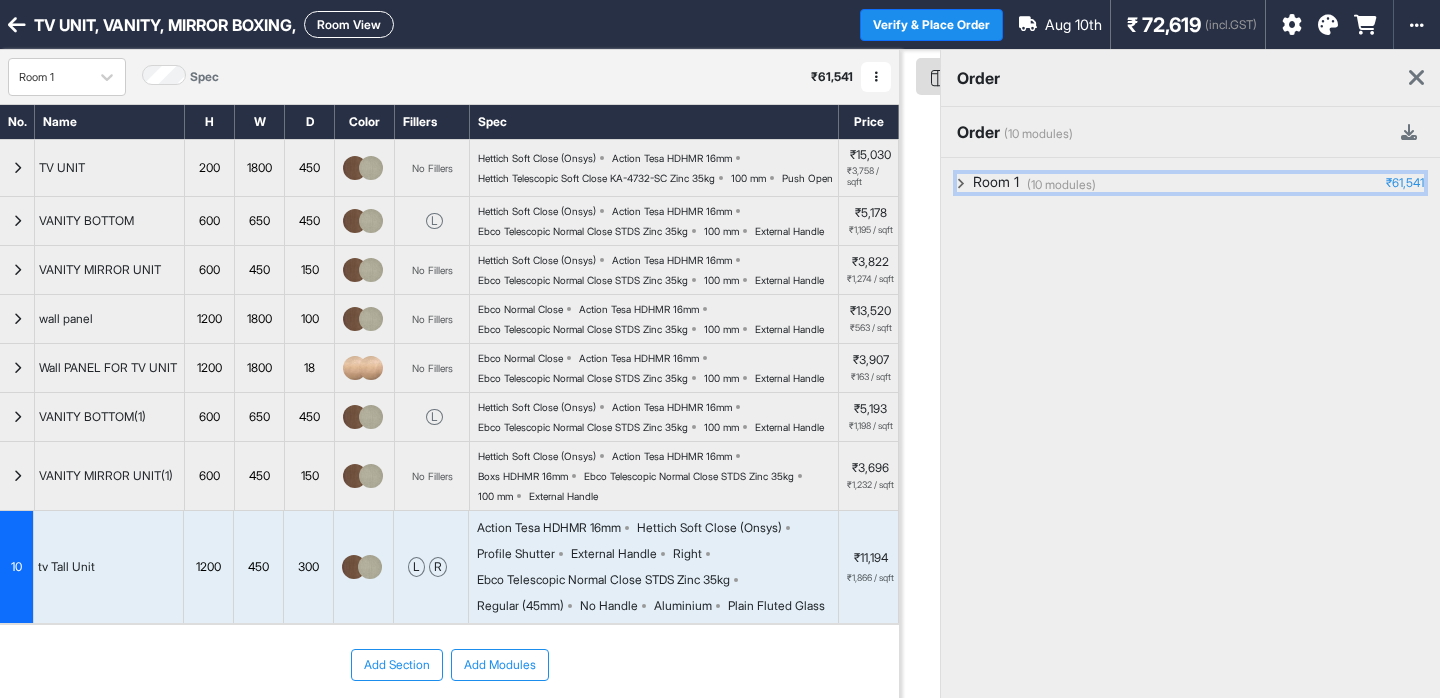 click on "(10 modules) Room 1 ₹61,541" at bounding box center (1190, 183) 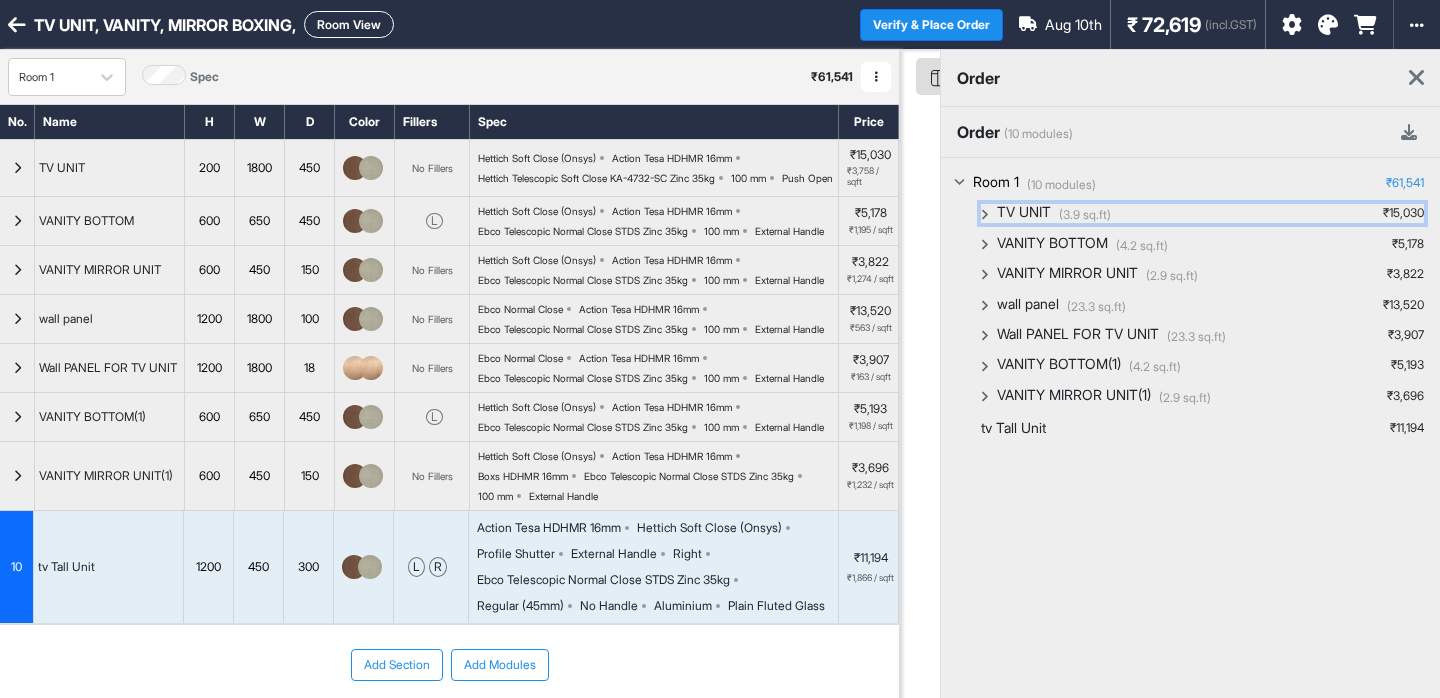 click on "(3.9 sq.ft) TV UNIT ₹15,030" at bounding box center [1202, 213] 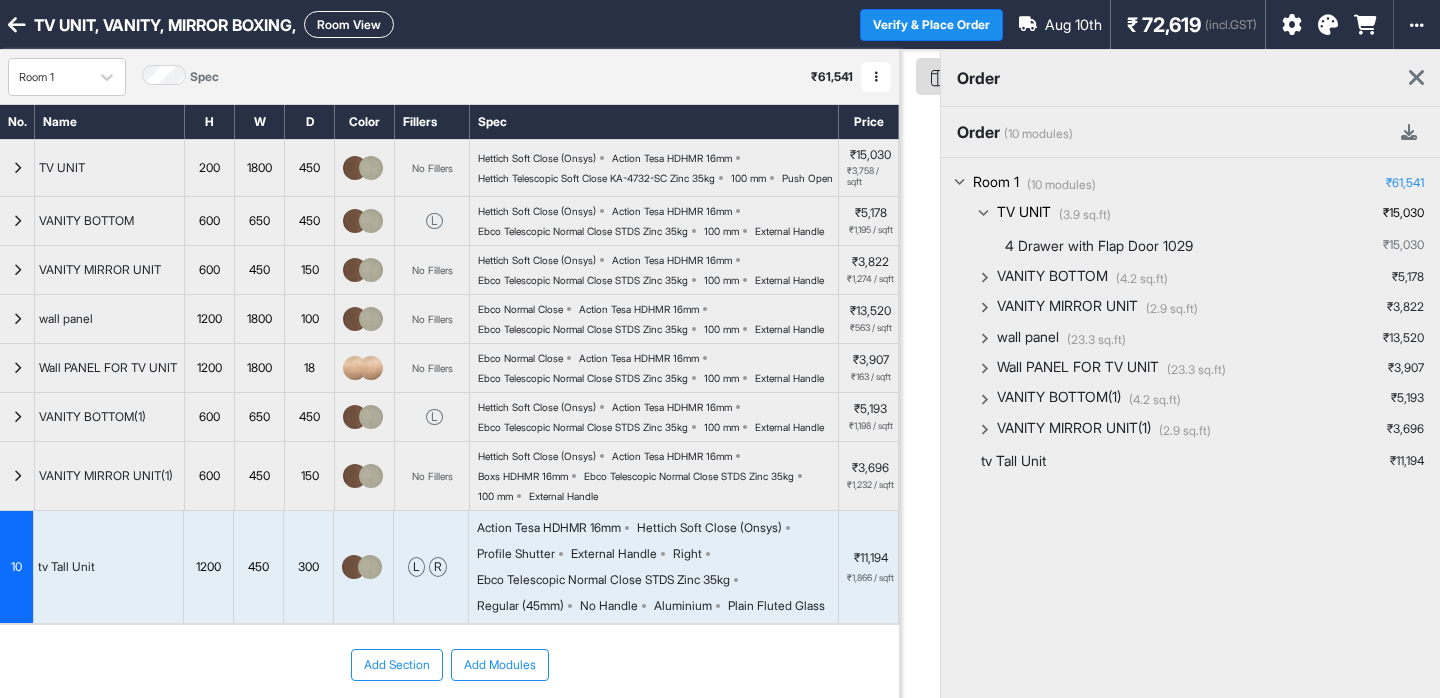 click on "(3.9 sq.ft) TV UNIT ₹15,030" at bounding box center [1202, 213] 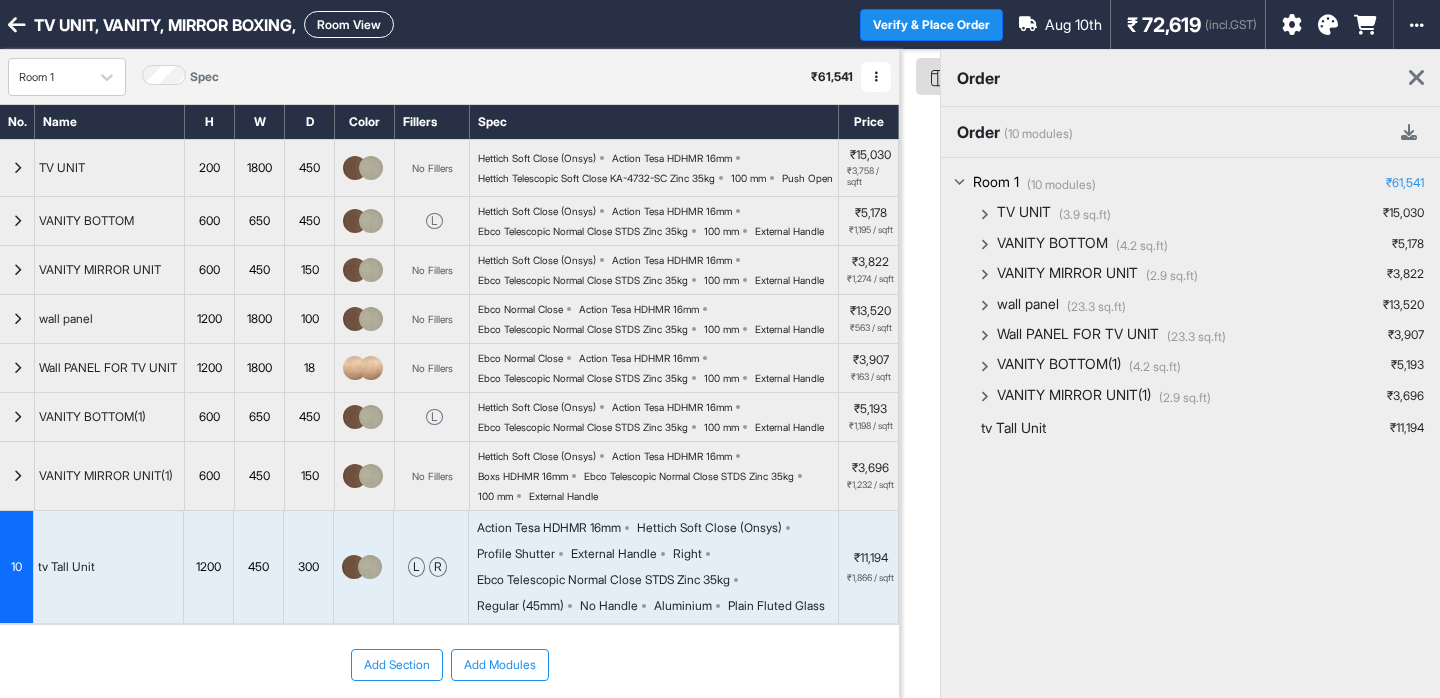 click on "(10 modules) Room 1 ₹61,541" at bounding box center (1190, 183) 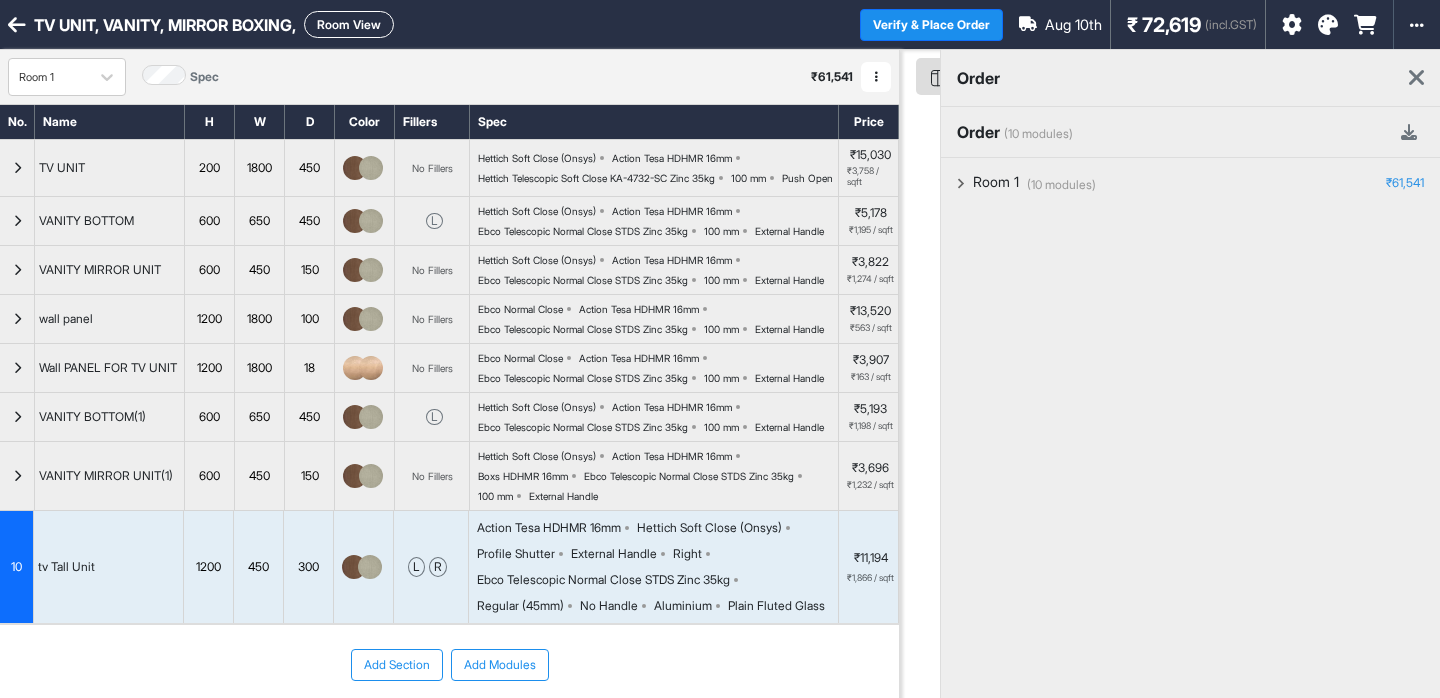 click on "(10 modules) Room 1 ₹61,541 (3.9 sq.ft) TV UNIT ₹15,030 4 Drawer with Flap Door 1029 ₹15,030 (4.2 sq.ft) VANITY BOTTOM ₹5,178 2D Wall Unit ₹5,103 Filler ₹76 (2.9 sq.ft) VANITY MIRROR UNIT ₹3,822 1D Wall Unit ₹3,822 (23.3 sq.ft) wall panel ₹13,520 Tv Wall Panel - Frame 9101 ₹13,520 (23.3 sq.ft) Wall PANEL FOR TV UNIT ₹3,907 Color Panel ₹3,907 (4.2 sq.ft) VANITY BOTTOM(1) ₹5,193 2D Wall Unit ₹5,103 Filler ₹90 (2.9 sq.ft) VANITY MIRROR UNIT(1) ₹3,696 1D Wall Unit ₹3,696 tv Tall Unit ₹11,194" at bounding box center (1190, 507) 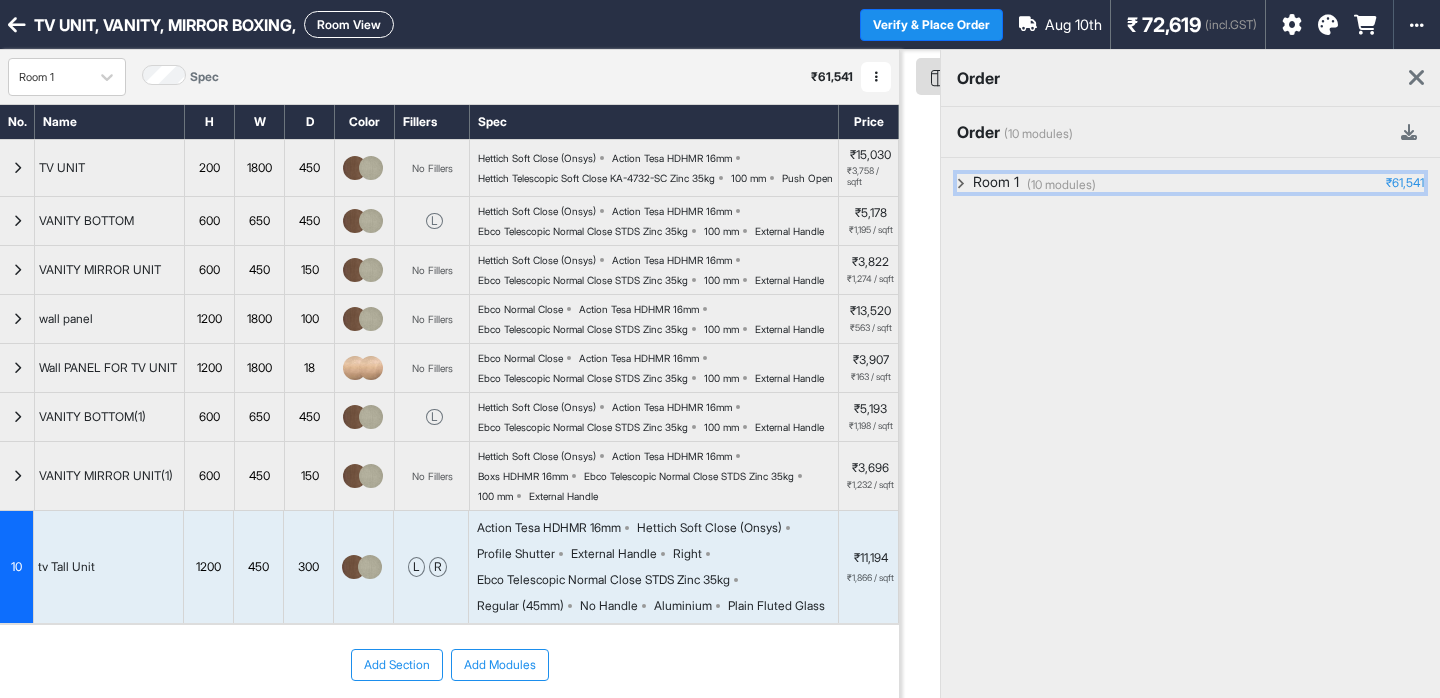 click on "(10 modules) Room 1 ₹61,541" at bounding box center (1190, 183) 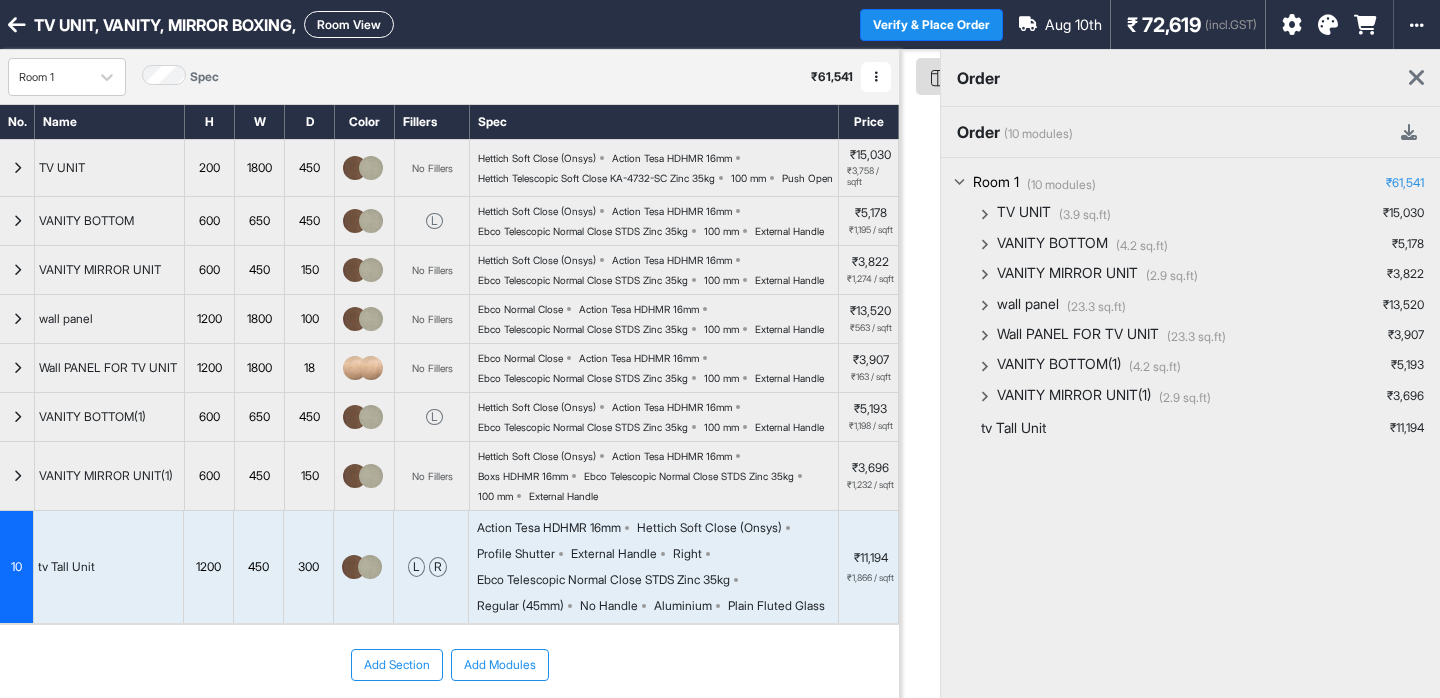 click at bounding box center [1416, 78] 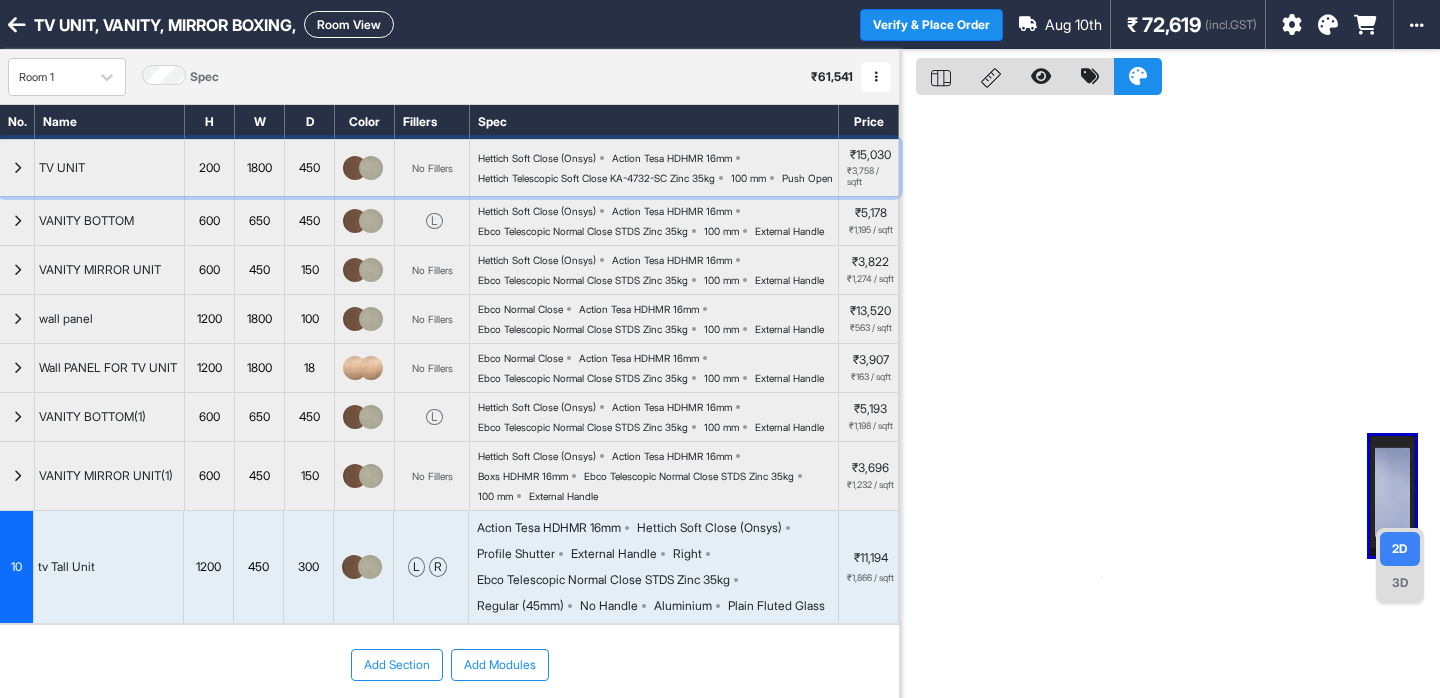 click on "Hettich Soft Close (Onsys) Action Tesa HDHMR 16mm Hettich Telescopic Soft Close KA-4732-SC Zinc 35kg 100 mm Push Open" at bounding box center [658, 168] 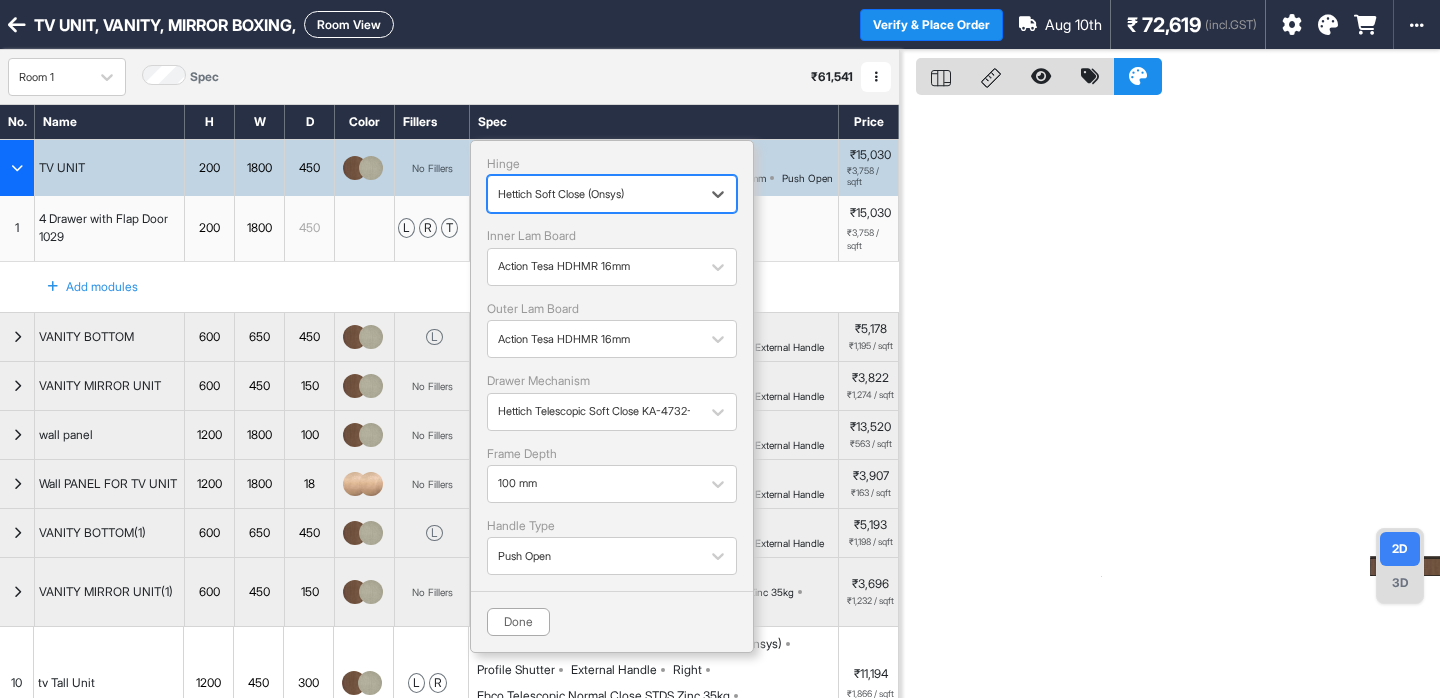click on "Inner Lam Board" at bounding box center [612, 236] 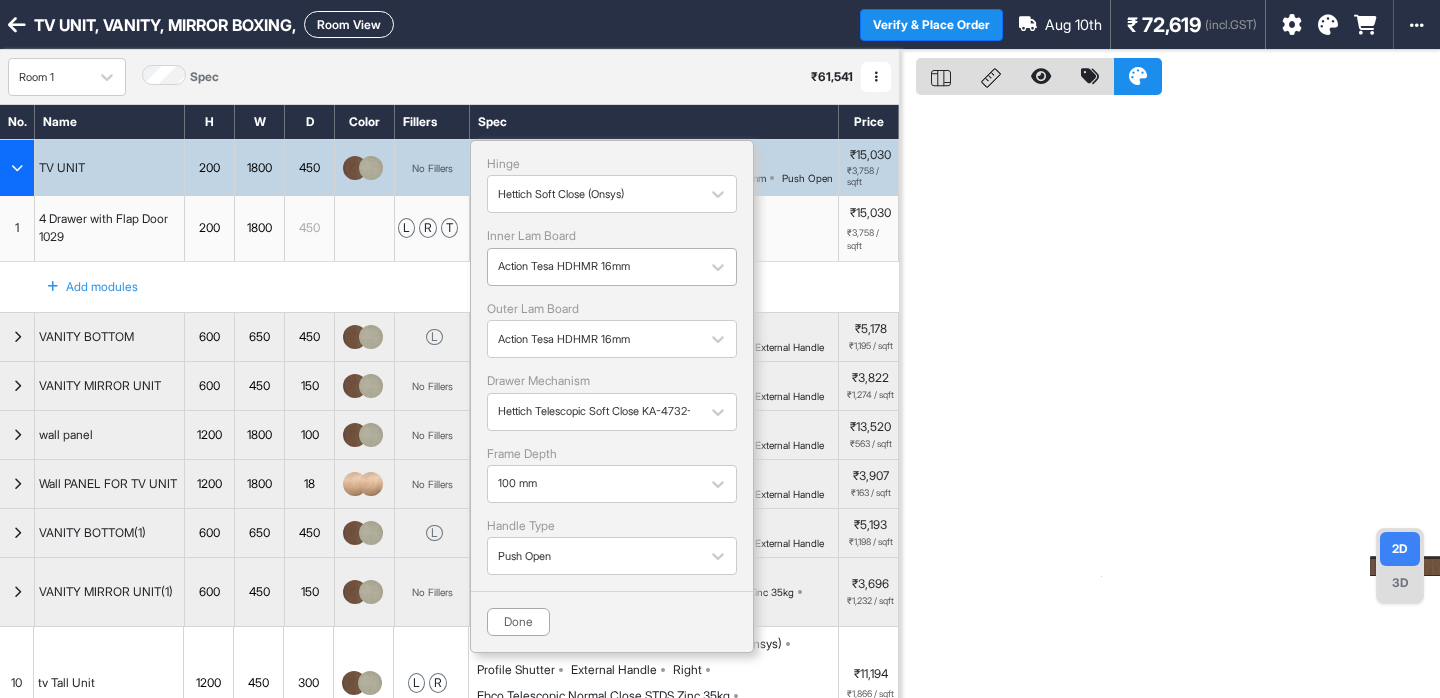 click on "Action Tesa HDHMR 16mm" at bounding box center (594, 266) 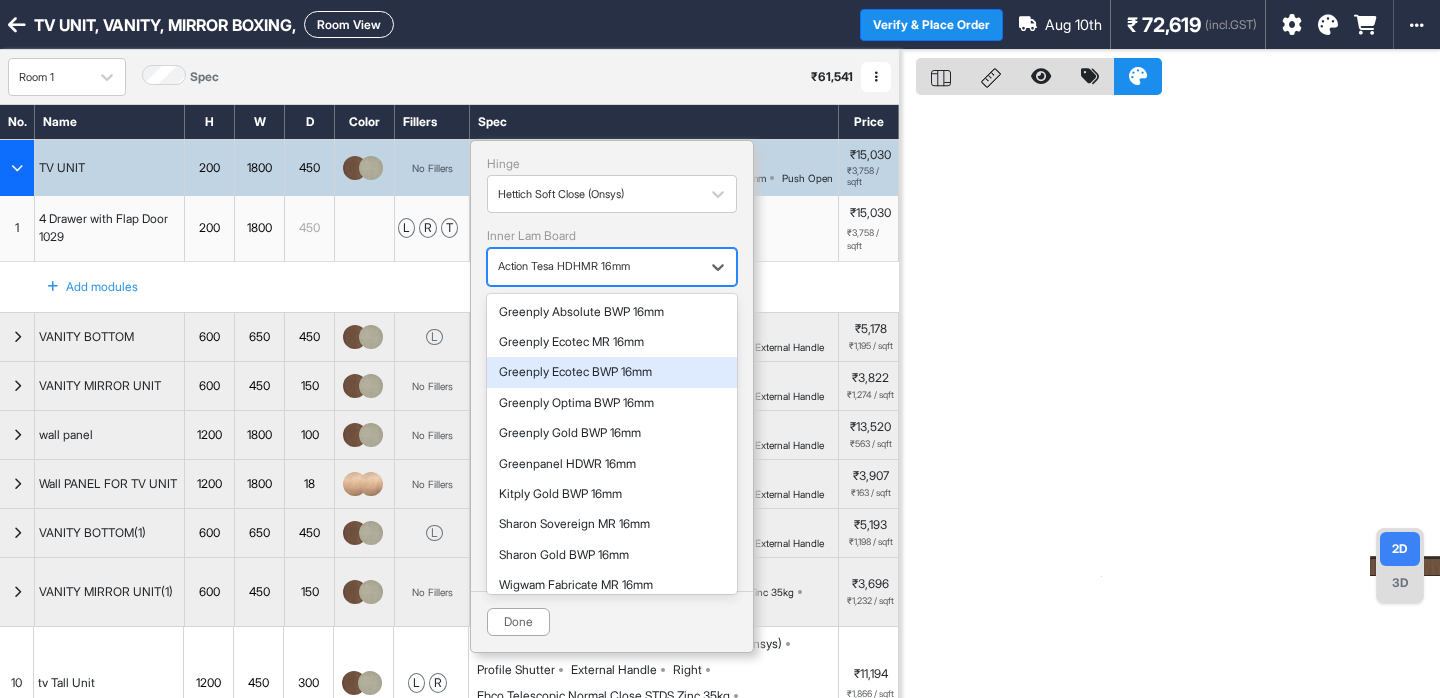scroll, scrollTop: 393, scrollLeft: 0, axis: vertical 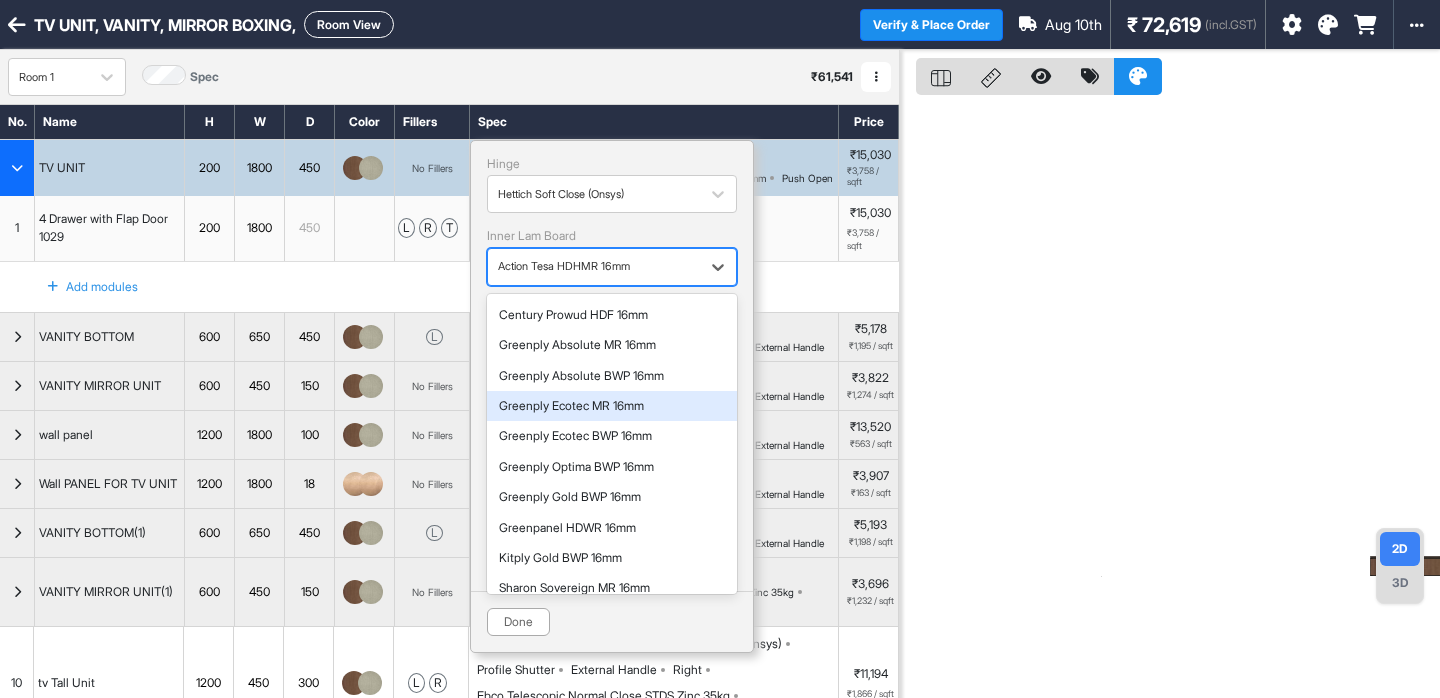 click on "Greenply Ecotec MR 16mm" at bounding box center (612, 406) 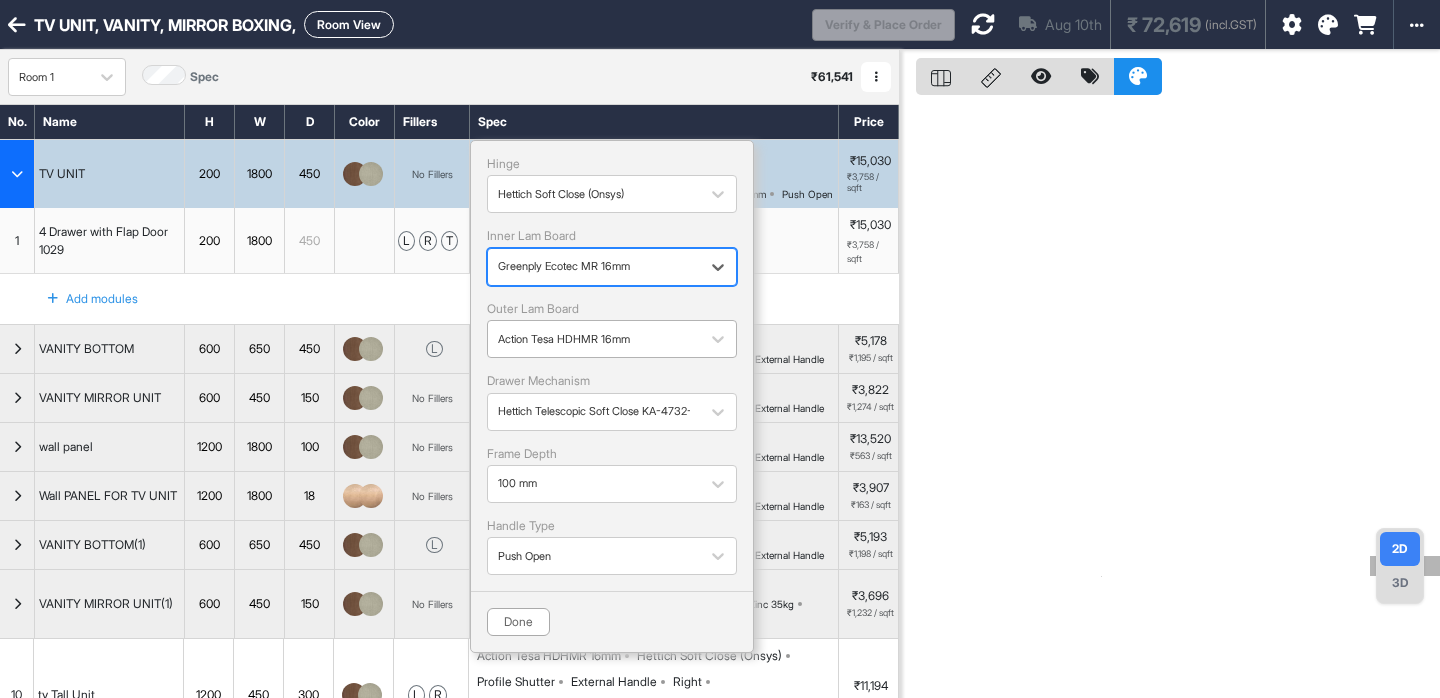 click at bounding box center [594, 339] 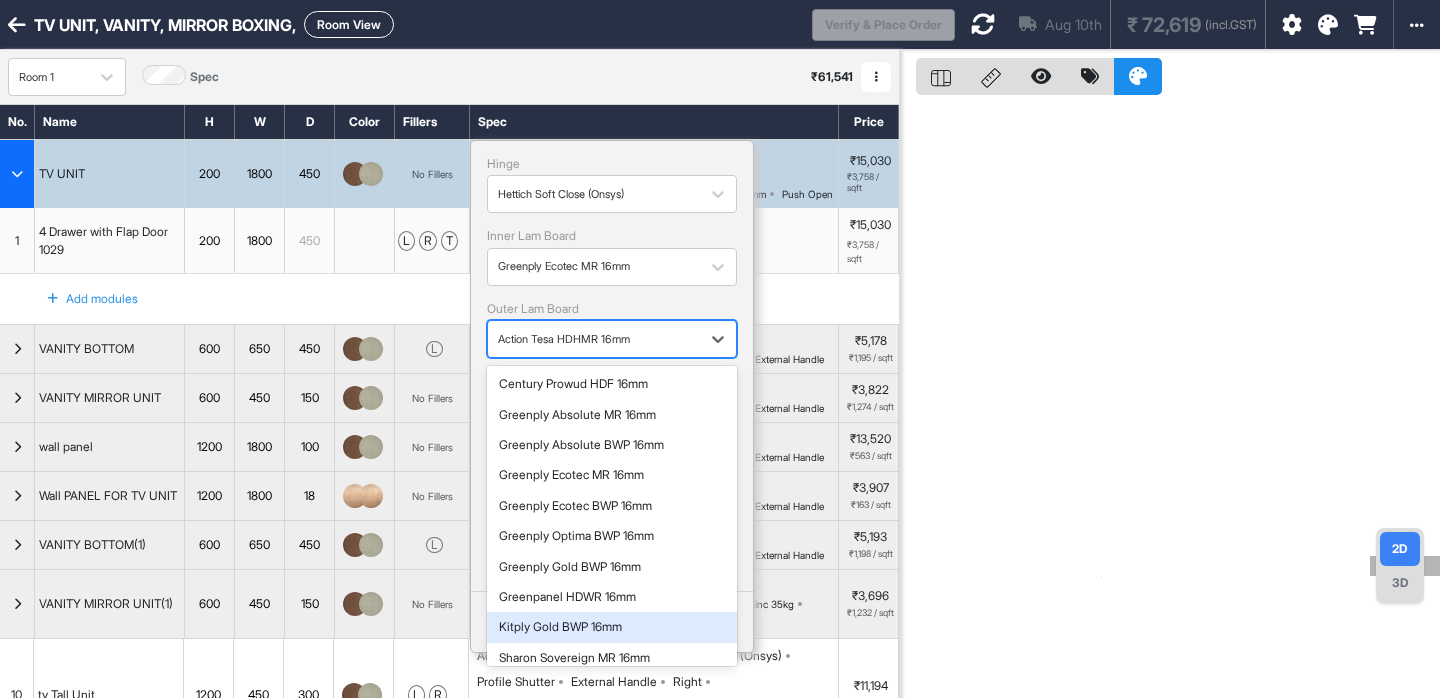 scroll, scrollTop: 393, scrollLeft: 0, axis: vertical 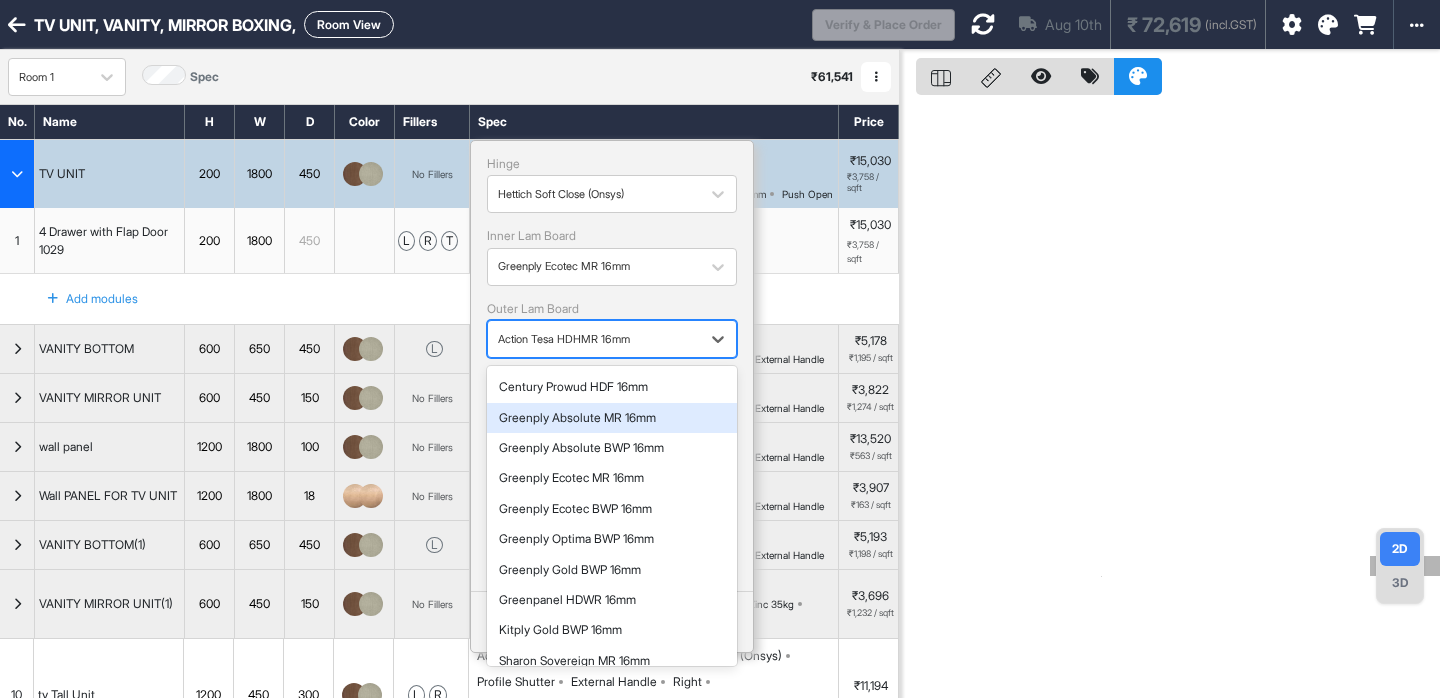 click on "Greenply Absolute MR 16mm" at bounding box center [612, 418] 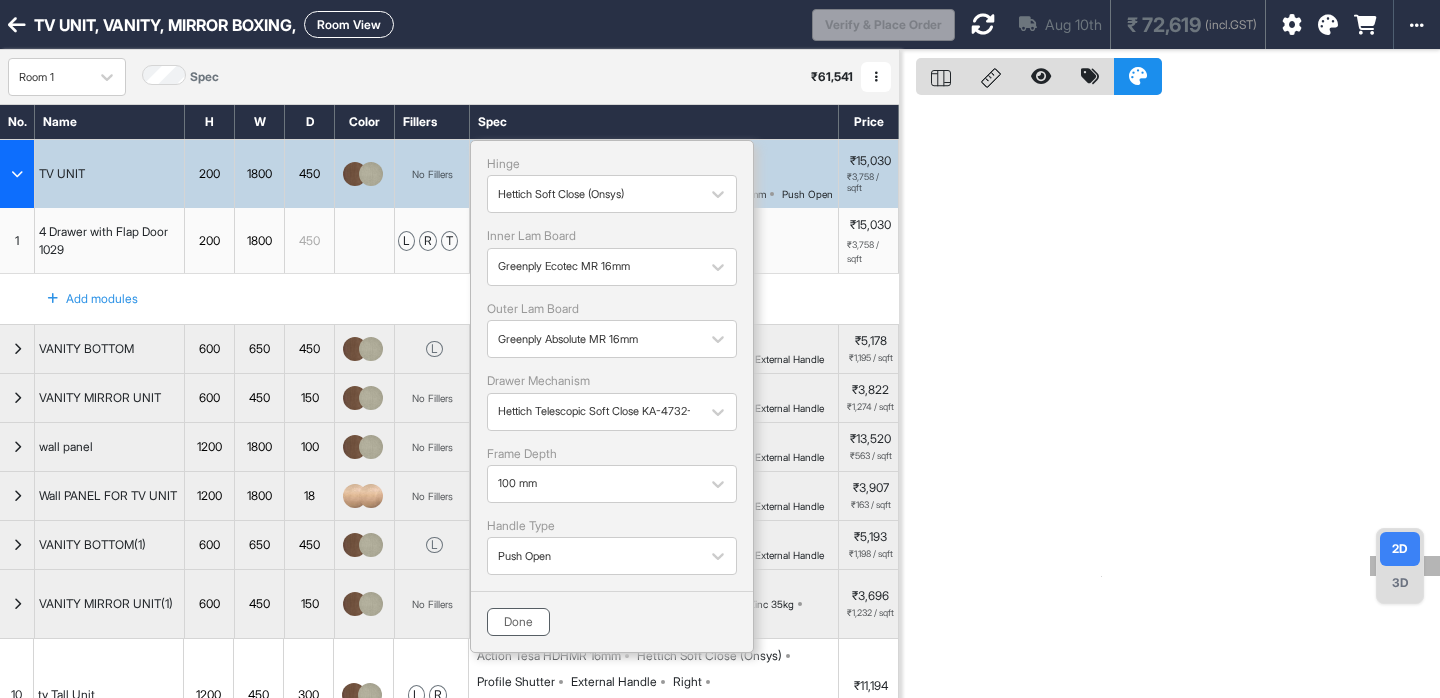 click on "Done" at bounding box center [518, 622] 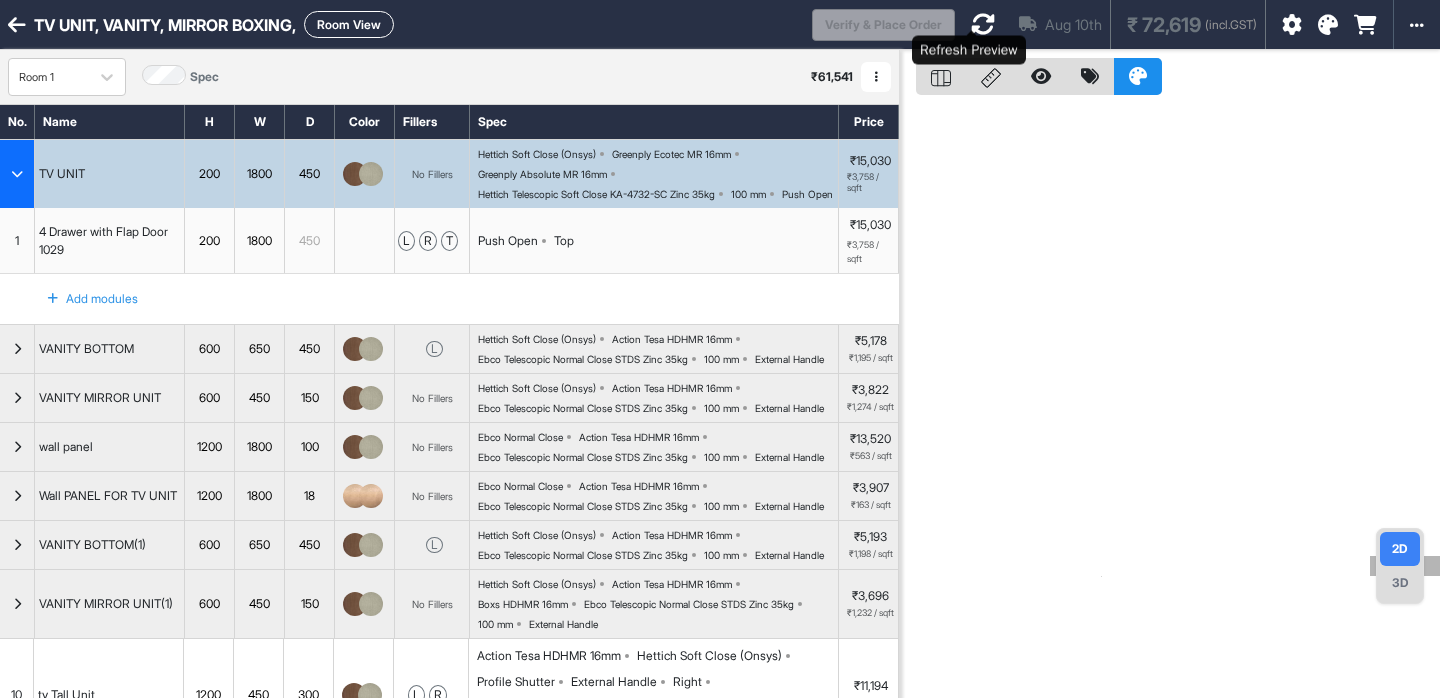 click at bounding box center [983, 24] 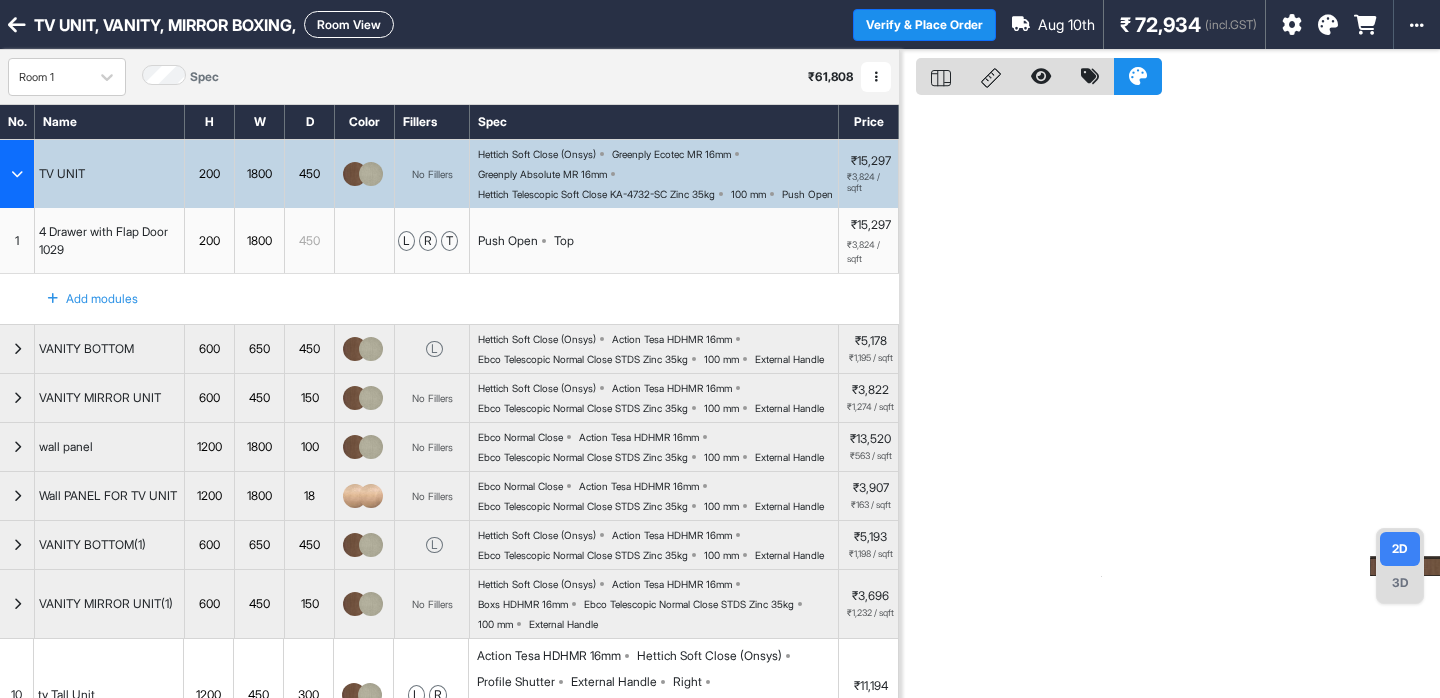 click on "Hettich Soft Close (Onsys) Greenply Ecotec MR 16mm Greenply Absolute MR 16mm Hettich Telescopic Soft Close KA-4732-SC Zinc 35kg 100 mm Push Open" at bounding box center [658, 174] 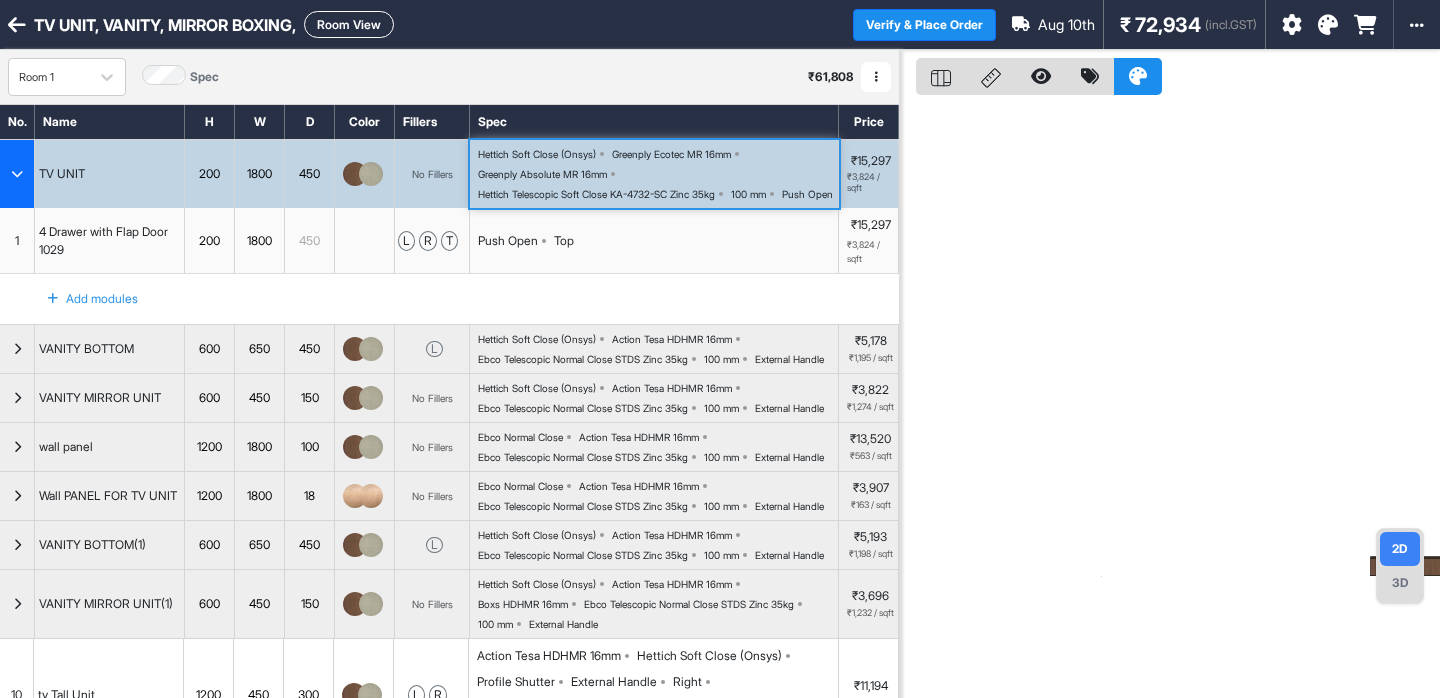 click on "Hettich Soft Close (Onsys) Greenply Ecotec MR 16mm Greenply Absolute MR 16mm Hettich Telescopic Soft Close KA-4732-SC Zinc 35kg 100 mm Push Open" at bounding box center (658, 174) 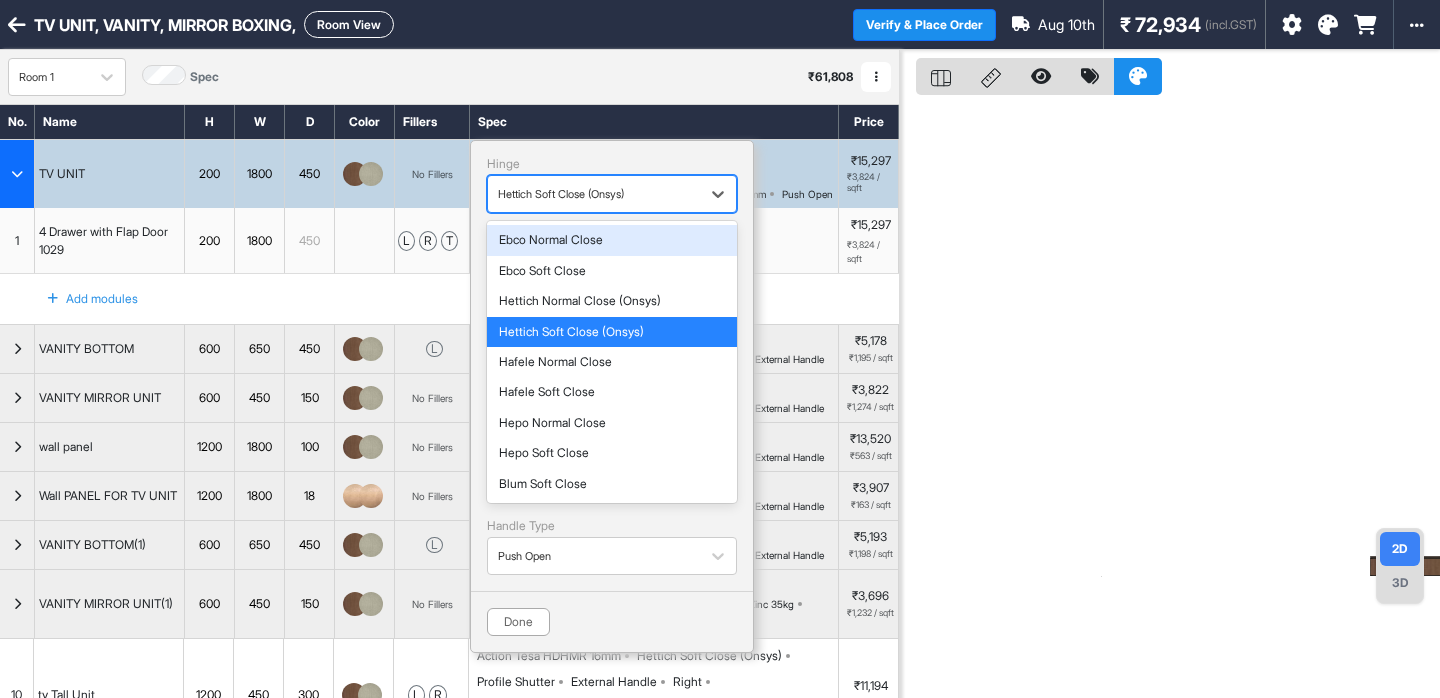 click on "Hettich Soft Close (Onsys)" at bounding box center [594, 194] 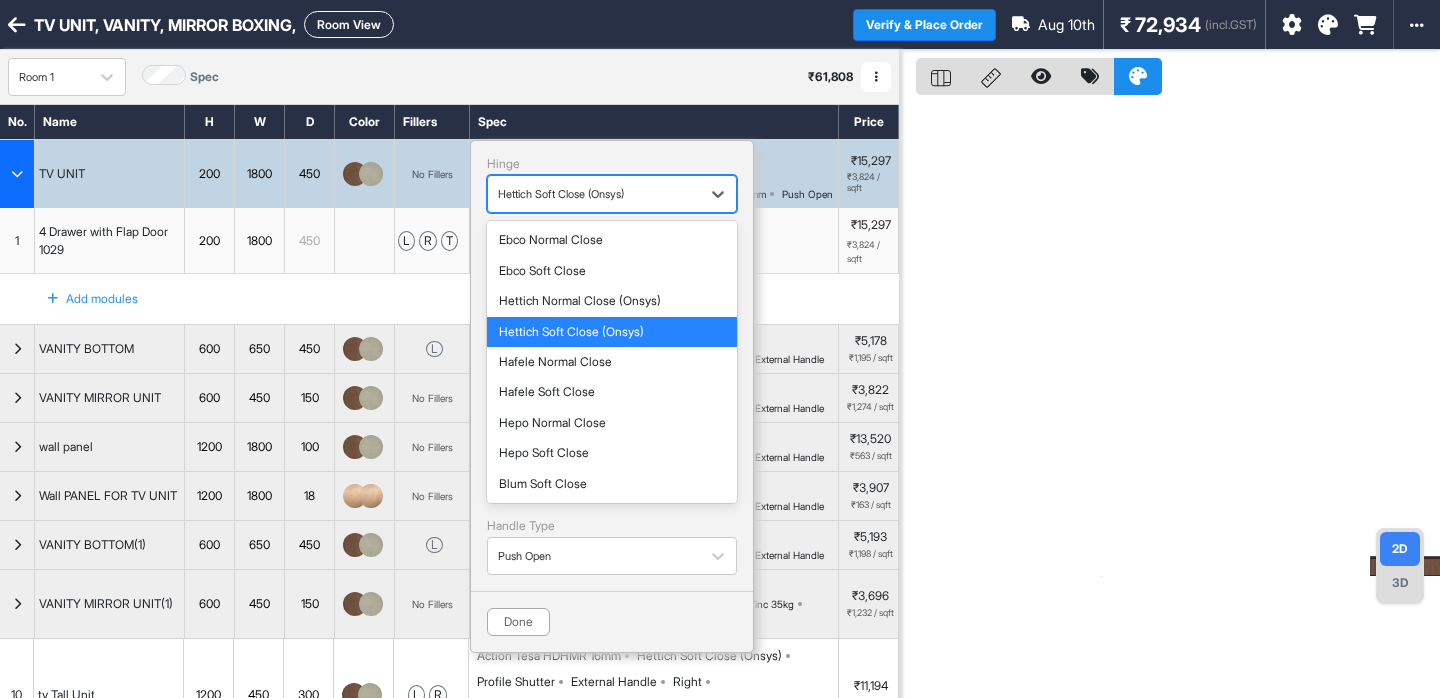 click on "Hettich Soft Close (Onsys)" at bounding box center [612, 332] 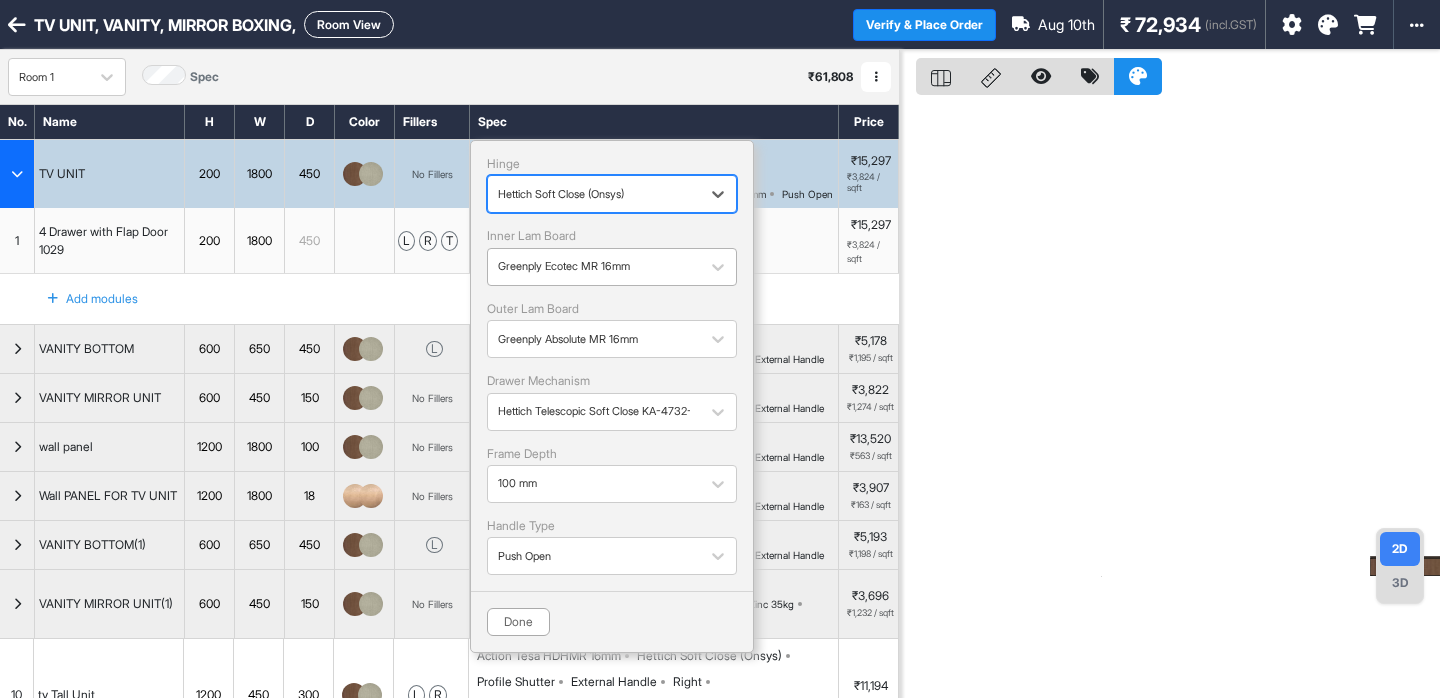 click at bounding box center [594, 267] 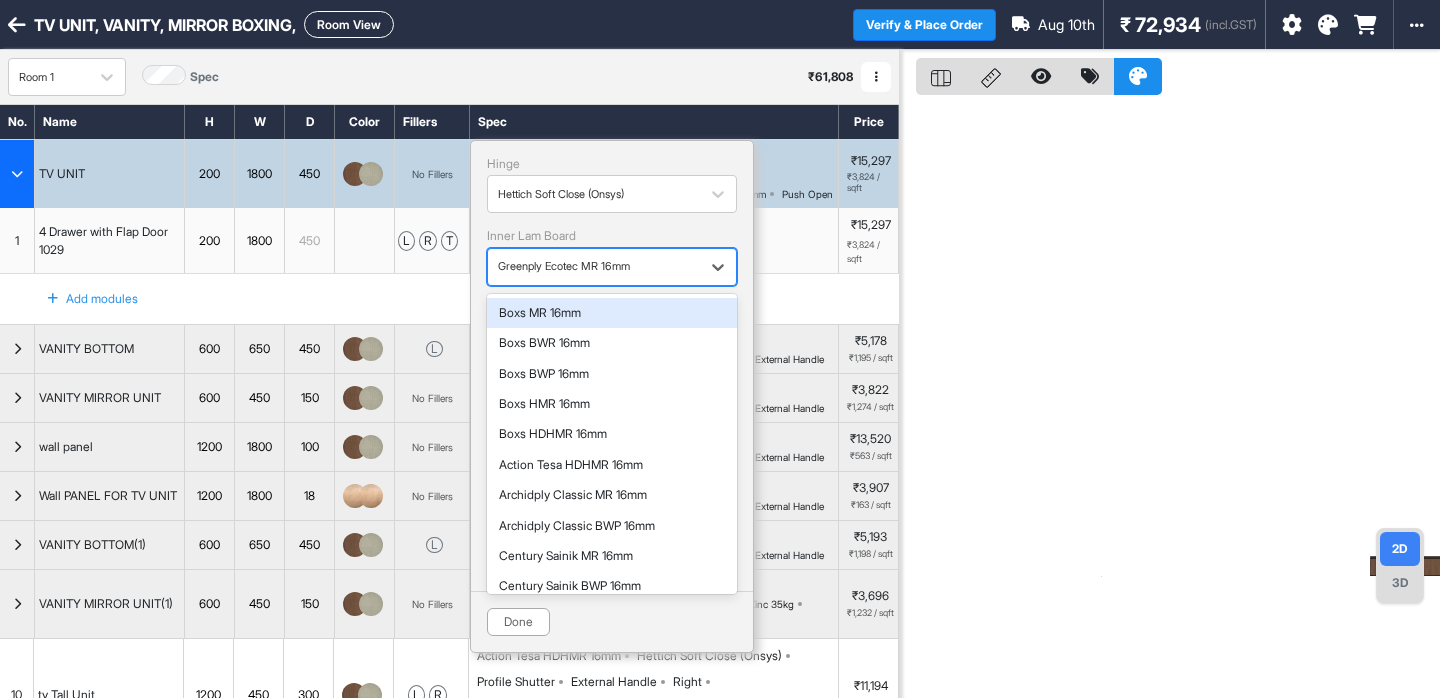 click on "Boxs MR 16mm" at bounding box center [612, 313] 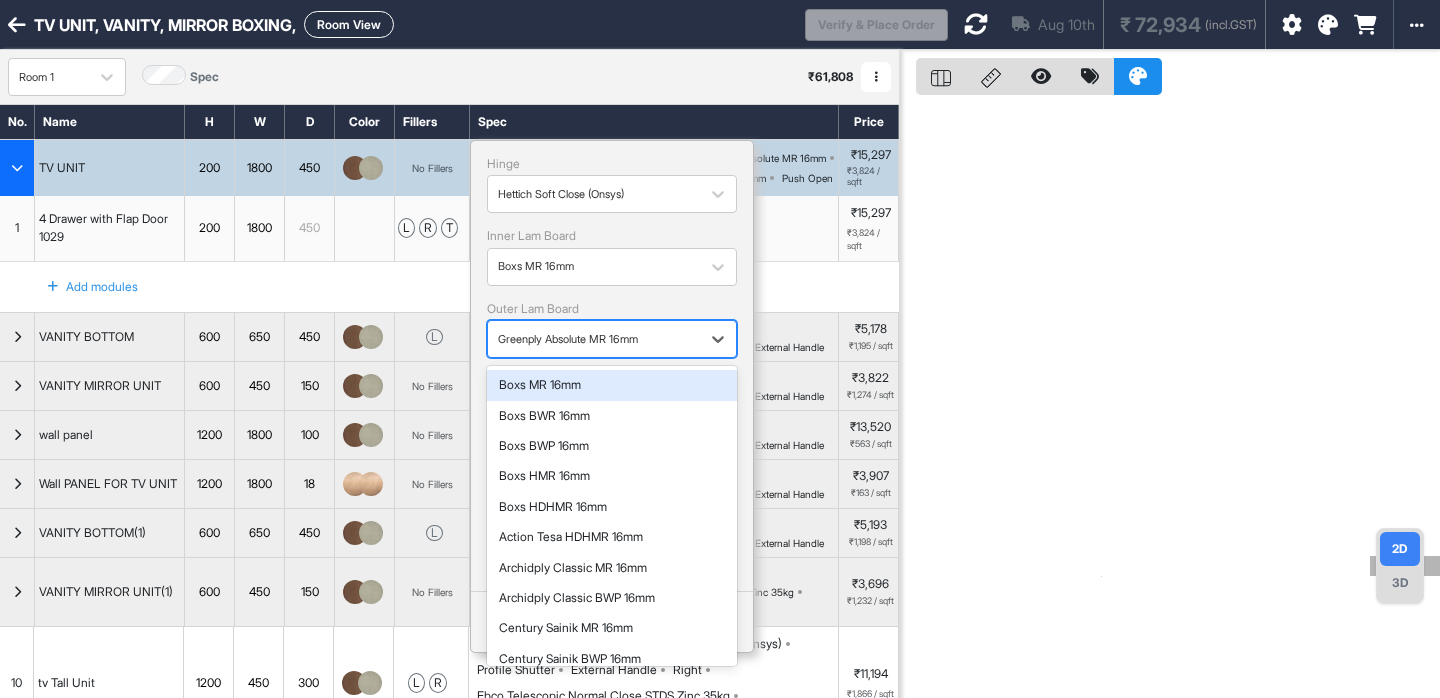 click on "Greenply Absolute MR 16mm" at bounding box center [594, 339] 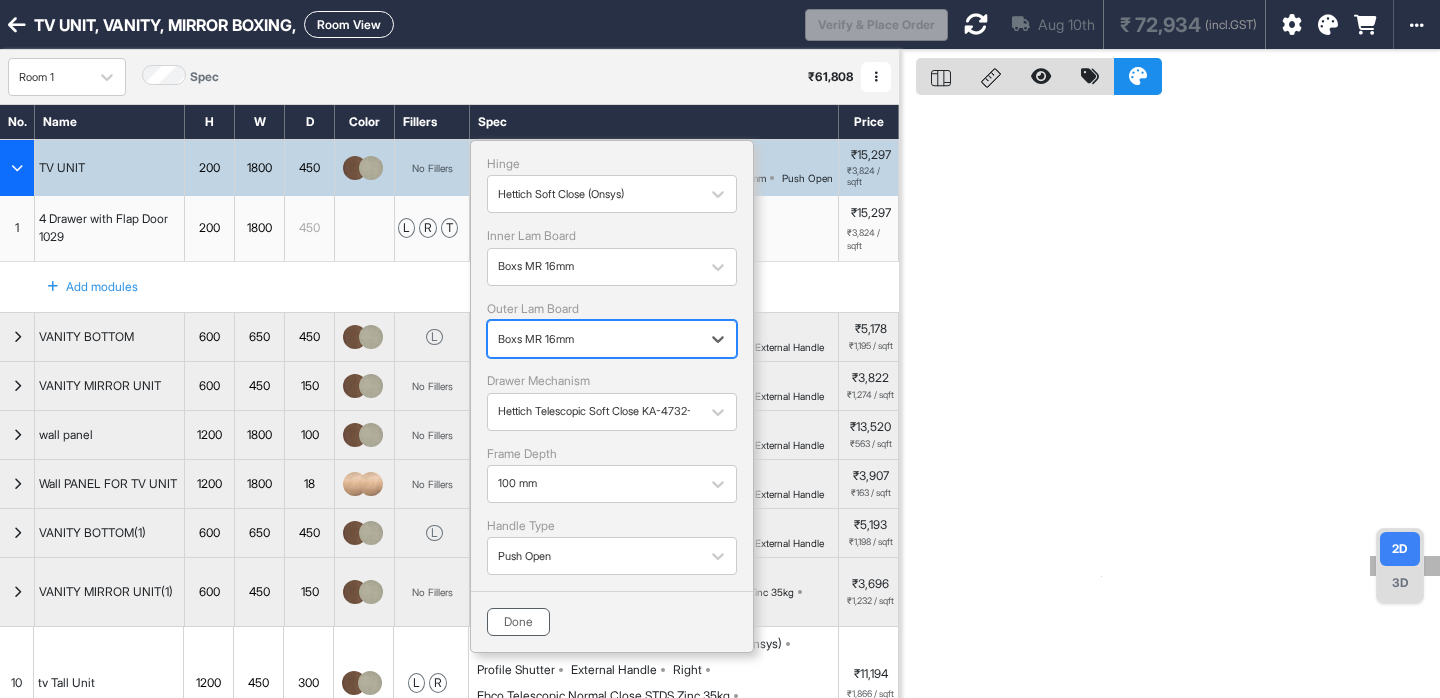 click on "Done" at bounding box center [518, 622] 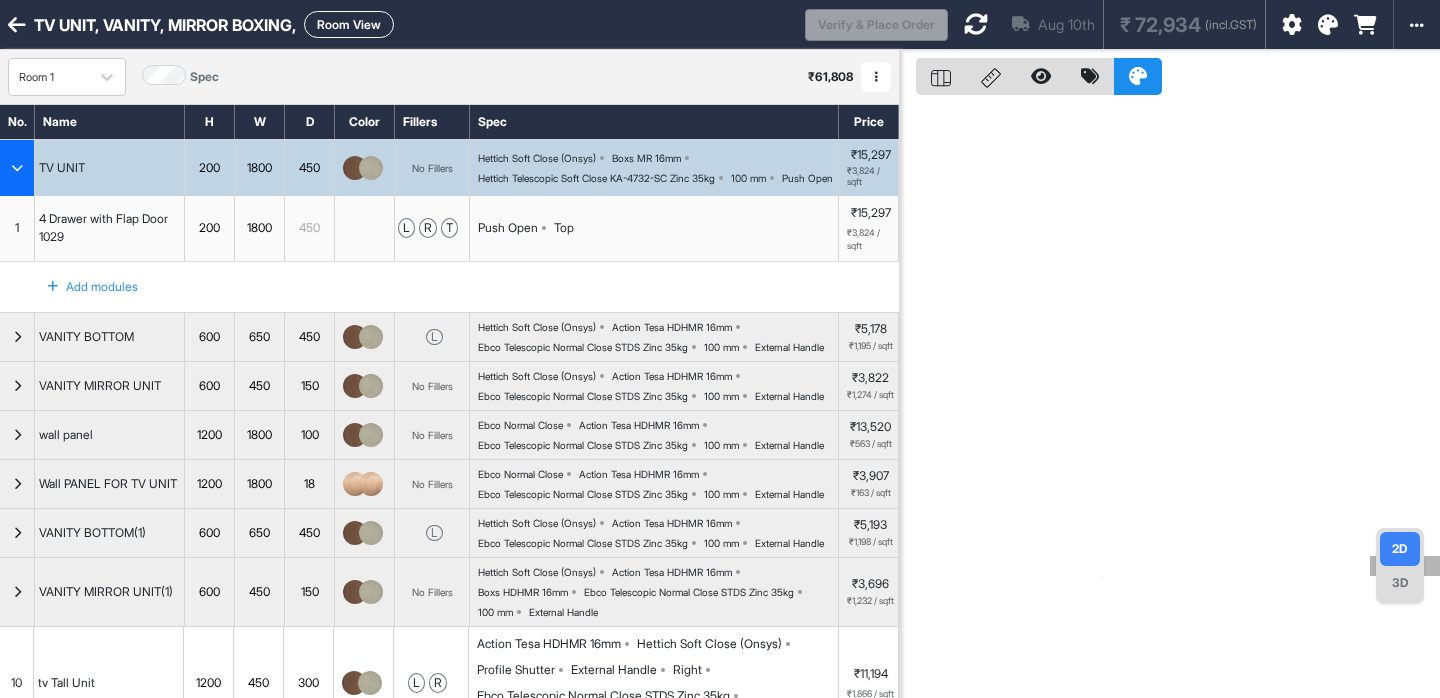 click at bounding box center [976, 24] 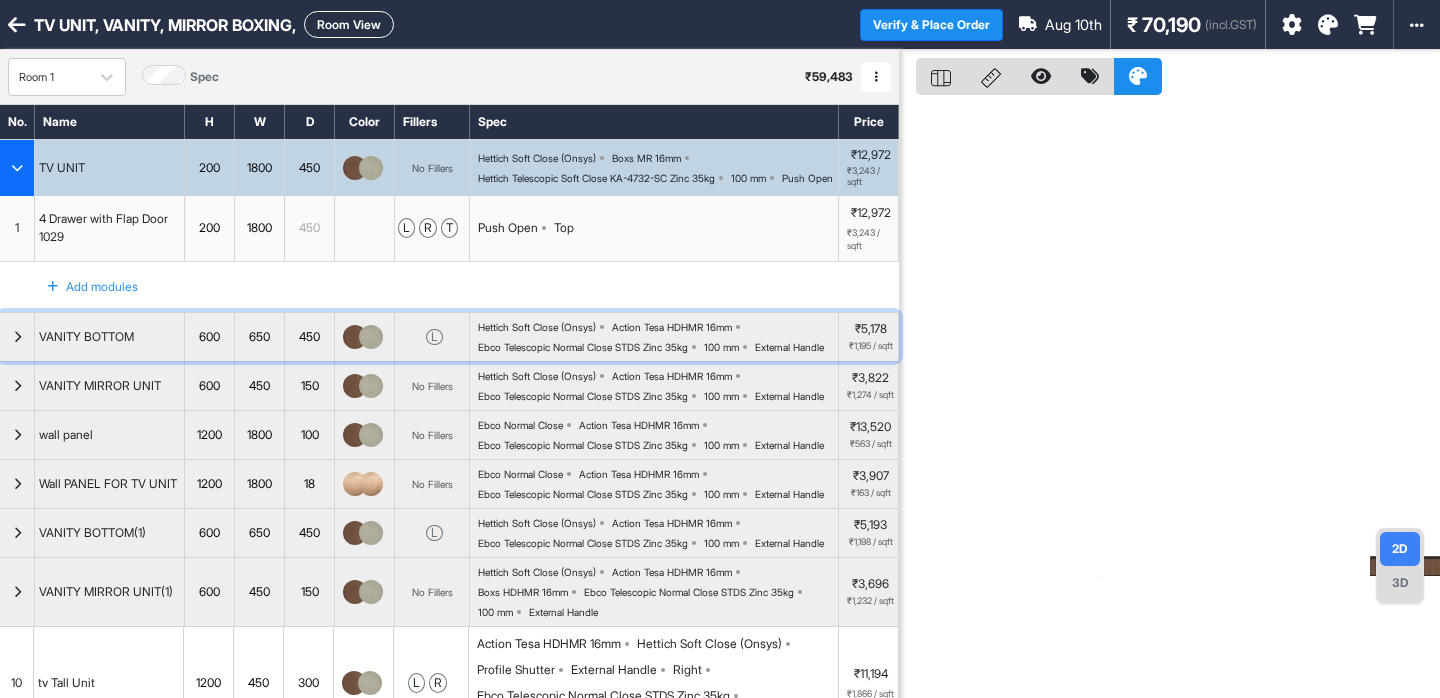 click on "Ebco Telescopic Normal Close STDS Zinc 35kg" at bounding box center (583, 347) 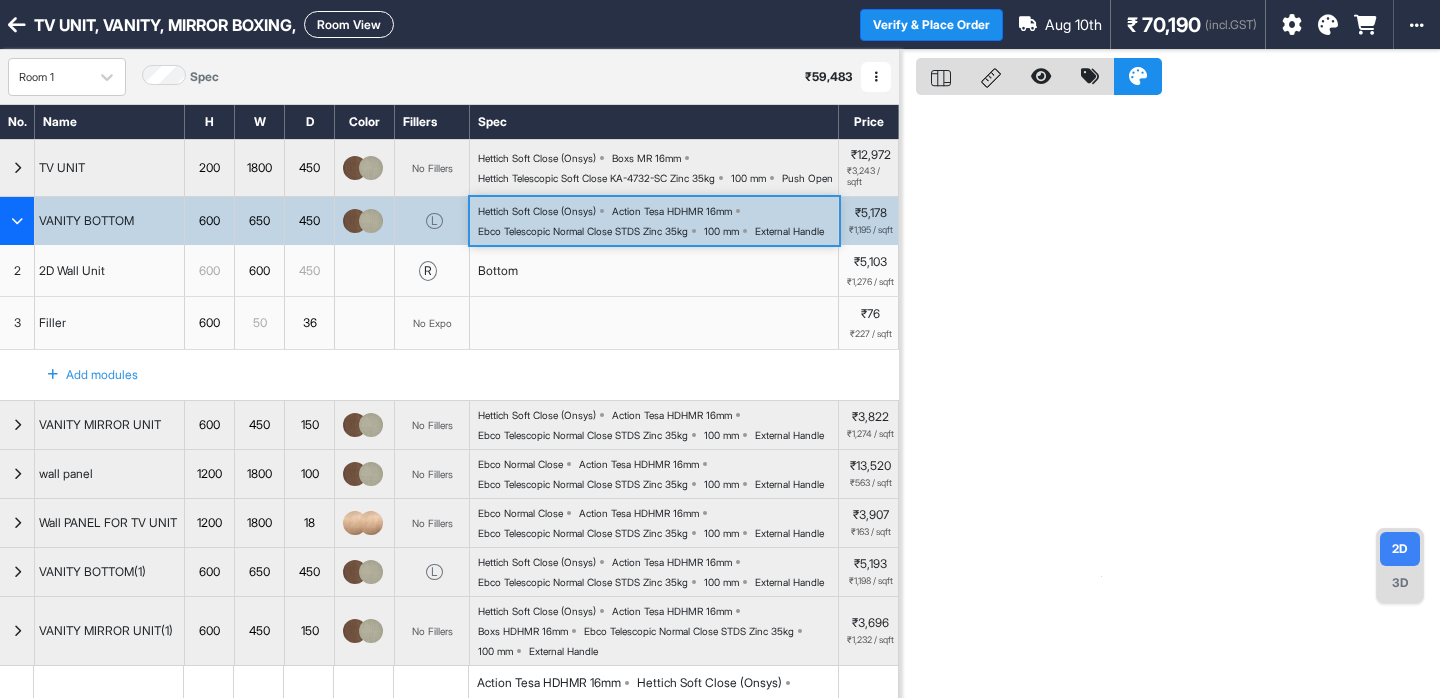 click on "Ebco Telescopic Normal Close STDS Zinc 35kg" at bounding box center (583, 231) 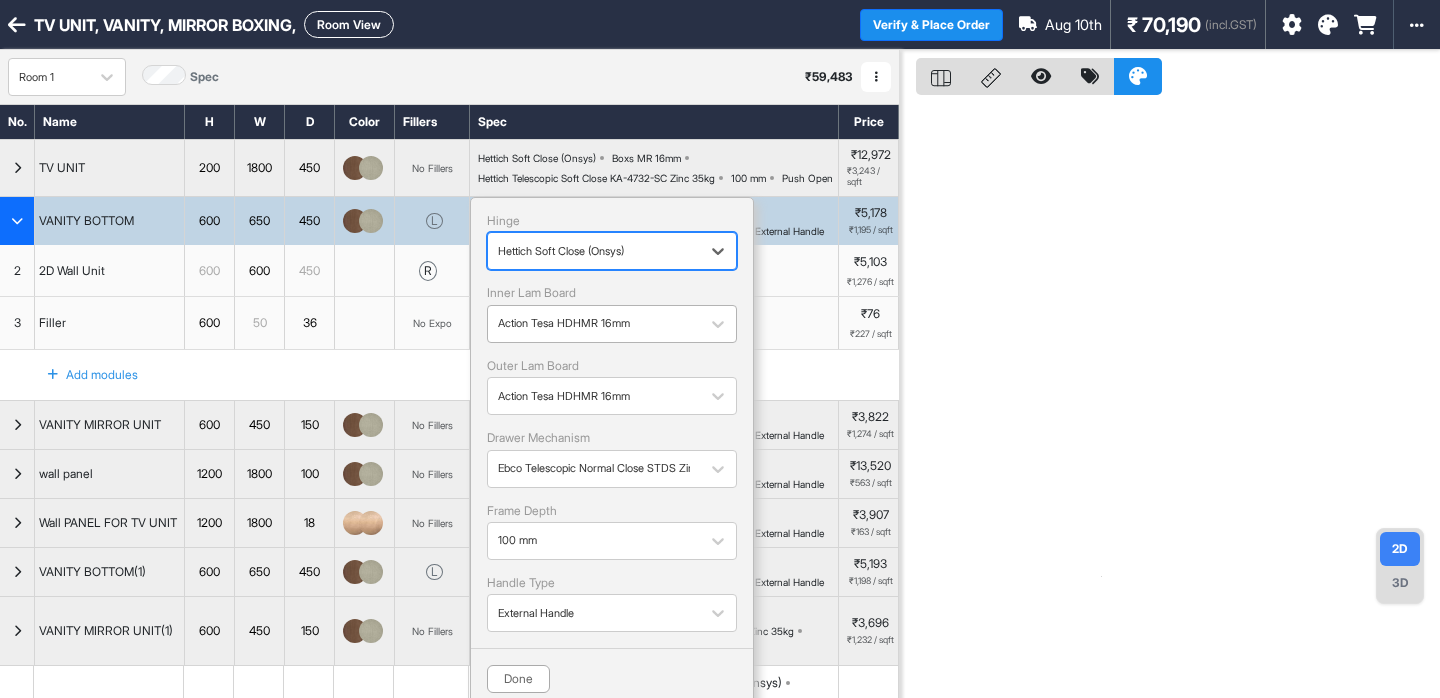 click at bounding box center [594, 324] 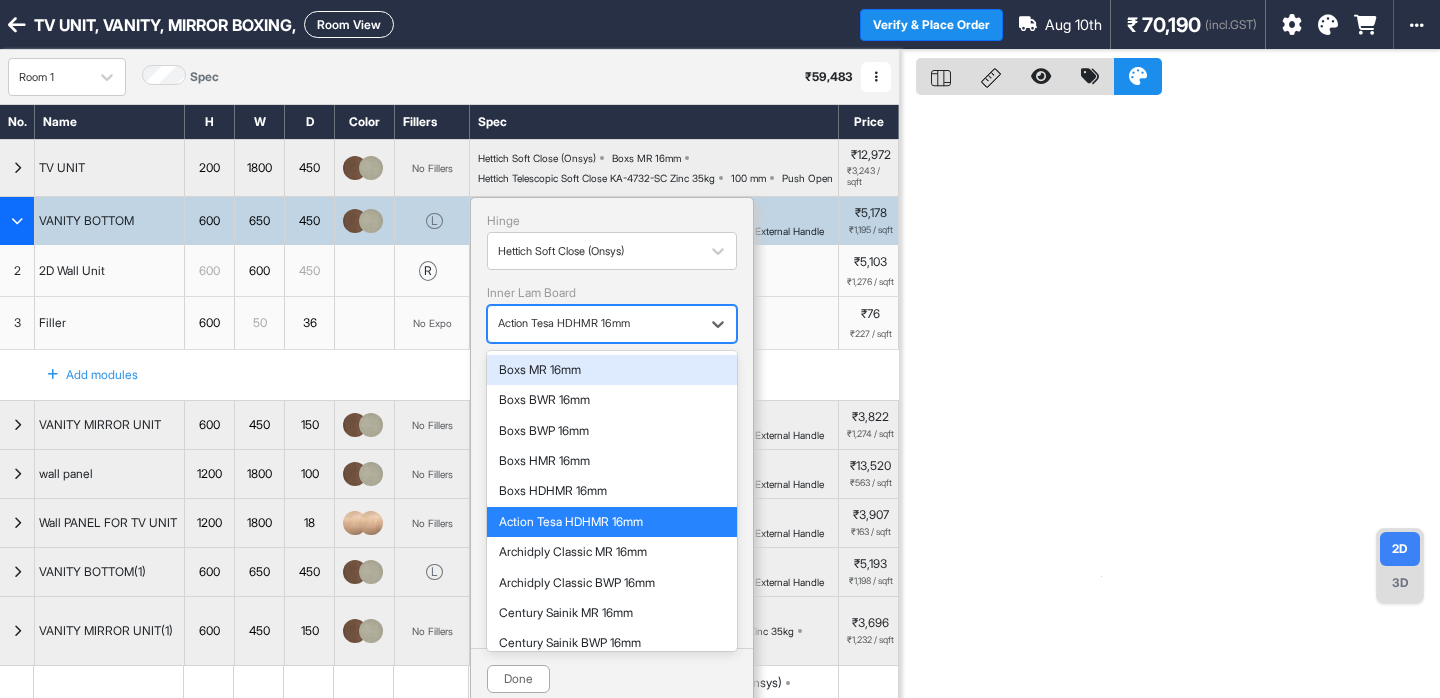 click on "Boxs MR 16mm" at bounding box center [612, 370] 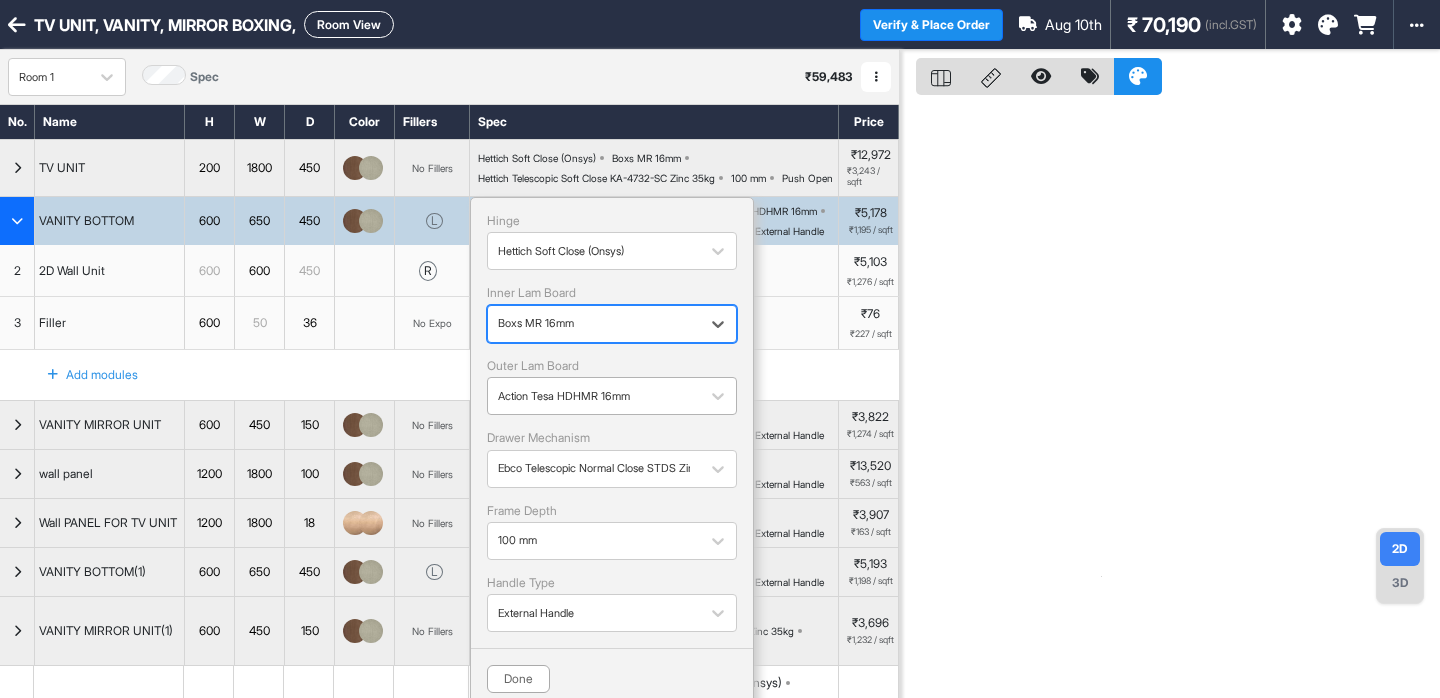 click on "Action Tesa HDHMR 16mm" at bounding box center (594, 396) 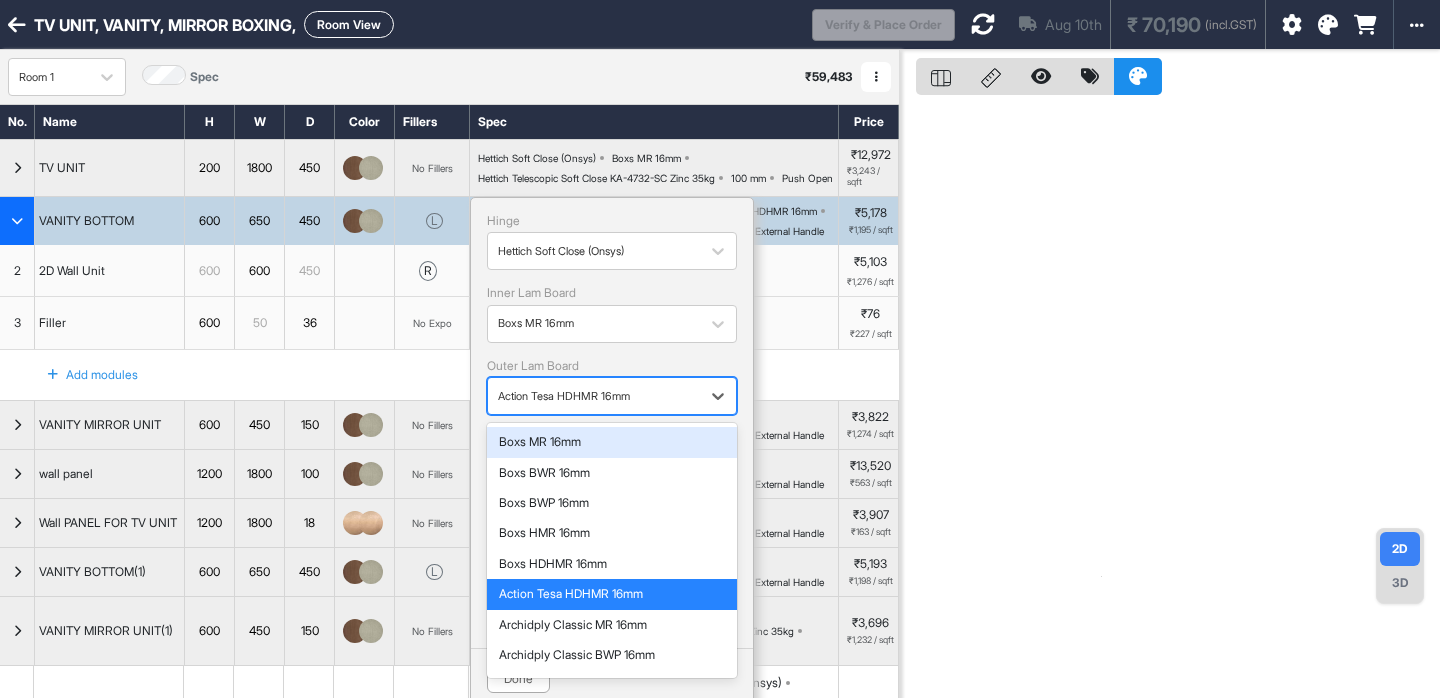 click on "Boxs MR 16mm" at bounding box center (612, 442) 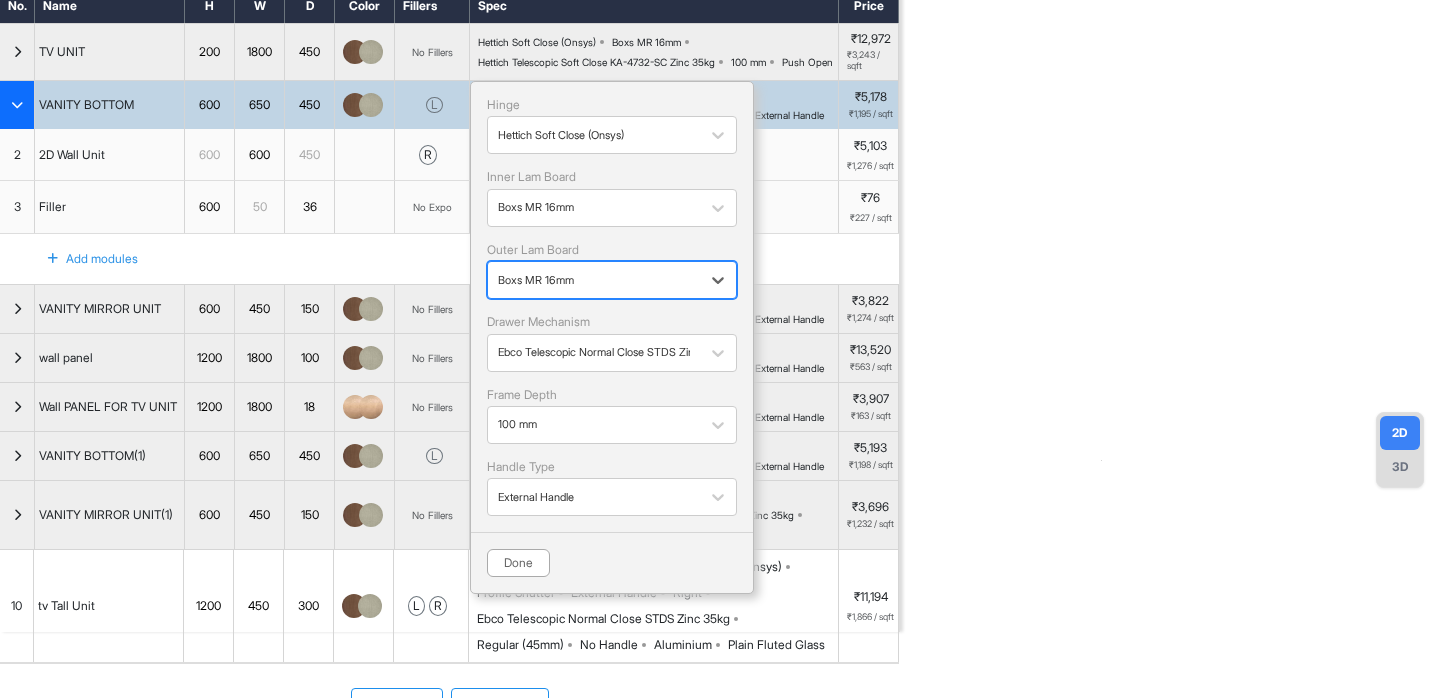 scroll, scrollTop: 129, scrollLeft: 0, axis: vertical 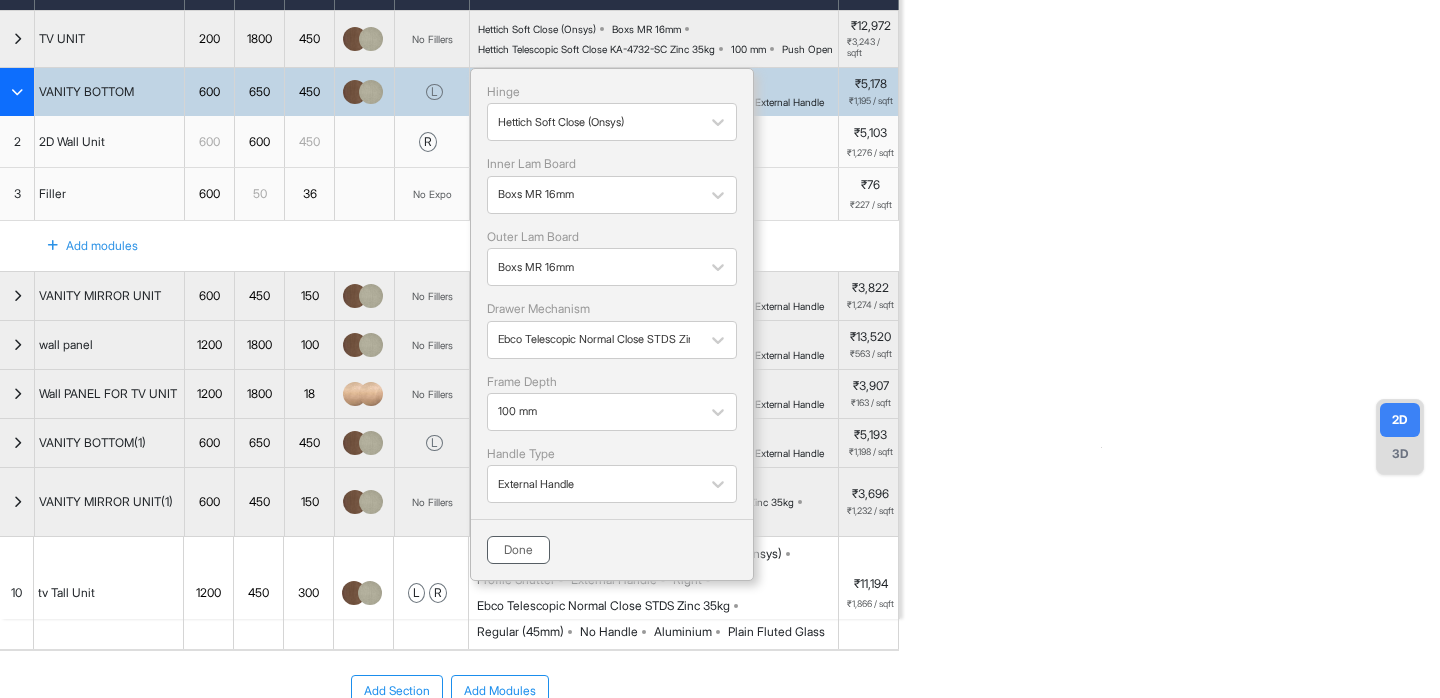 click on "Done" at bounding box center (518, 550) 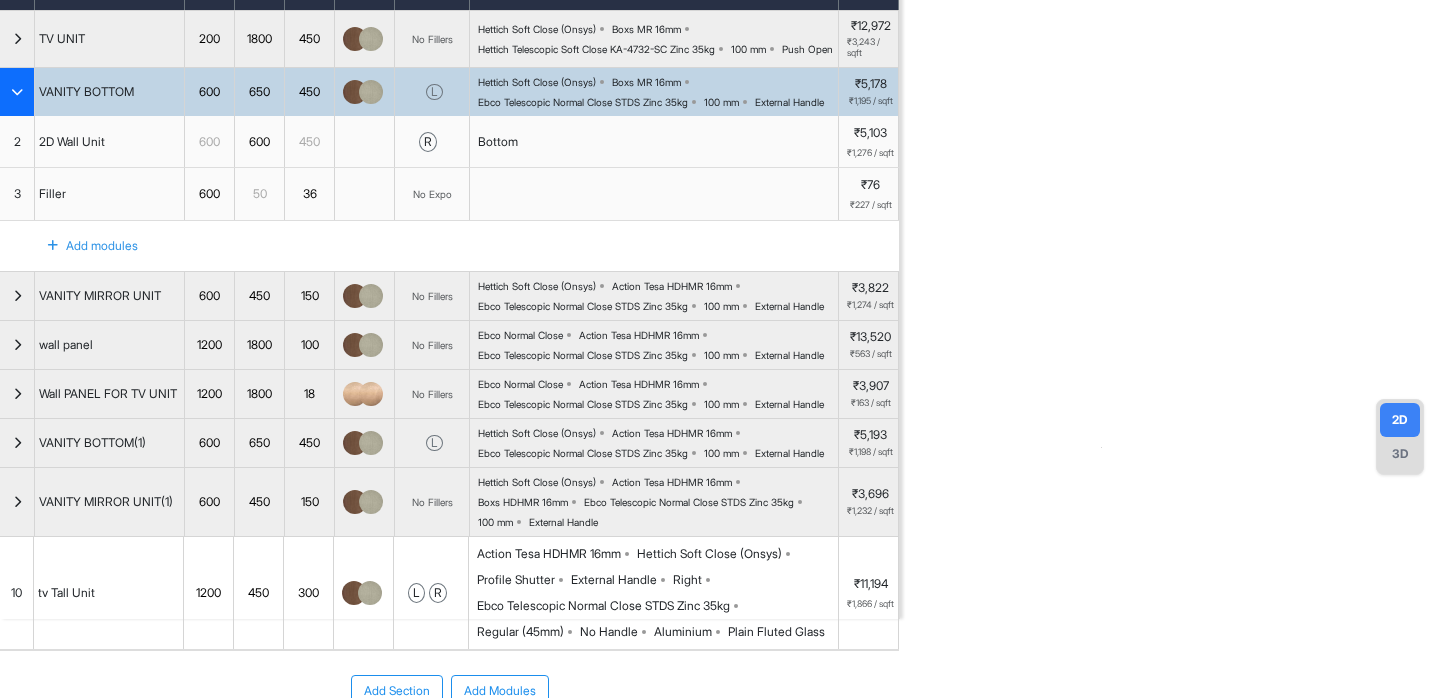click at bounding box center [1170, 270] 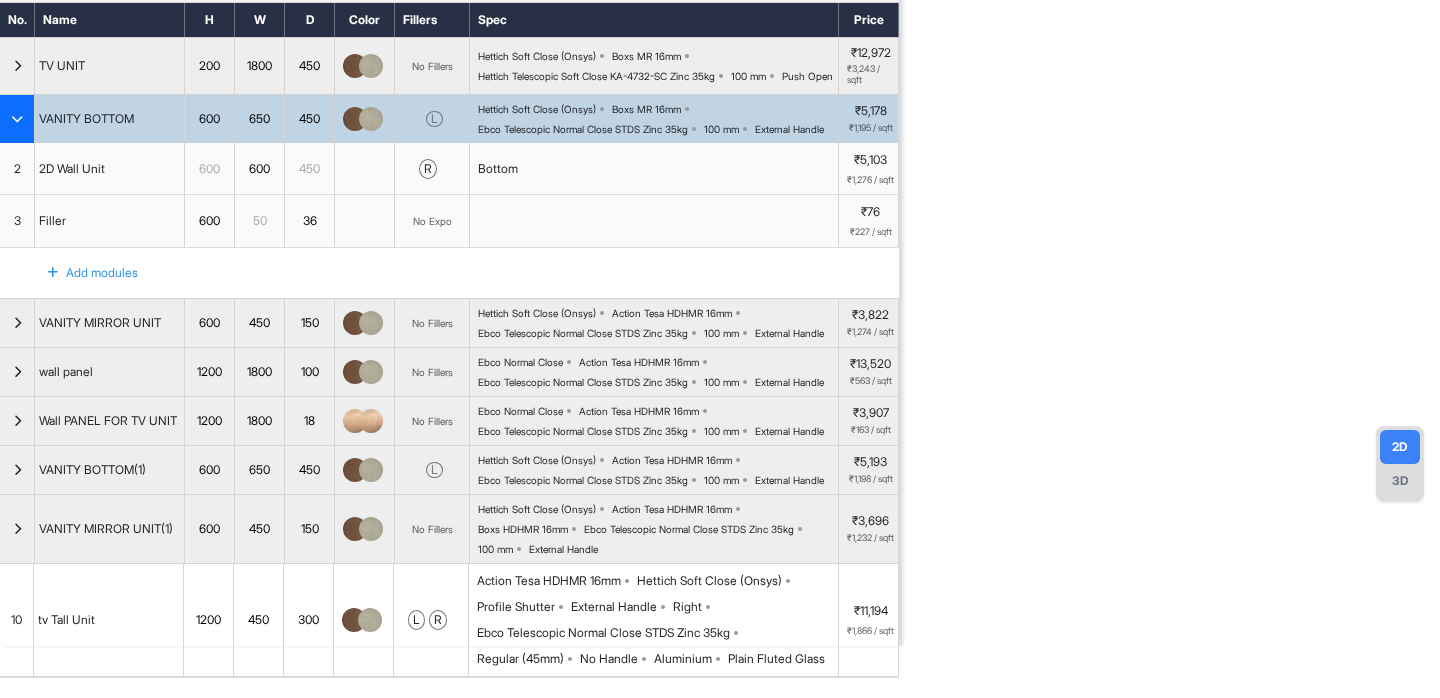 scroll, scrollTop: 39, scrollLeft: 0, axis: vertical 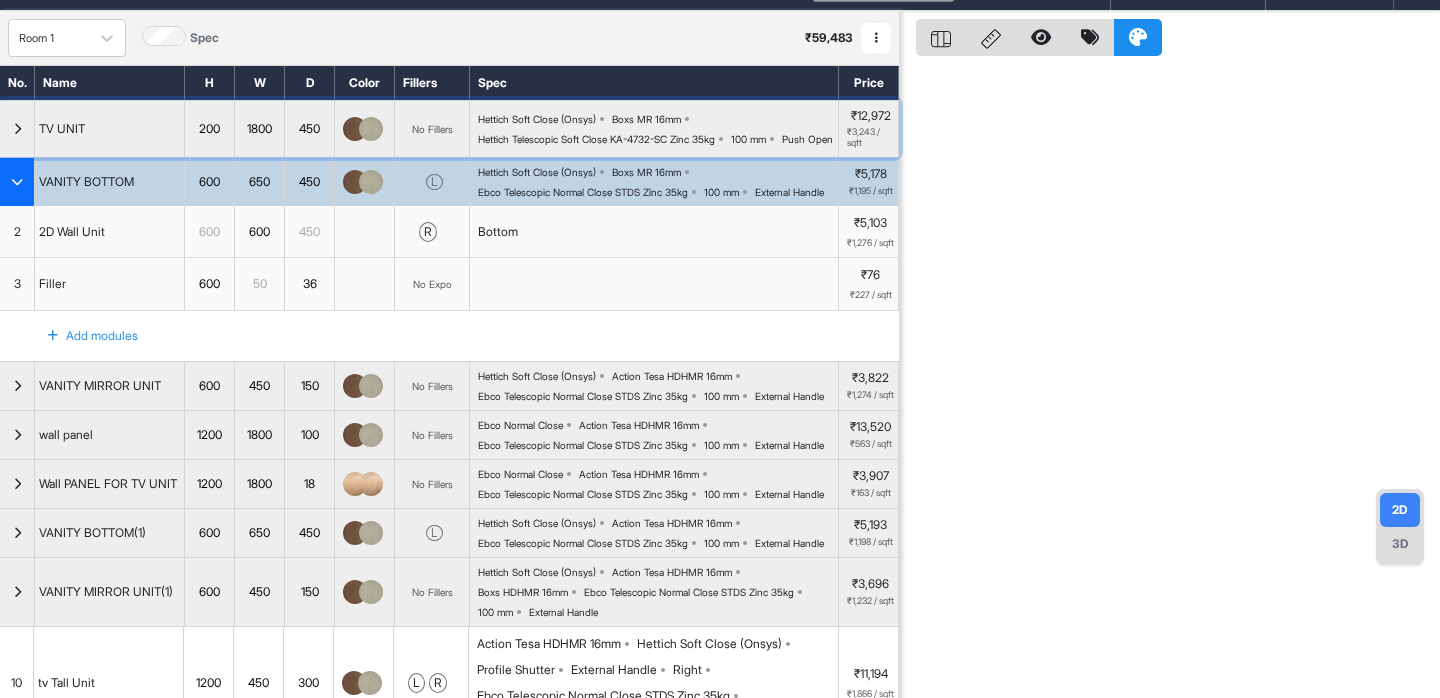 click on "Hettich Soft Close (Onsys) Boxs MR 16mm Hettich Telescopic Soft Close KA-4732-SC Zinc 35kg 100 mm Push Open" at bounding box center (658, 129) 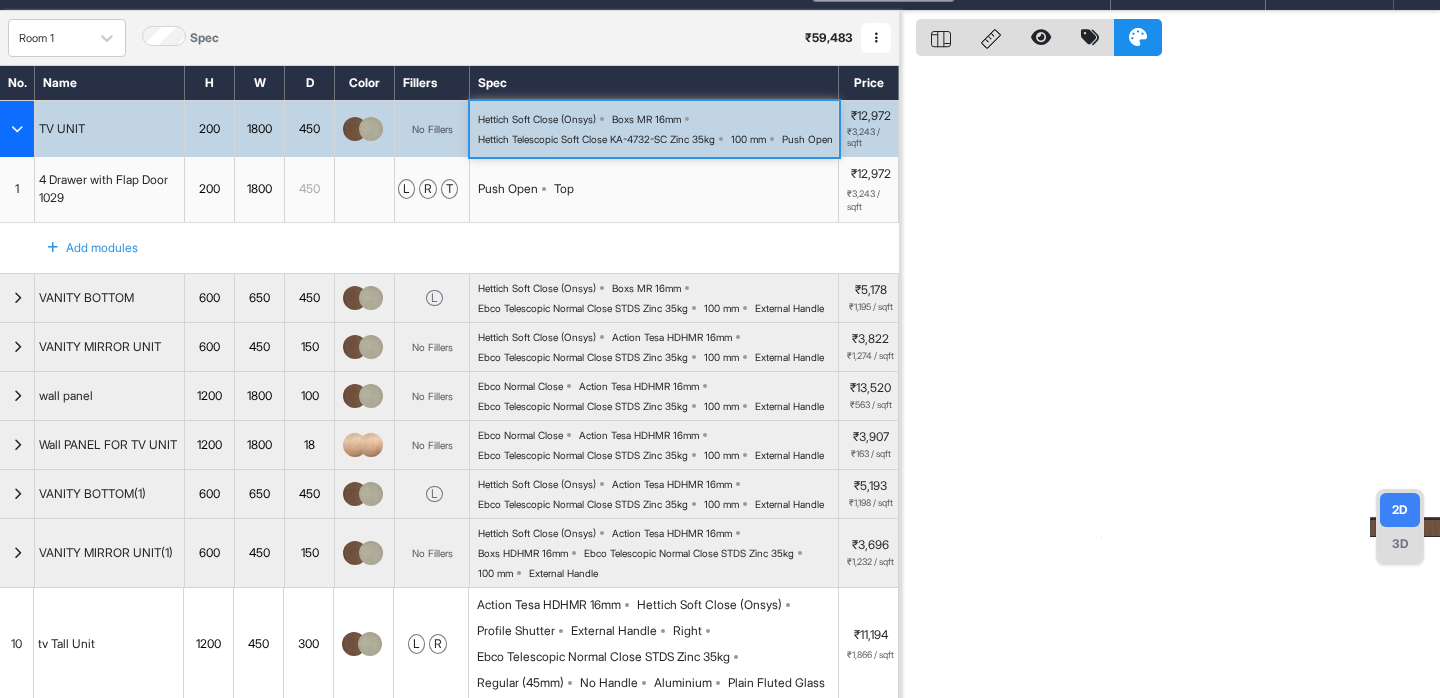 click on "Hettich Soft Close (Onsys) Boxs MR 16mm Hettich Telescopic Soft Close KA-4732-SC Zinc 35kg 100 mm Push Open" at bounding box center [658, 129] 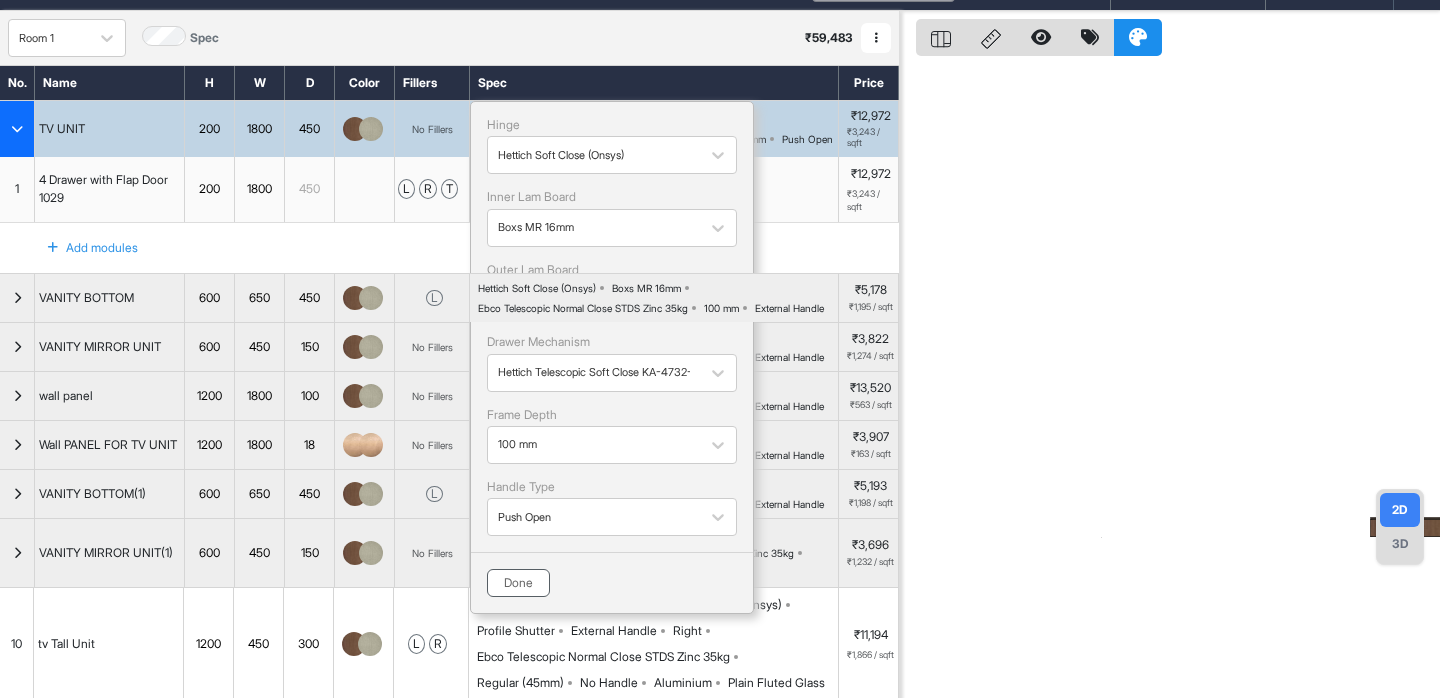 click on "Done" at bounding box center (518, 583) 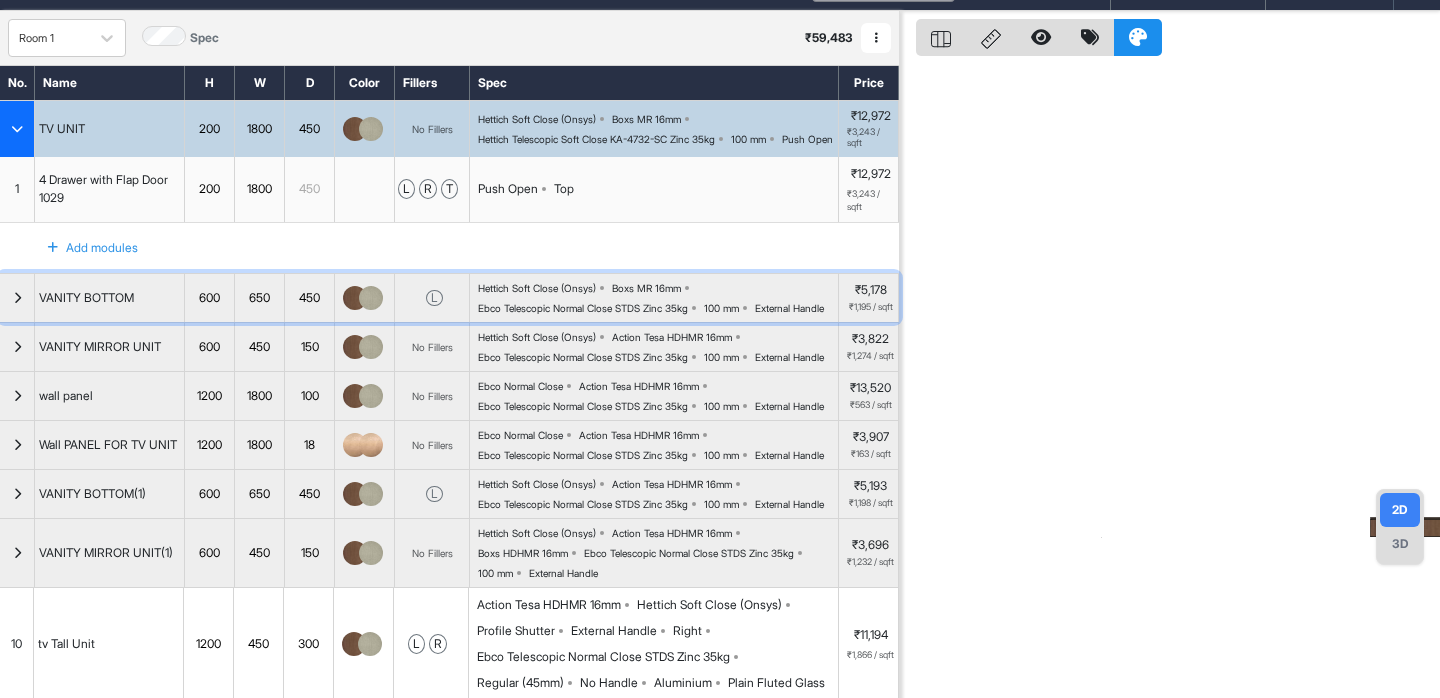 click on "Hettich Soft Close (Onsys) Boxs MR 16mm Ebco Telescopic Normal Close STDS Zinc 35kg 100 mm External Handle" at bounding box center (658, 298) 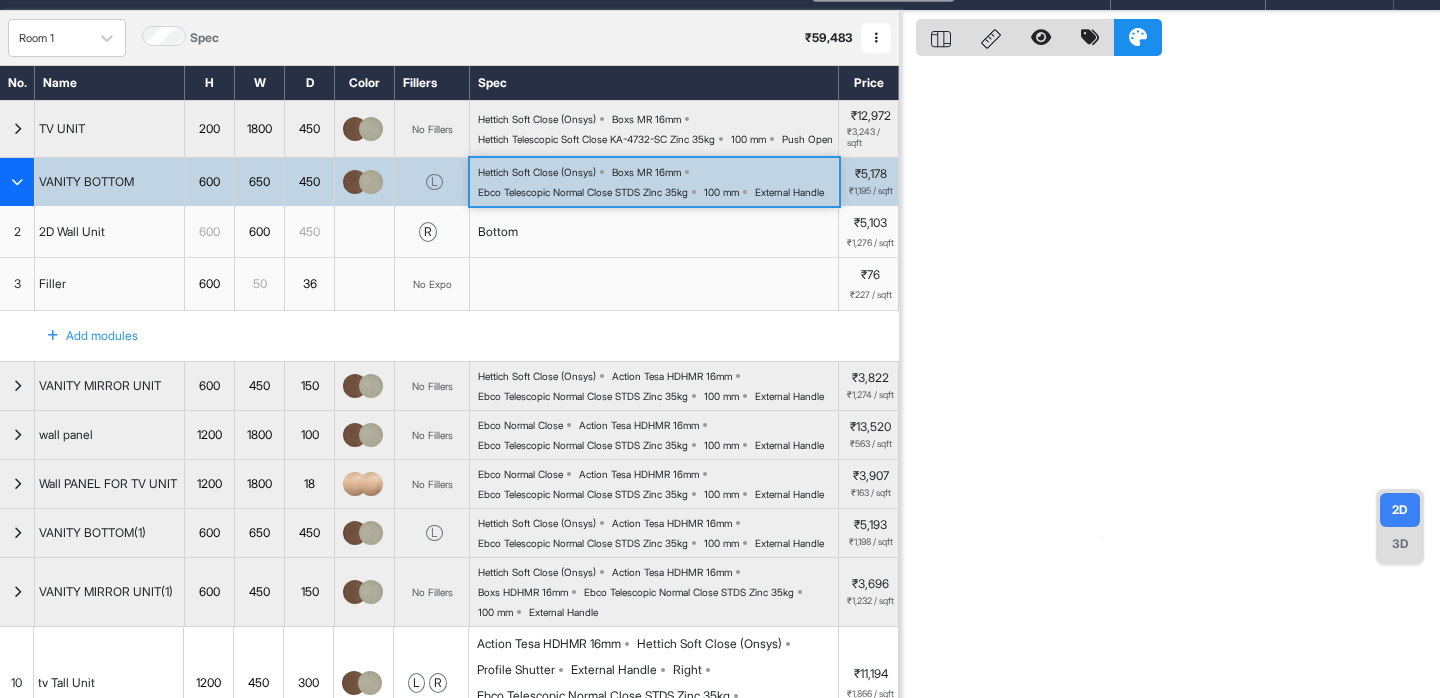 click at bounding box center [654, 284] 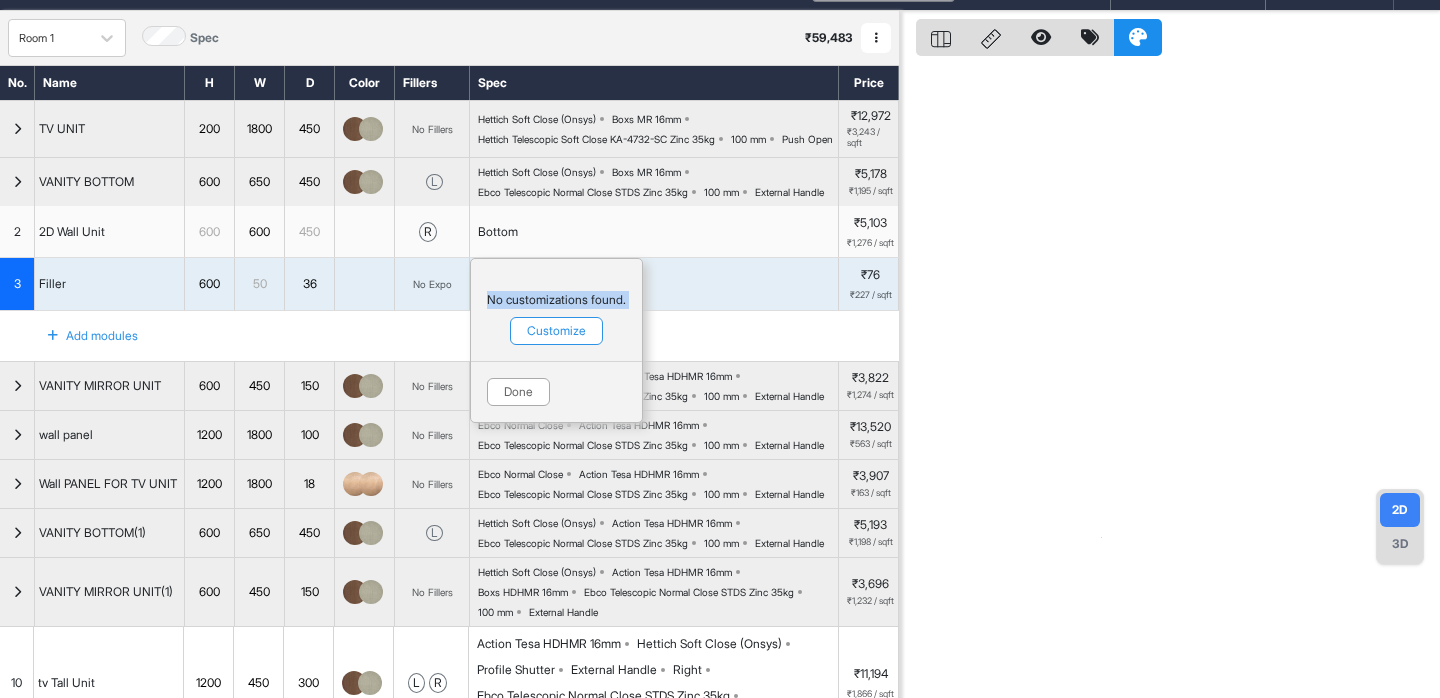click at bounding box center (1170, 360) 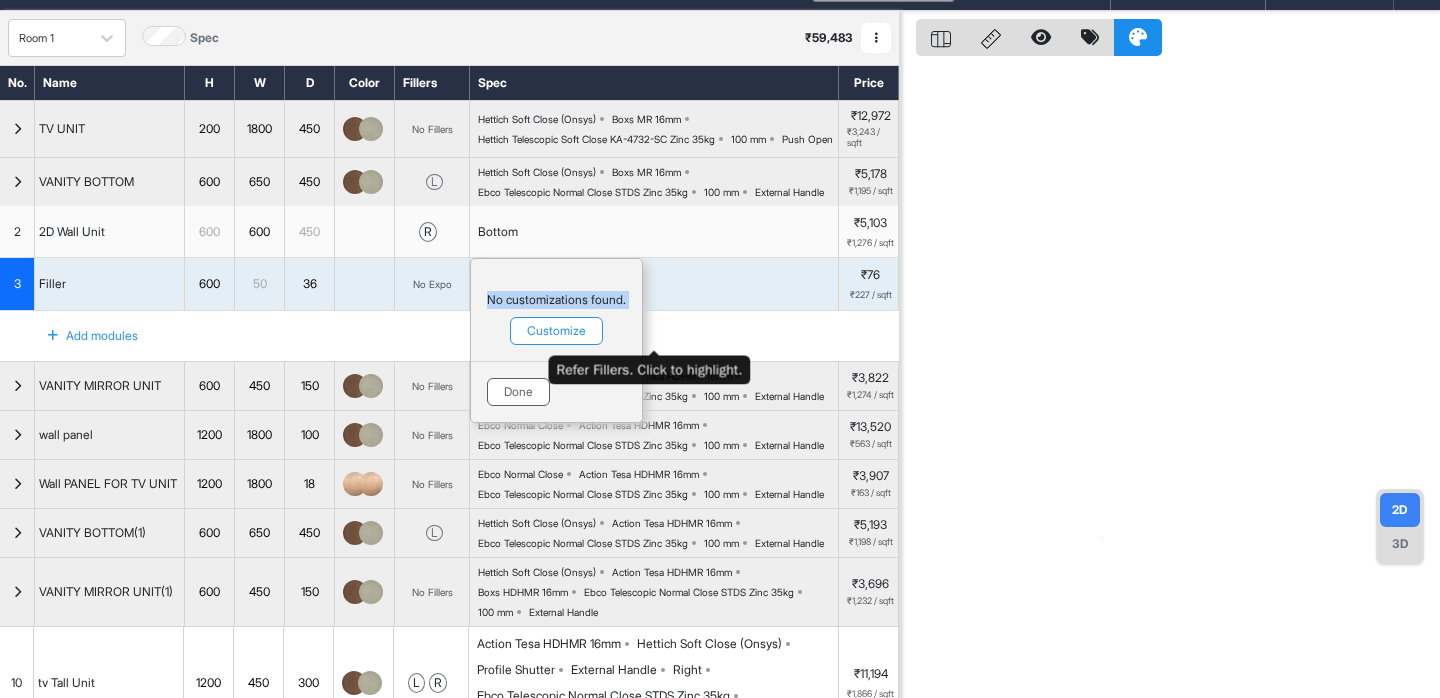 click on "Done" at bounding box center (518, 392) 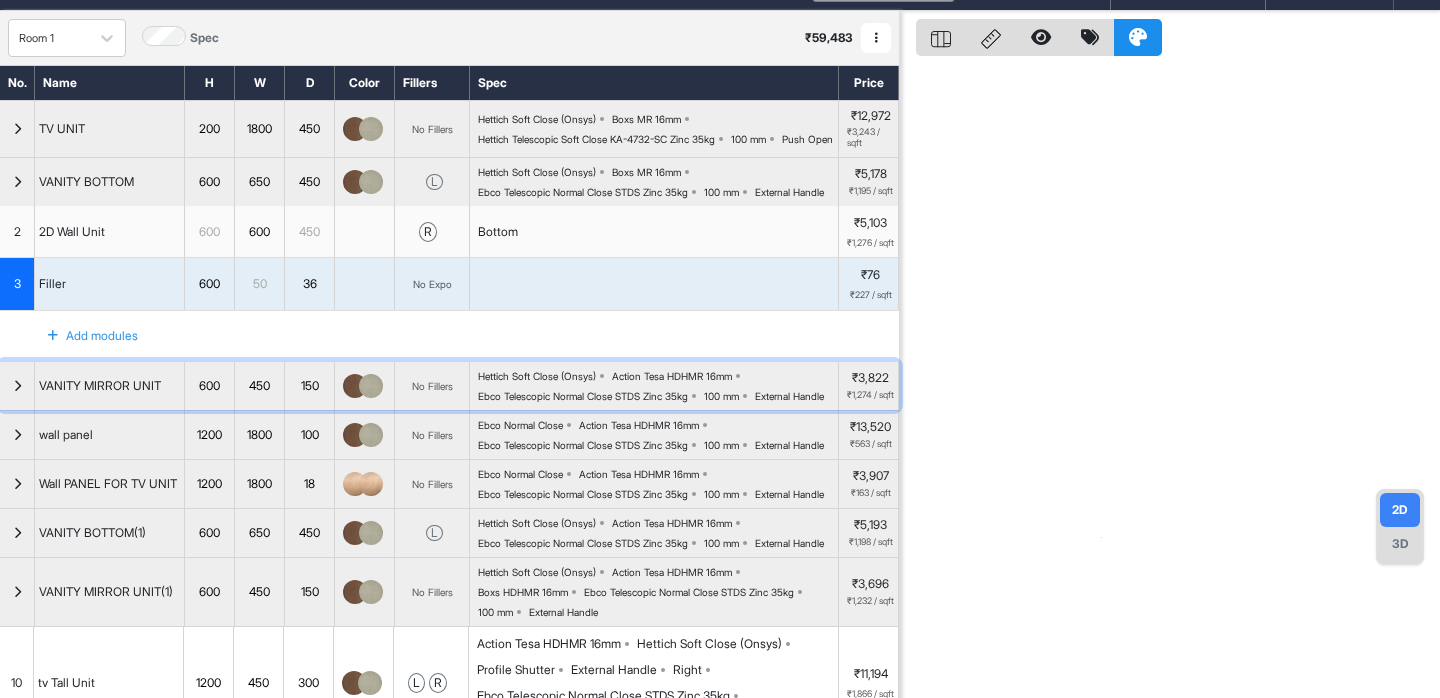 click on "Hettich Soft Close (Onsys) Action Tesa HDHMR 16mm Ebco Telescopic Normal Close STDS Zinc 35kg 100 mm External Handle" at bounding box center (658, 386) 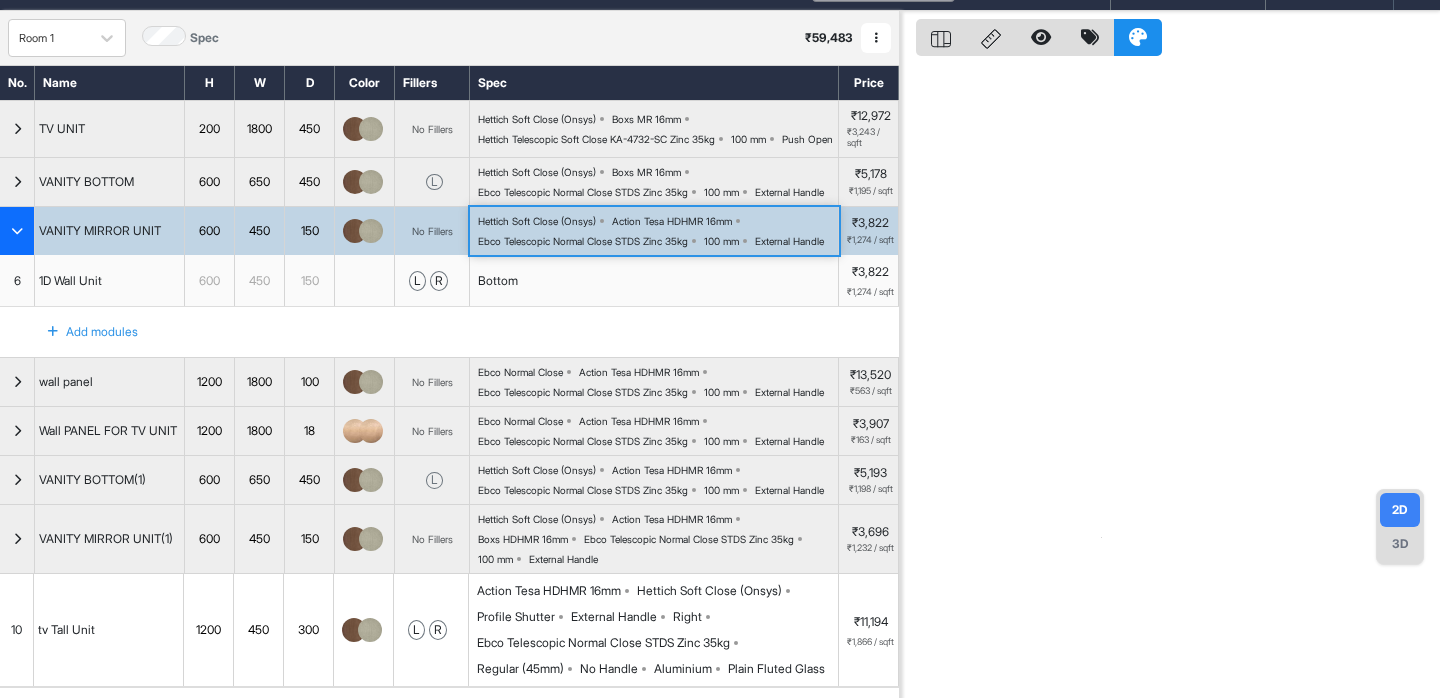 click on "Hettich Soft Close (Onsys) Action Tesa HDHMR 16mm Ebco Telescopic Normal Close STDS Zinc 35kg 100 mm External Handle" at bounding box center (658, 231) 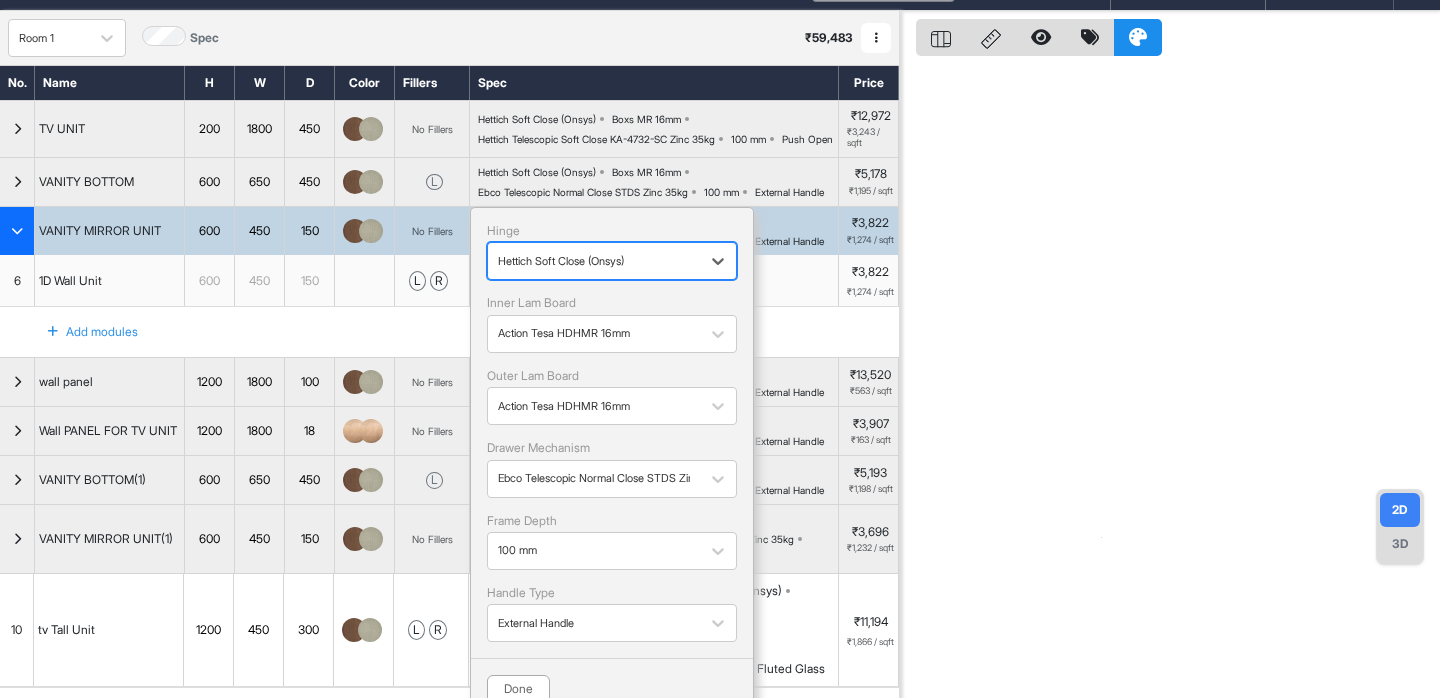 click at bounding box center (594, 261) 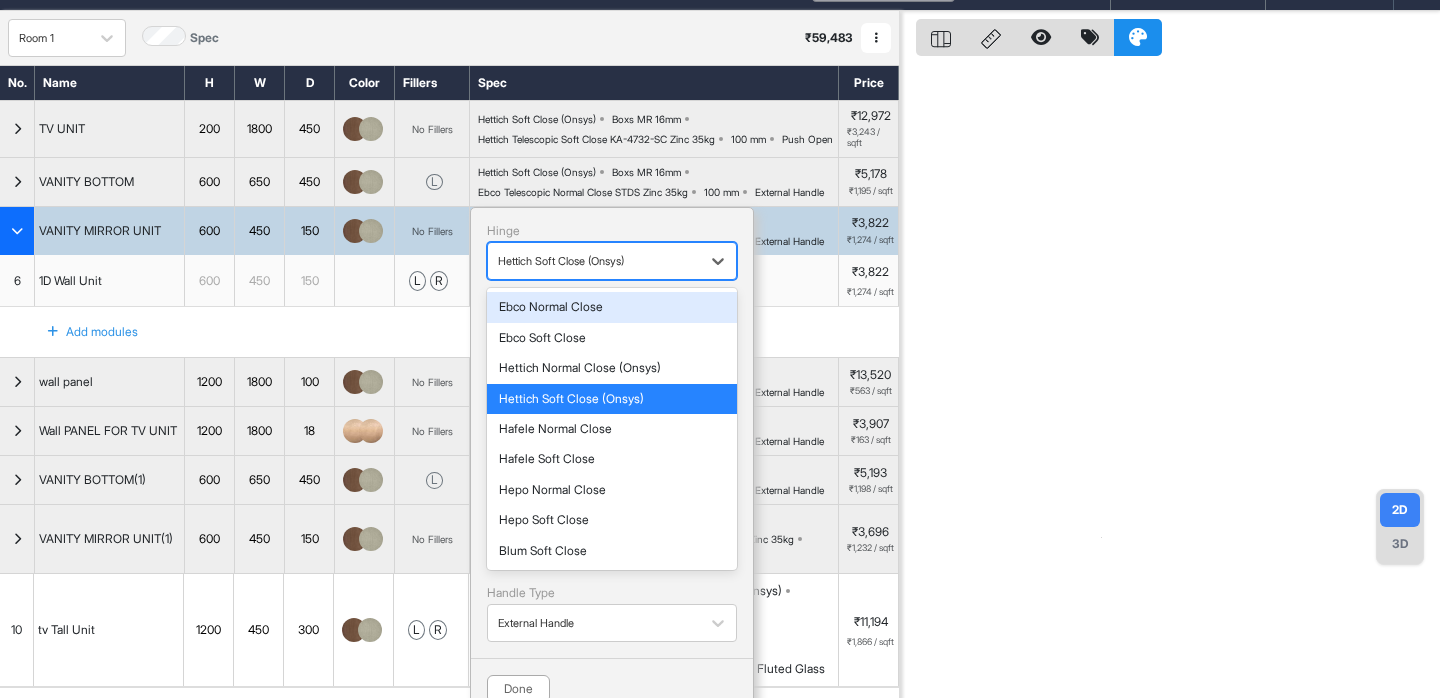 click on "Hettich Soft Close (Onsys)" at bounding box center (594, 261) 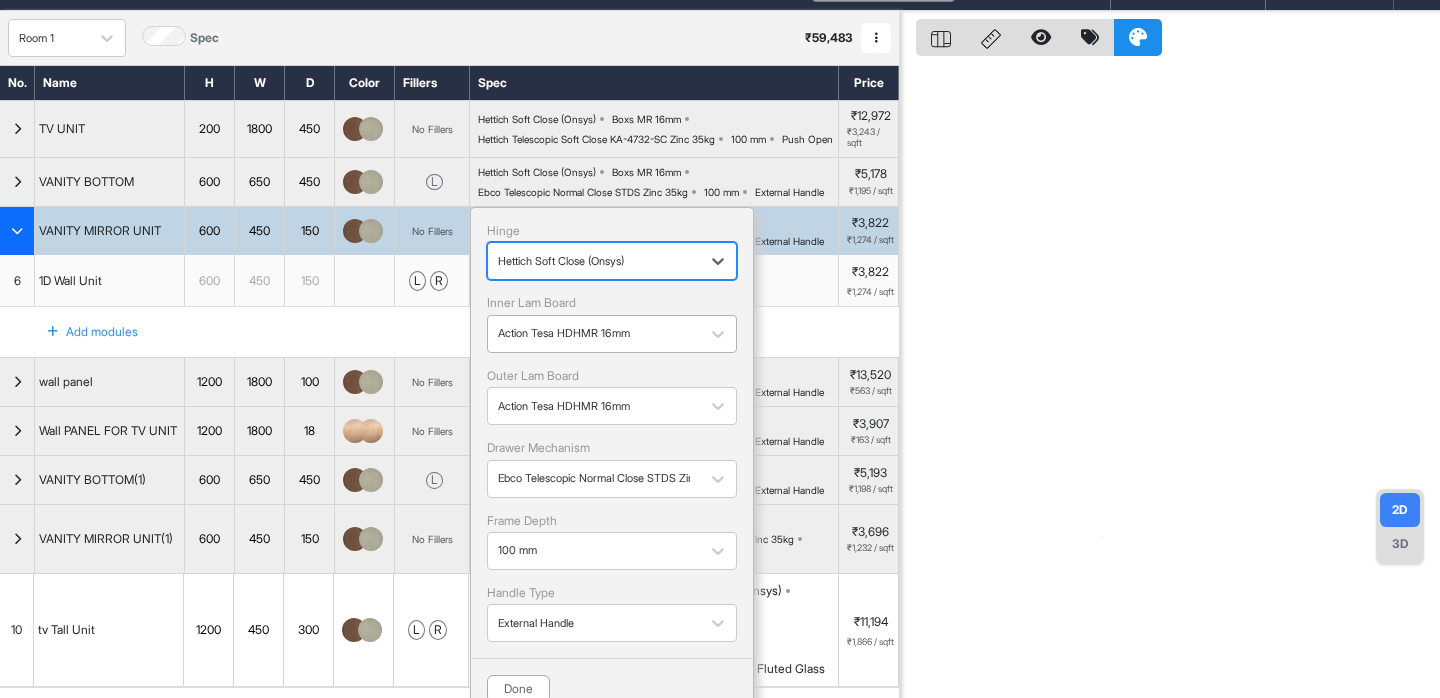 click at bounding box center [594, 334] 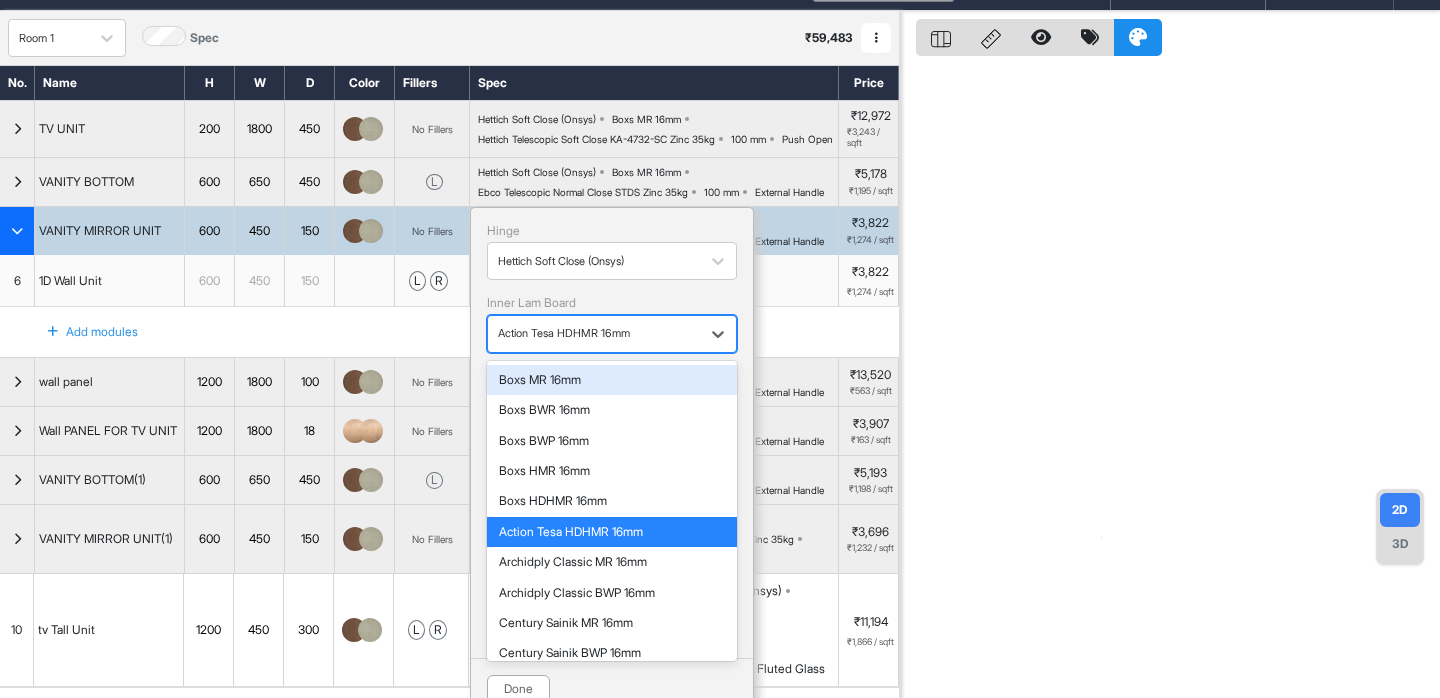 click on "Boxs MR 16mm" at bounding box center (612, 380) 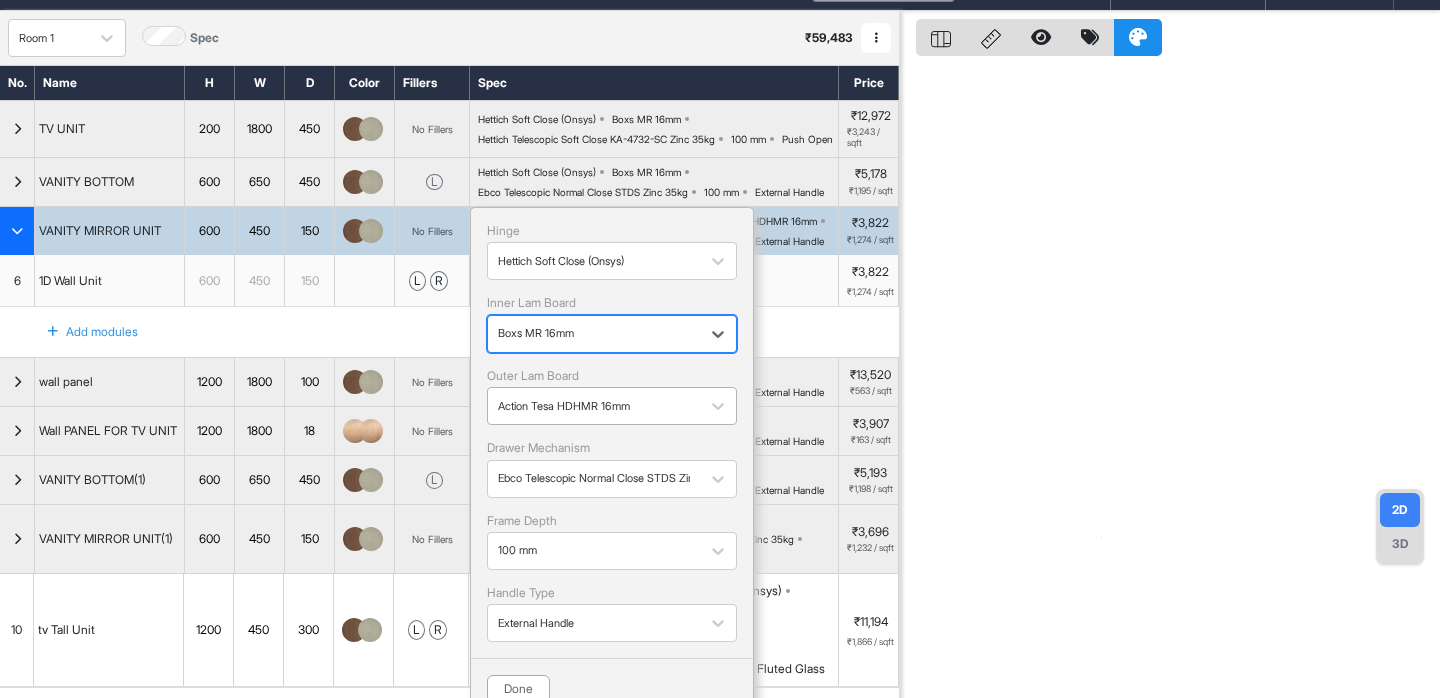 click at bounding box center [594, 406] 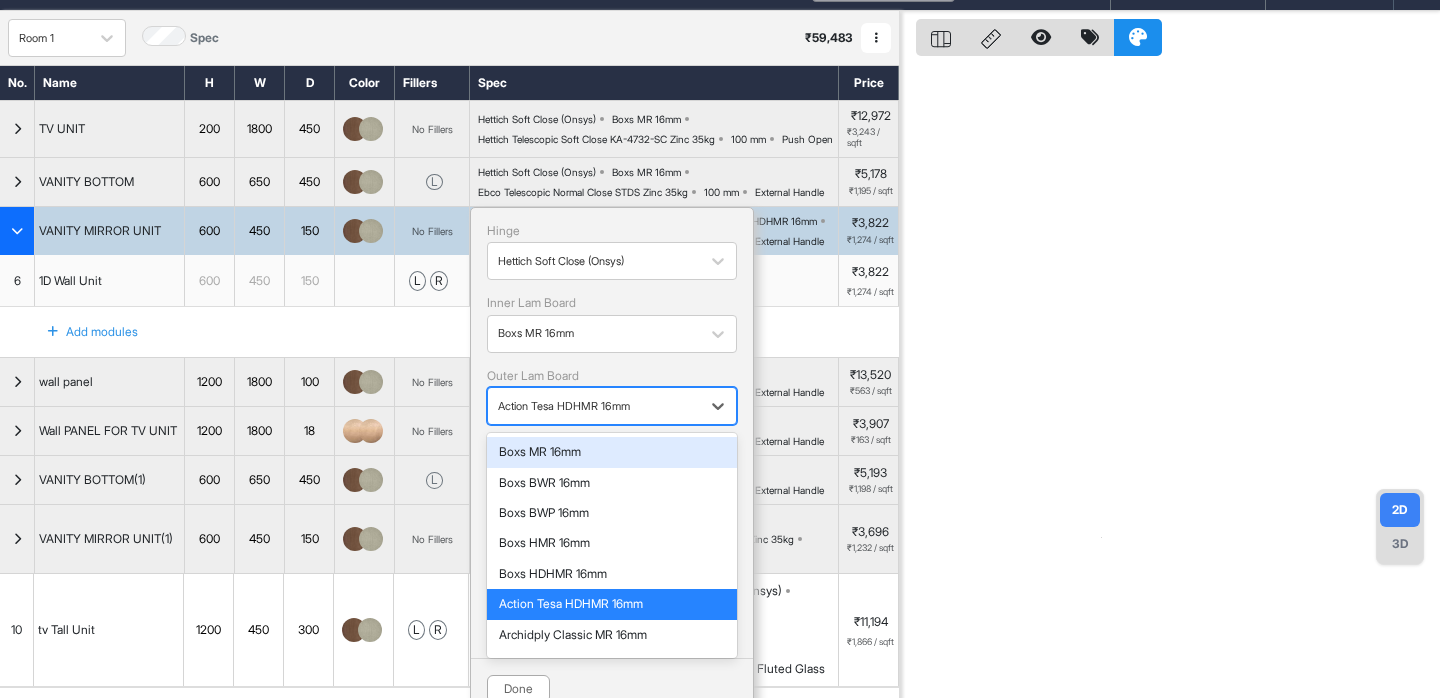 click on "Boxs MR 16mm" at bounding box center (612, 452) 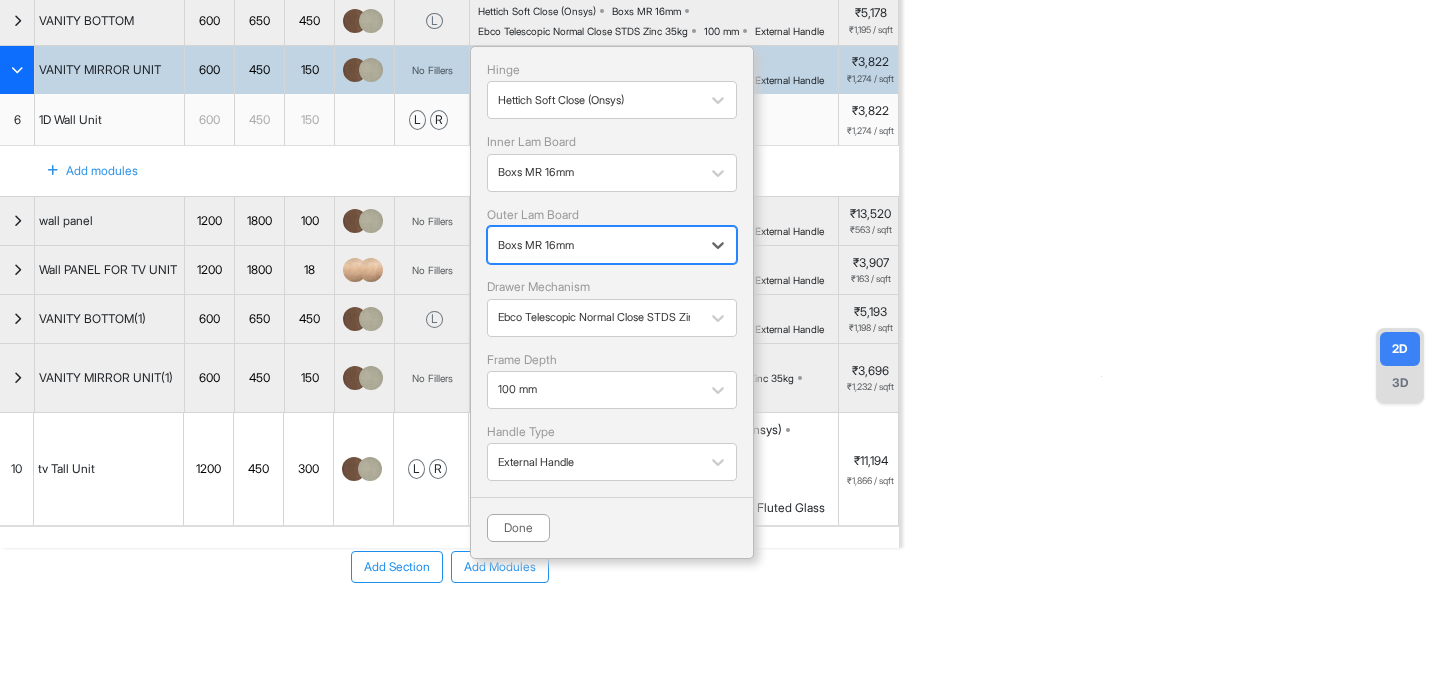 scroll, scrollTop: 233, scrollLeft: 0, axis: vertical 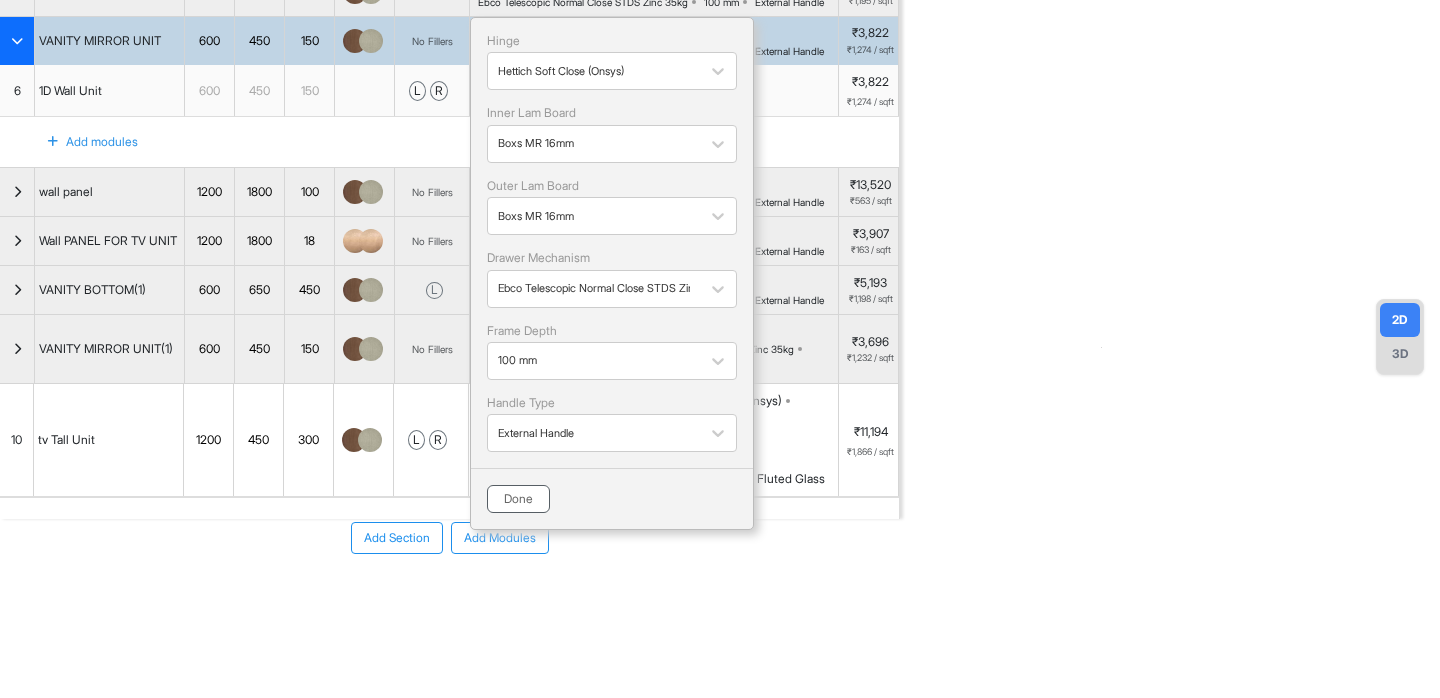 click on "Done" at bounding box center (518, 499) 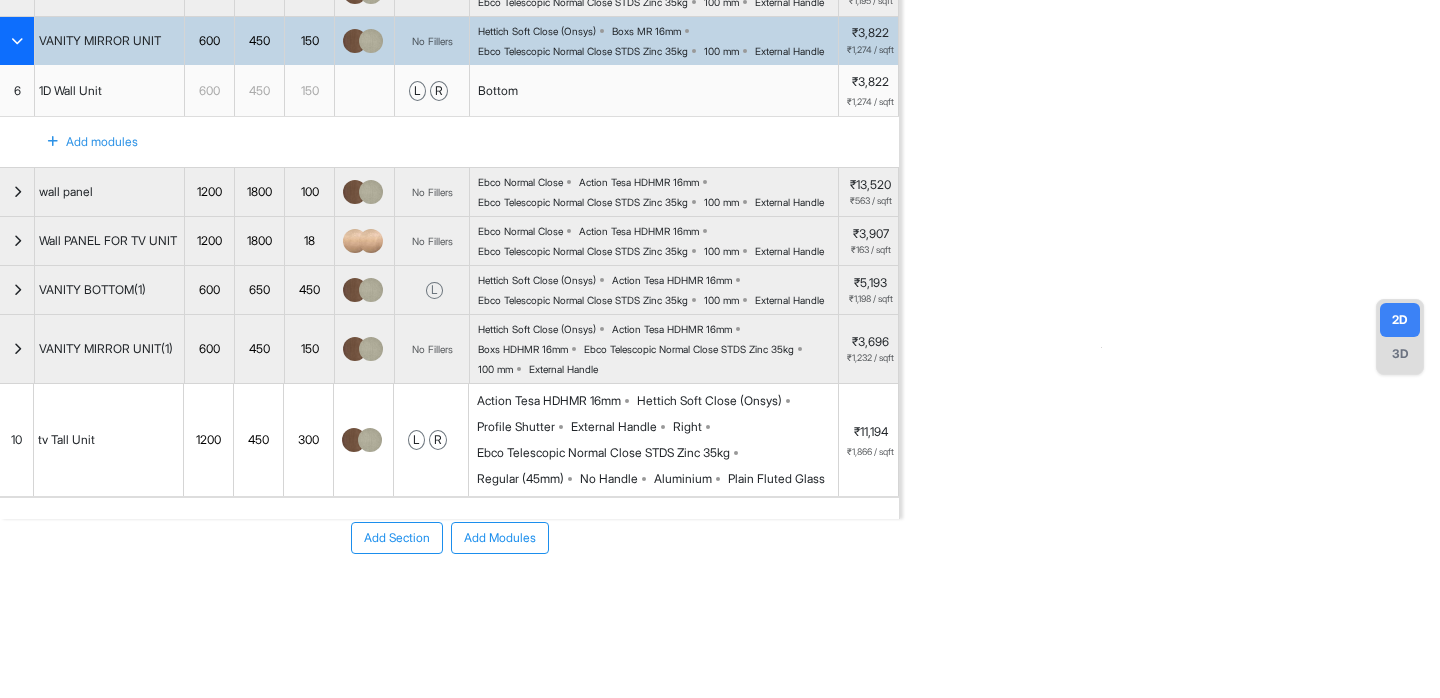 click at bounding box center (1170, 170) 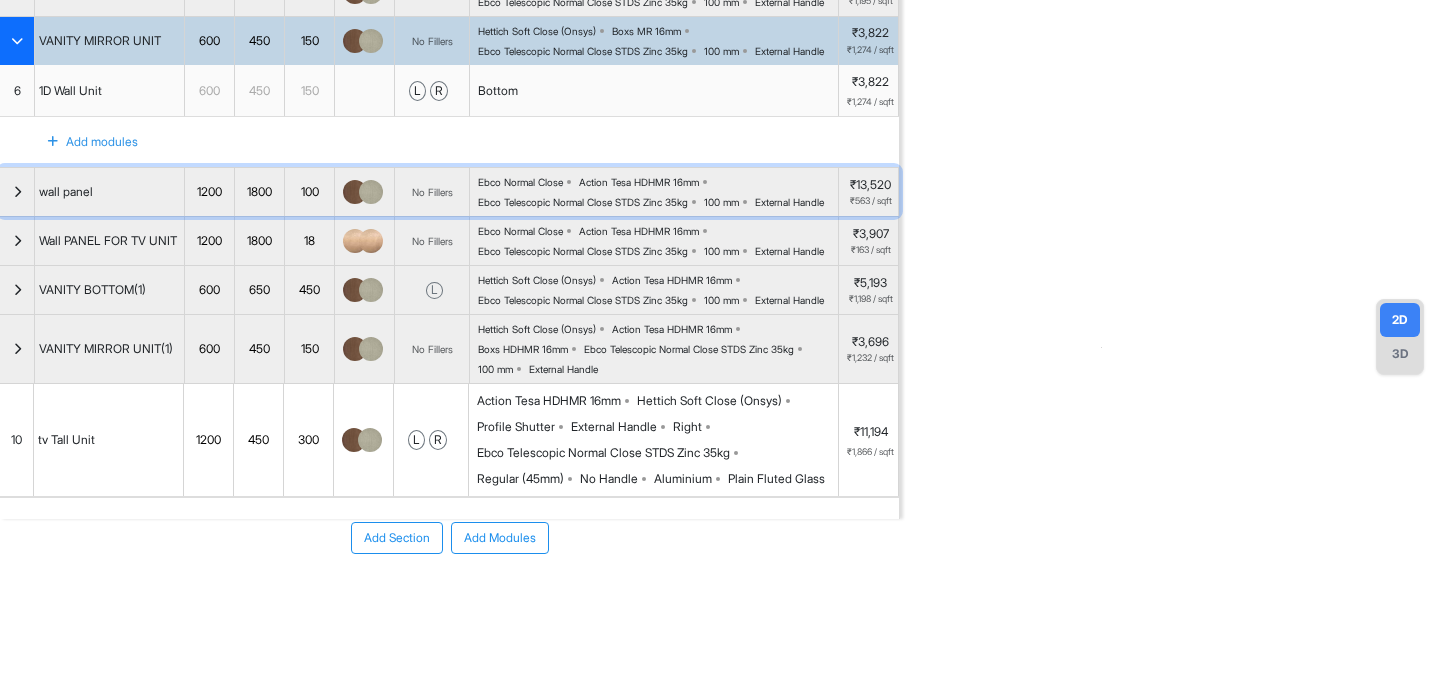click on "Ebco Telescopic Normal Close STDS Zinc 35kg" at bounding box center (587, 202) 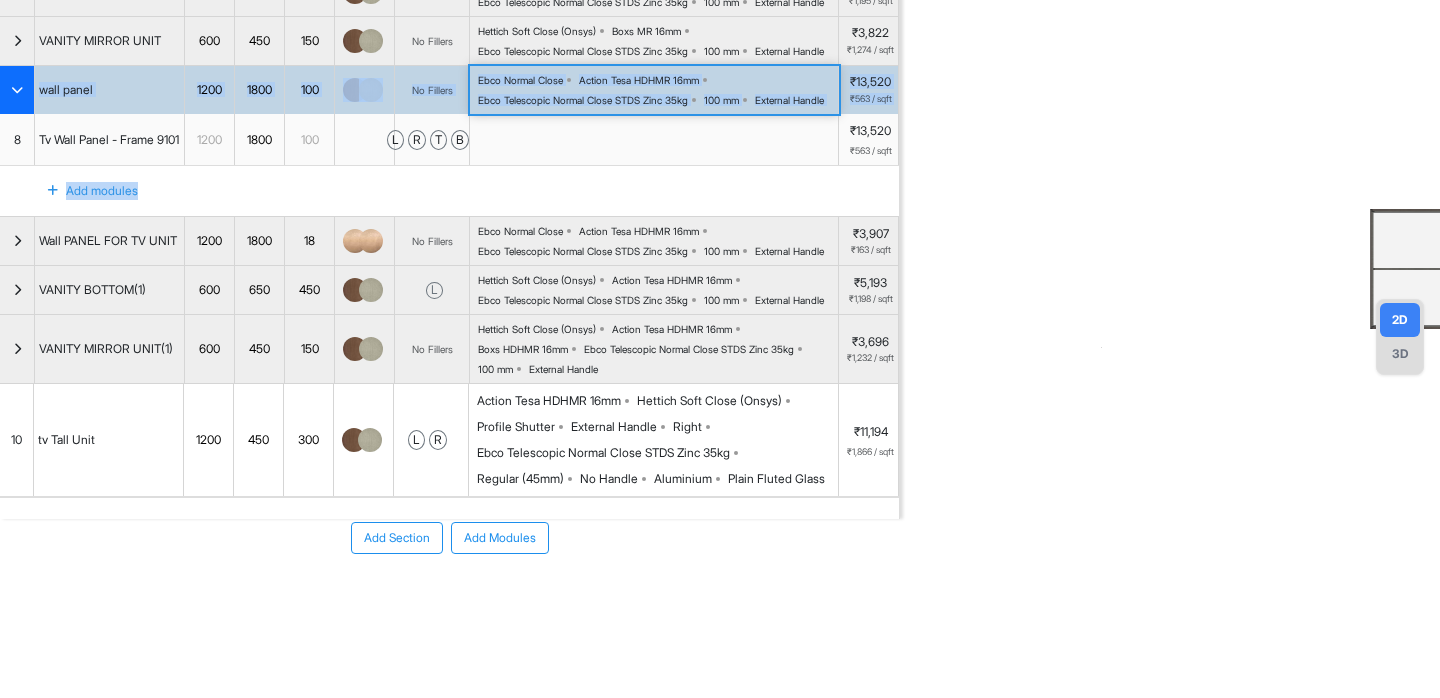 click on "Add modules" at bounding box center (449, 191) 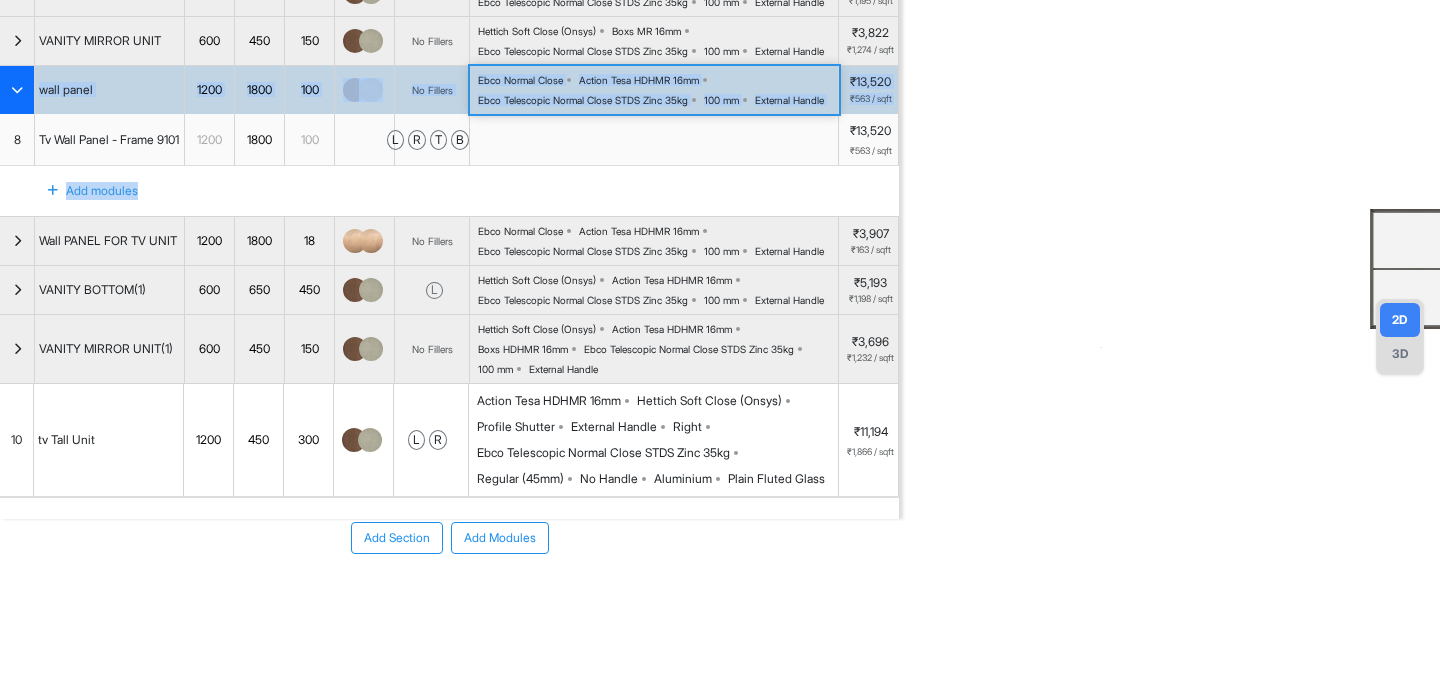 click on "Ebco Normal Close Action Tesa HDHMR 16mm Ebco Telescopic Normal Close STDS Zinc 35kg 100 mm External Handle" at bounding box center [658, 90] 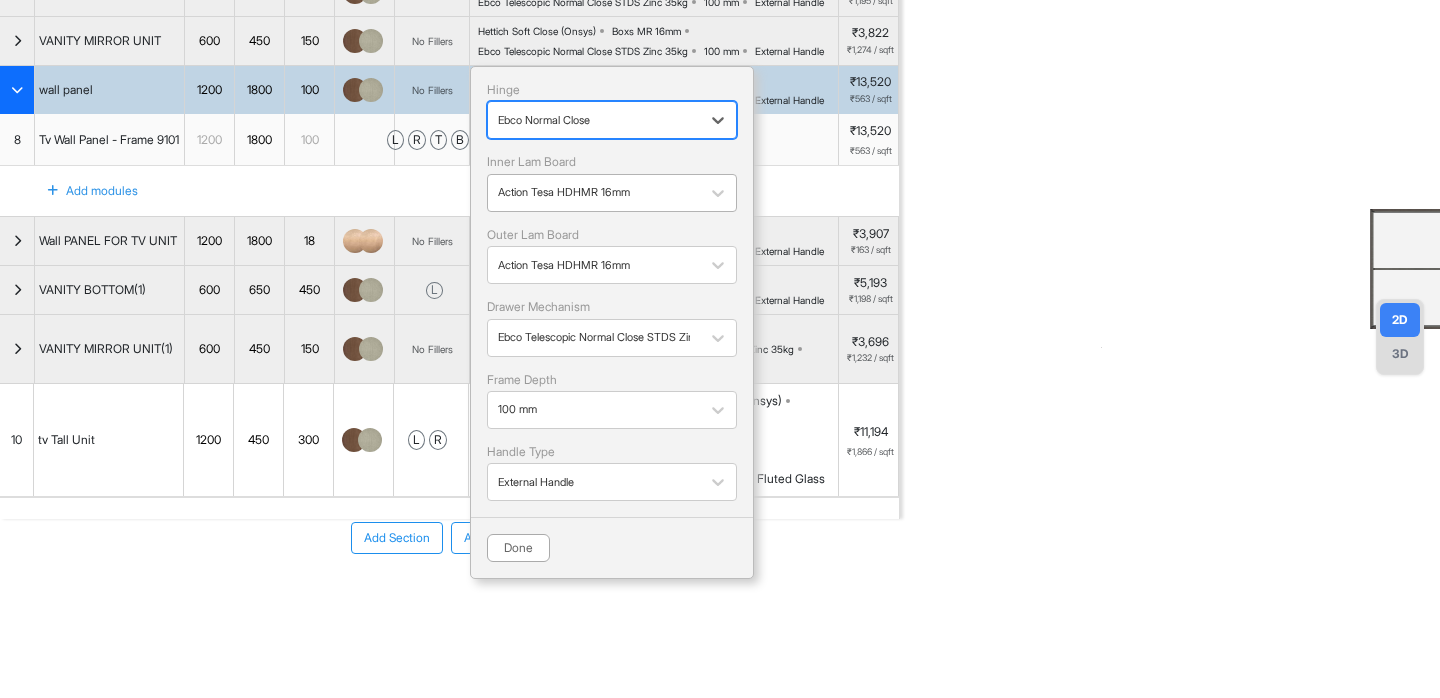click on "Action Tesa HDHMR 16mm" at bounding box center [612, 193] 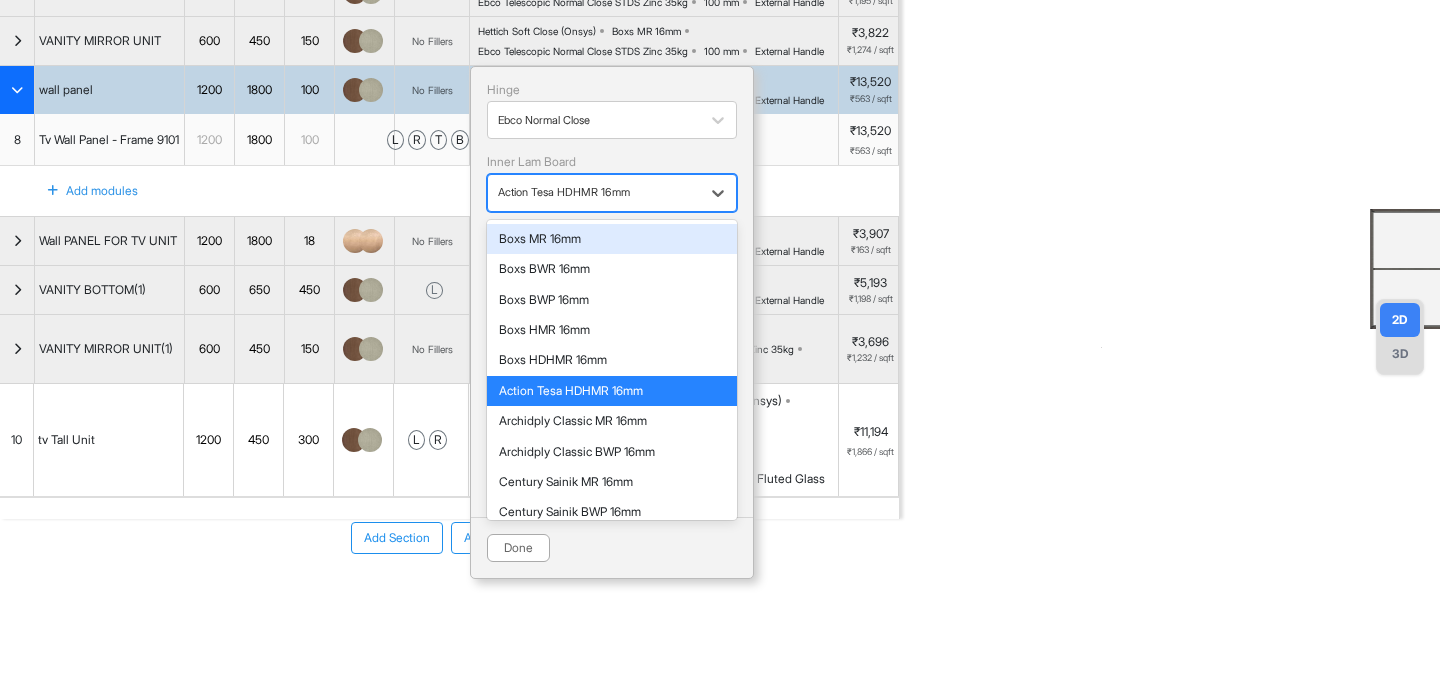click on "Boxs MR 16mm" at bounding box center [612, 239] 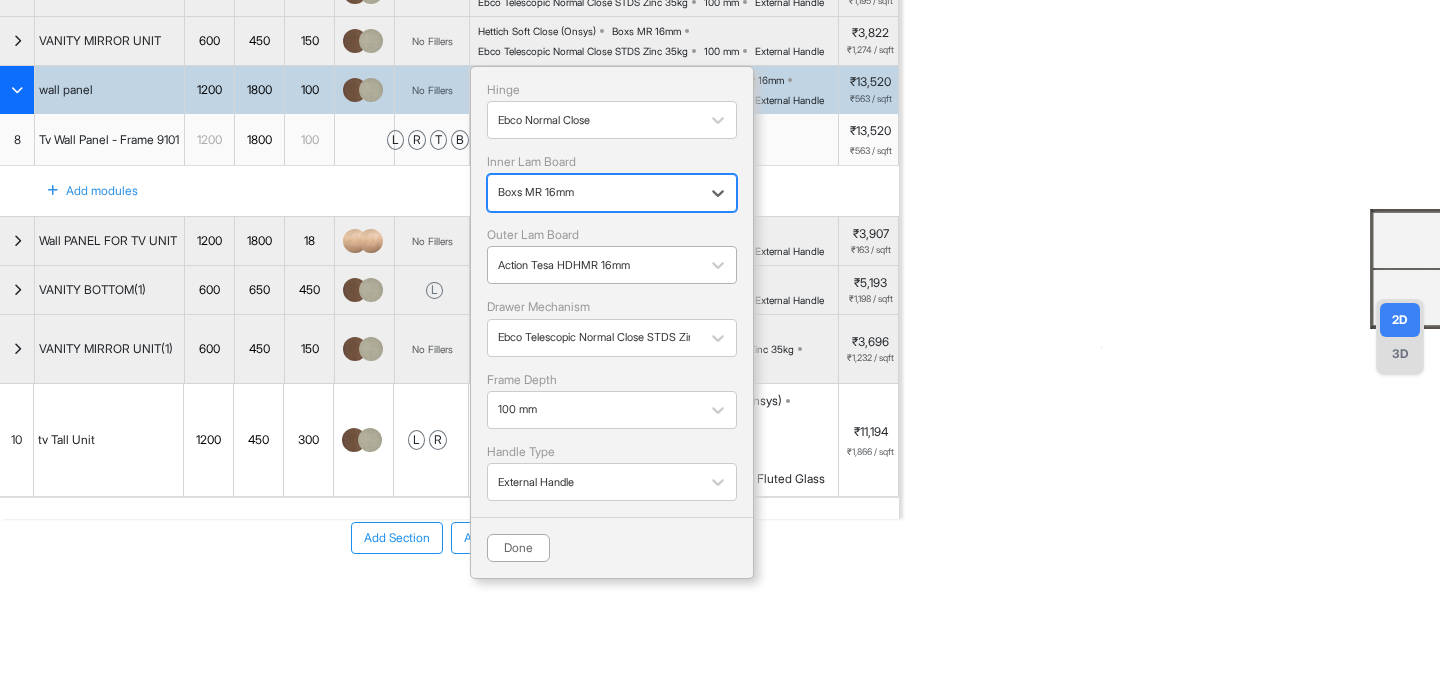 click at bounding box center (594, 265) 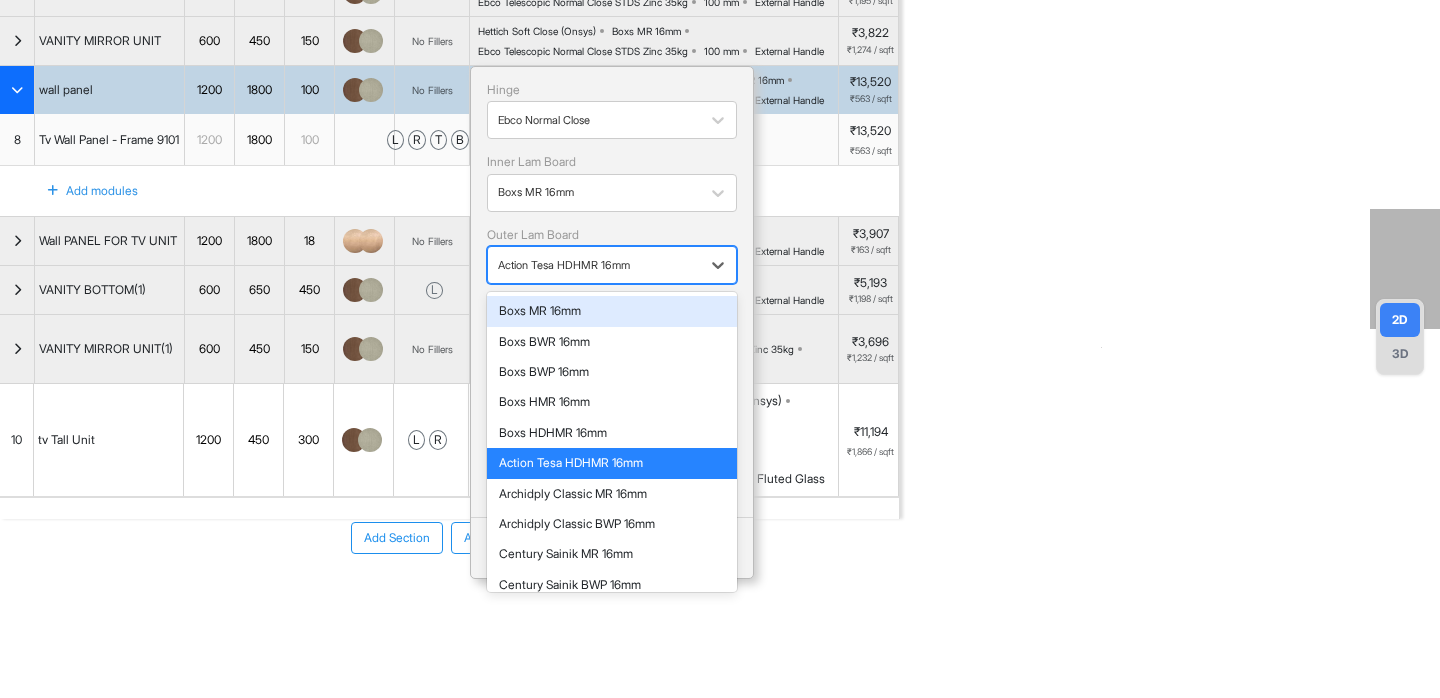 click on "Boxs MR 16mm" at bounding box center (612, 311) 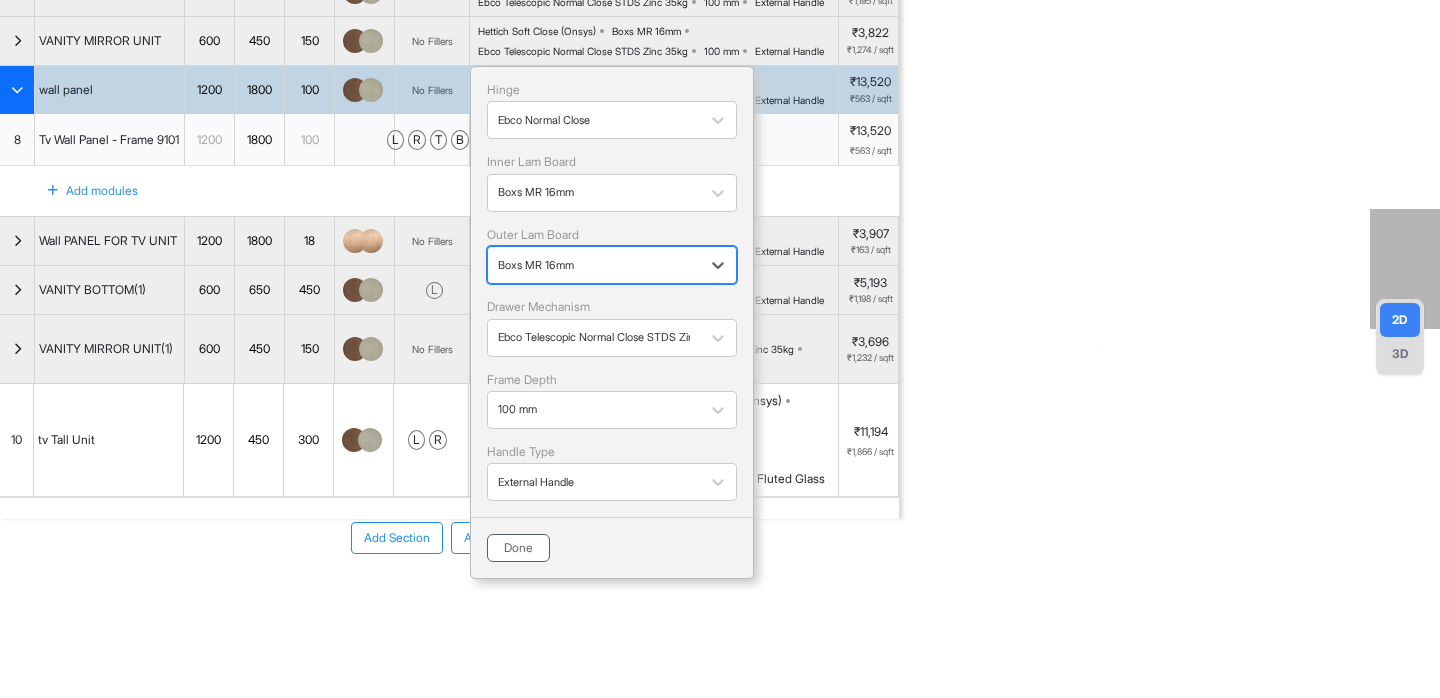 click on "Done" at bounding box center [518, 548] 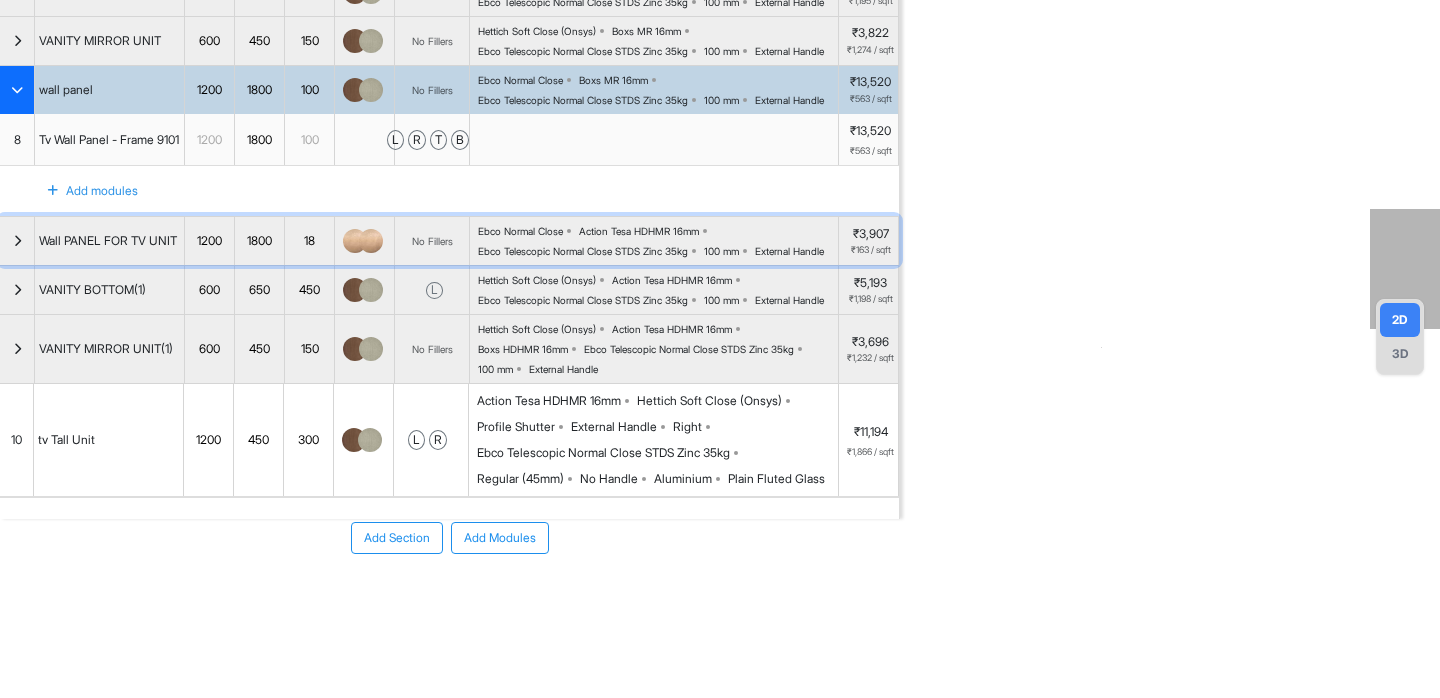 click on "Ebco Telescopic Normal Close STDS Zinc 35kg" at bounding box center (583, 251) 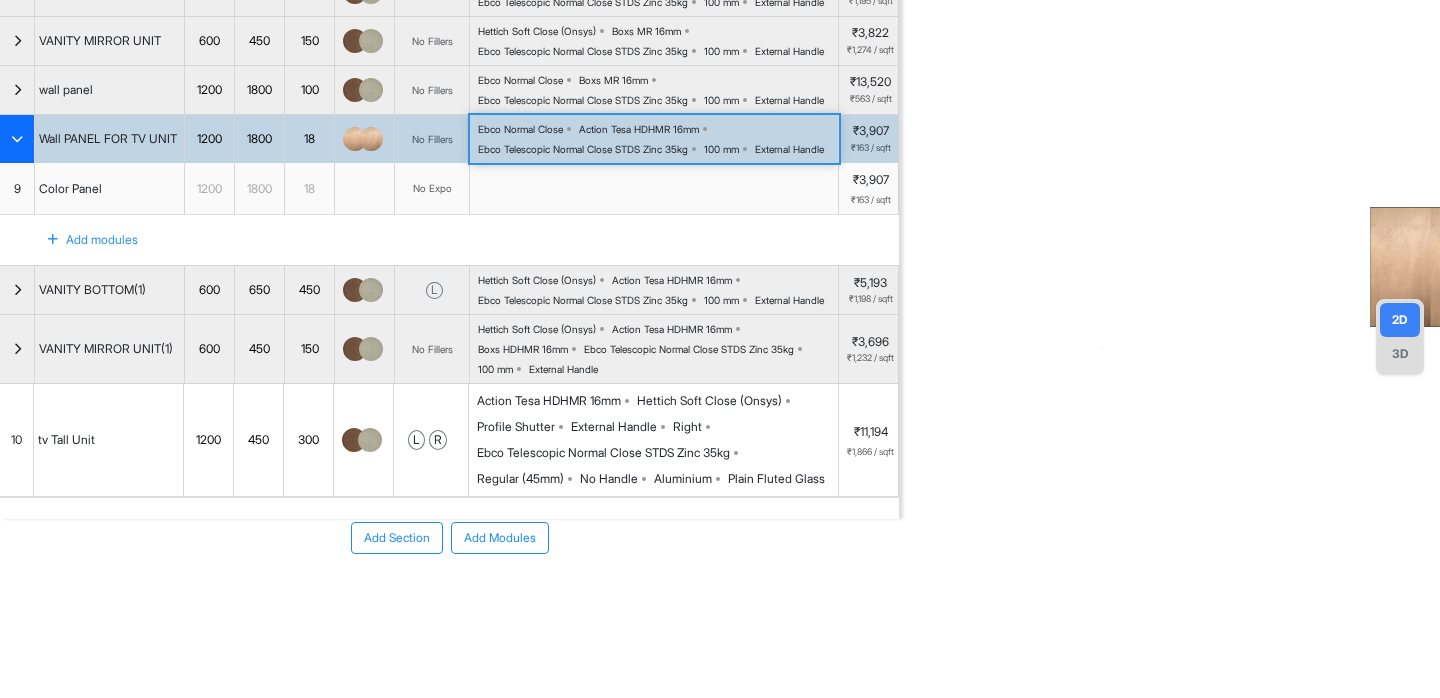 click on "Ebco Normal Close Action Tesa HDHMR 16mm Ebco Telescopic Normal Close STDS Zinc 35kg 100 mm External Handle" at bounding box center (658, 139) 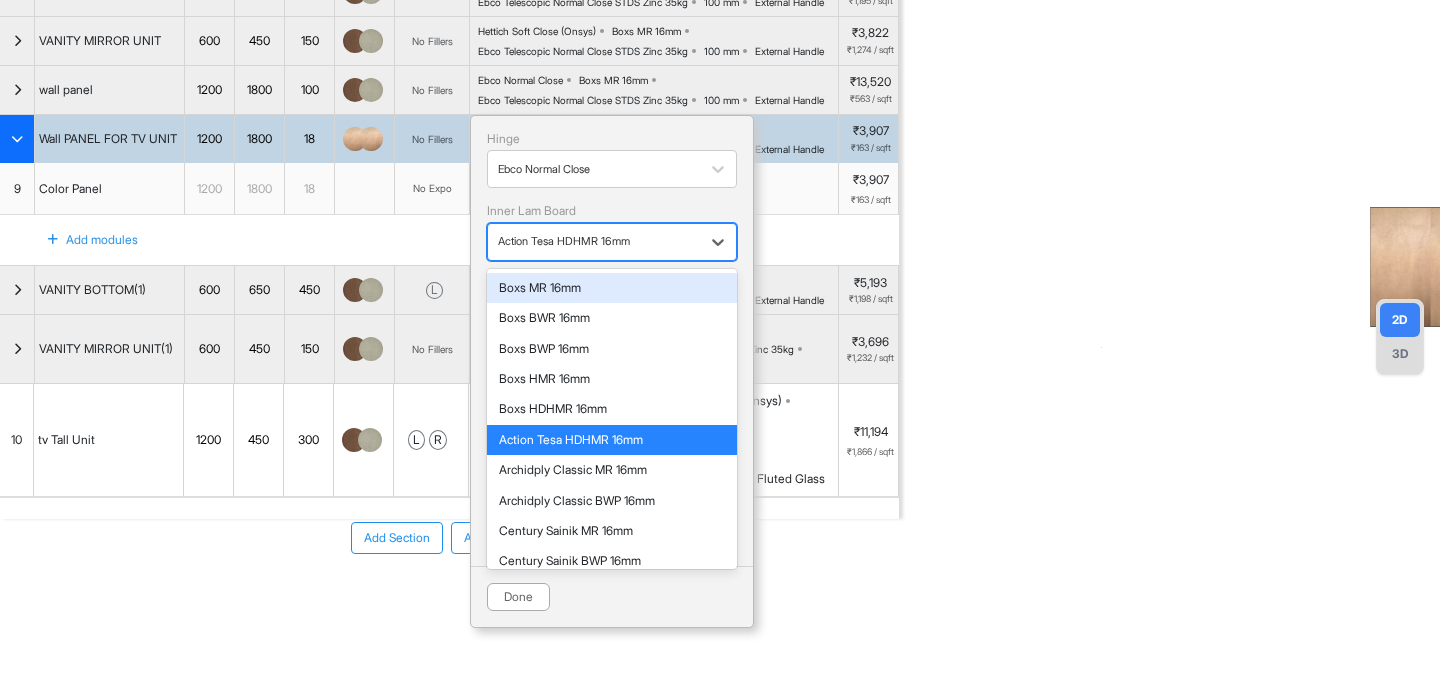 click at bounding box center [594, 242] 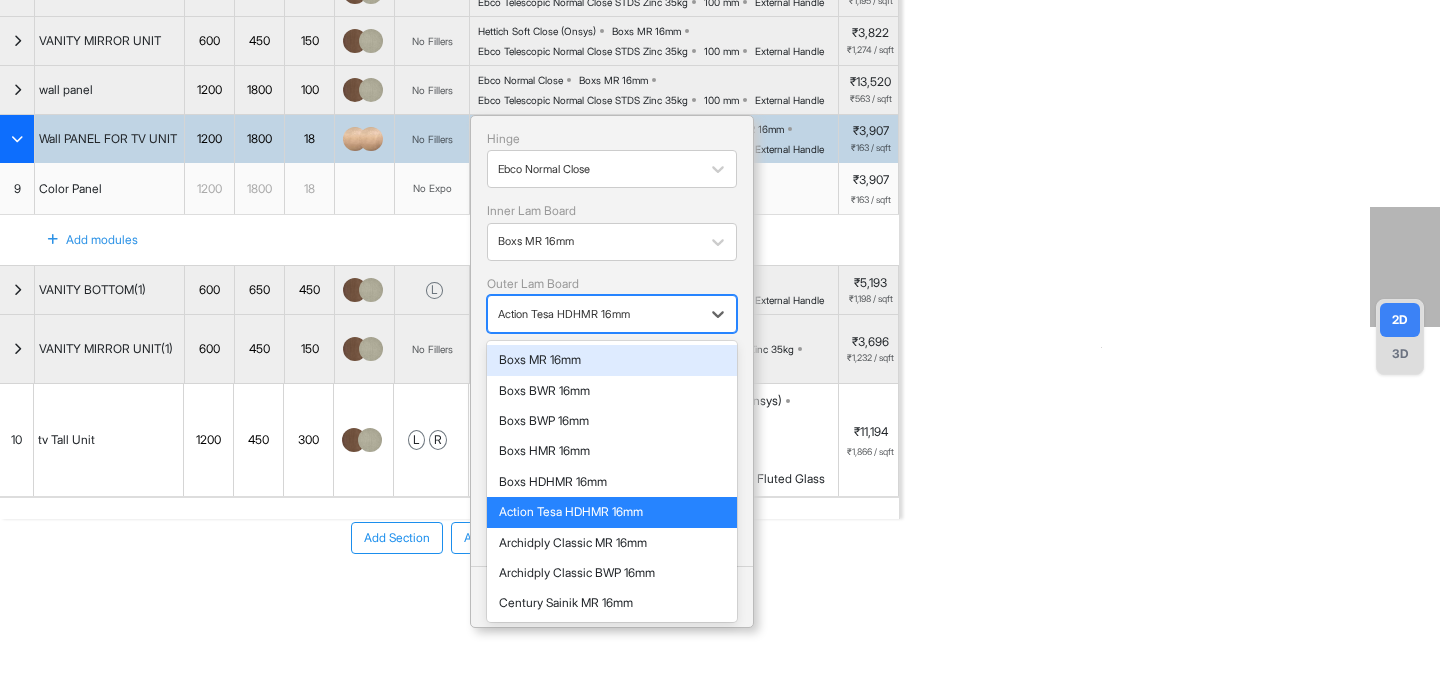 click at bounding box center (594, 314) 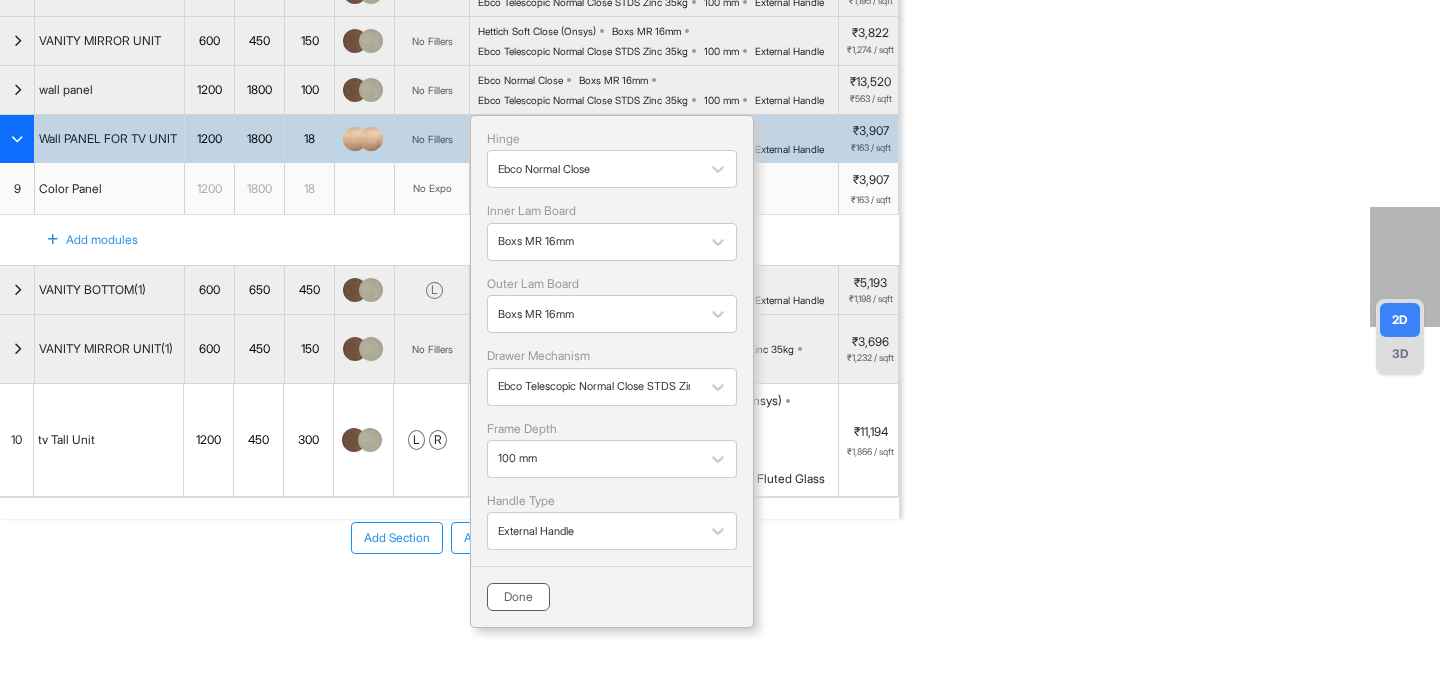 click on "Done" at bounding box center (518, 597) 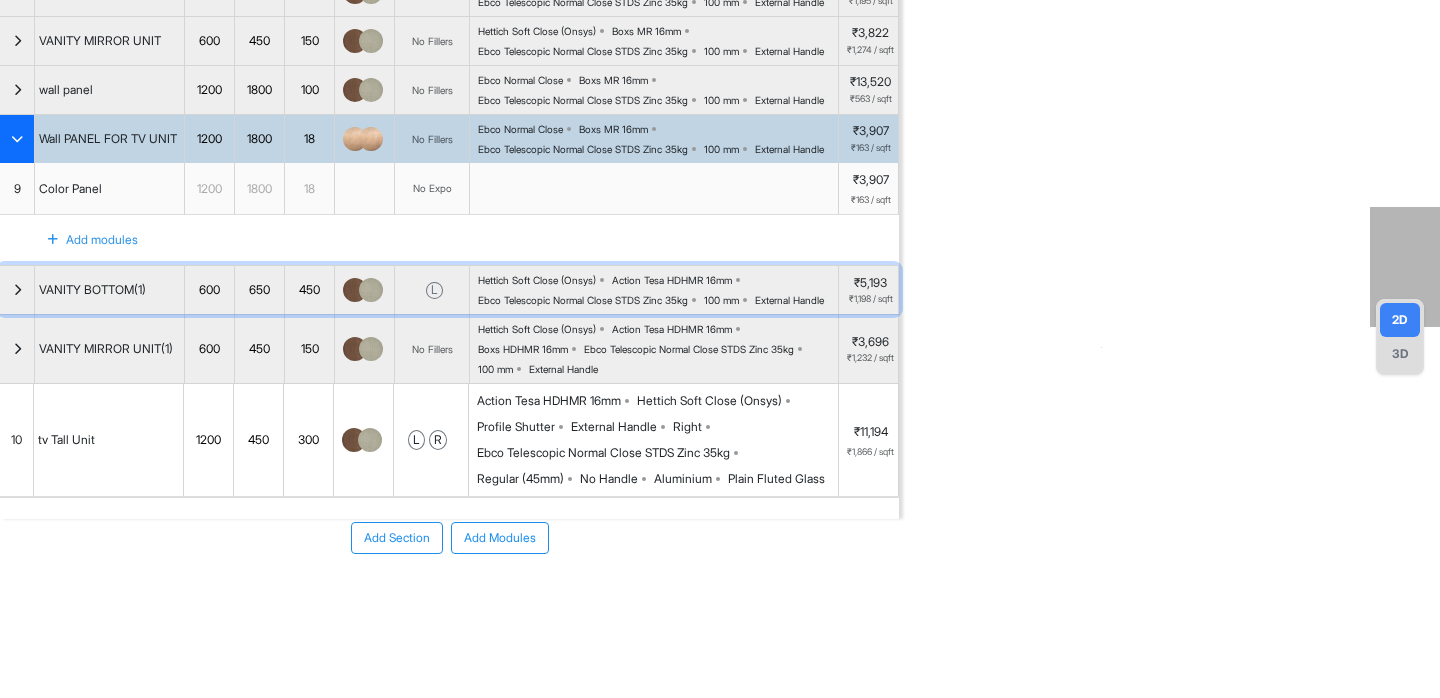 click on "Ebco Telescopic Normal Close STDS Zinc 35kg" at bounding box center (583, 300) 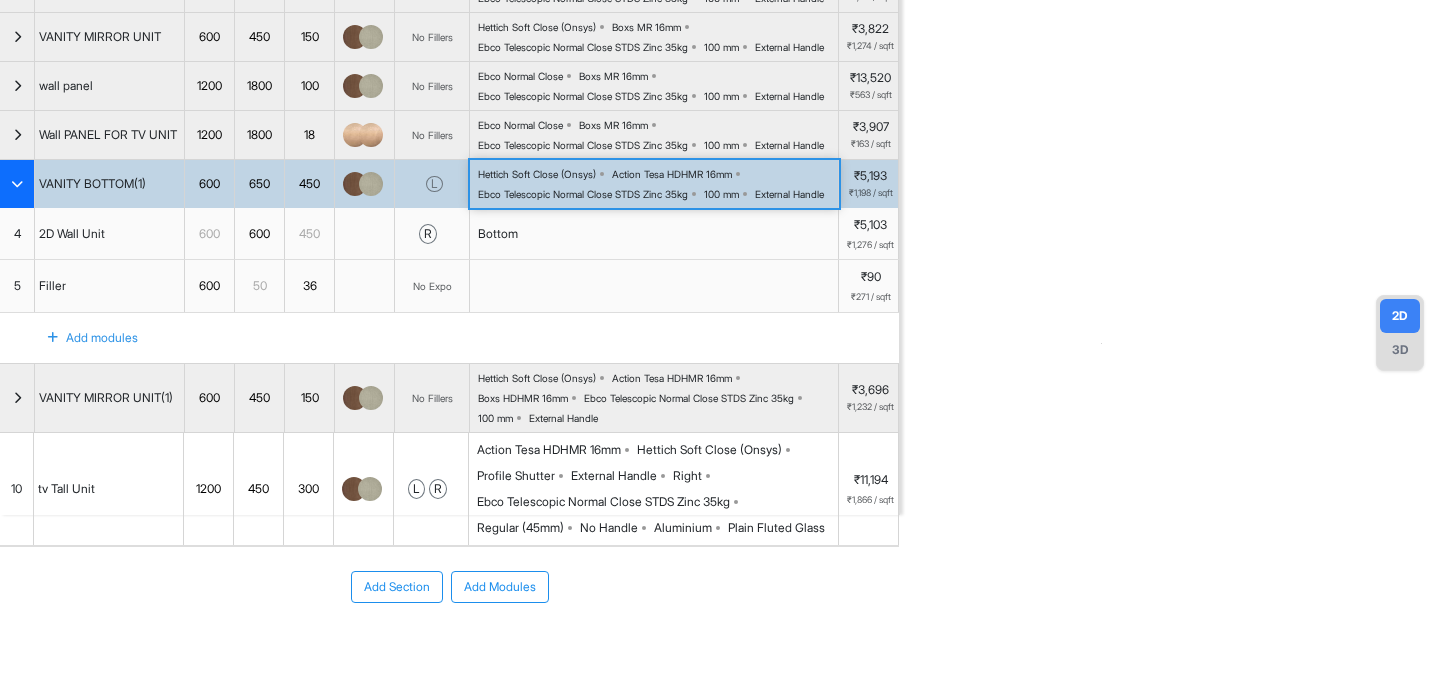 click on "Hettich Soft Close (Onsys) Action Tesa HDHMR 16mm Ebco Telescopic Normal Close STDS Zinc 35kg 100 mm External Handle" at bounding box center (658, 184) 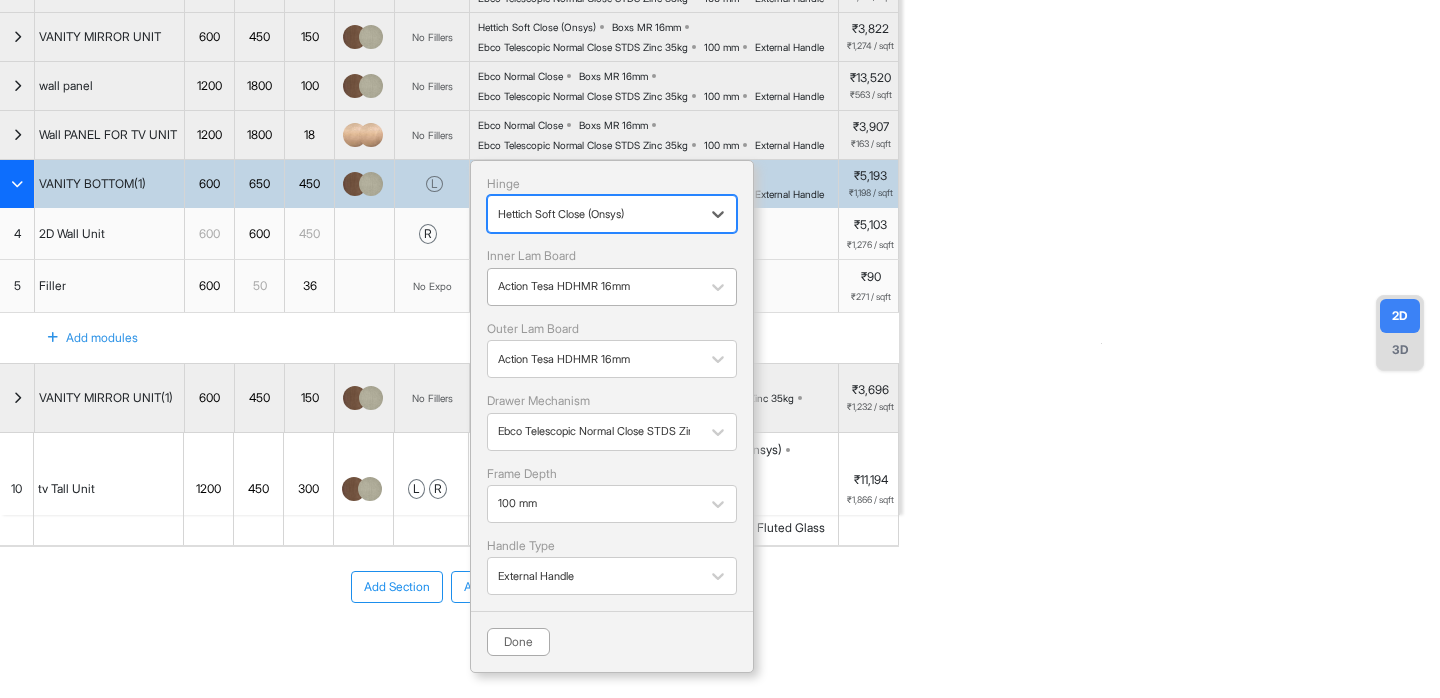 click at bounding box center (594, 287) 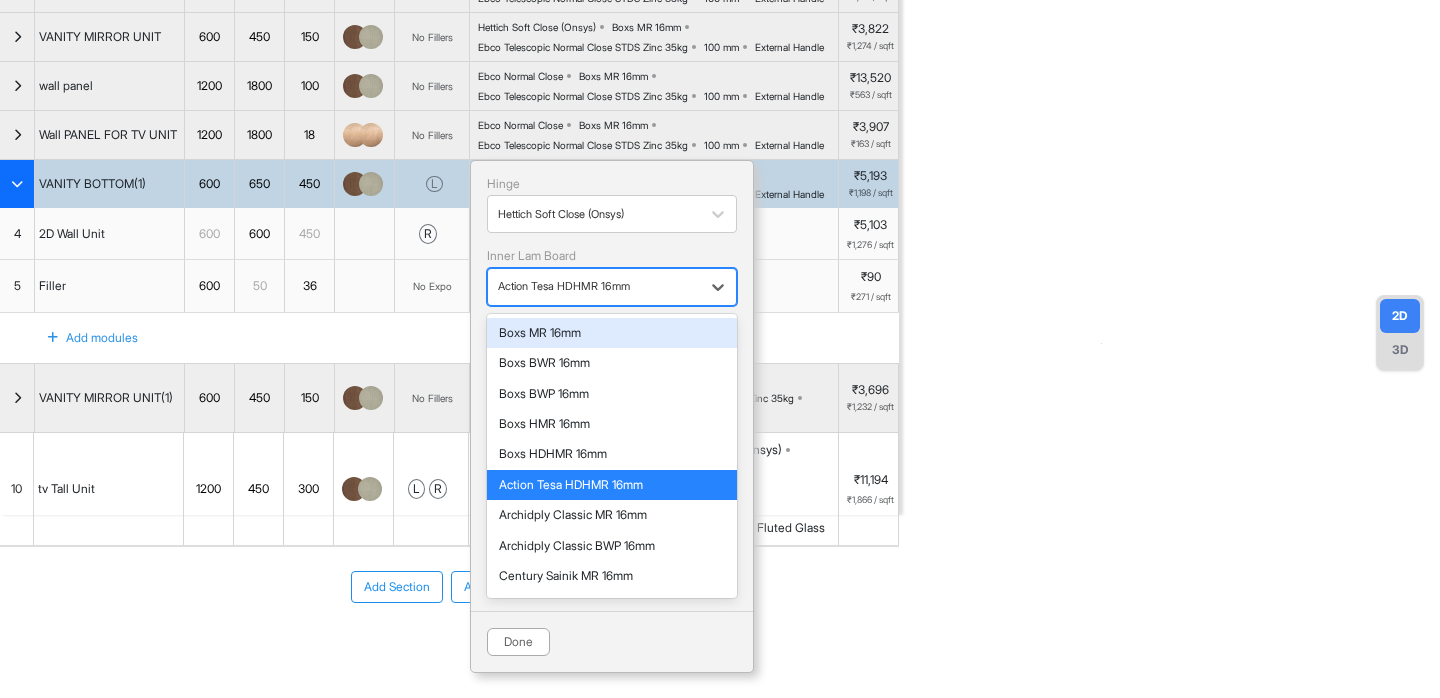 click on "Boxs MR 16mm" at bounding box center (612, 333) 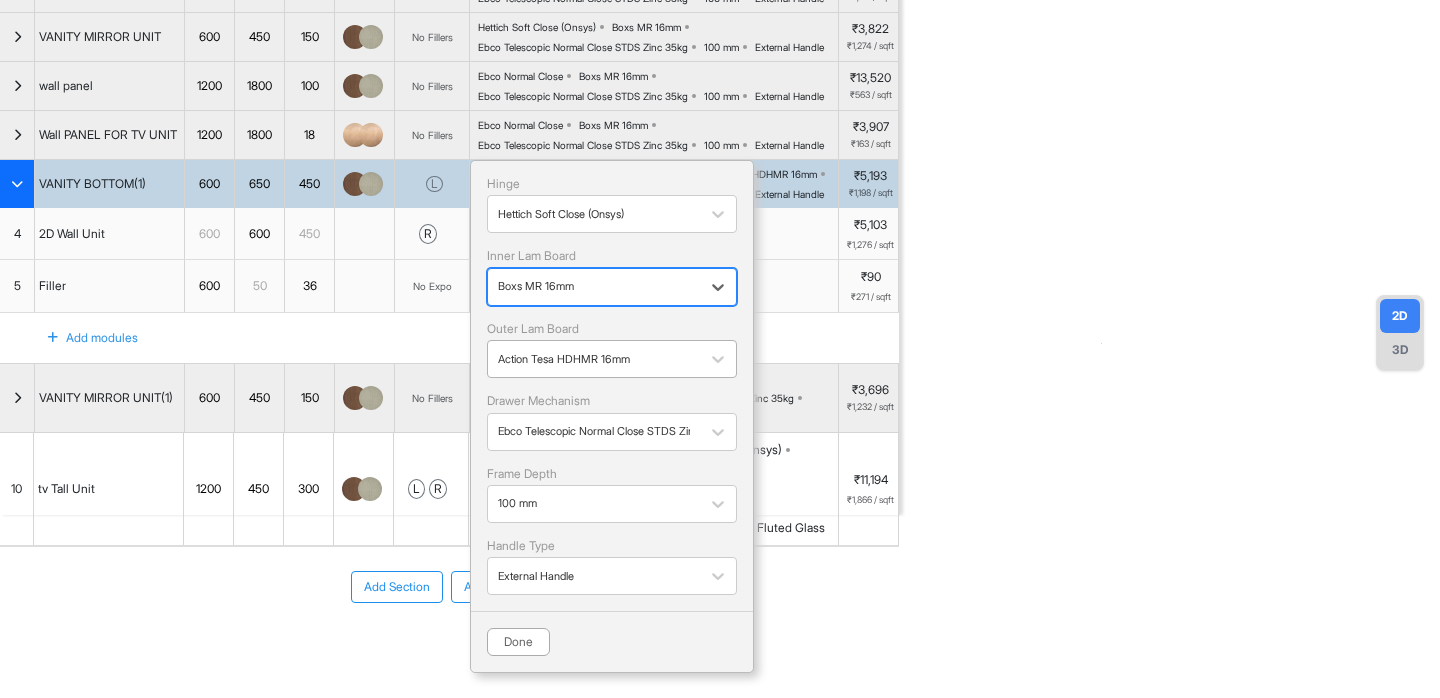 click at bounding box center [594, 359] 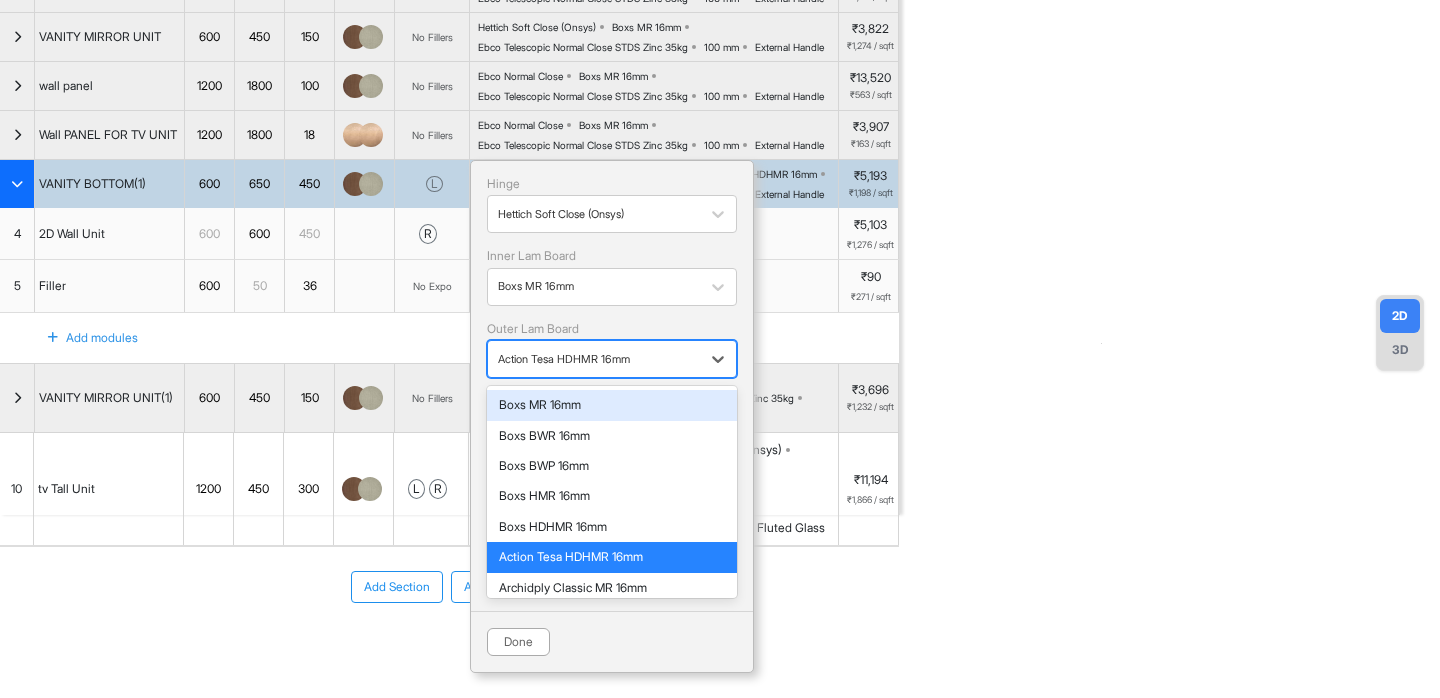 click on "Boxs MR 16mm" at bounding box center (612, 405) 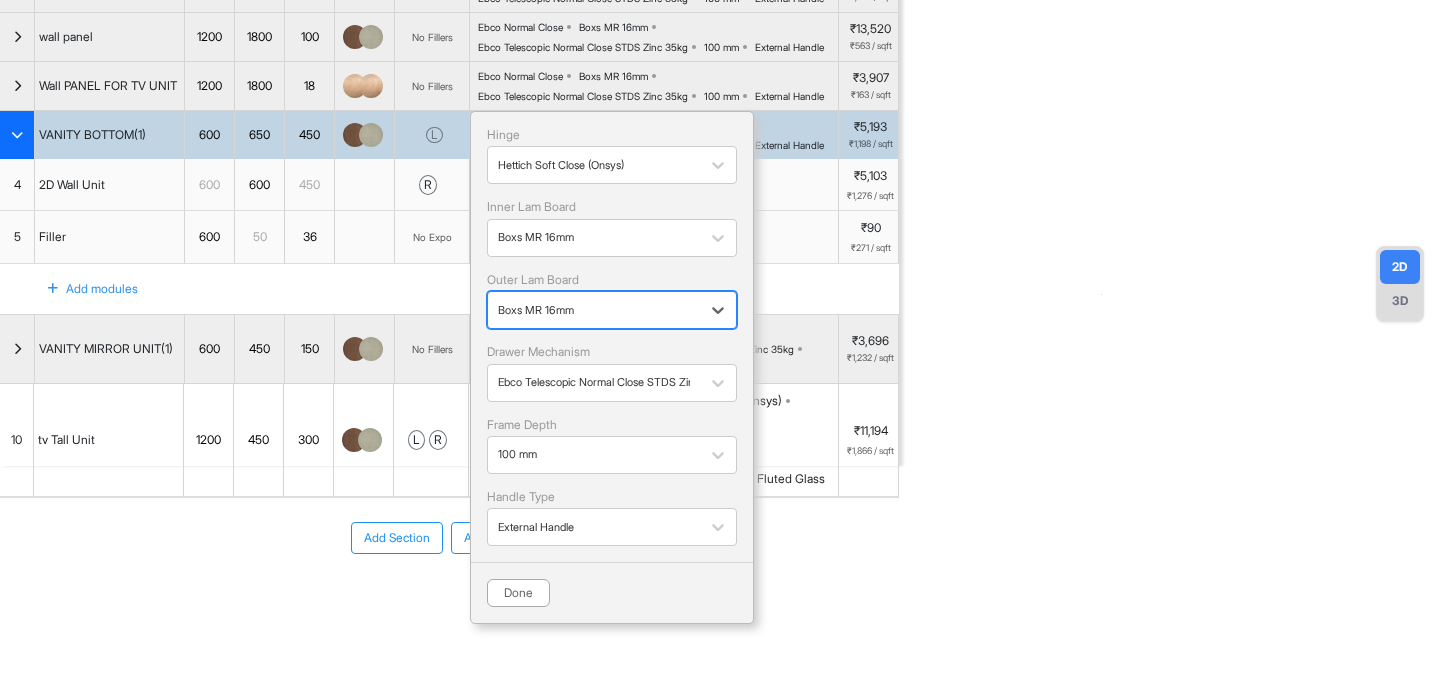 scroll, scrollTop: 407, scrollLeft: 0, axis: vertical 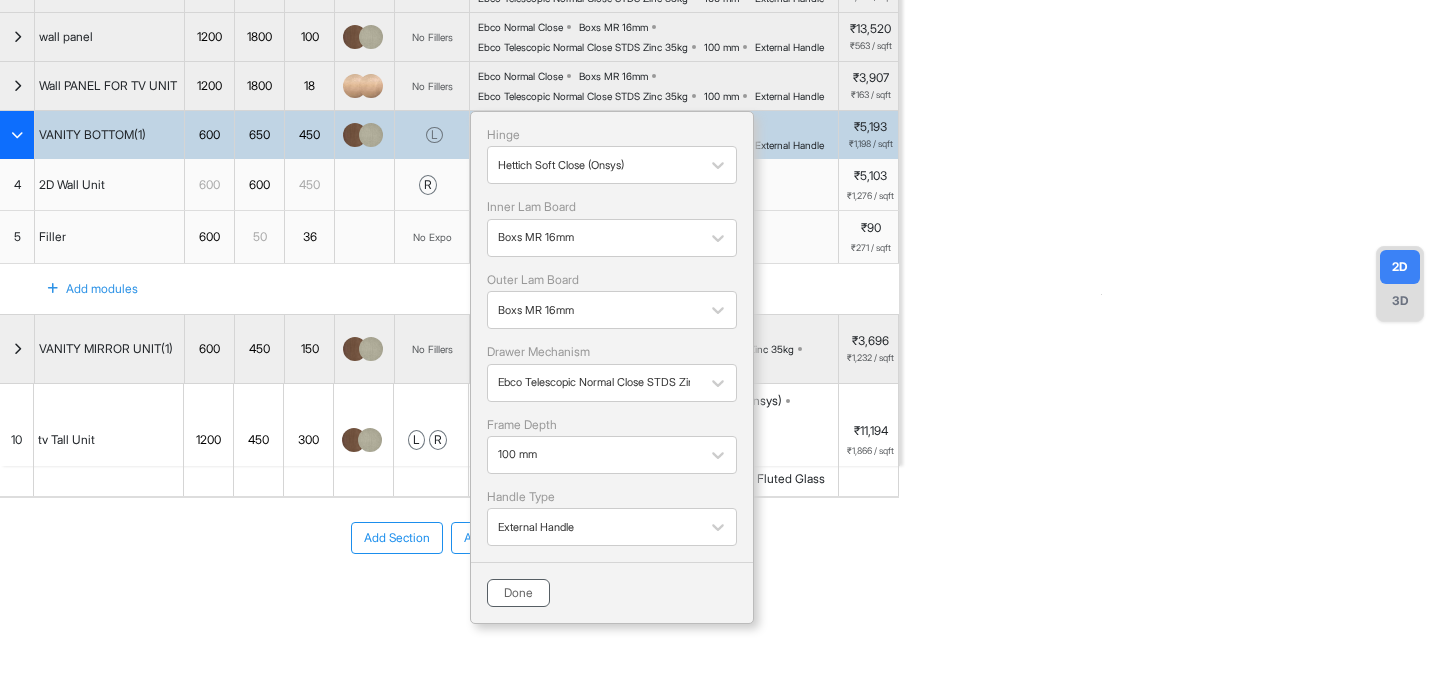 click on "Done" at bounding box center [518, 593] 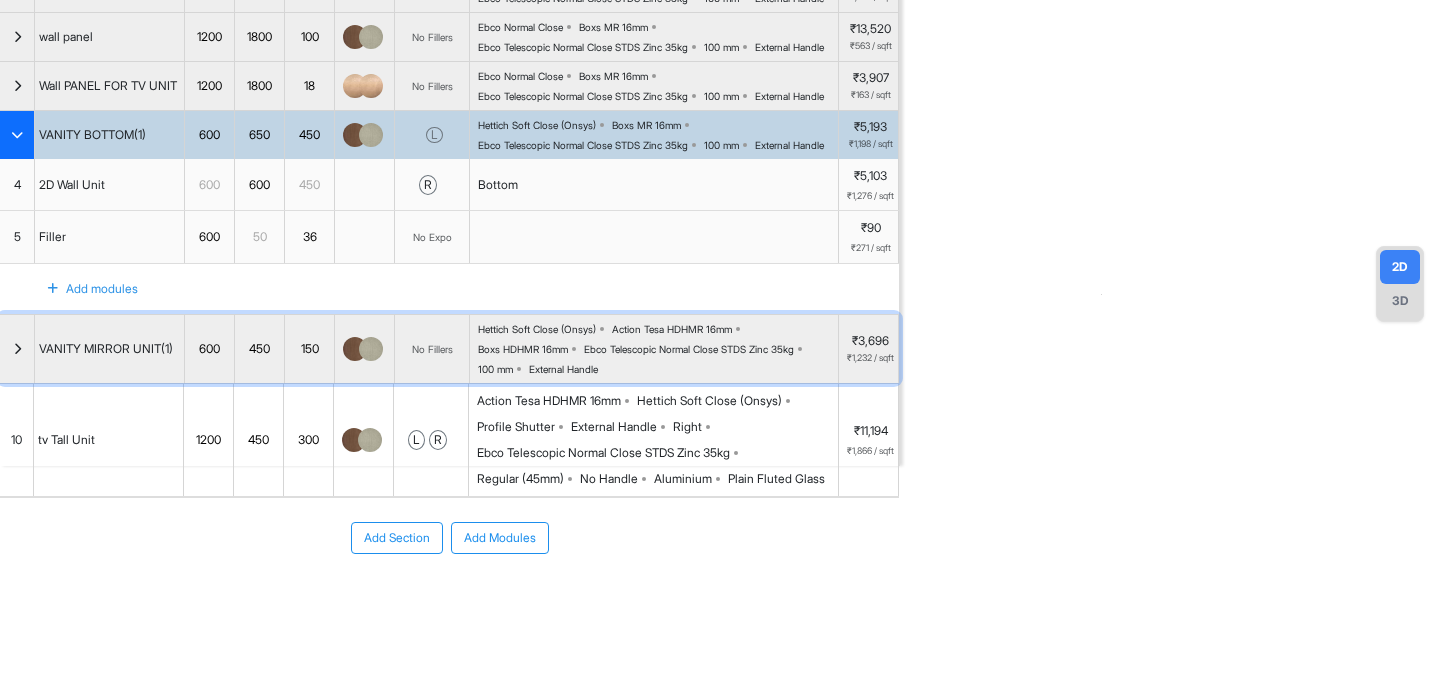 click on "Ebco Telescopic Normal Close STDS Zinc 35kg" at bounding box center (689, 349) 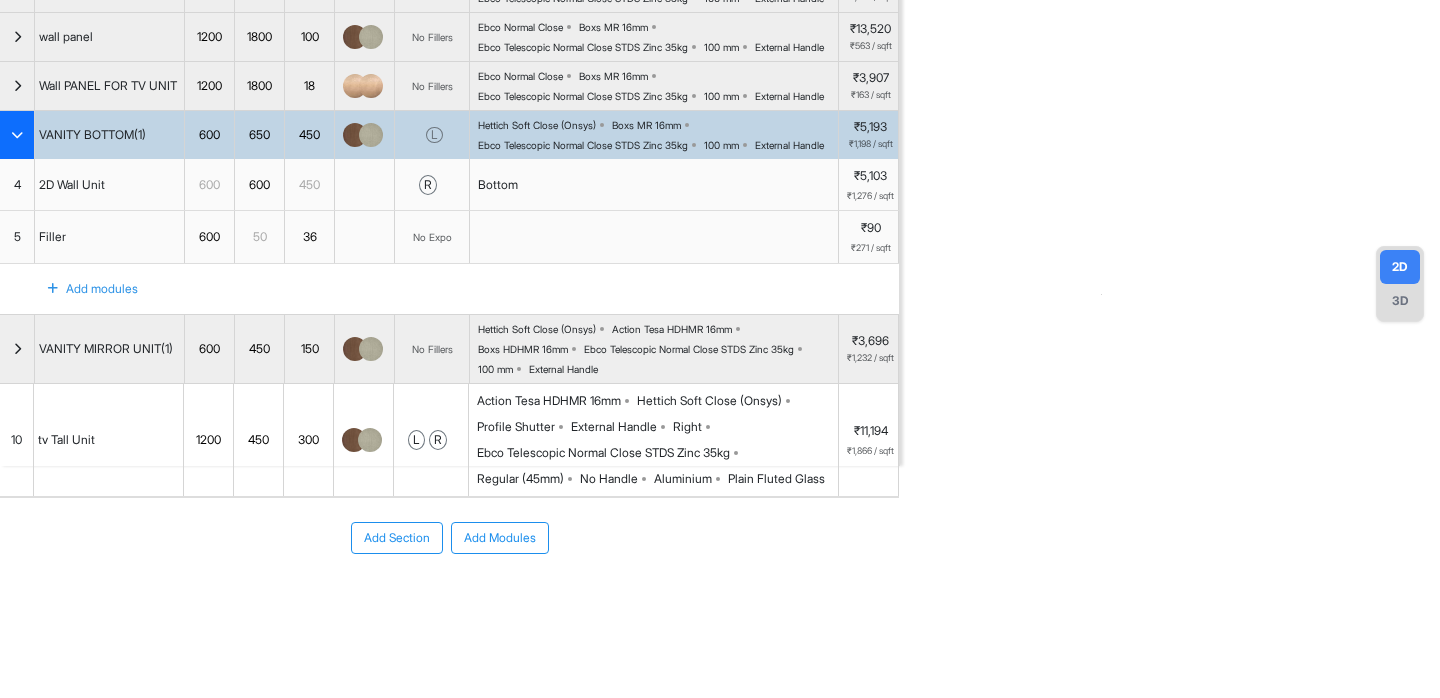 scroll, scrollTop: 355, scrollLeft: 0, axis: vertical 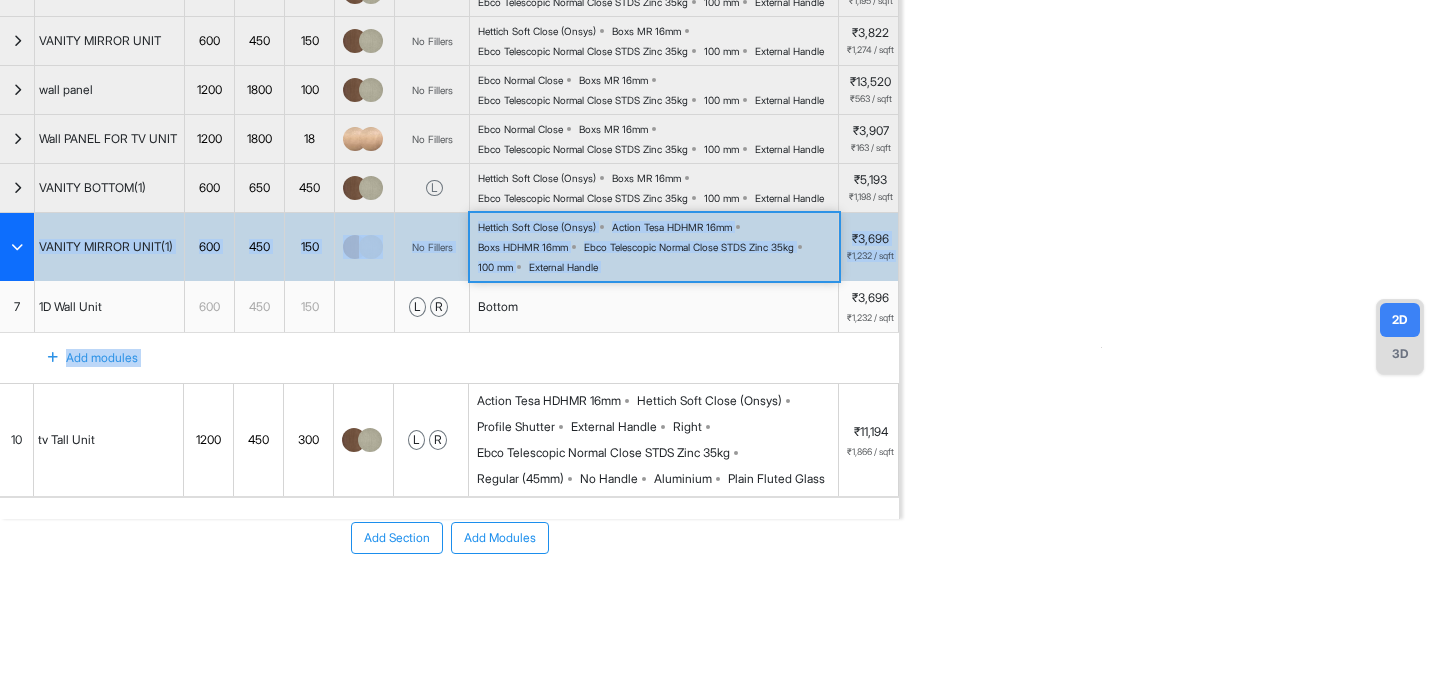 click on "Add modules" at bounding box center (449, 358) 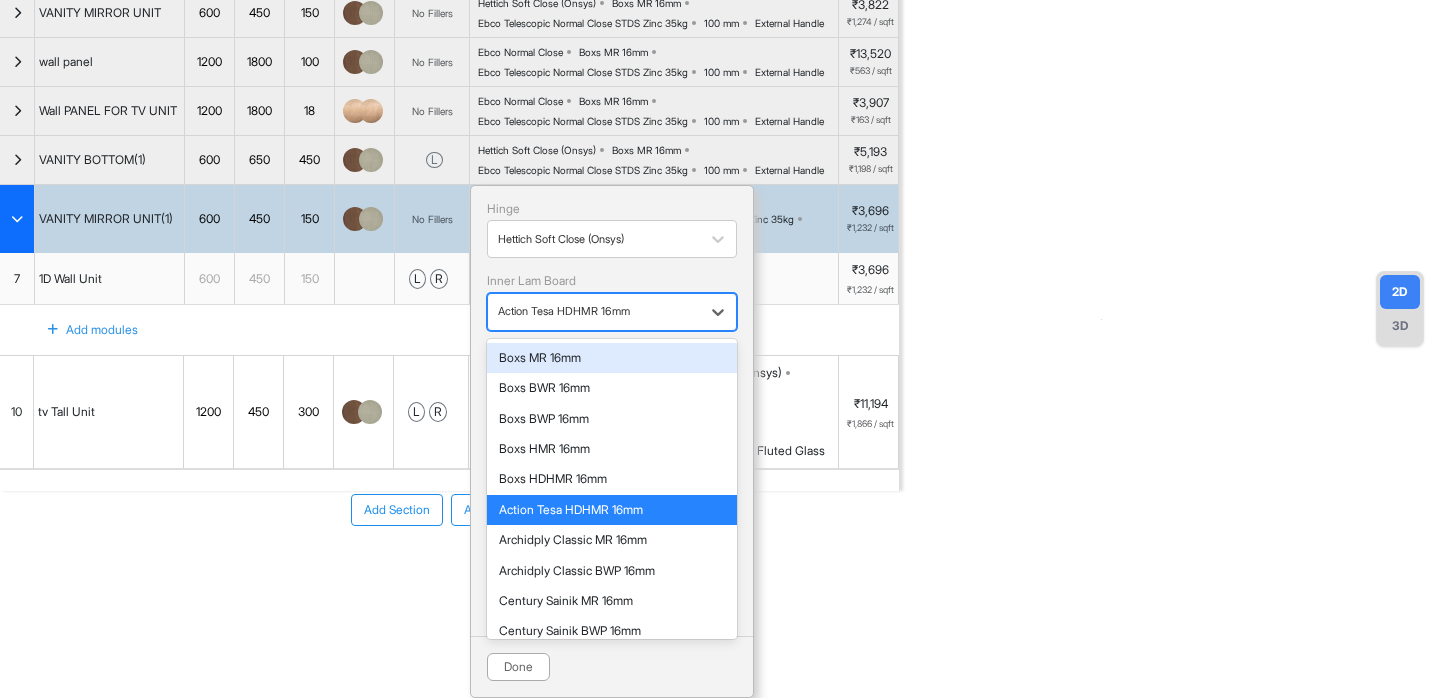 click on "Action Tesa HDHMR 16mm" at bounding box center (594, 311) 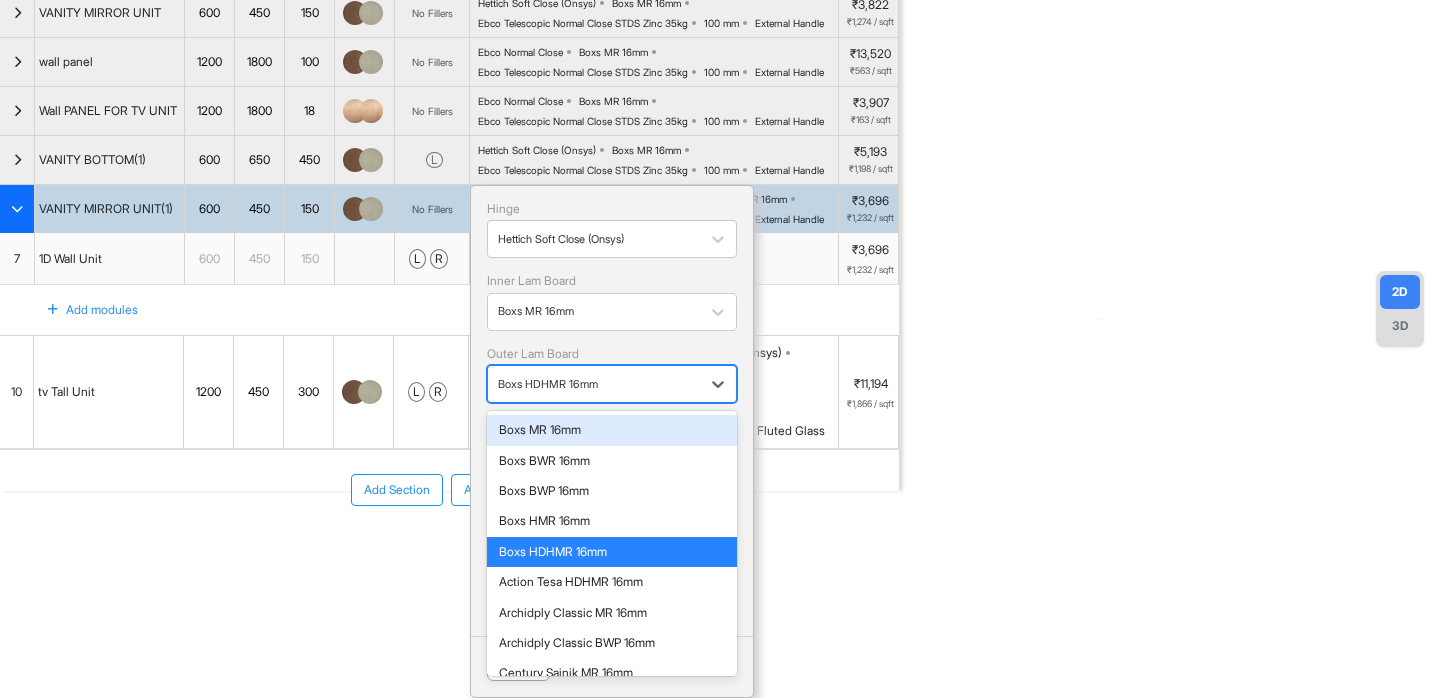 click at bounding box center (594, 384) 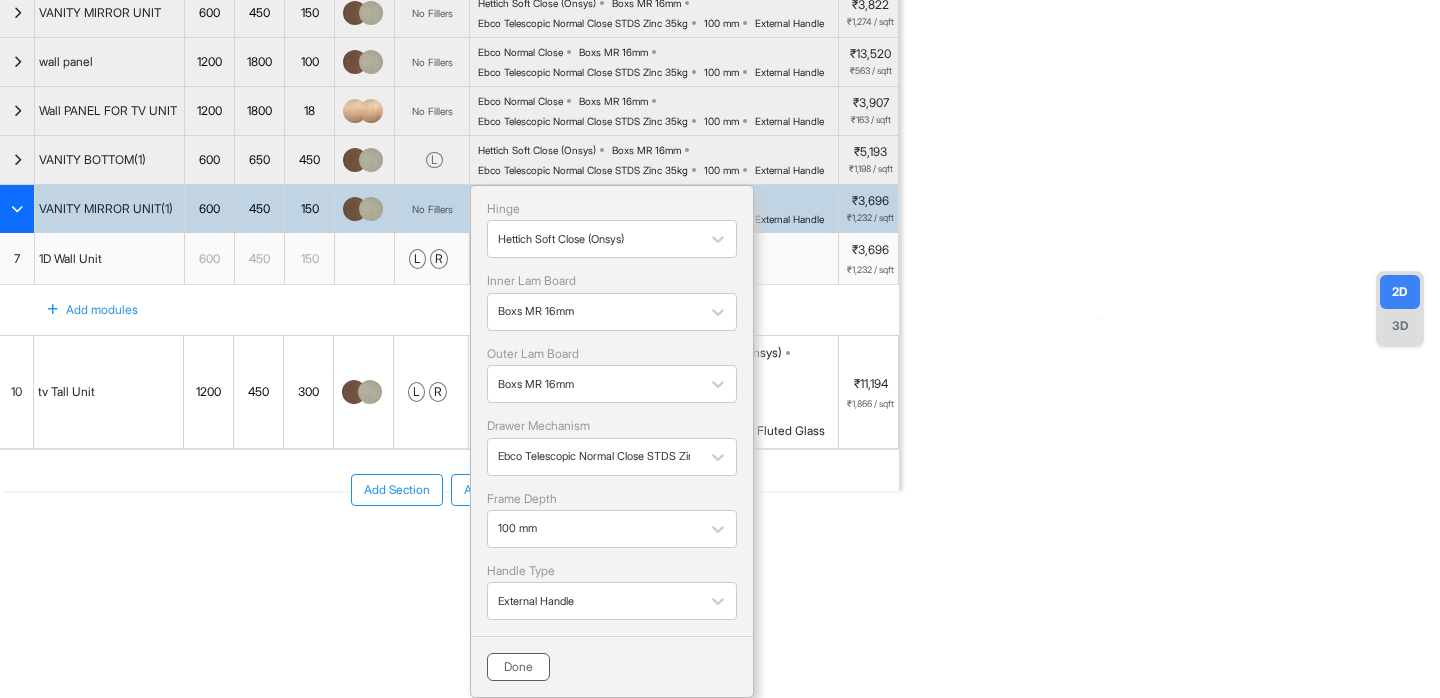 click on "Done" at bounding box center (518, 667) 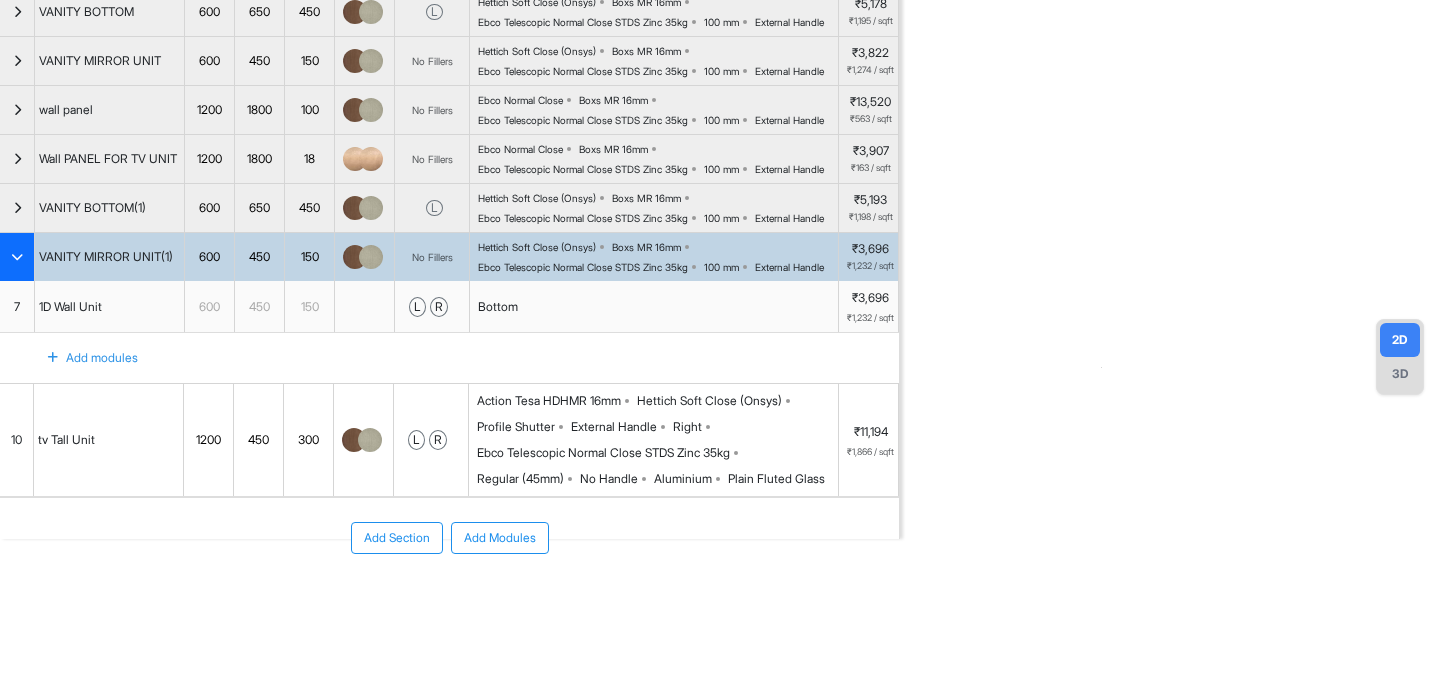 click on "Ebco Telescopic Normal Close STDS Zinc 35kg" at bounding box center [603, 453] 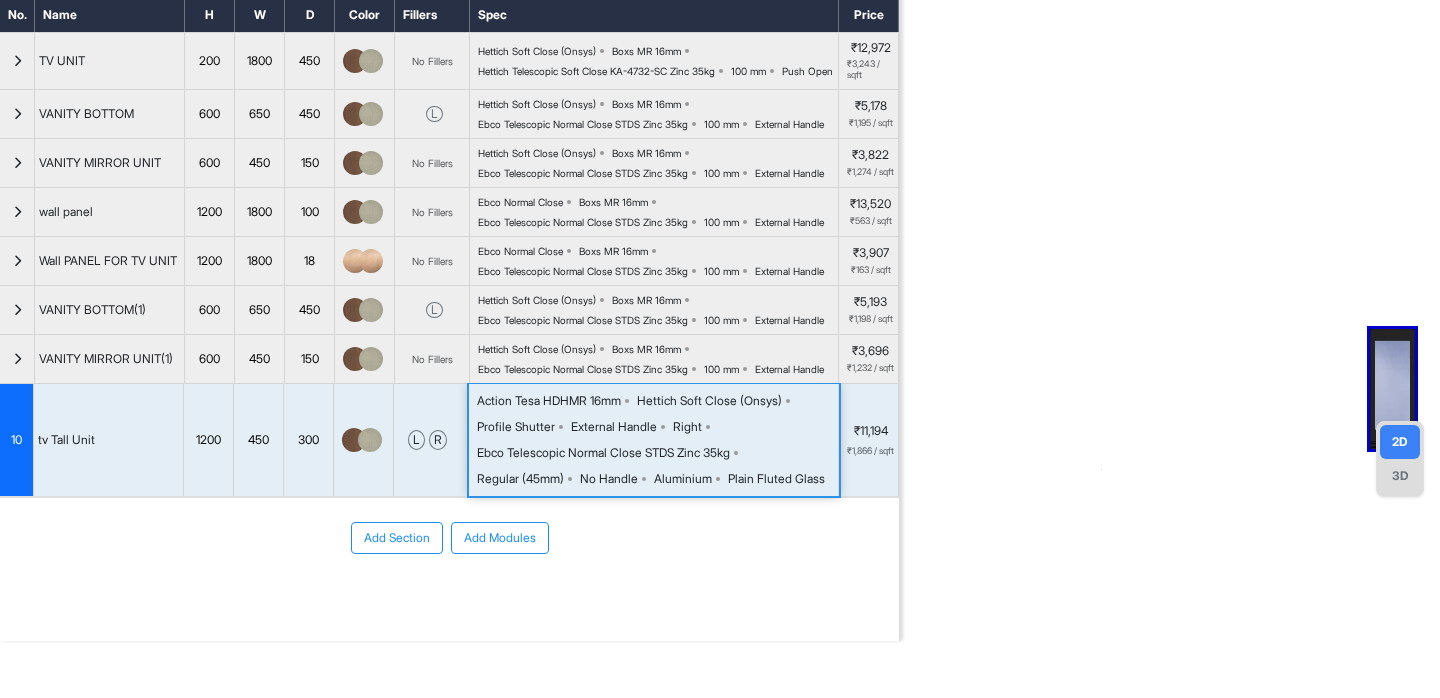 click on "Hettich Soft Close (Onsys)" at bounding box center (709, 401) 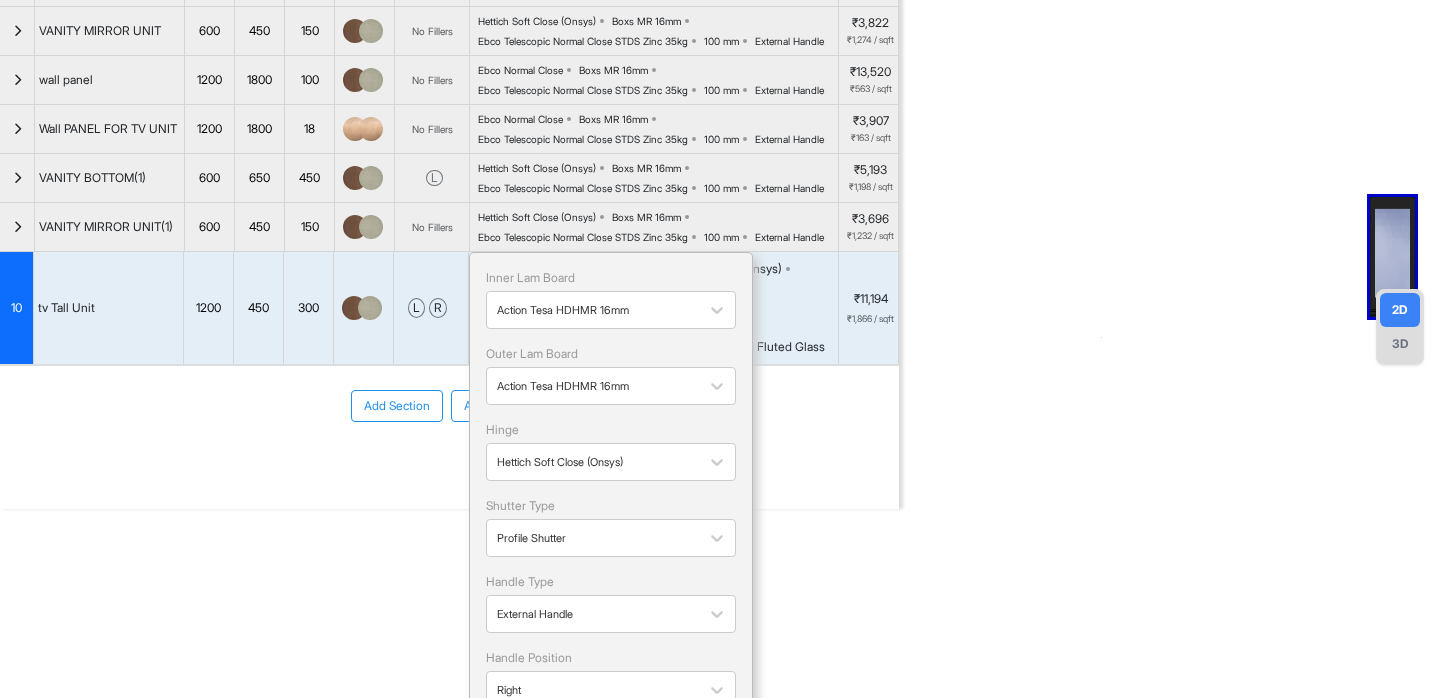 scroll, scrollTop: 369, scrollLeft: 0, axis: vertical 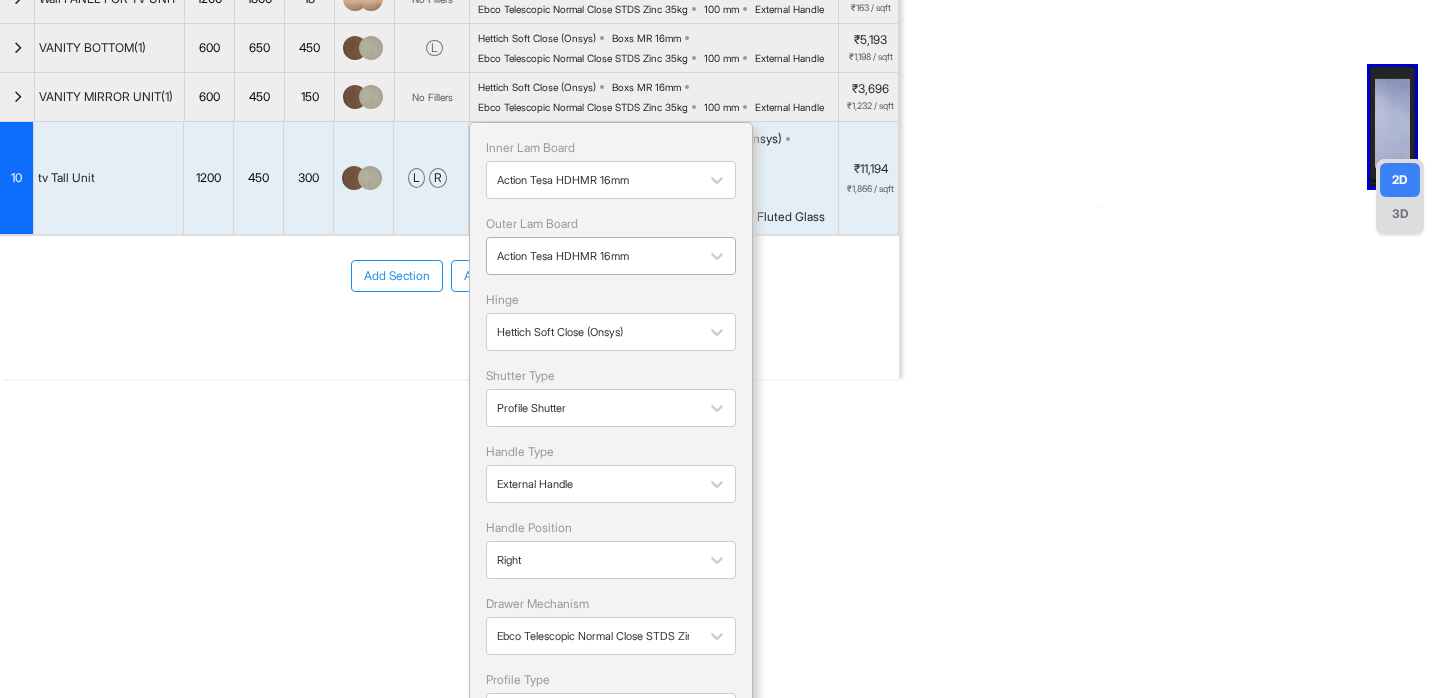 click at bounding box center (593, 256) 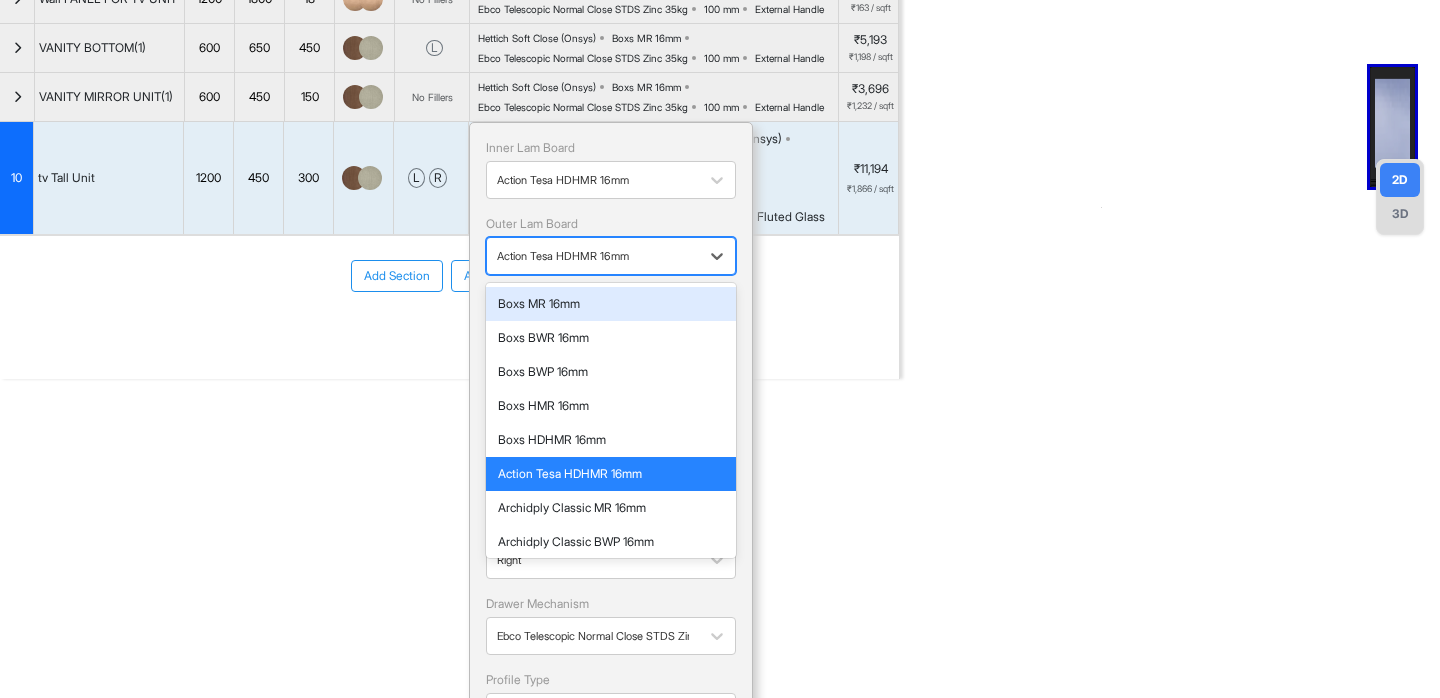 click on "Boxs MR 16mm" at bounding box center [611, 304] 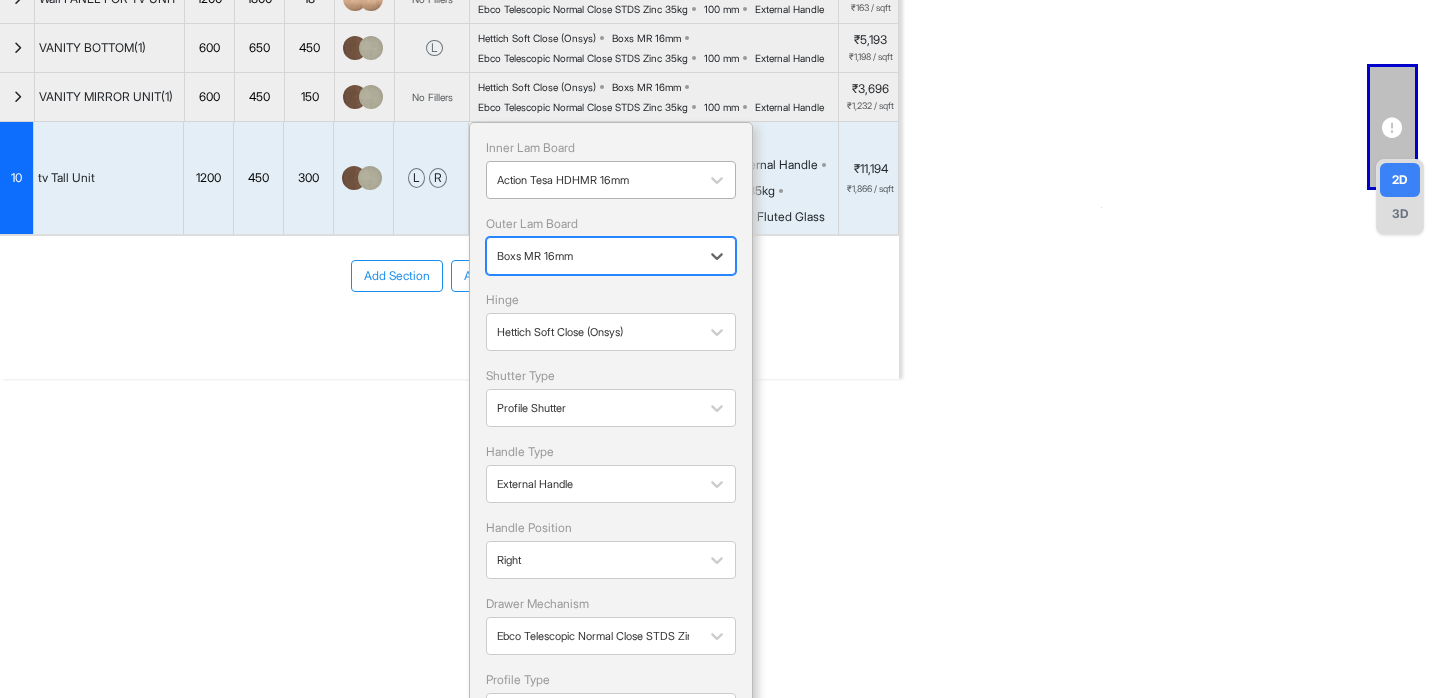 click at bounding box center (593, 180) 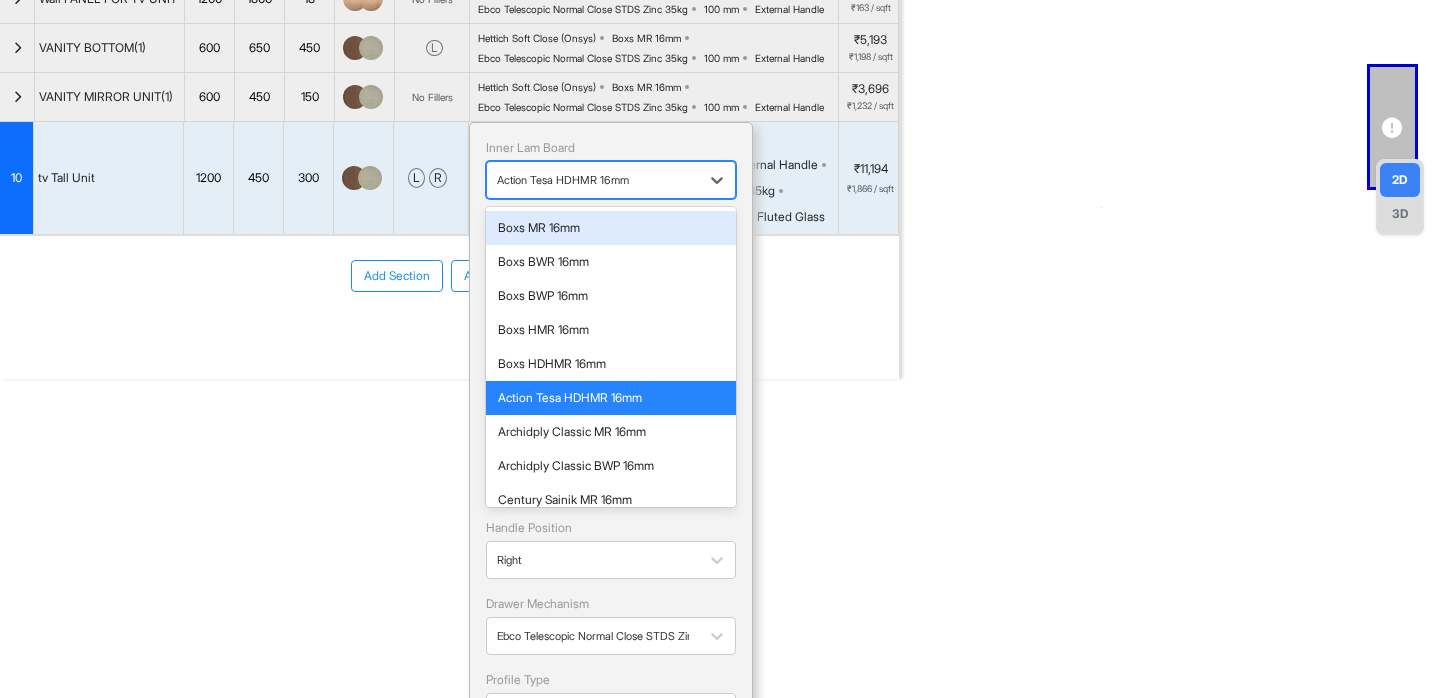 click on "Boxs MR 16mm" at bounding box center [611, 228] 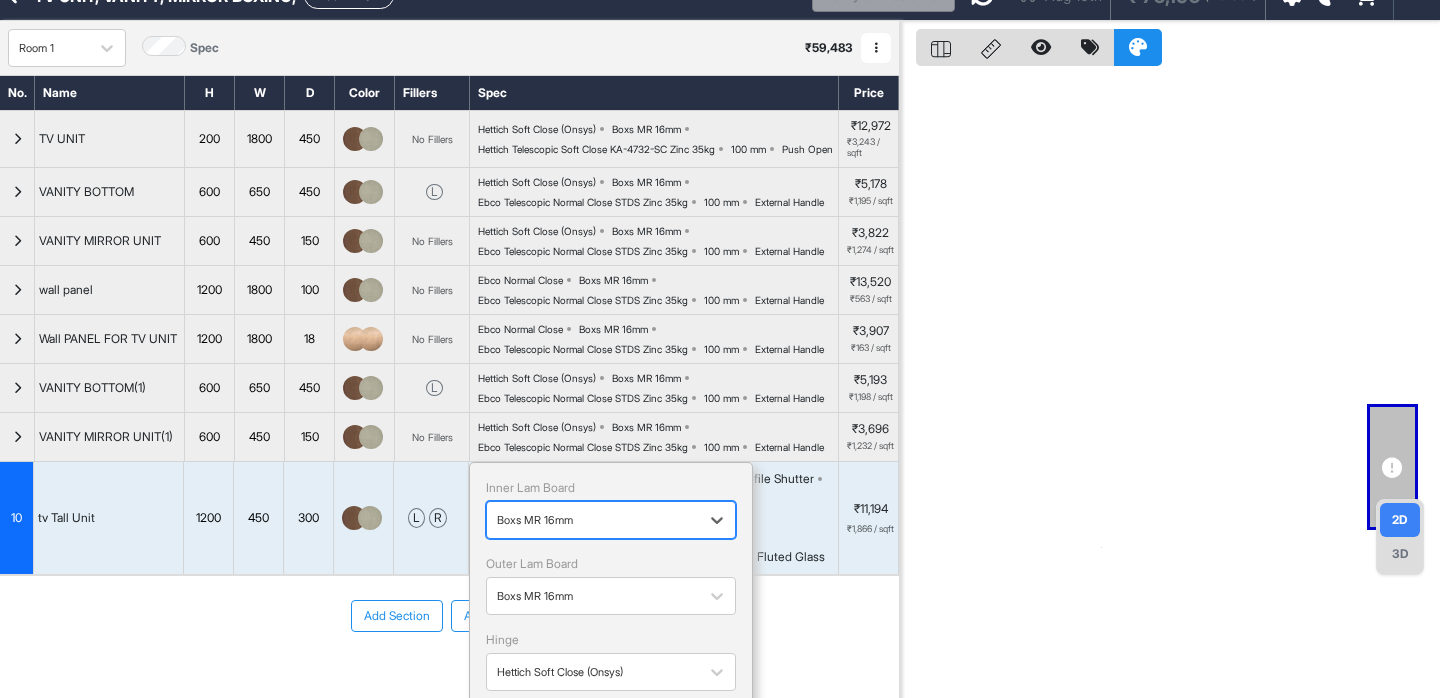 scroll, scrollTop: 0, scrollLeft: 0, axis: both 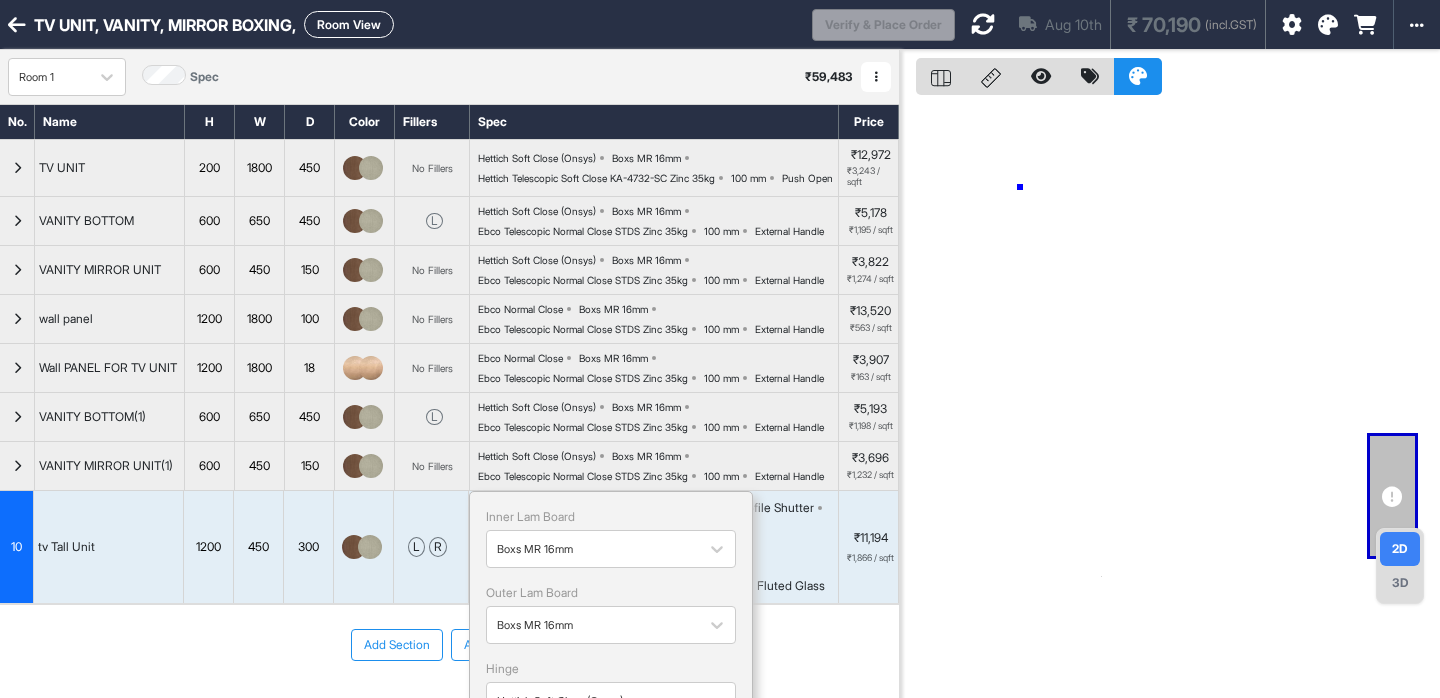click at bounding box center (1170, 399) 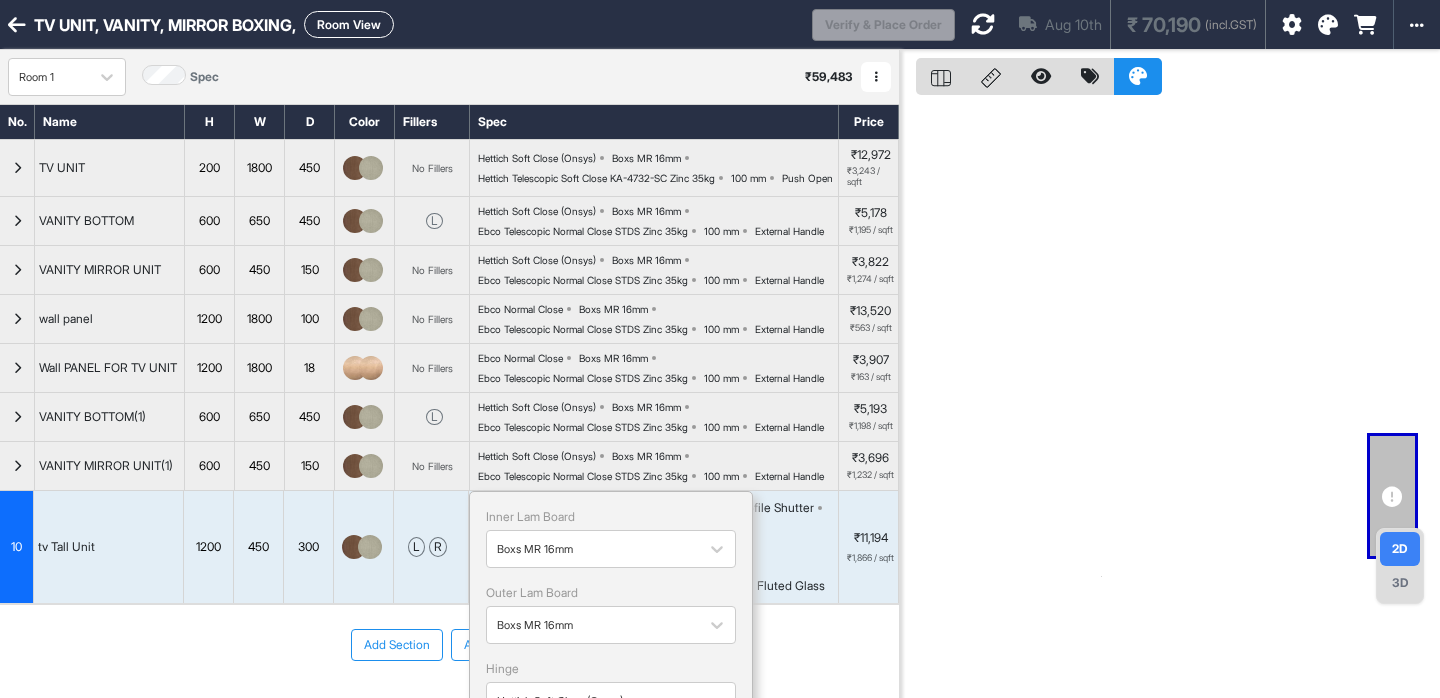 click at bounding box center (983, 24) 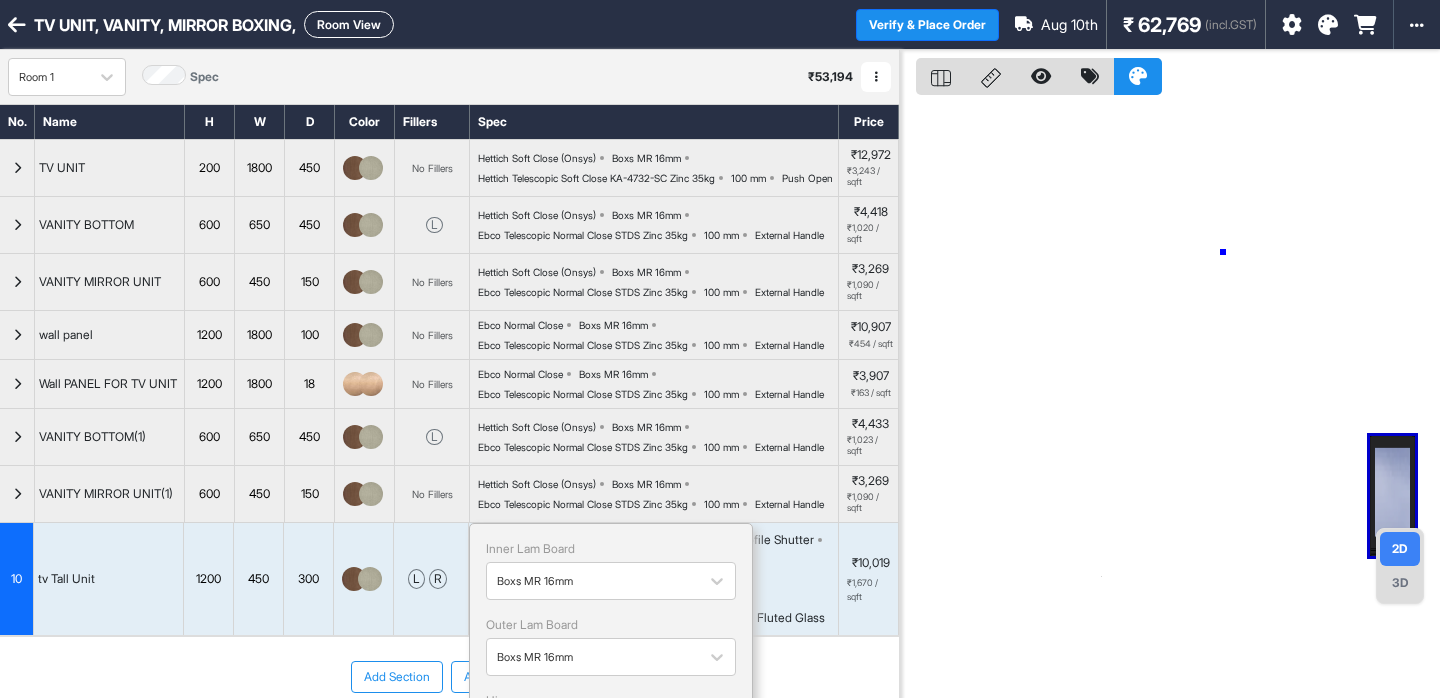 click at bounding box center [1170, 399] 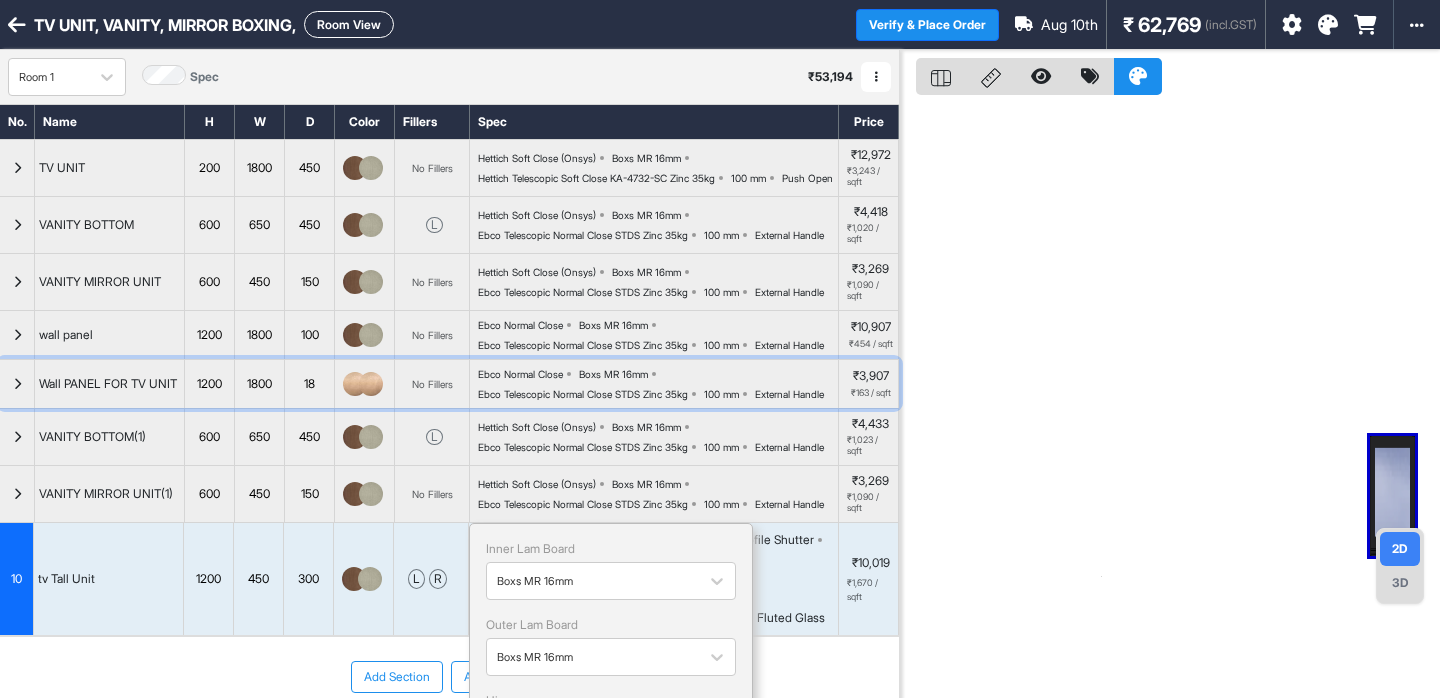 click at bounding box center (371, 384) 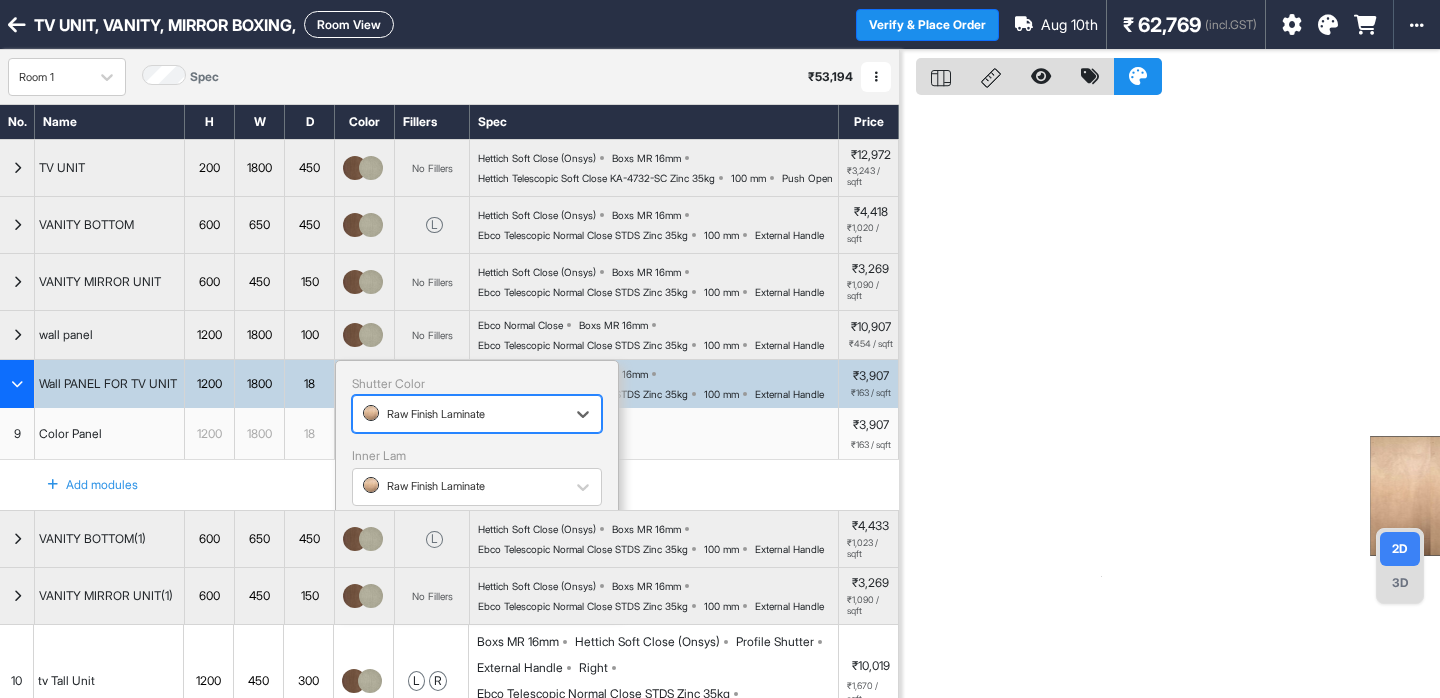click at bounding box center (459, 414) 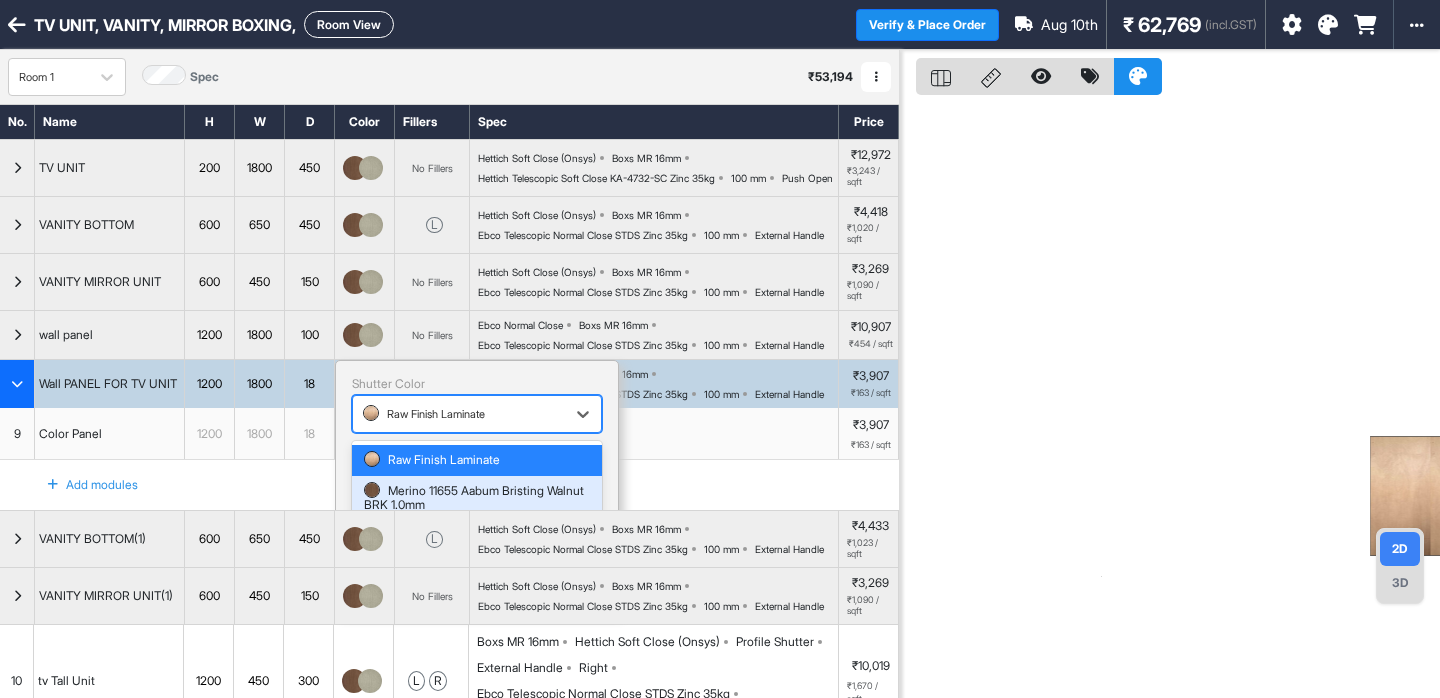 click on "Merino 11655 Aabum Bristing Walnut BRK 1.0mm" at bounding box center [477, 498] 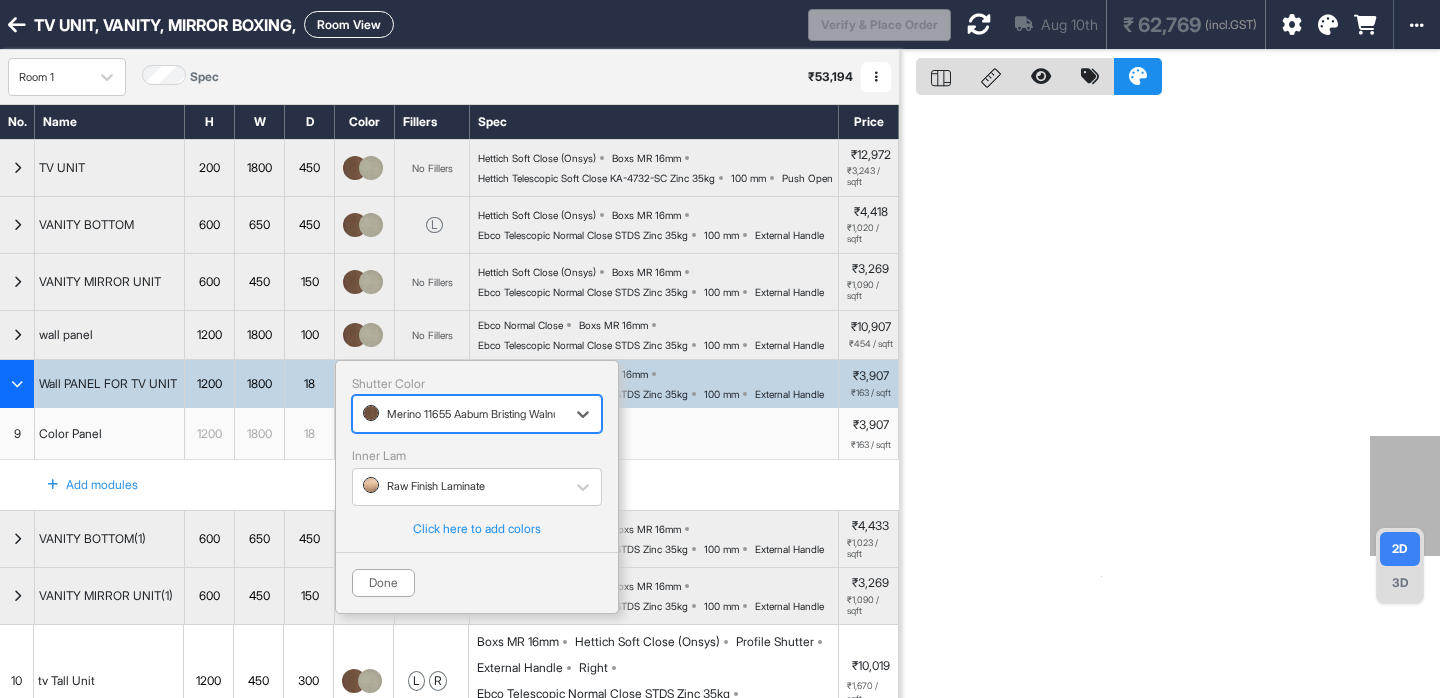 click on "Inner Lam Raw Finish Laminate" at bounding box center (477, 477) 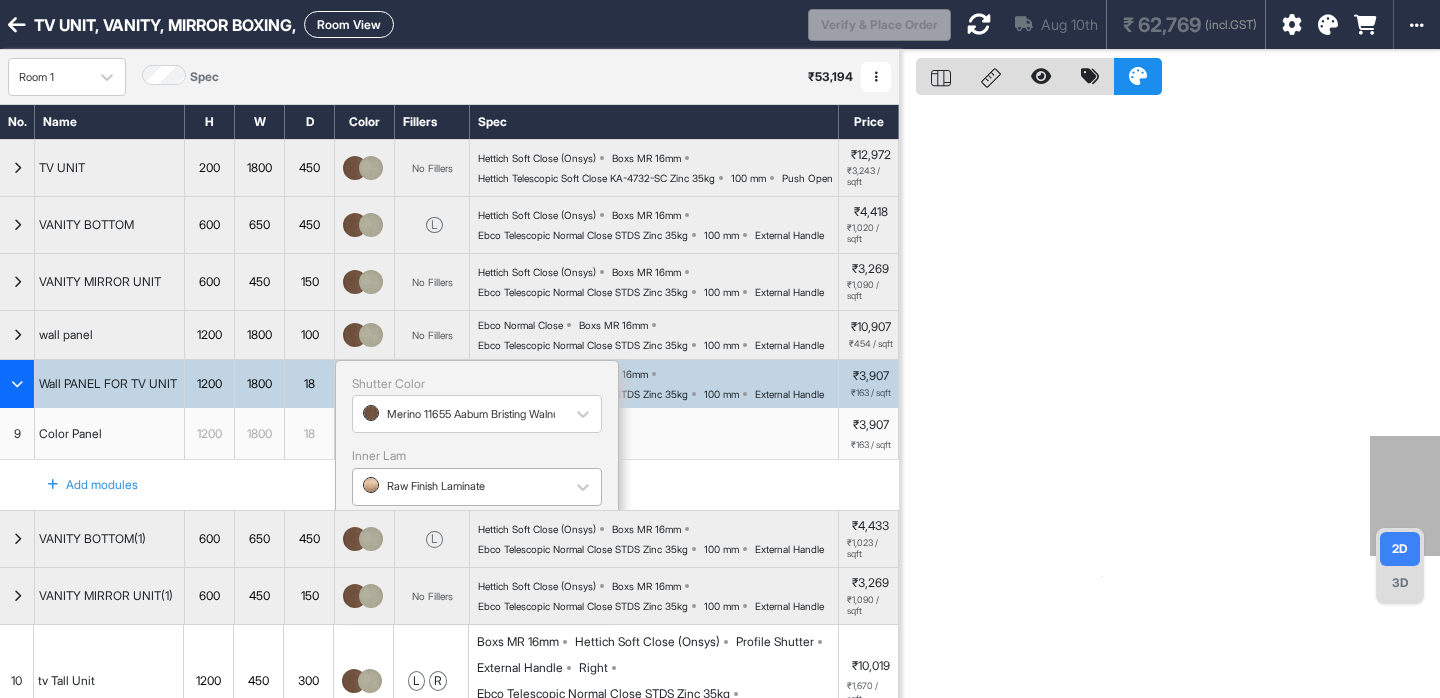 click at bounding box center (459, 487) 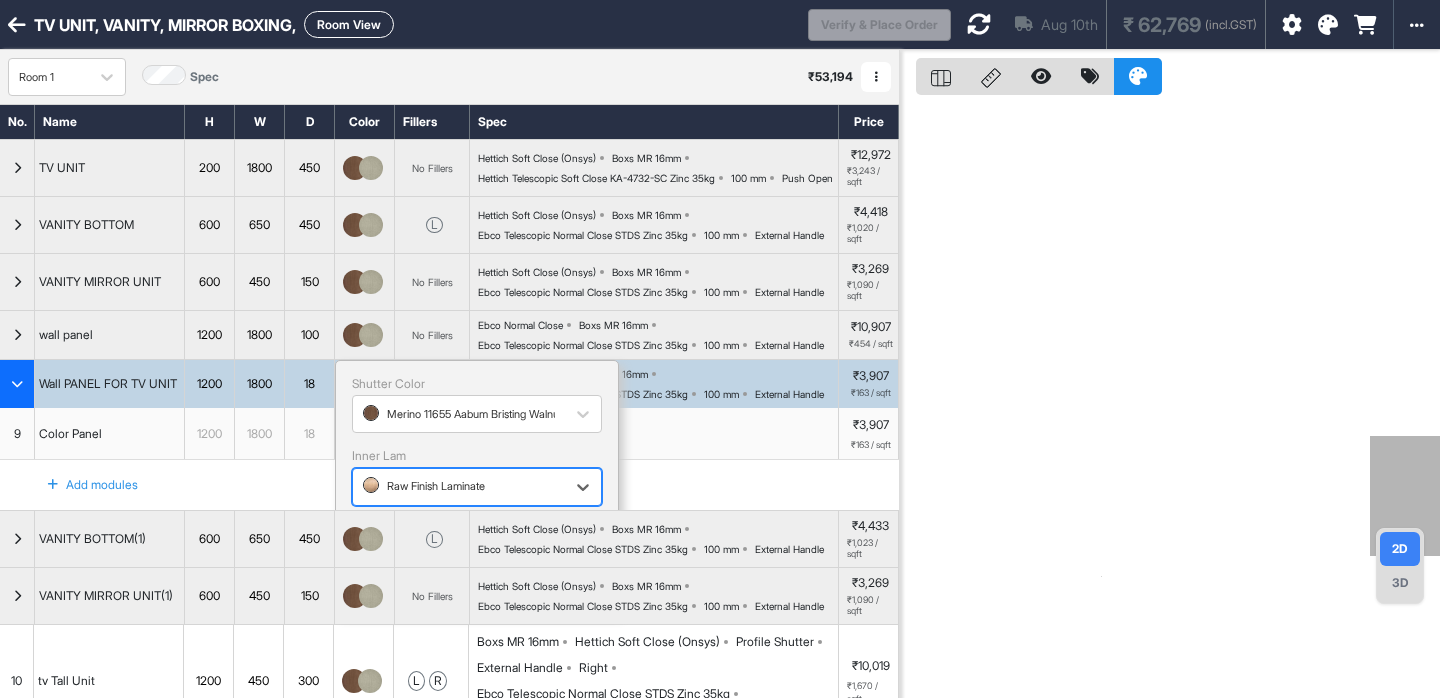 click at bounding box center [459, 487] 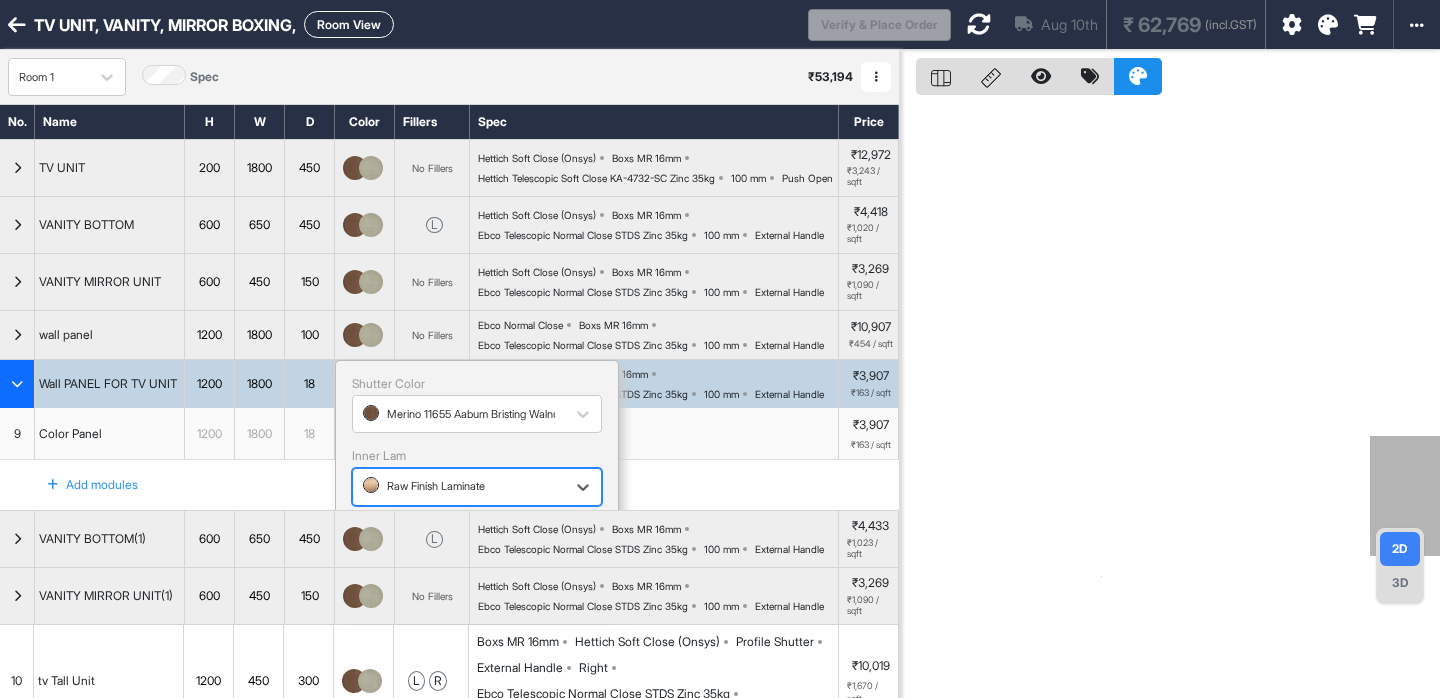 click at bounding box center [459, 487] 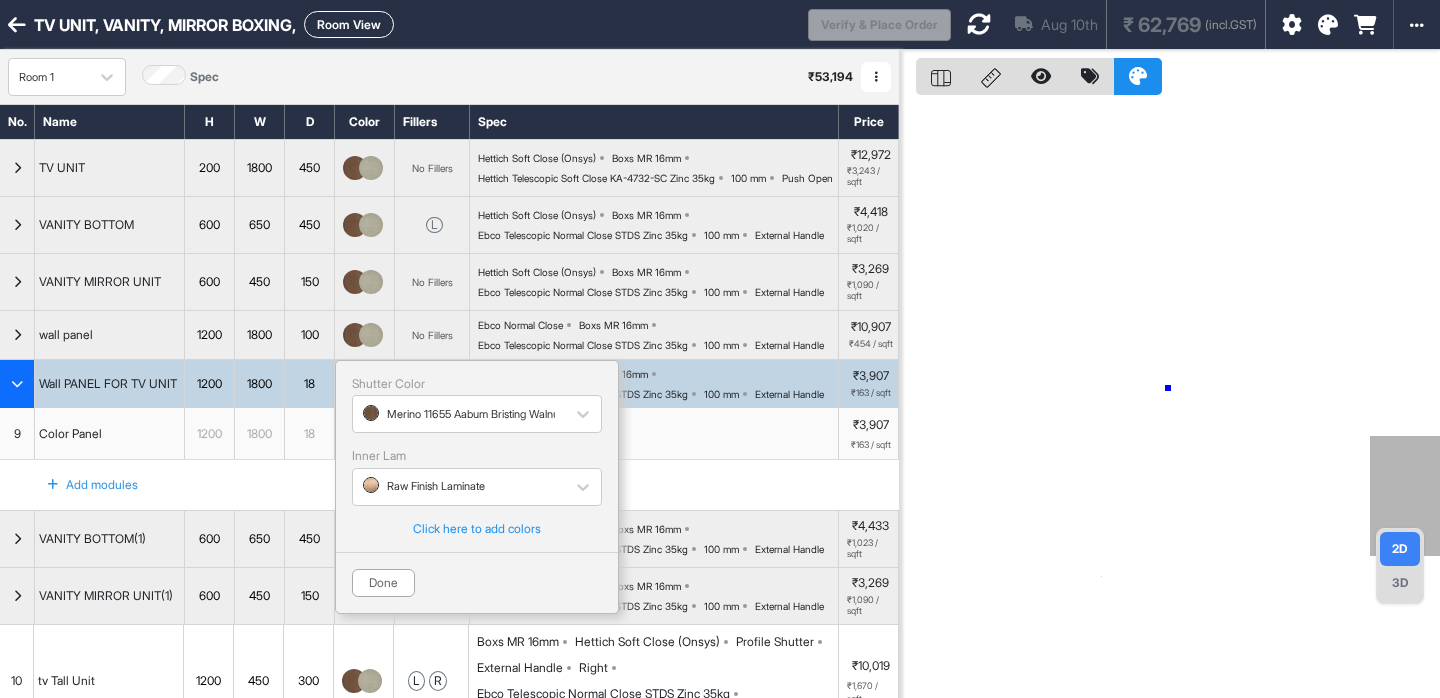 click at bounding box center (1170, 399) 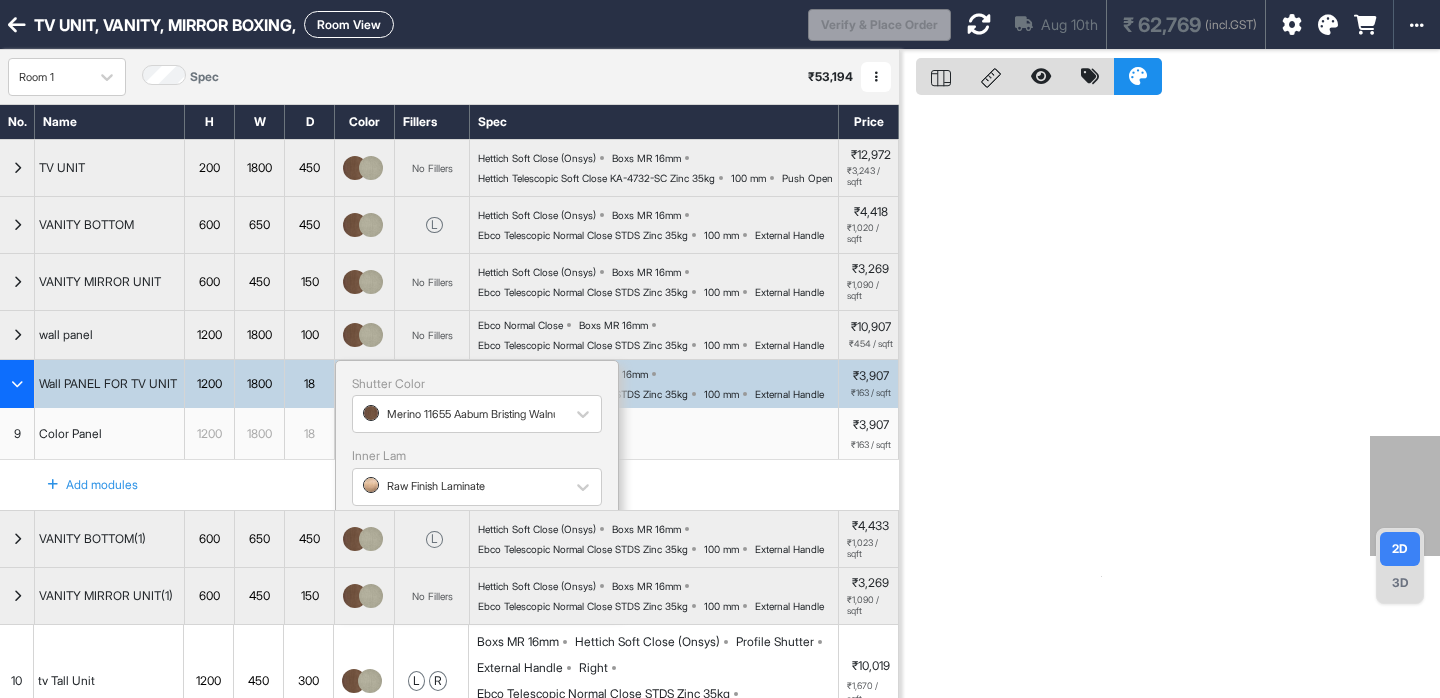 click on "Done" at bounding box center (383, 583) 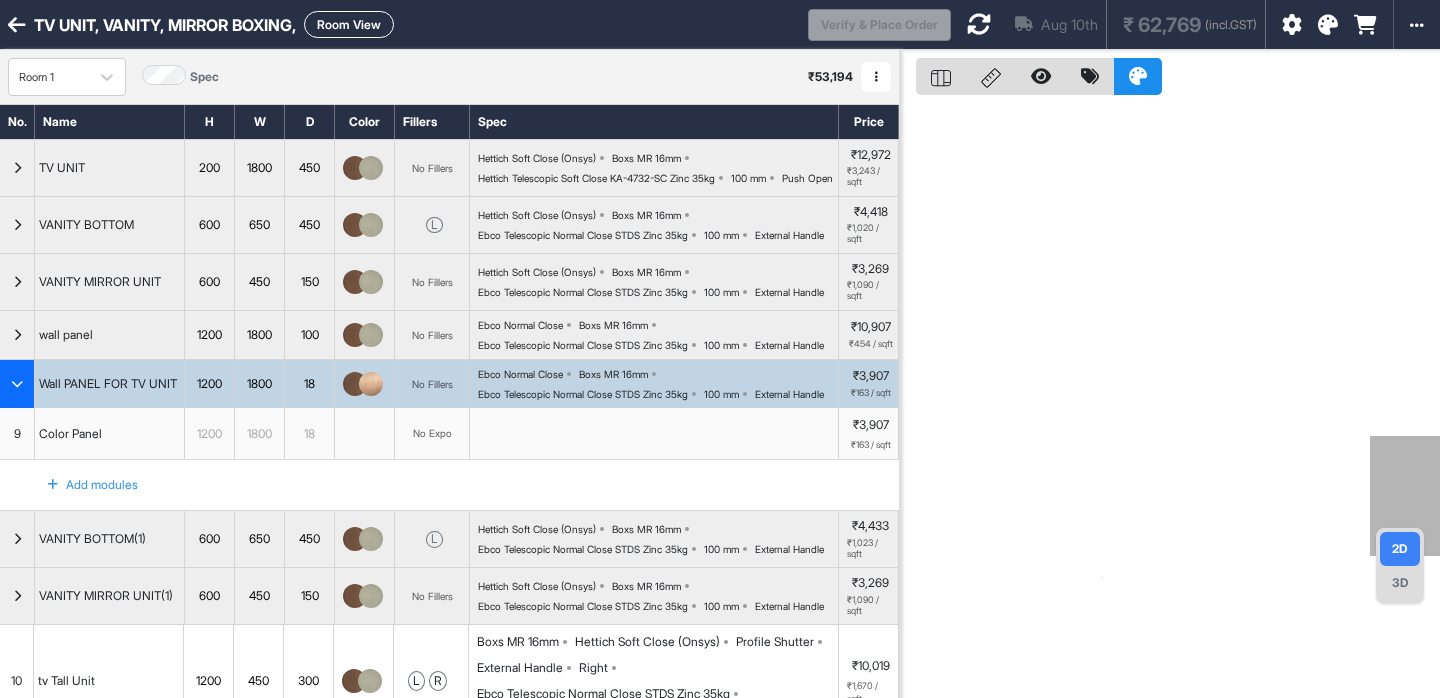 click on "Aug 10th ₹   62,769 (incl.GST)" at bounding box center [1108, 24] 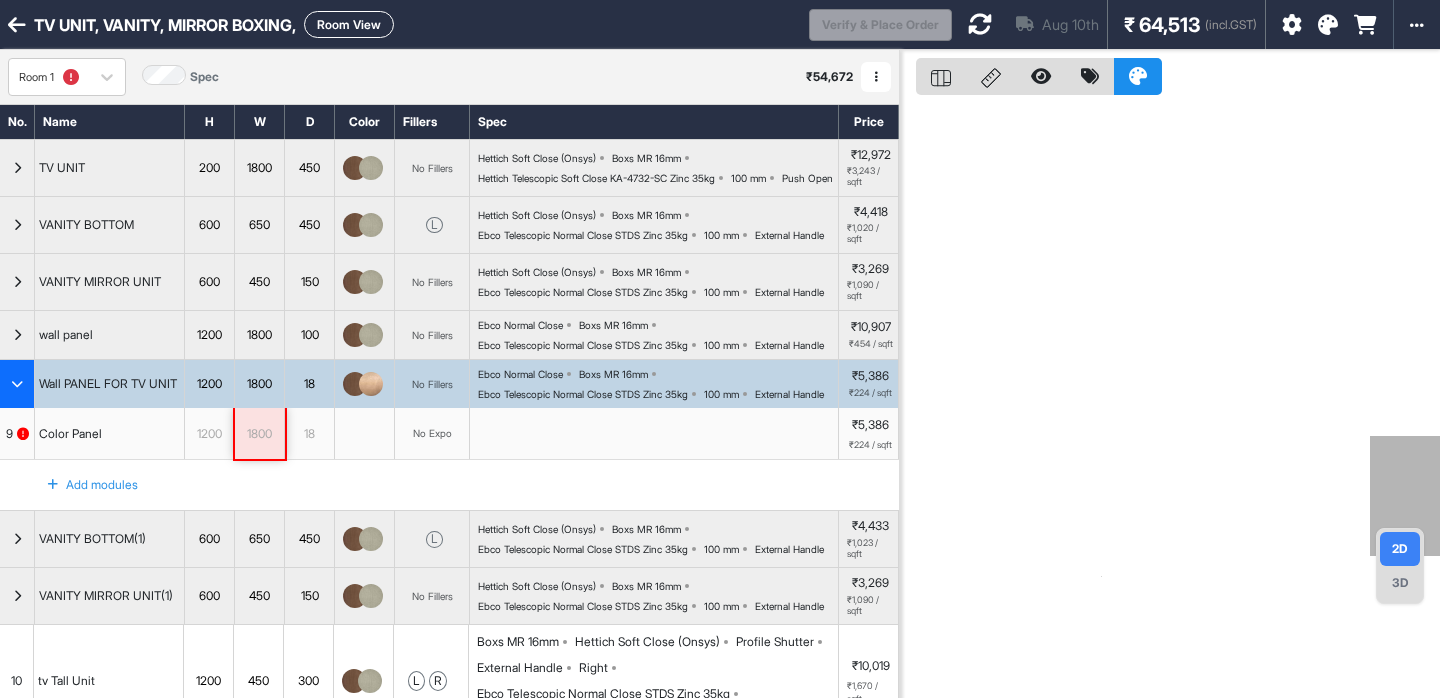 click at bounding box center (371, 384) 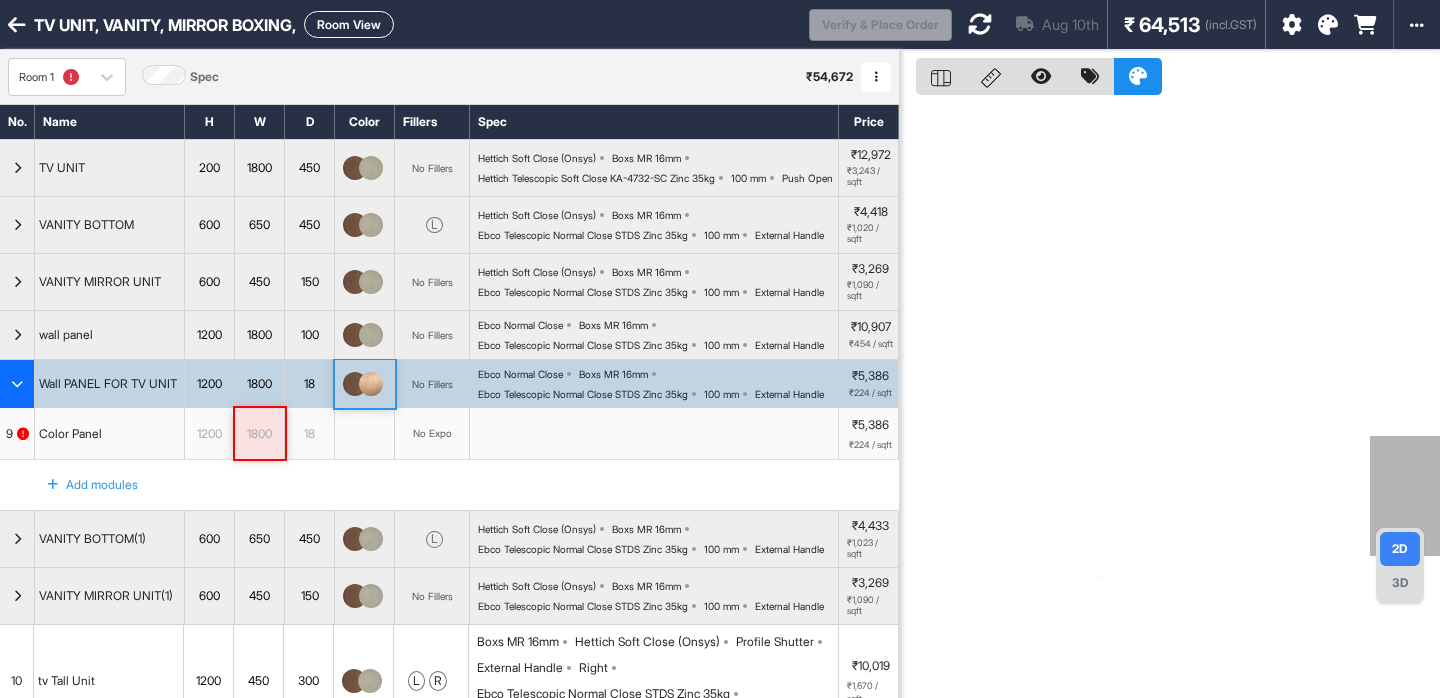 click at bounding box center (1328, 25) 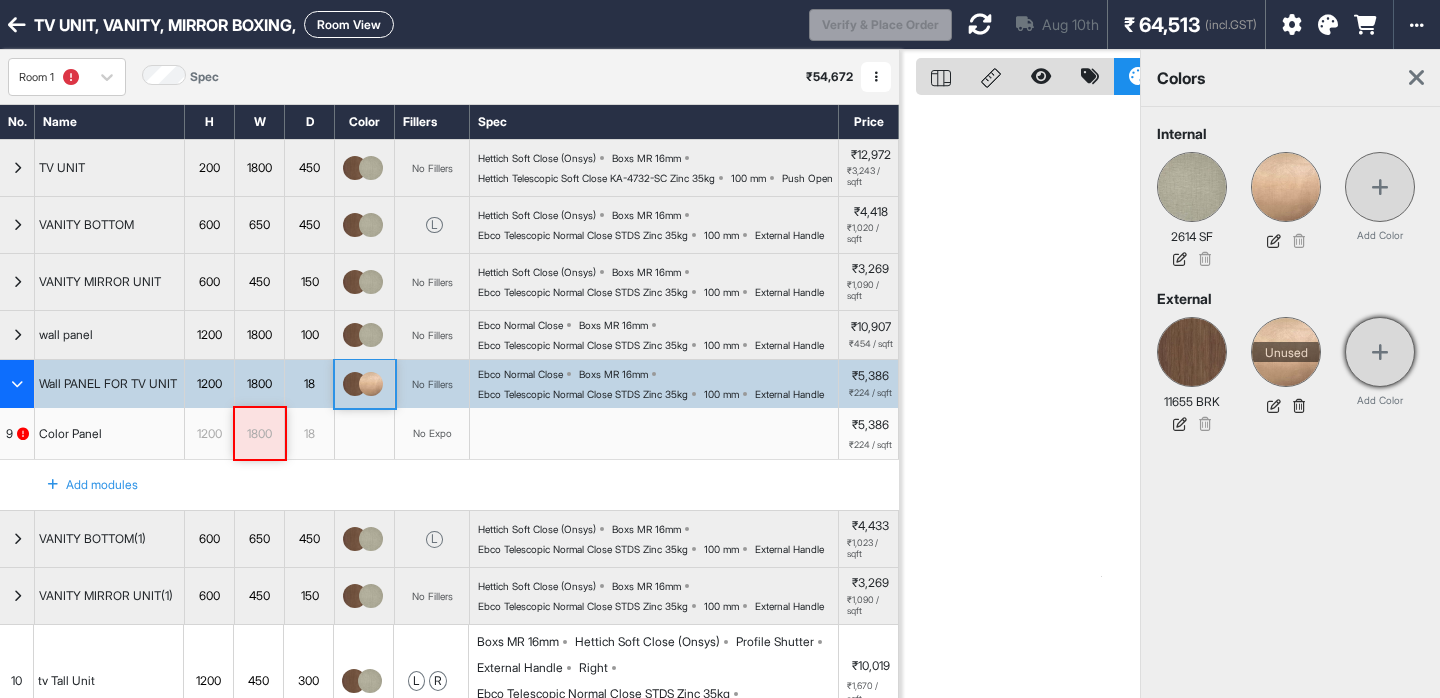 click at bounding box center (1380, 352) 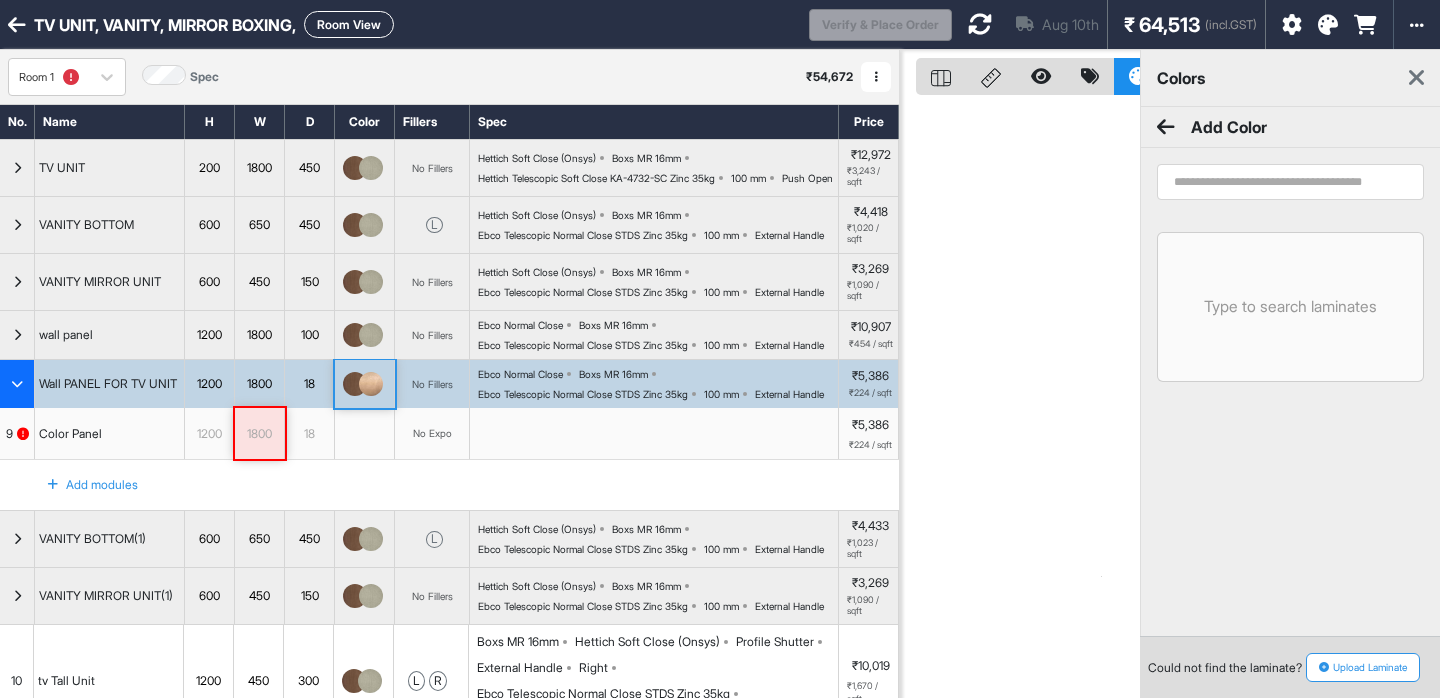 click at bounding box center [1290, 182] 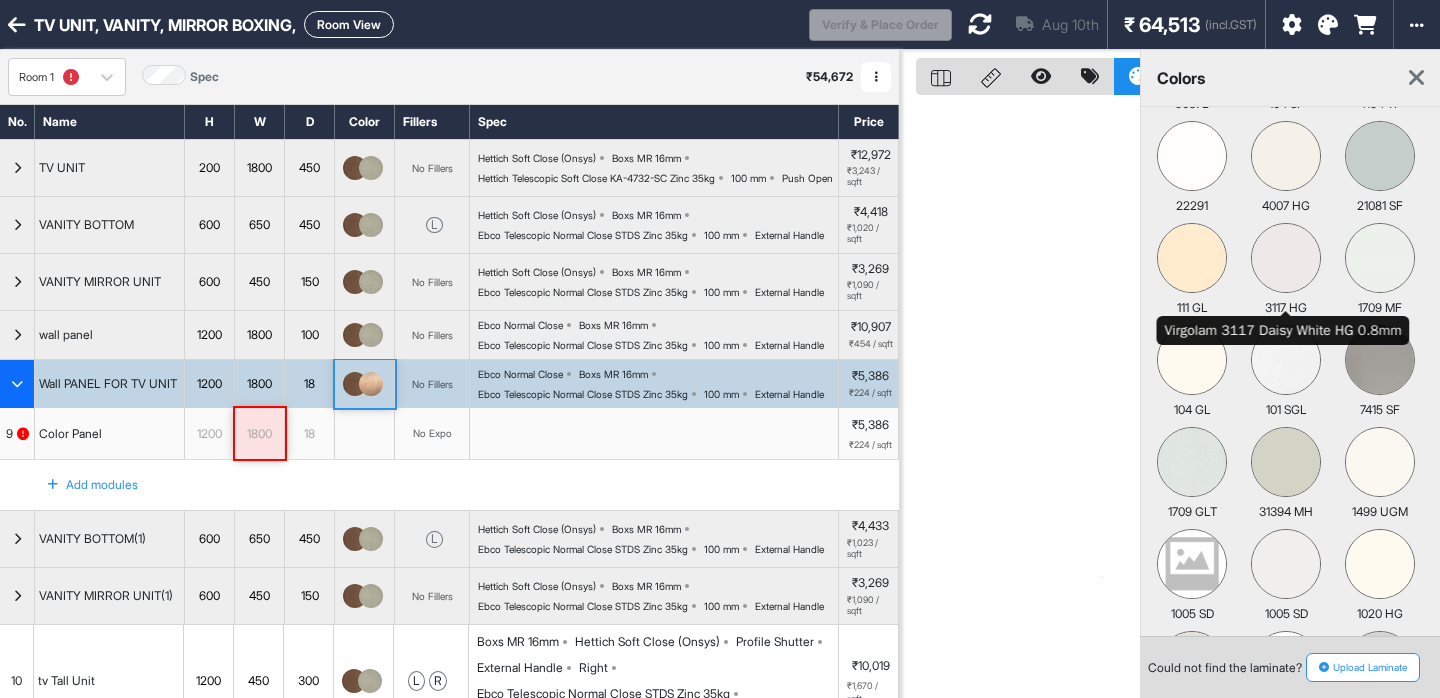 scroll, scrollTop: 4177, scrollLeft: 0, axis: vertical 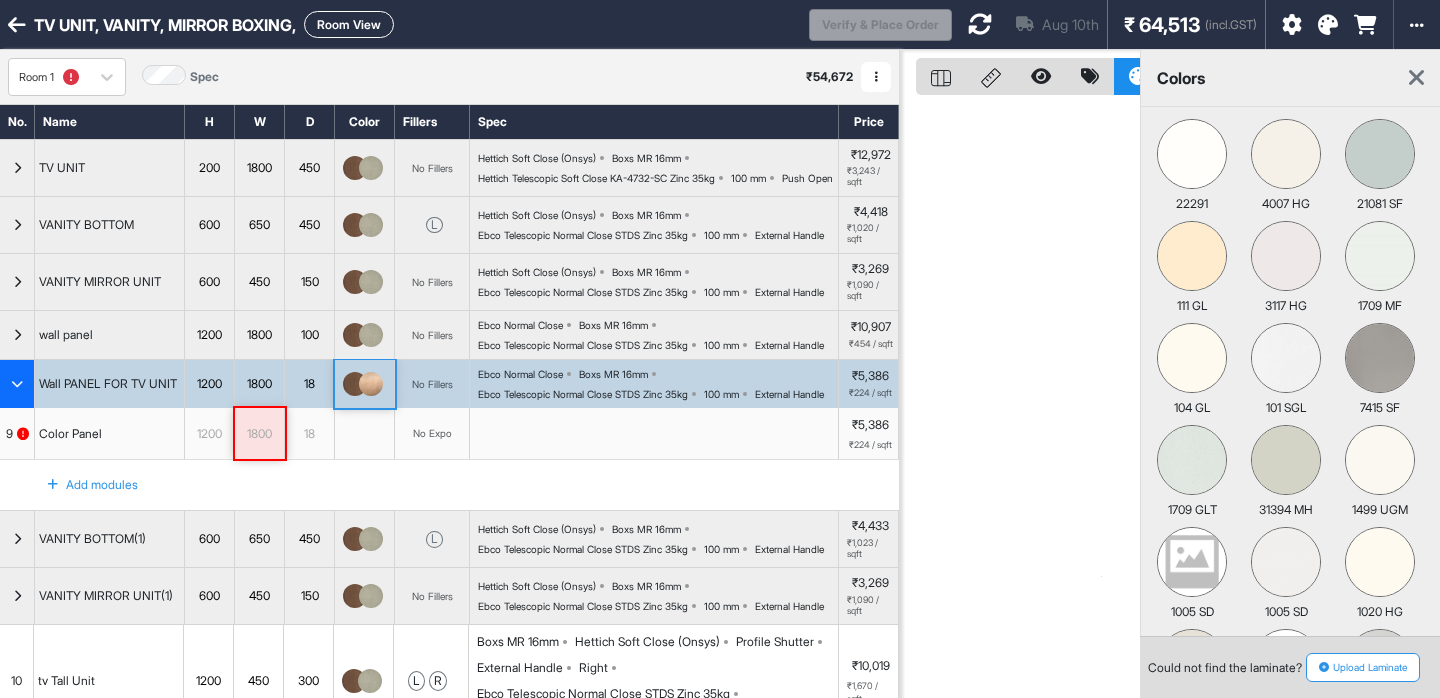 type on "*****" 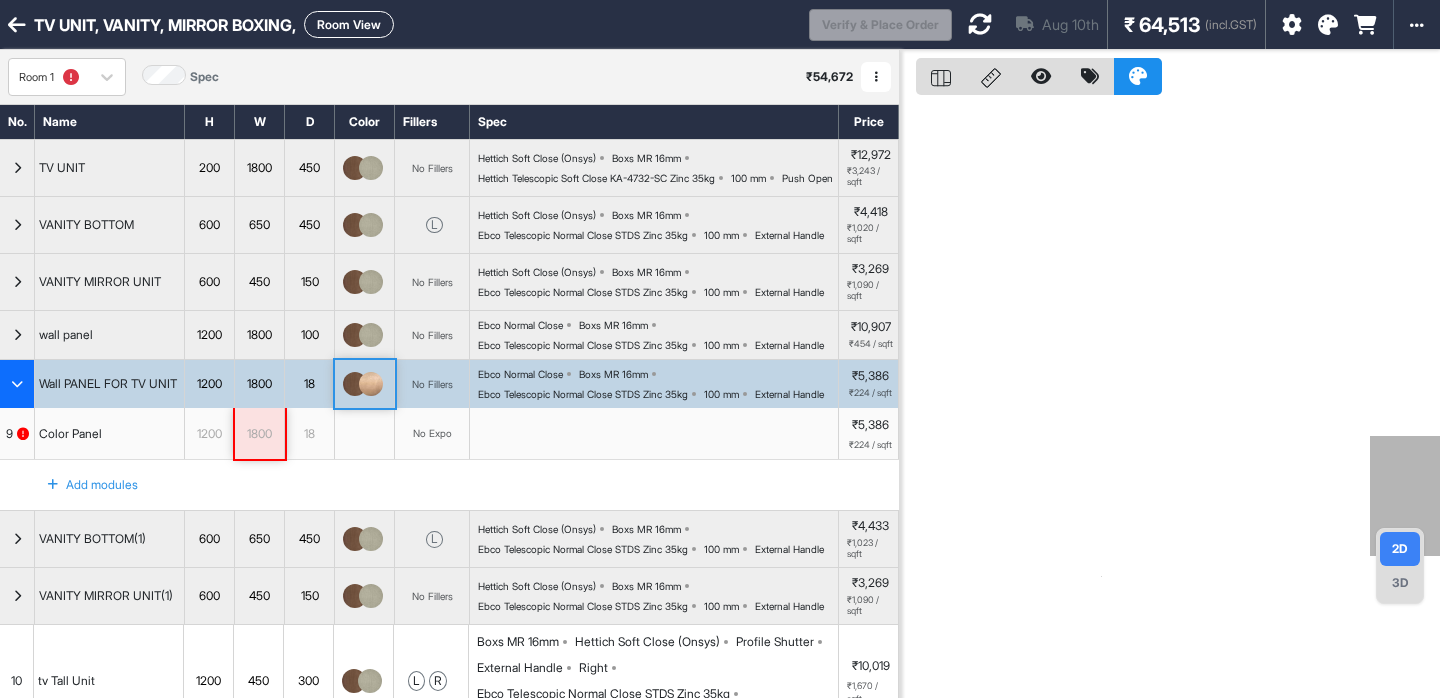 click at bounding box center (365, 384) 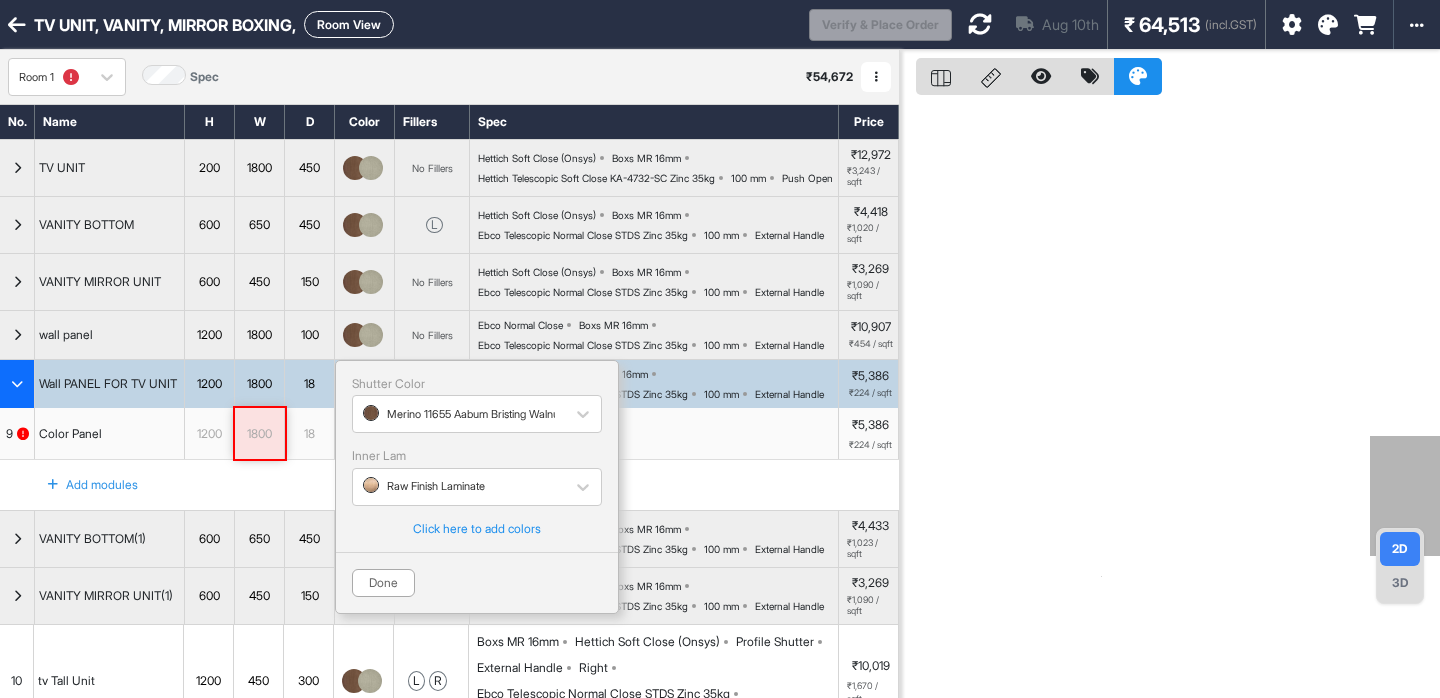 click at bounding box center (1328, 25) 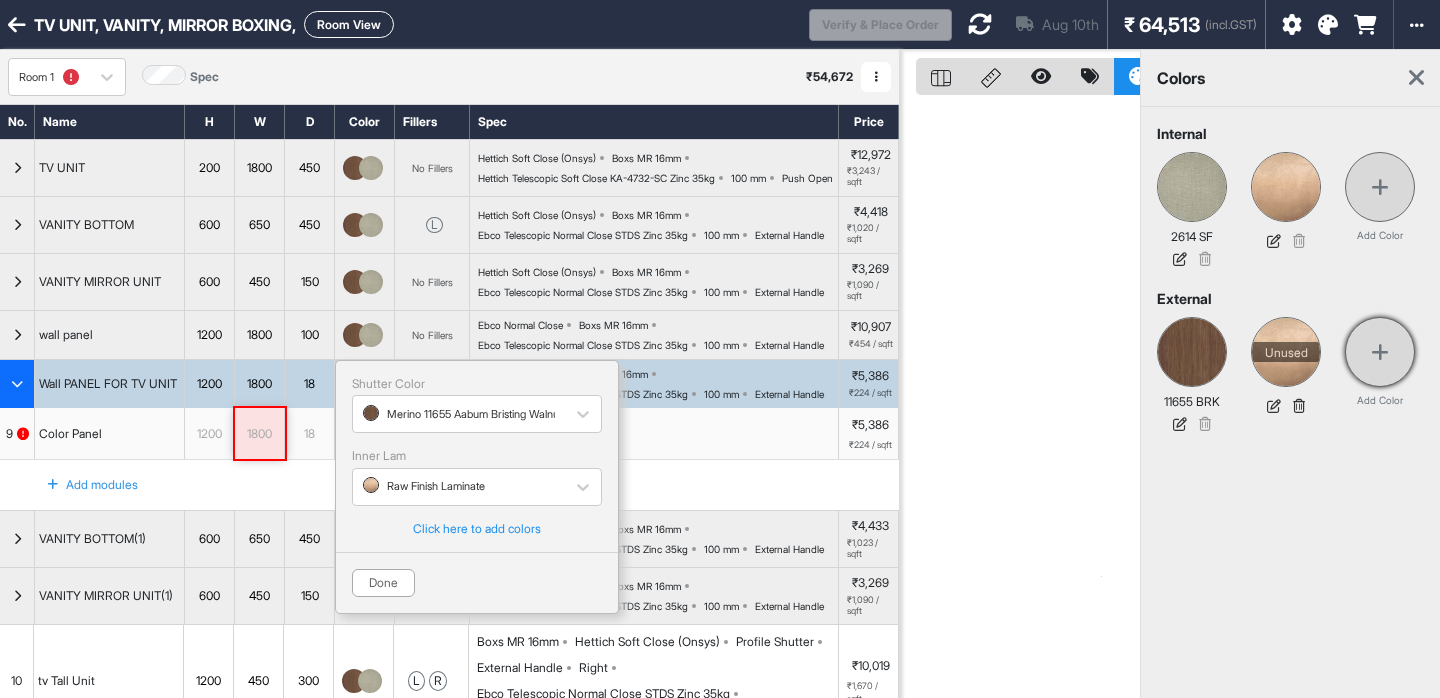 click at bounding box center [1380, 352] 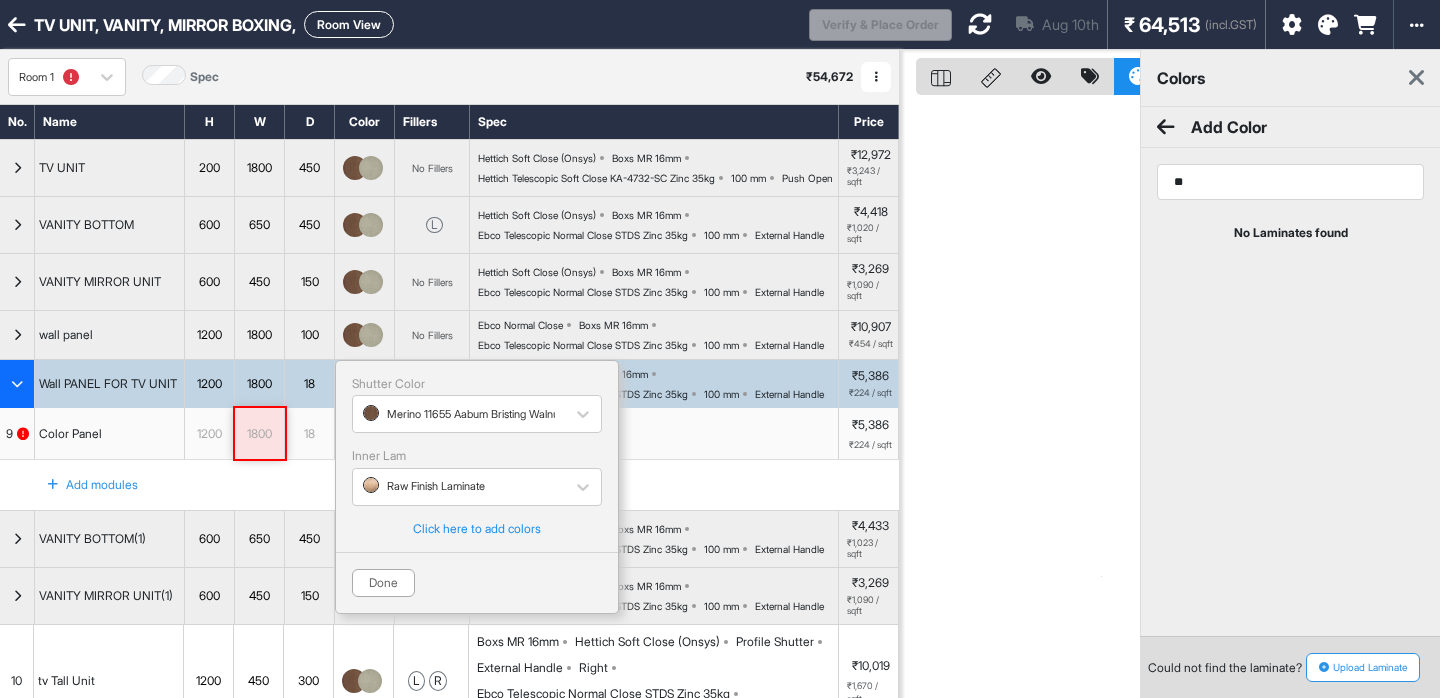 type on "*" 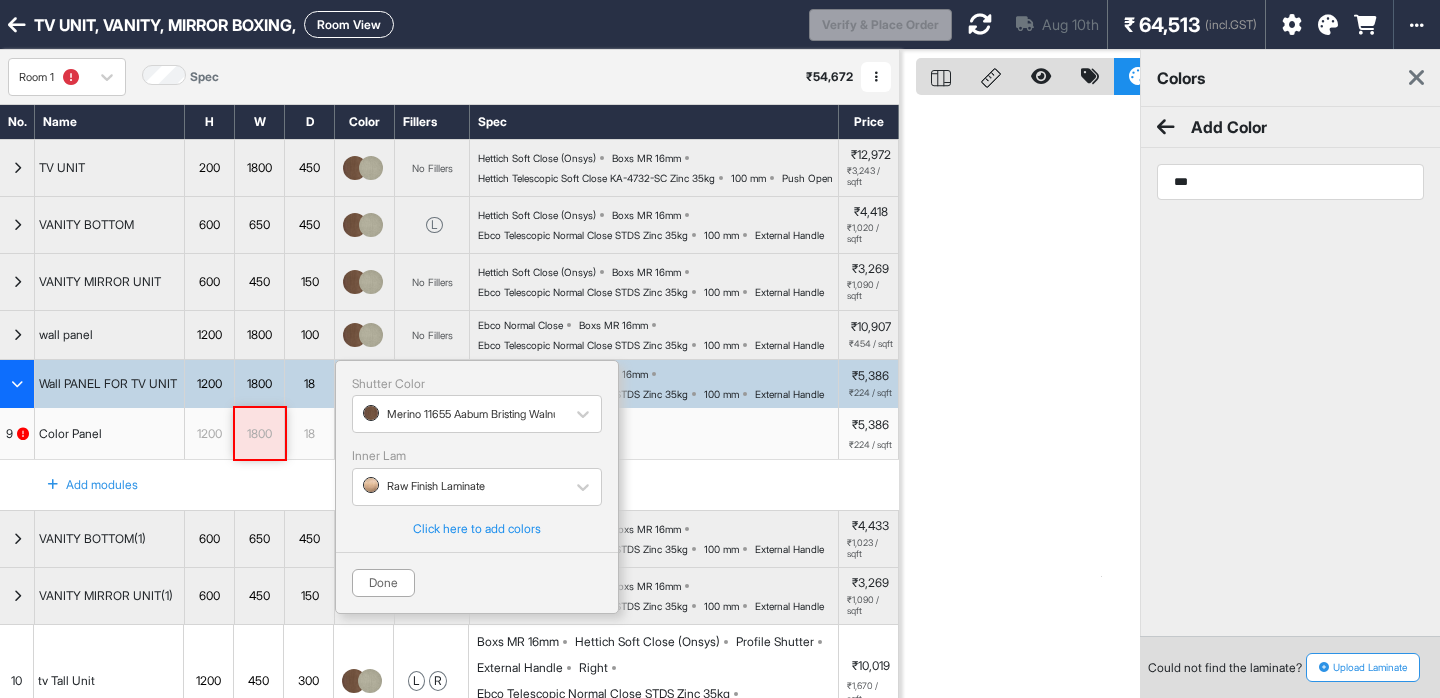 type on "****" 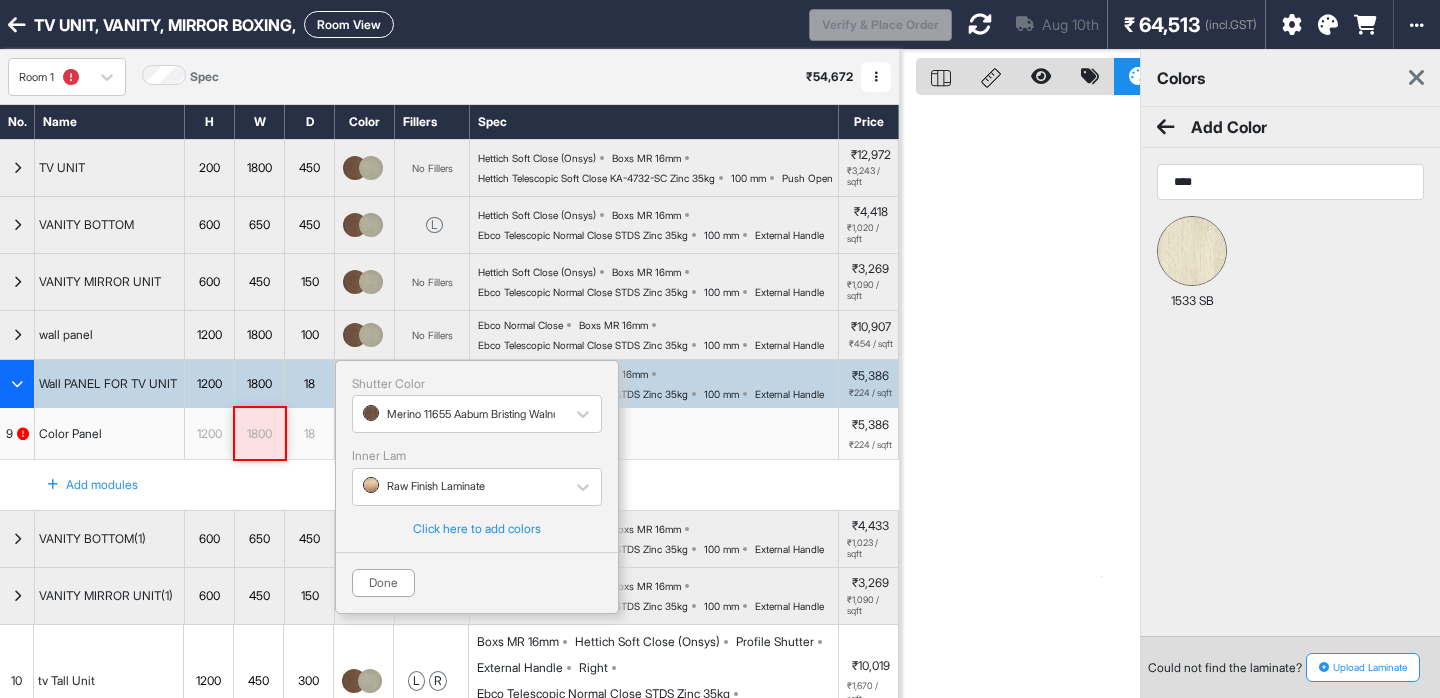 click on "****" at bounding box center [1290, 182] 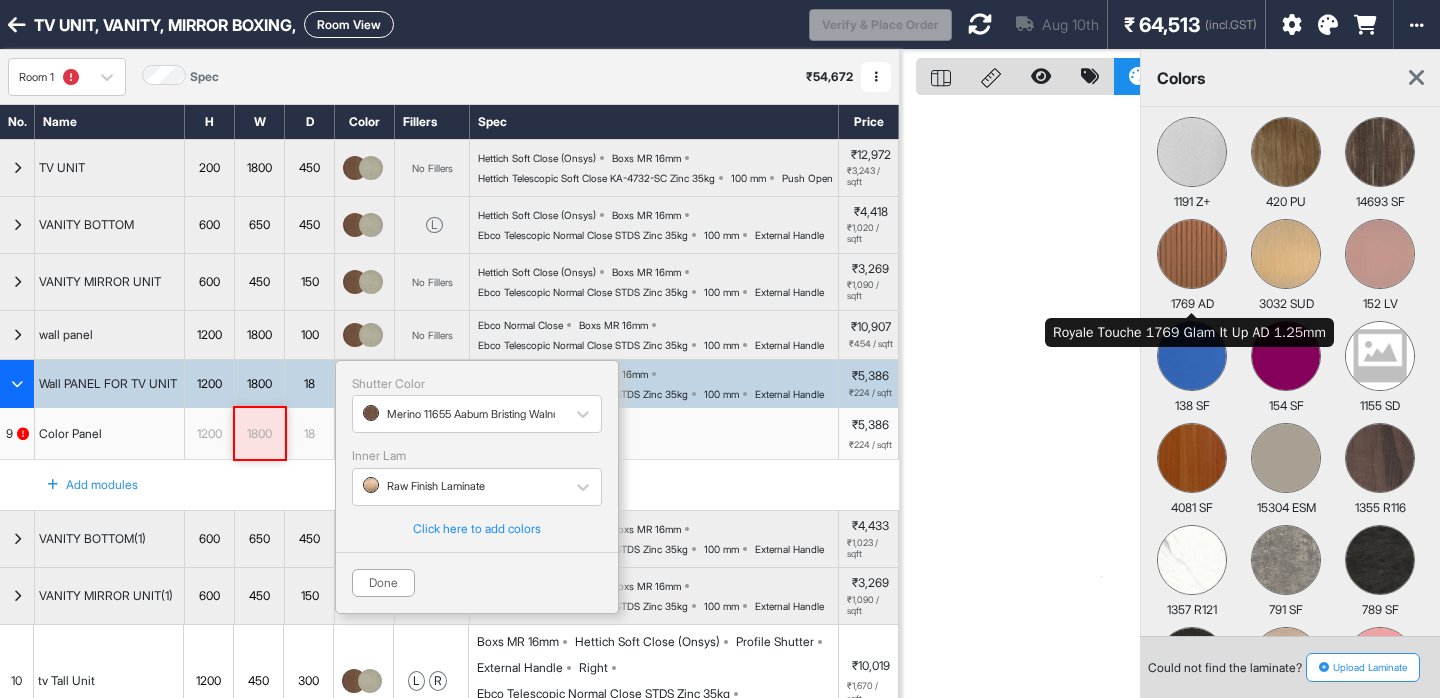 scroll, scrollTop: 1531, scrollLeft: 0, axis: vertical 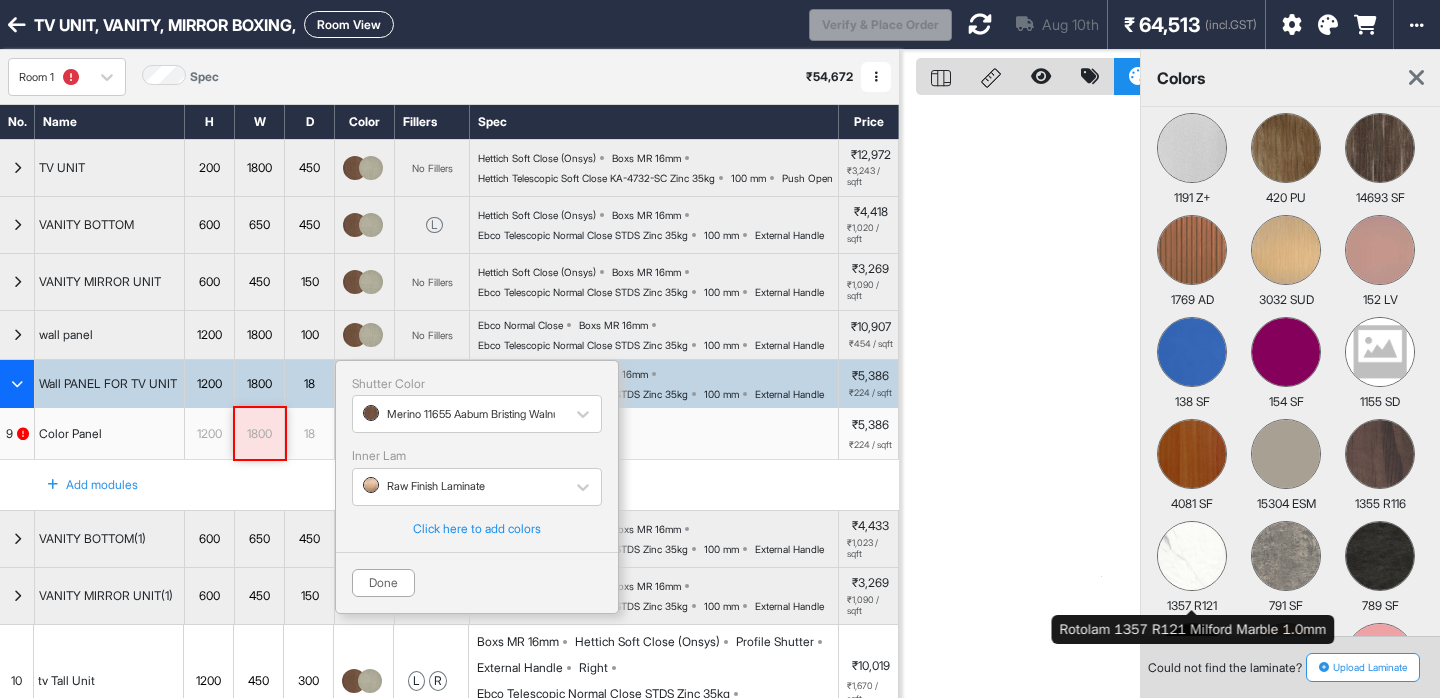 type on "**" 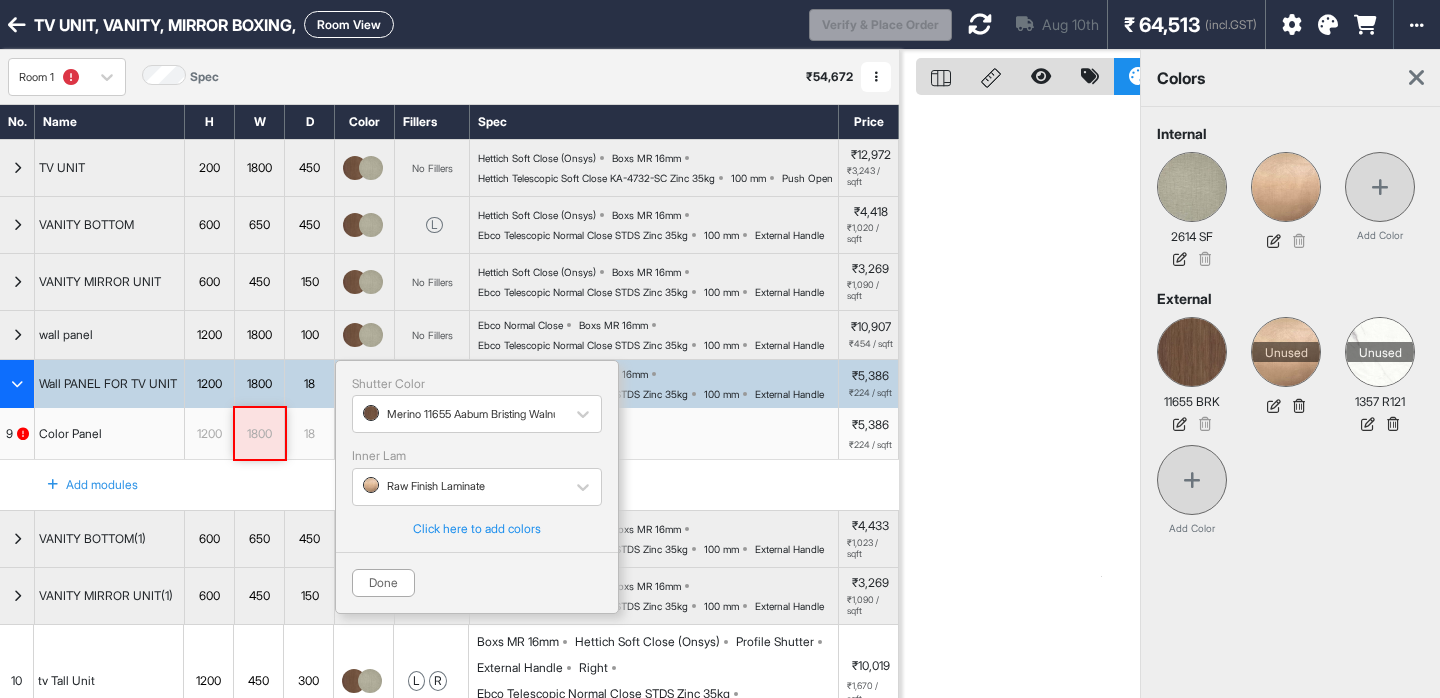 scroll, scrollTop: 0, scrollLeft: 0, axis: both 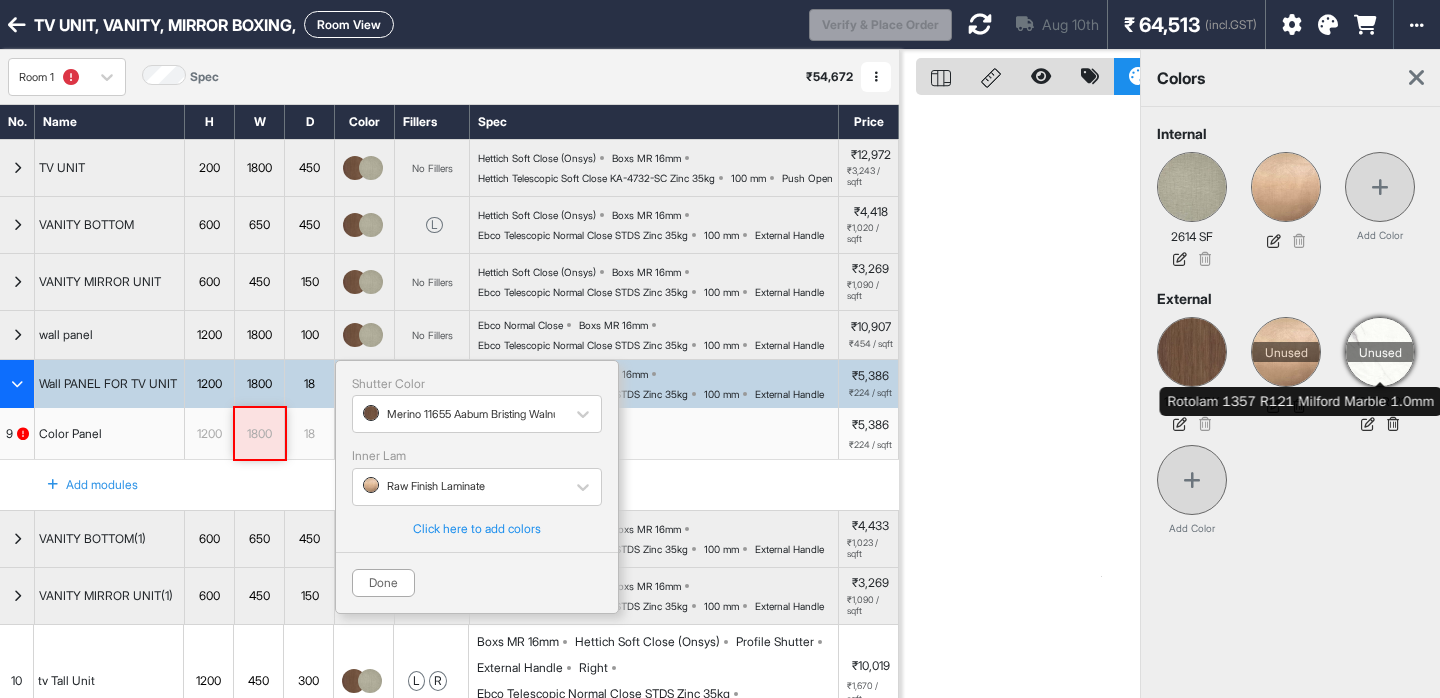 click on "Unused" at bounding box center (1380, 352) 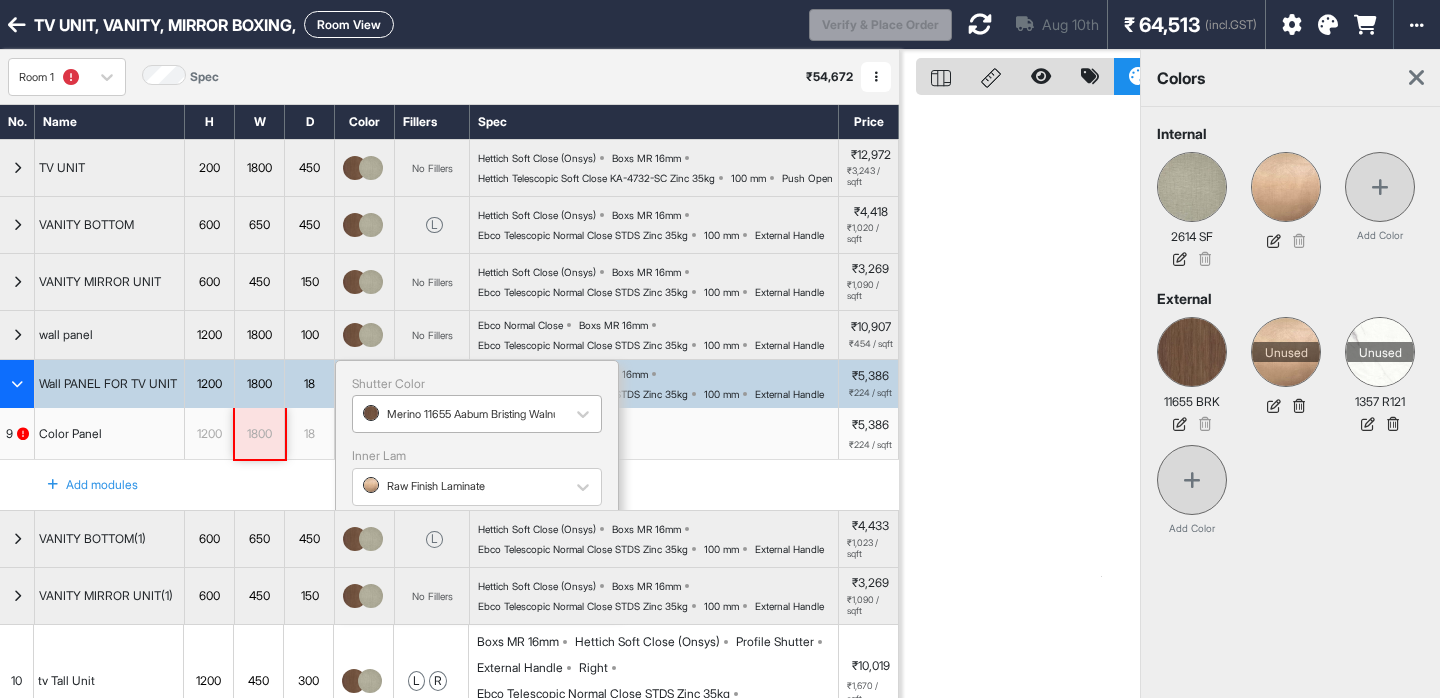 click on "Merino 11655 Aabum Bristing Walnut BRK 1.0mm" at bounding box center (459, 414) 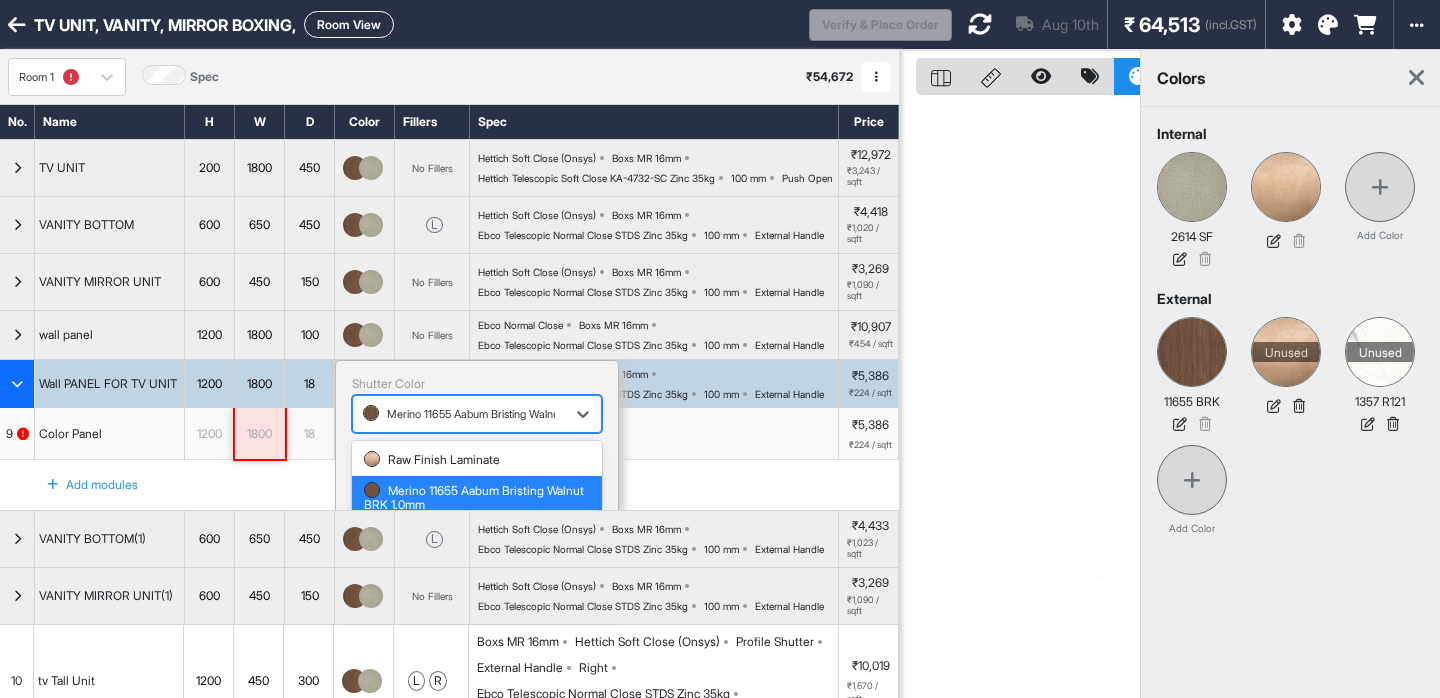 click on "Rotolam 1357 R121 Milford Marble 1.0mm" at bounding box center [477, 543] 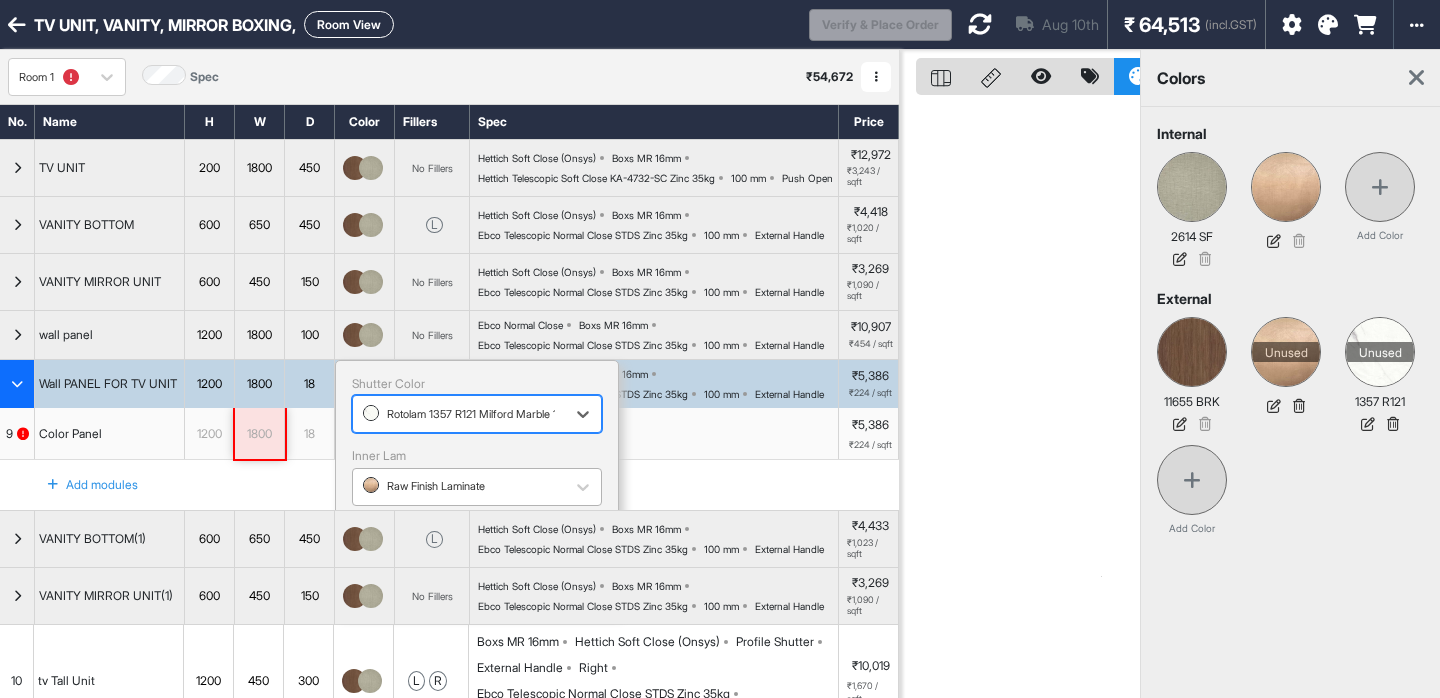 click at bounding box center [459, 487] 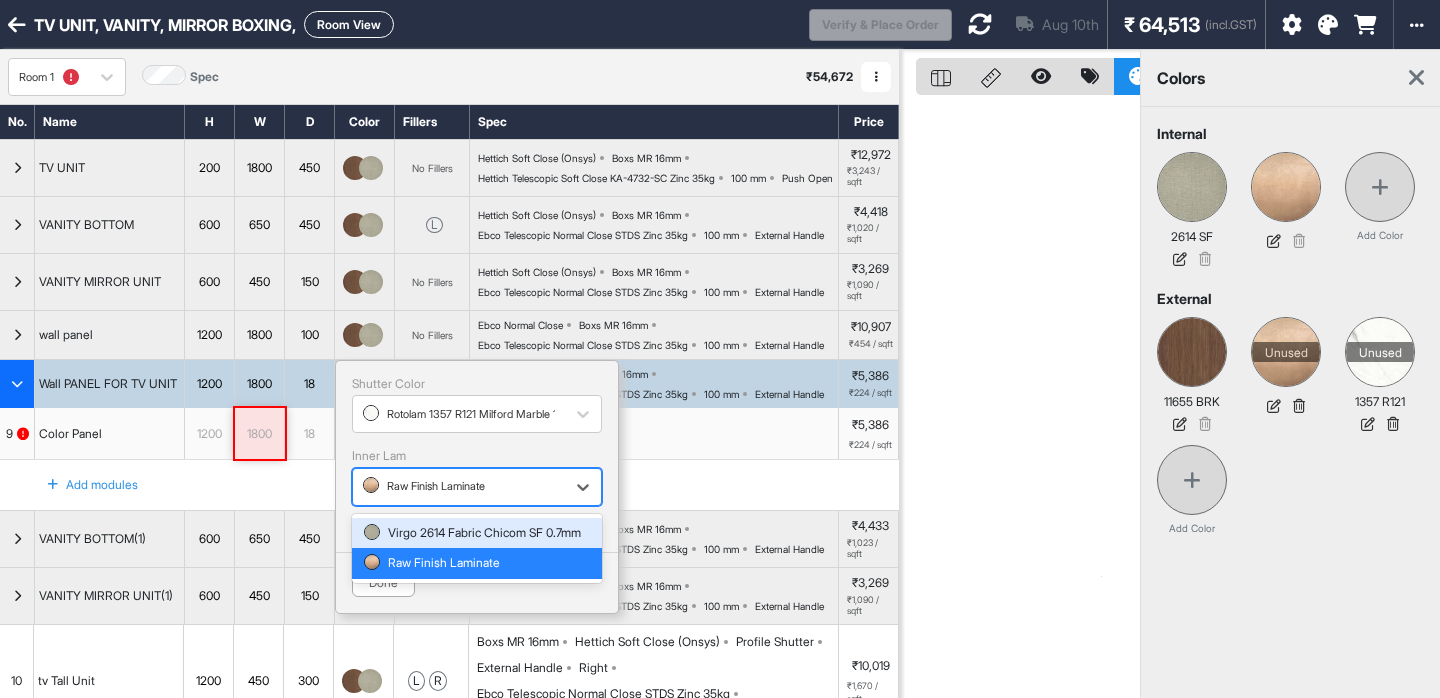 click at bounding box center [1020, 399] 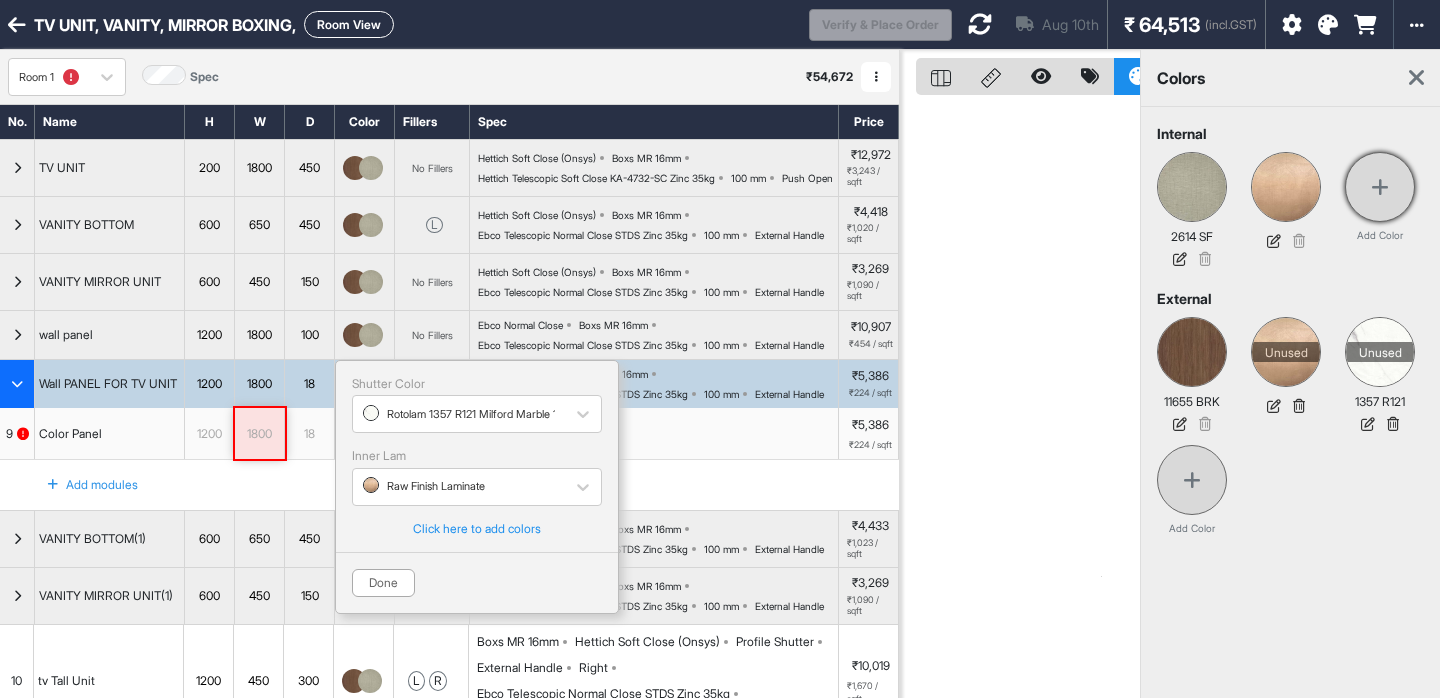 click at bounding box center [1380, 187] 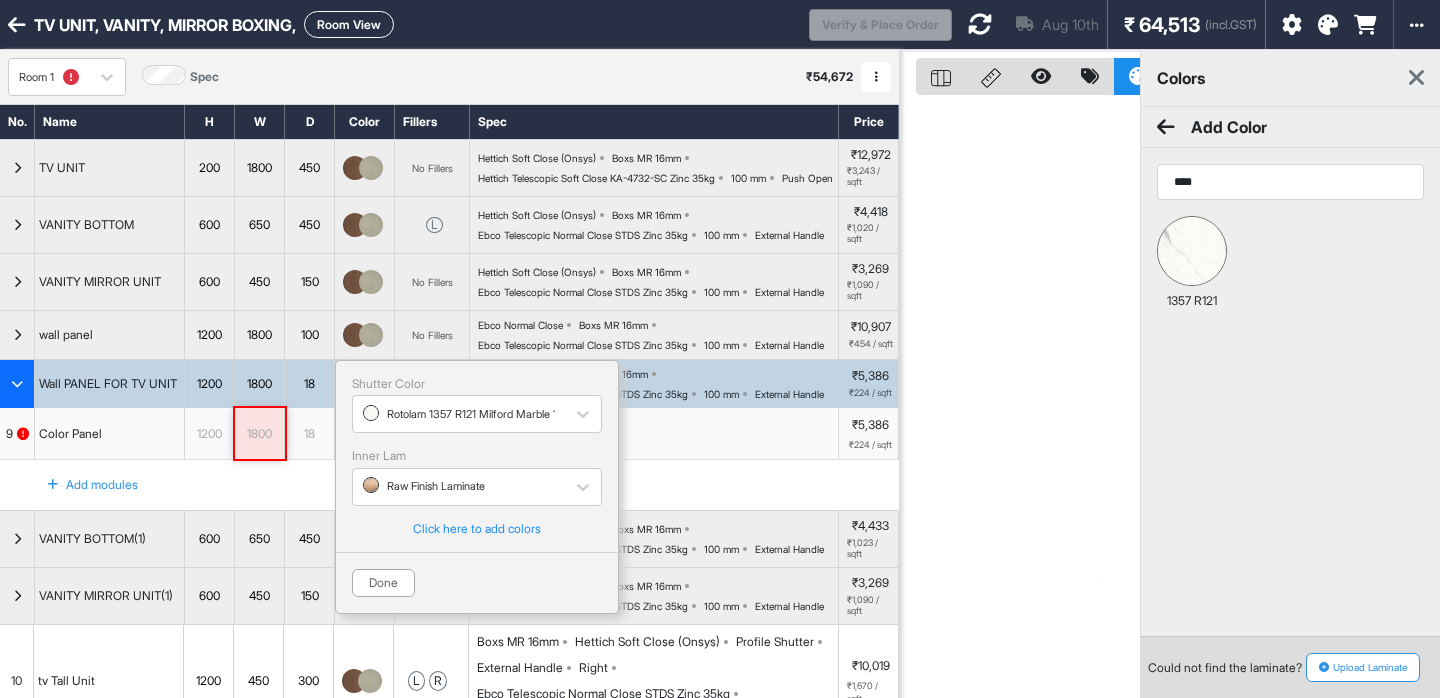 type on "****" 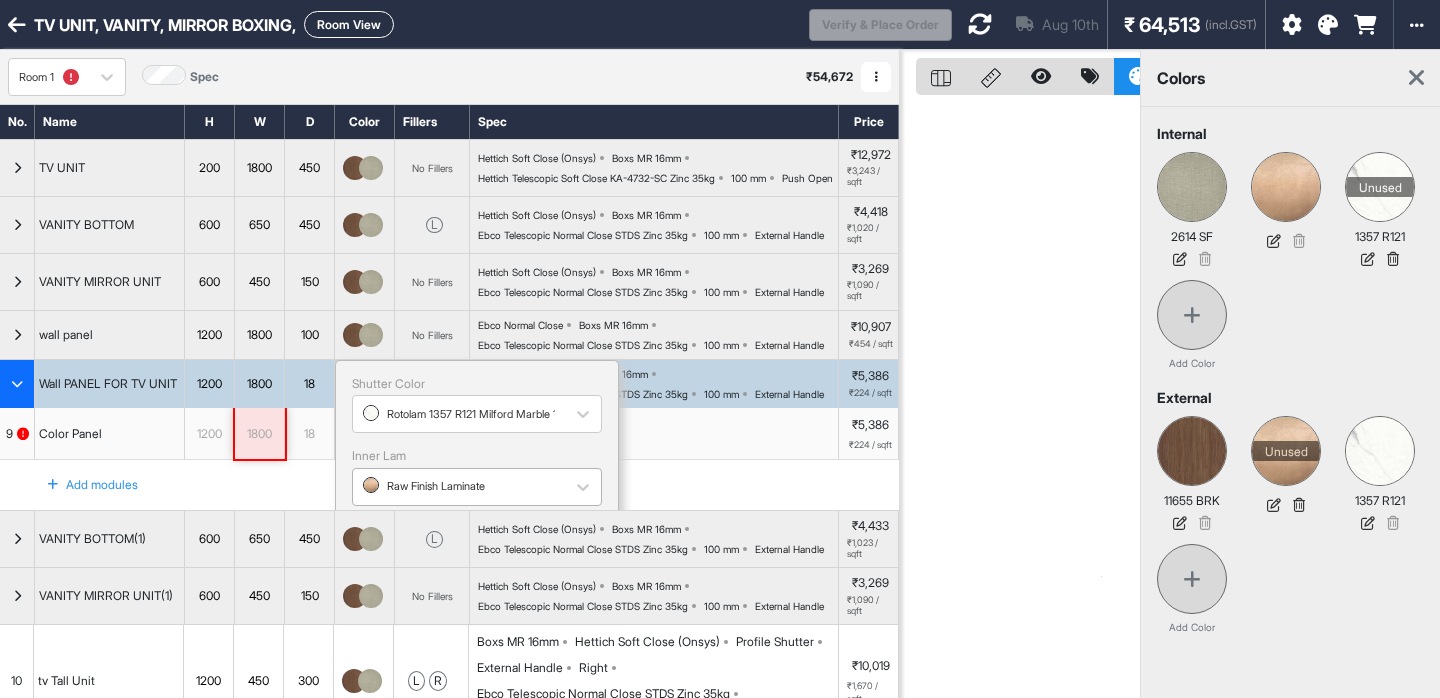 click at bounding box center (459, 487) 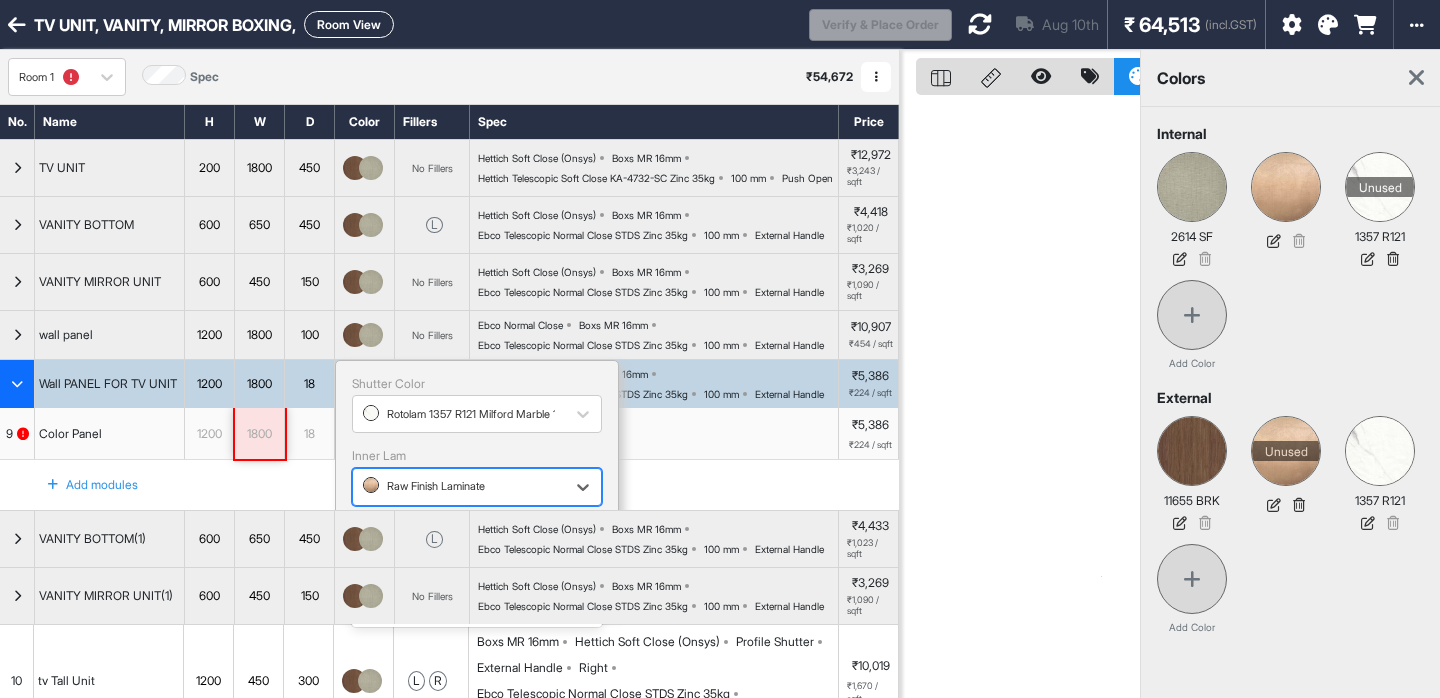 click on "Rotolam 1357 R121 Milford Marble 1.0mm" at bounding box center (477, 601) 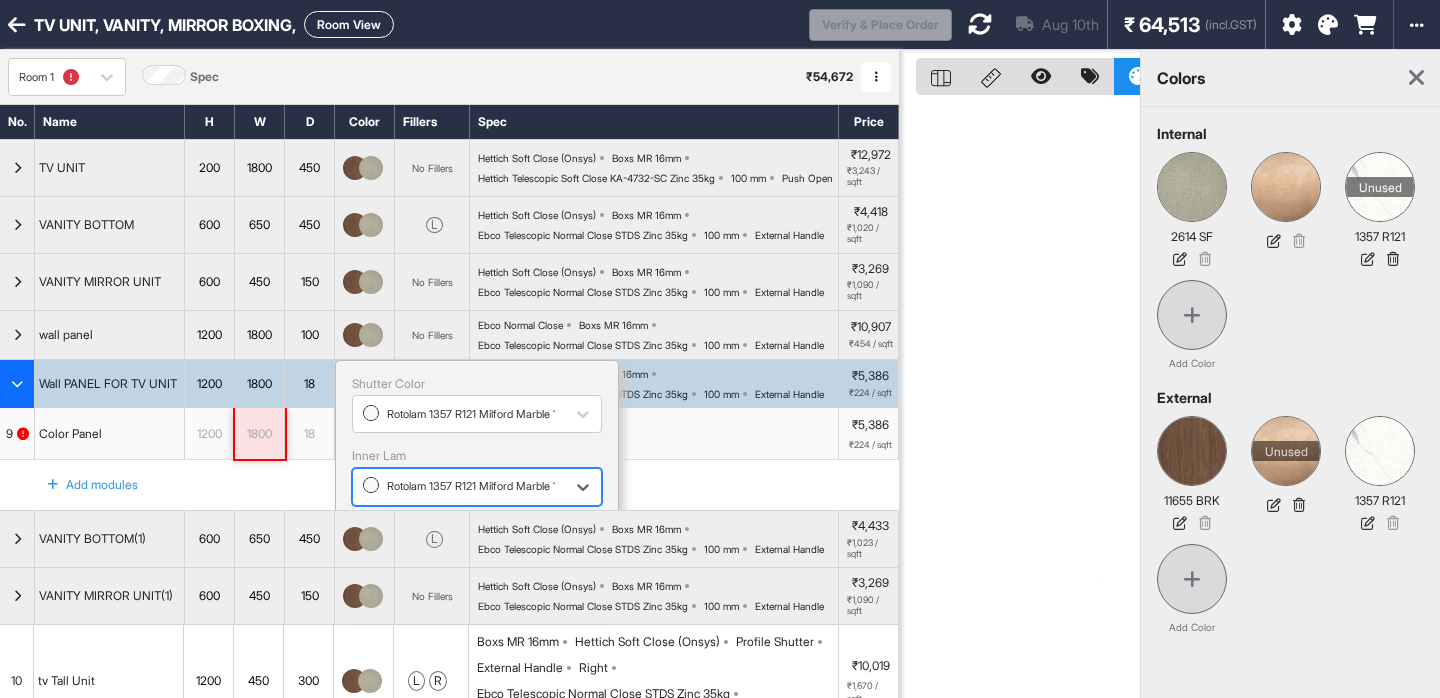 click on "Done" at bounding box center [383, 583] 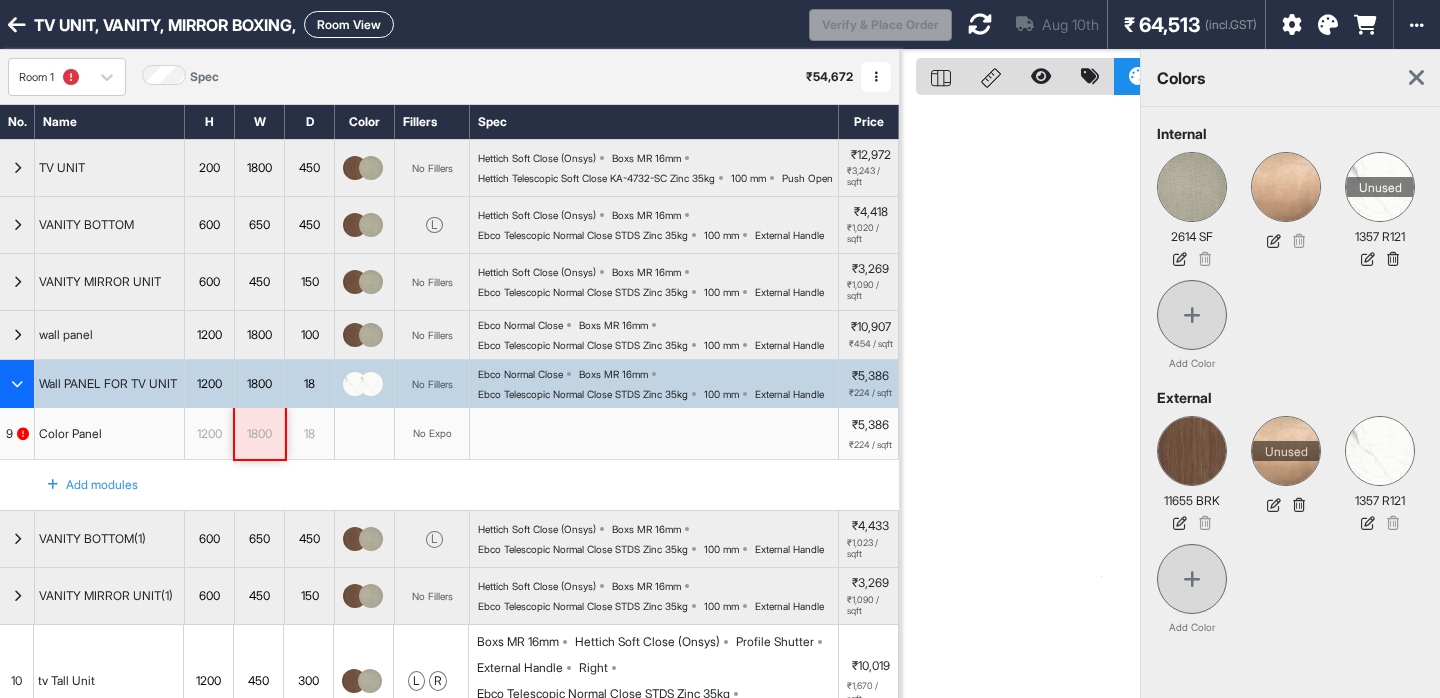 click at bounding box center (371, 384) 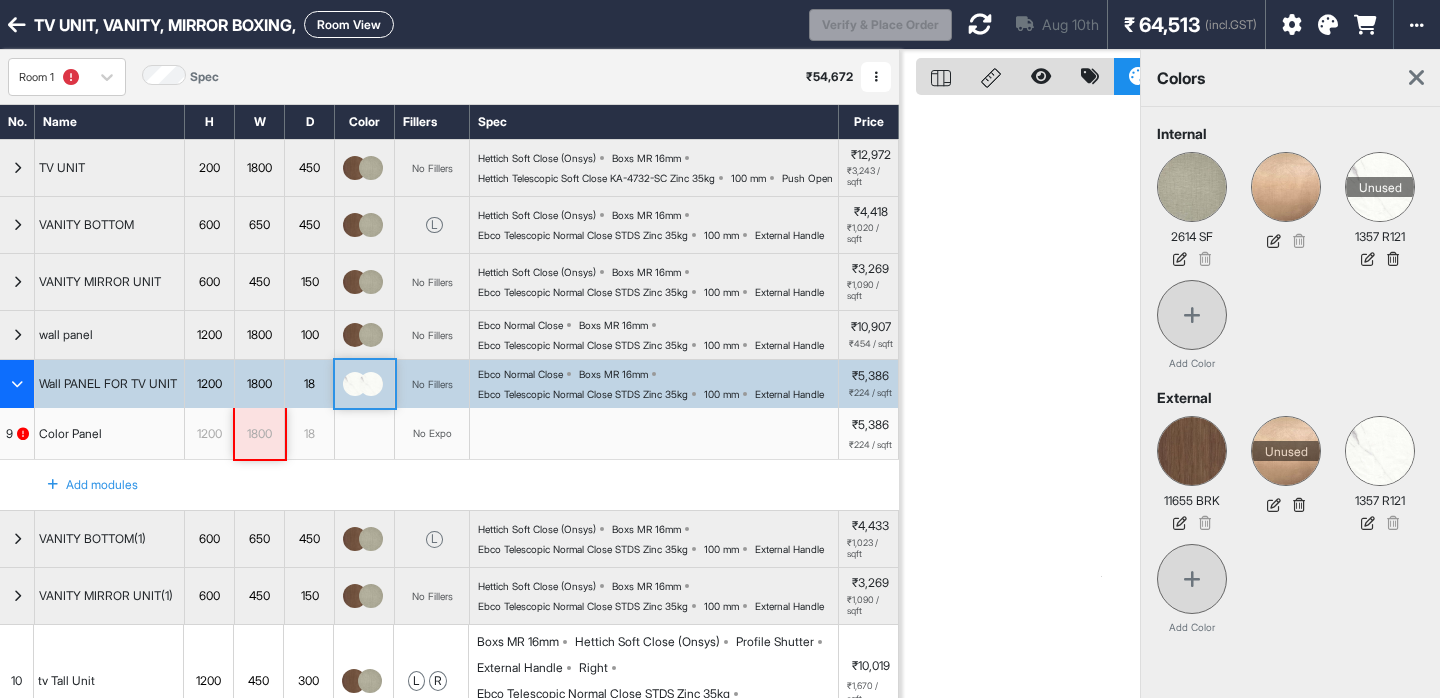 click at bounding box center [371, 384] 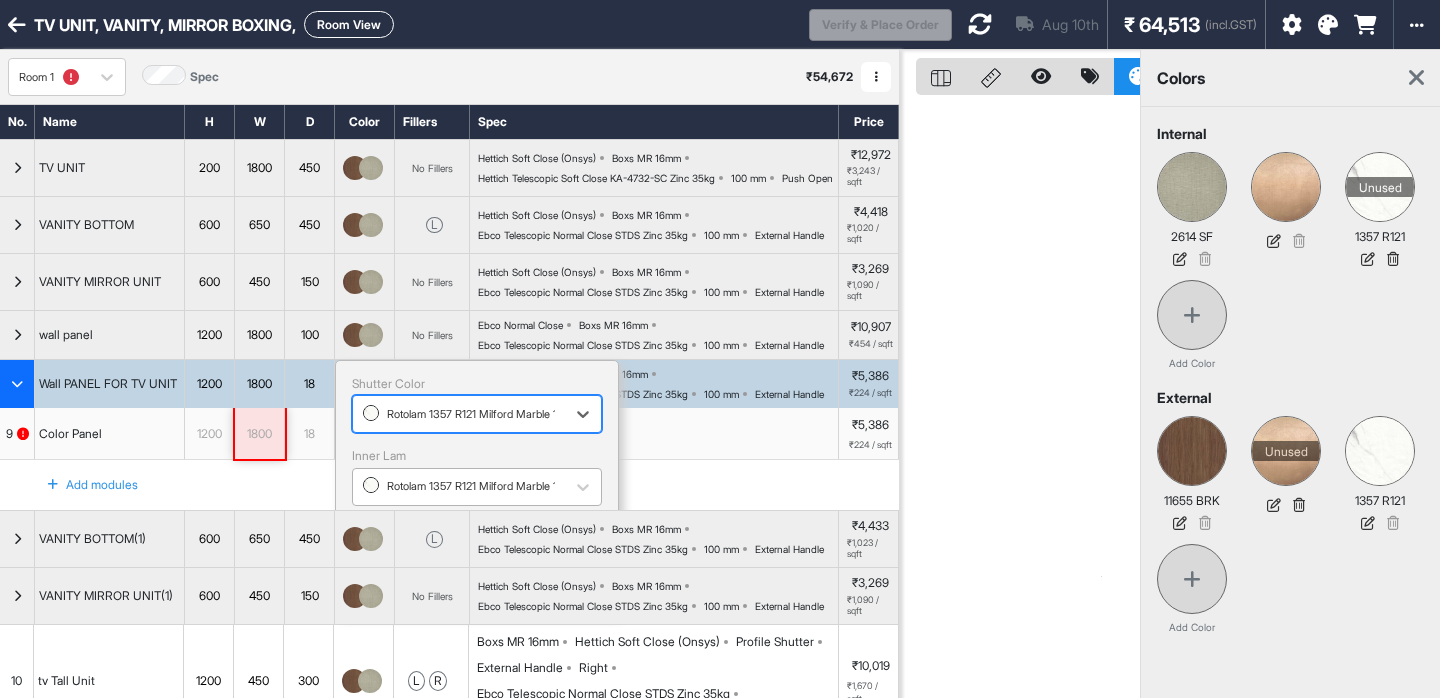 click on "Rotolam 1357 R121 Milford Marble 1.0mm" at bounding box center (477, 487) 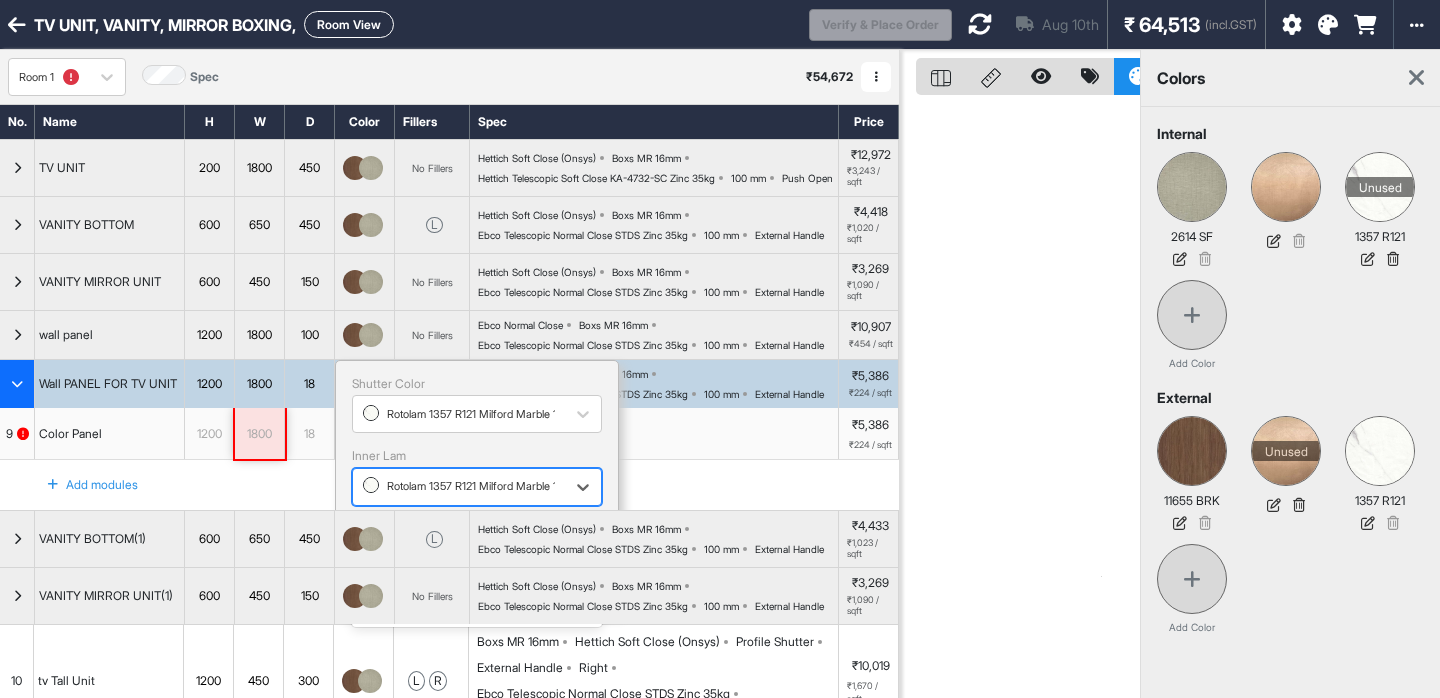 click on "Raw Finish Laminate" at bounding box center [477, 563] 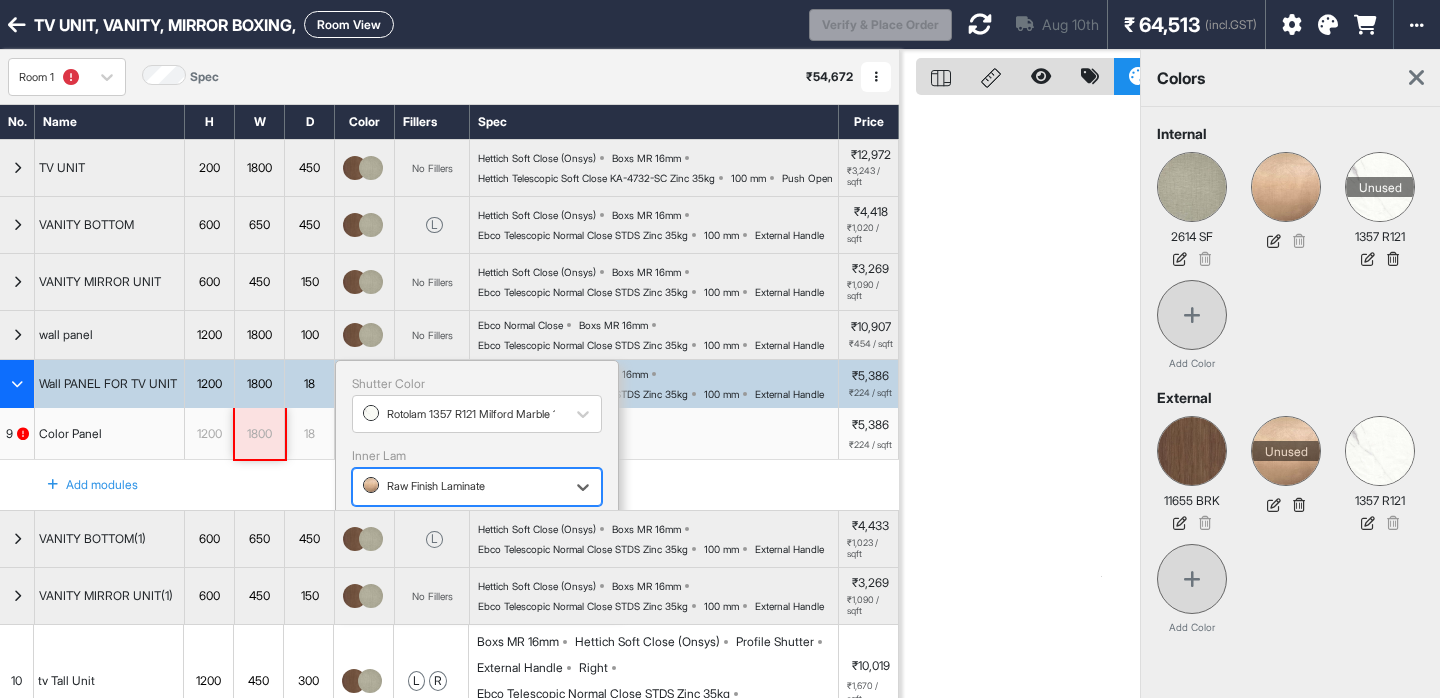 click on "Done" at bounding box center (383, 583) 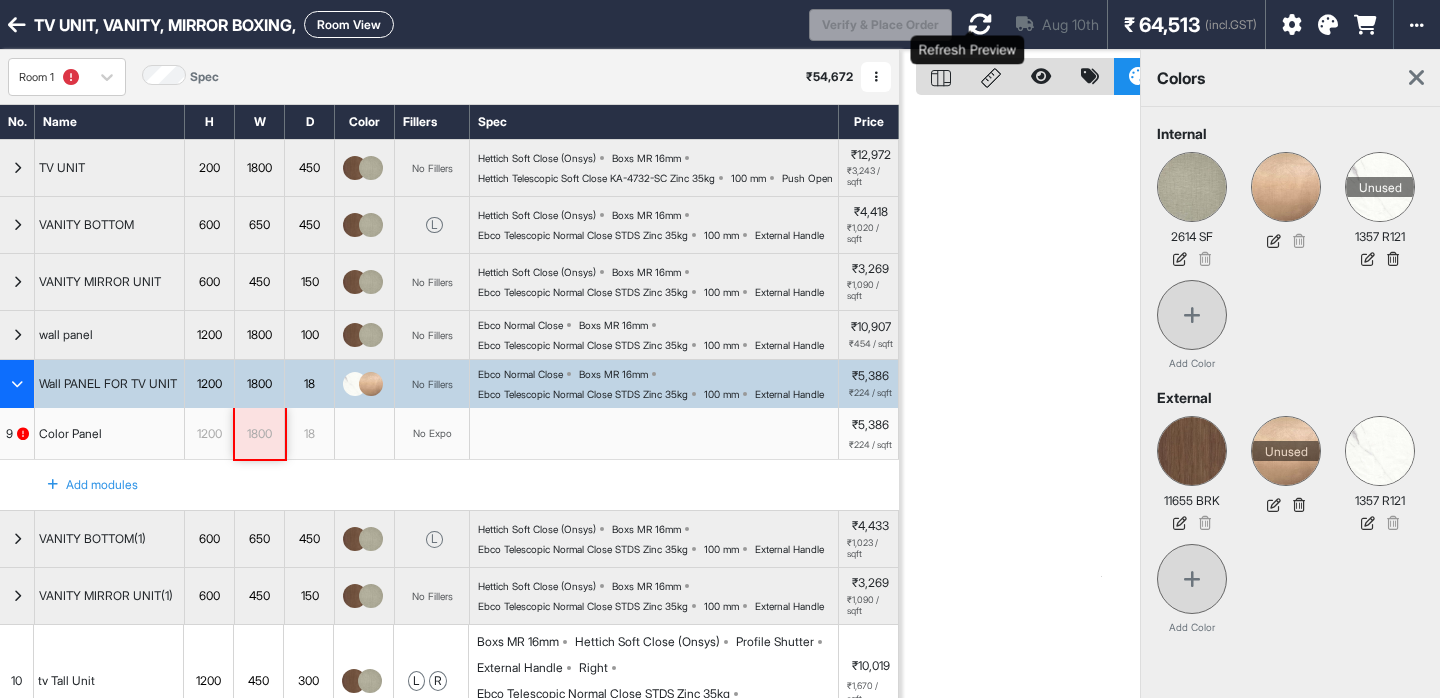 click at bounding box center [980, 24] 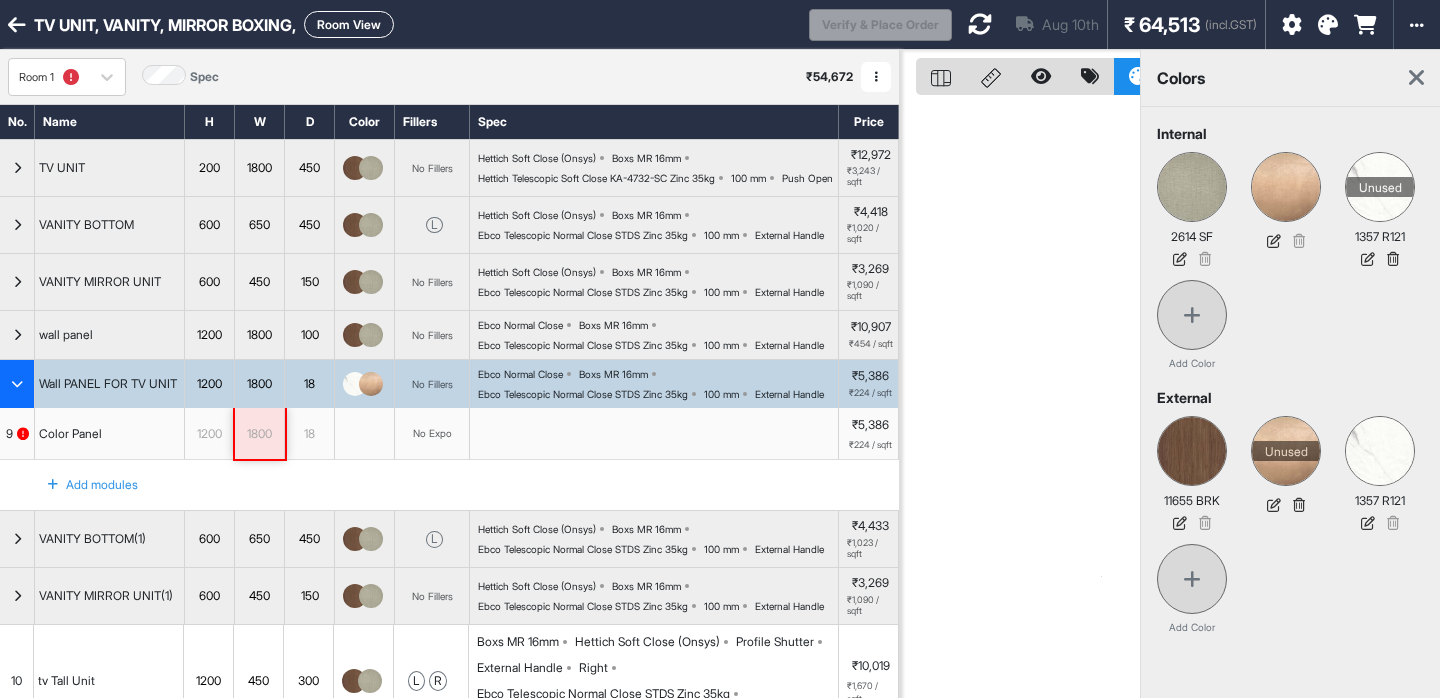 click at bounding box center [980, 24] 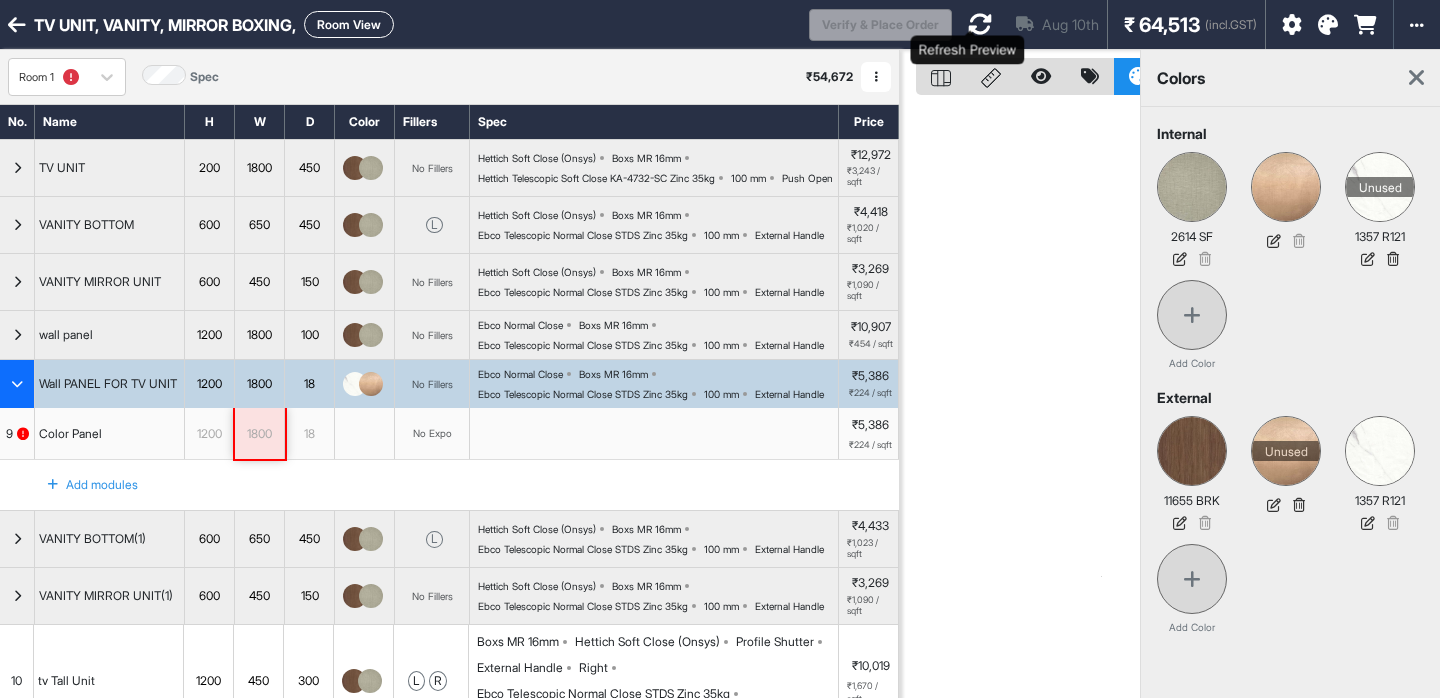 click at bounding box center [980, 24] 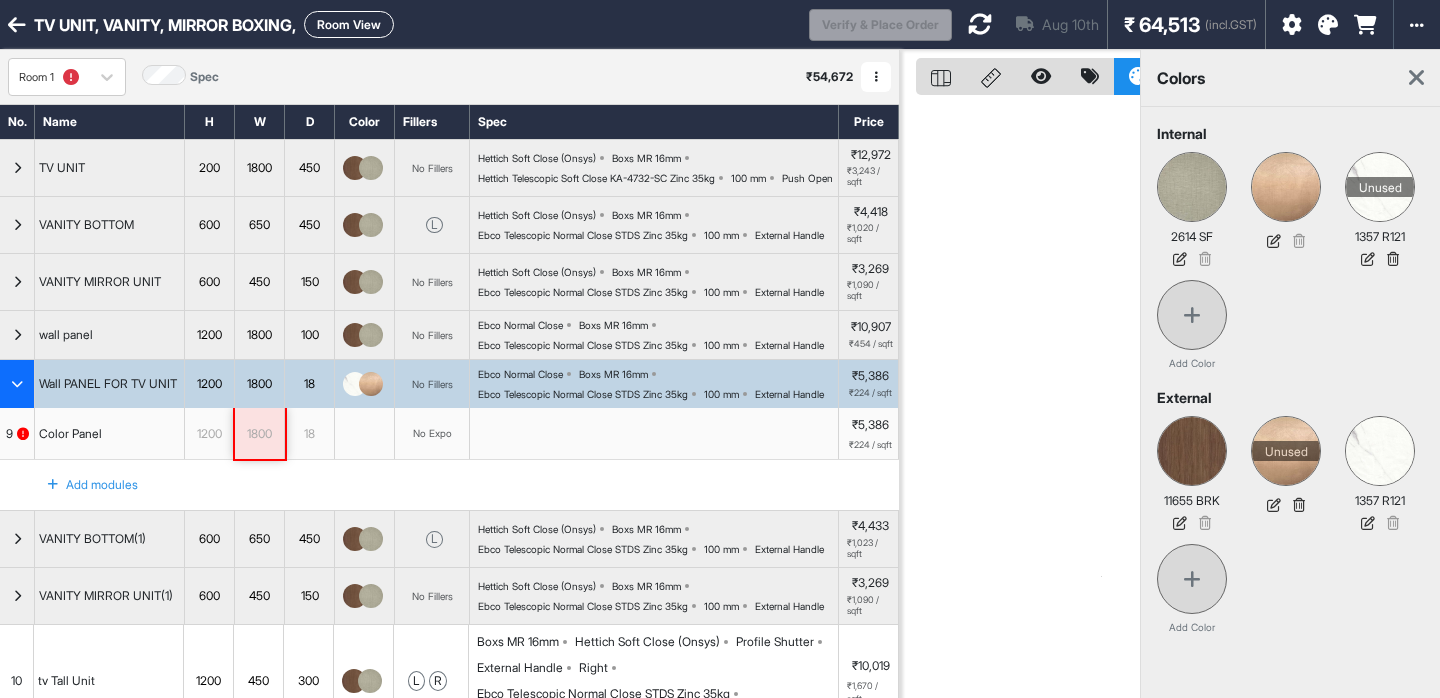 click at bounding box center [1416, 78] 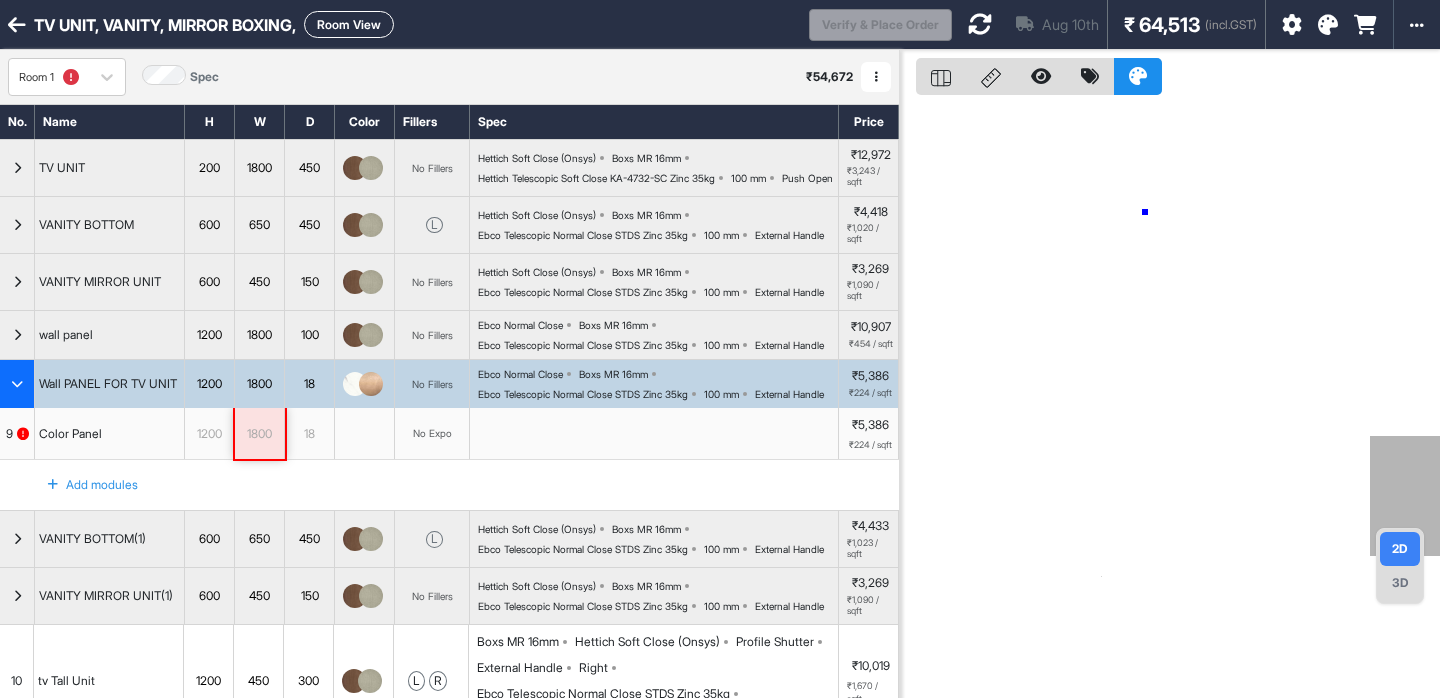 click at bounding box center [1170, 399] 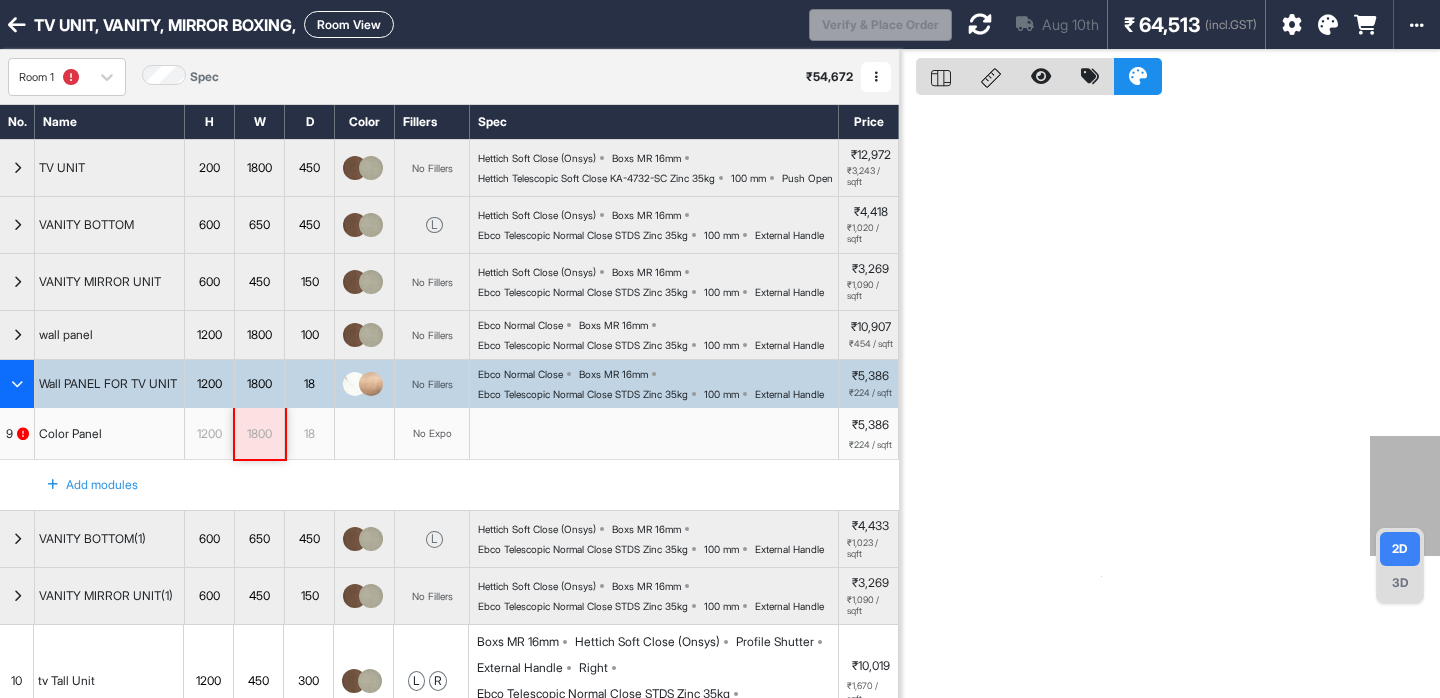 click at bounding box center (1170, 399) 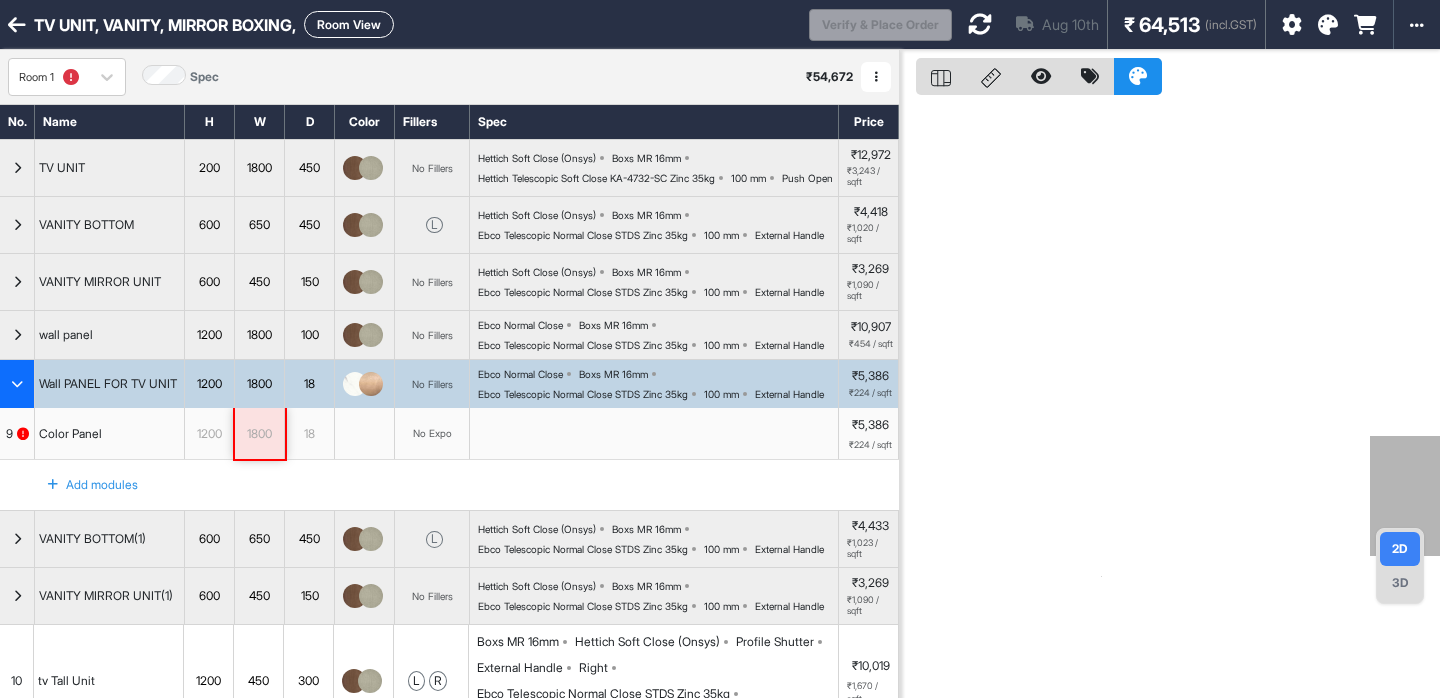 click on "1200" at bounding box center (209, 434) 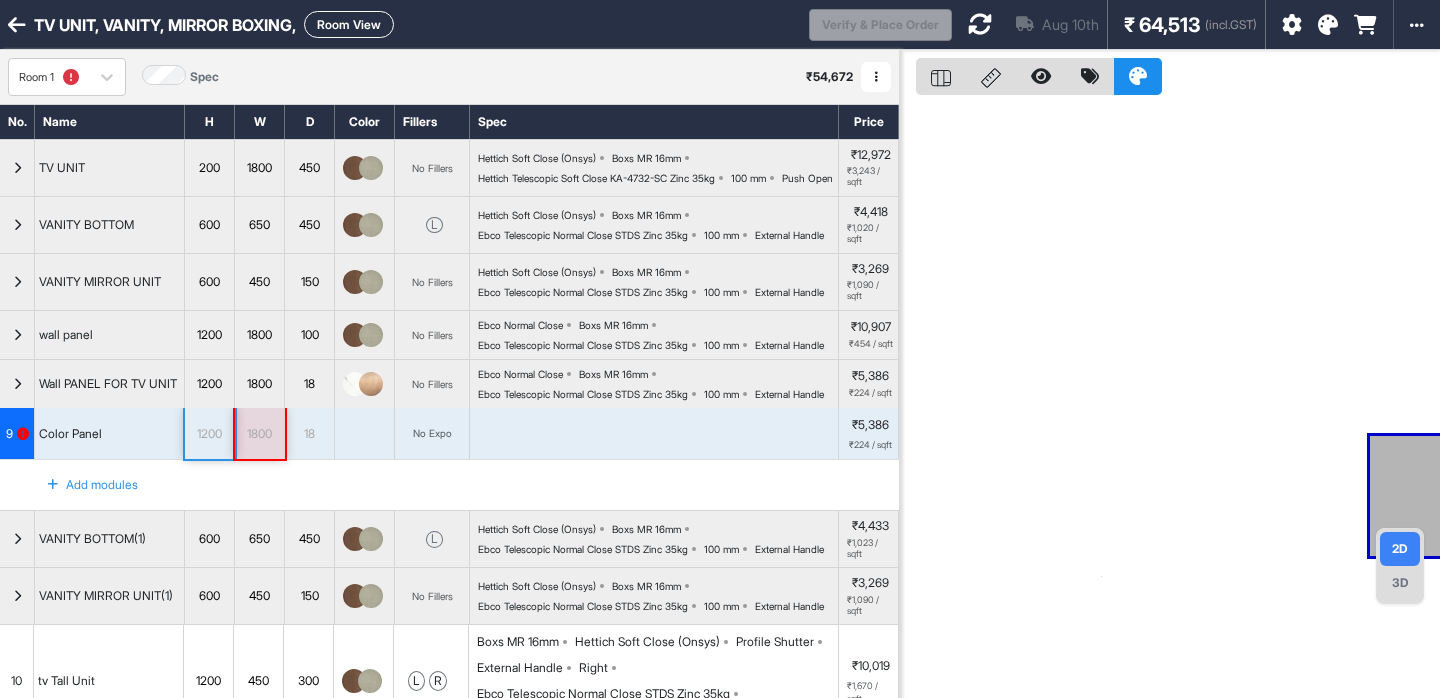 click on "1800" at bounding box center [259, 434] 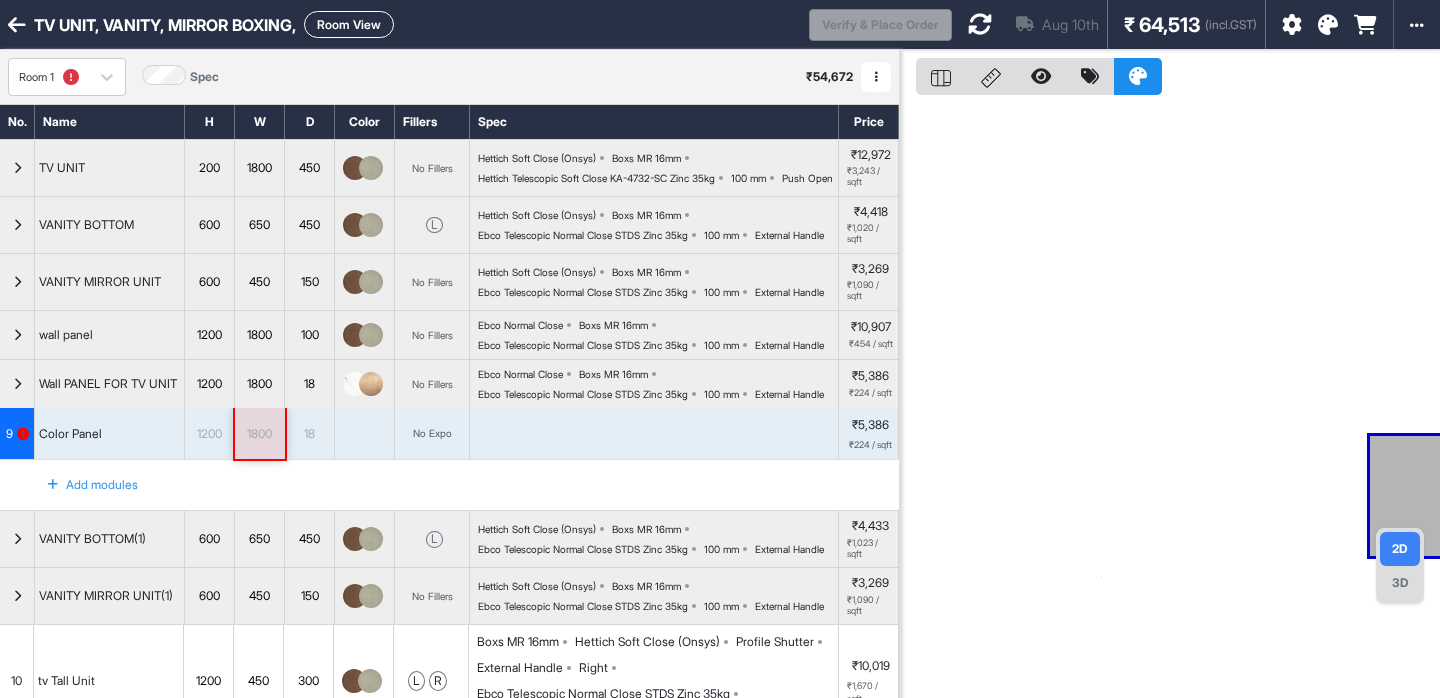 click on "1800" at bounding box center [259, 434] 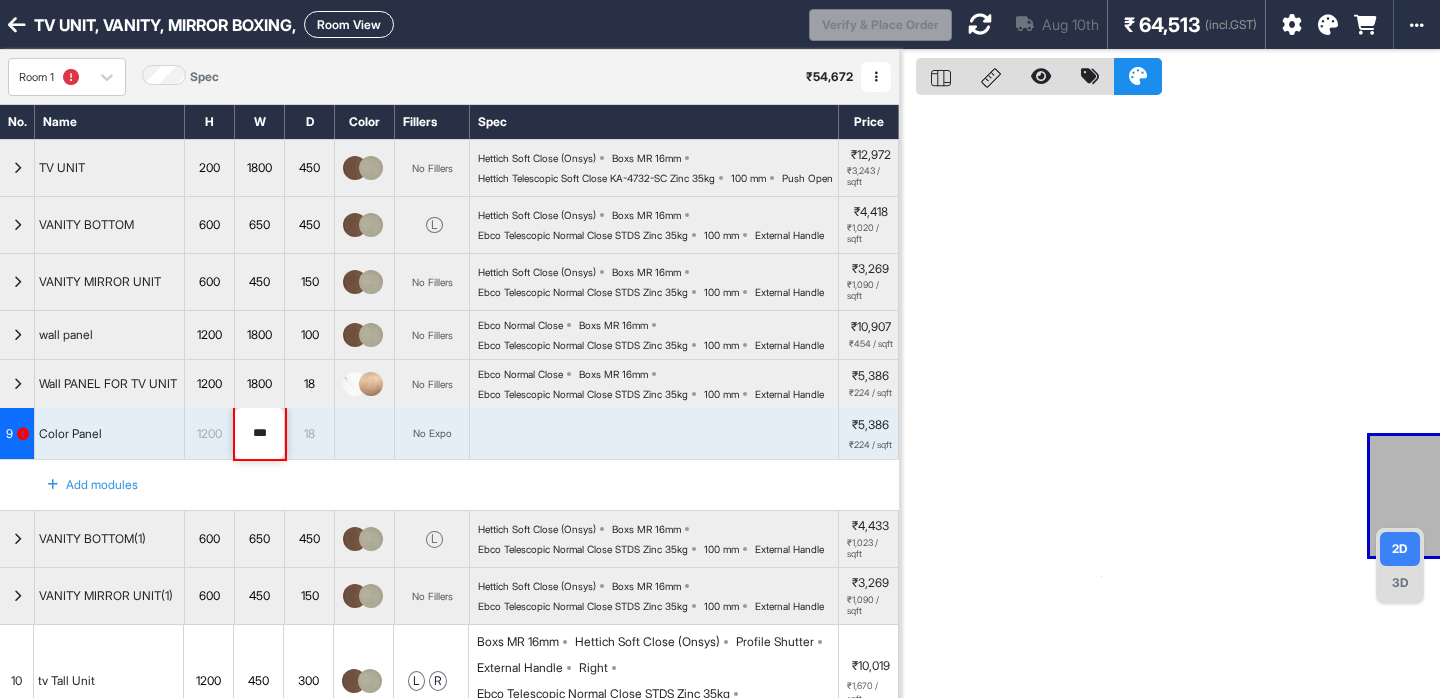 type on "****" 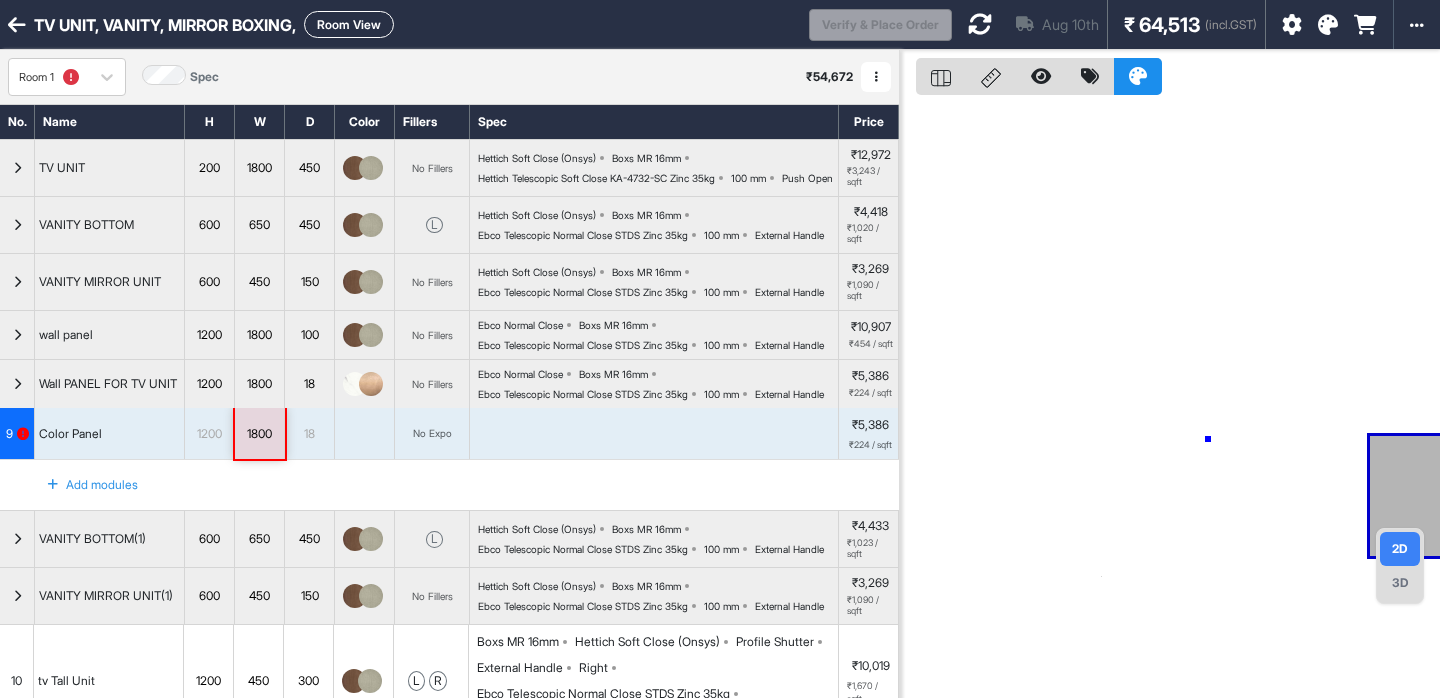 click at bounding box center [1170, 399] 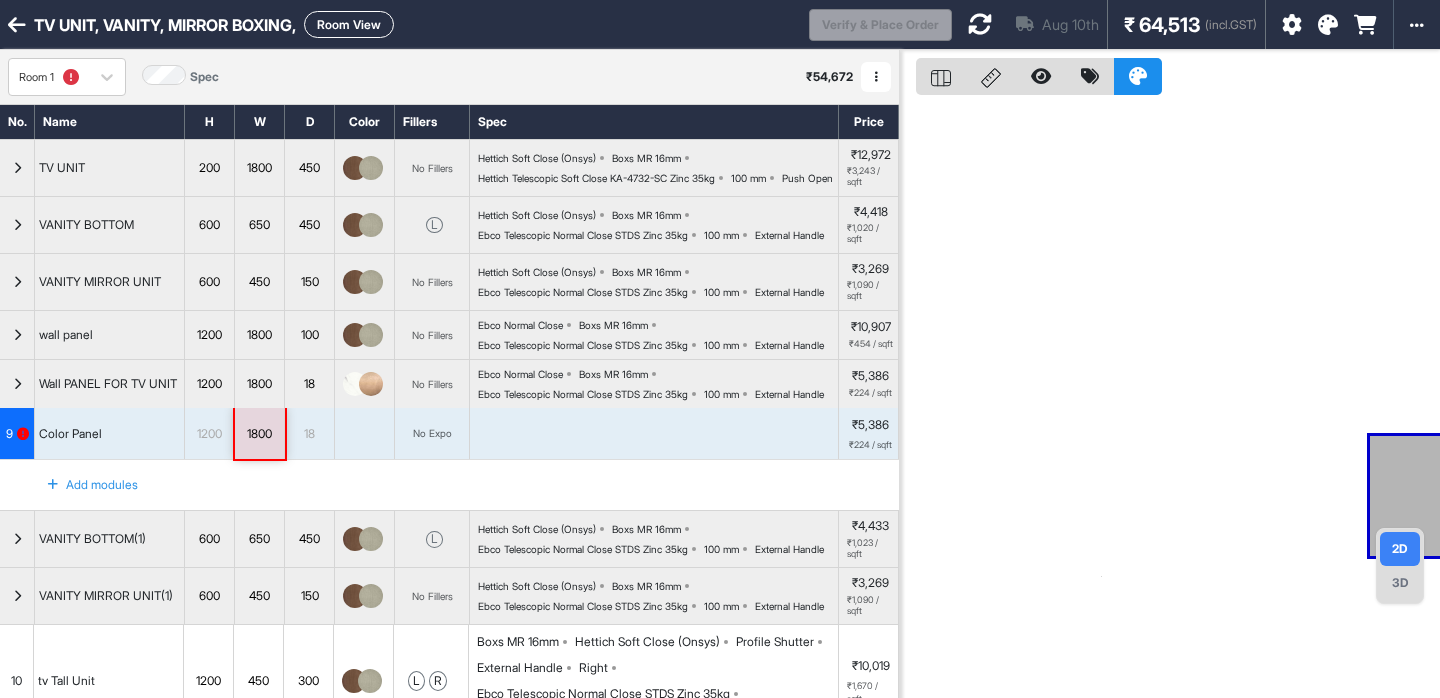 click on "9" at bounding box center (9, 434) 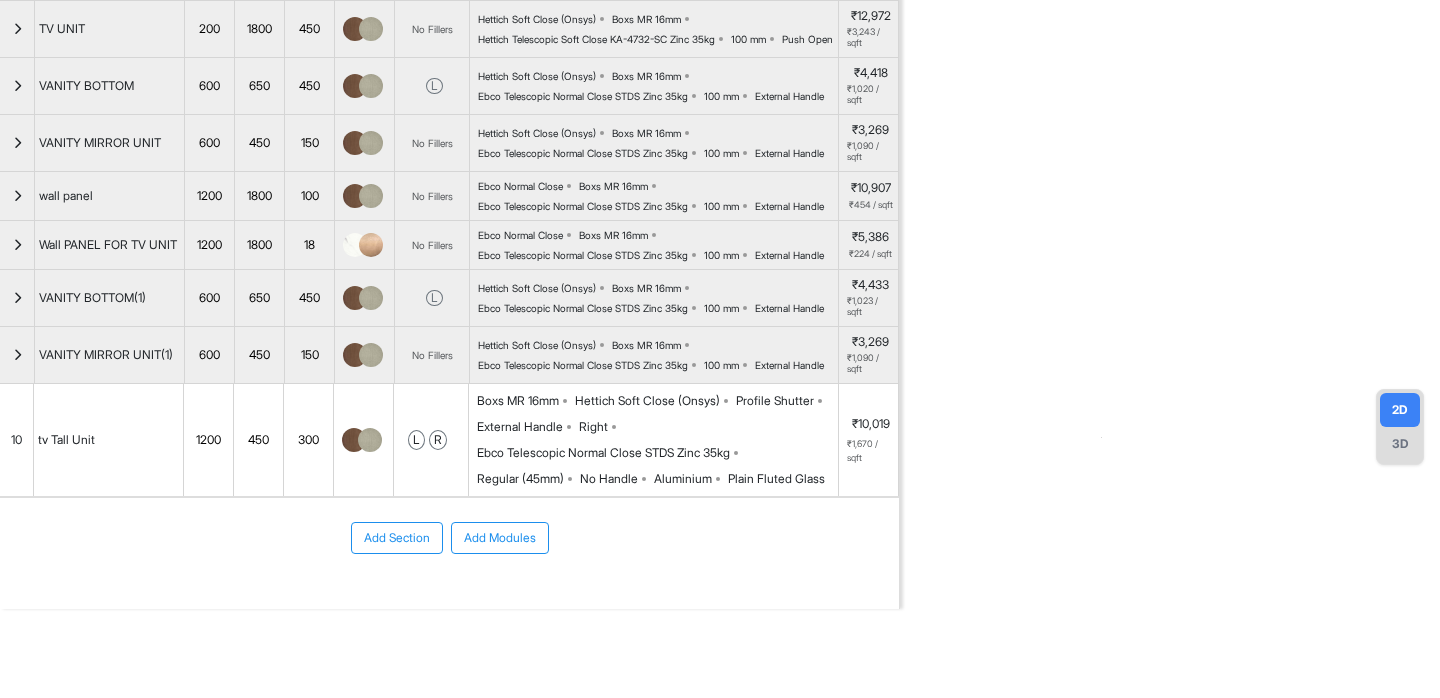 scroll, scrollTop: 236, scrollLeft: 0, axis: vertical 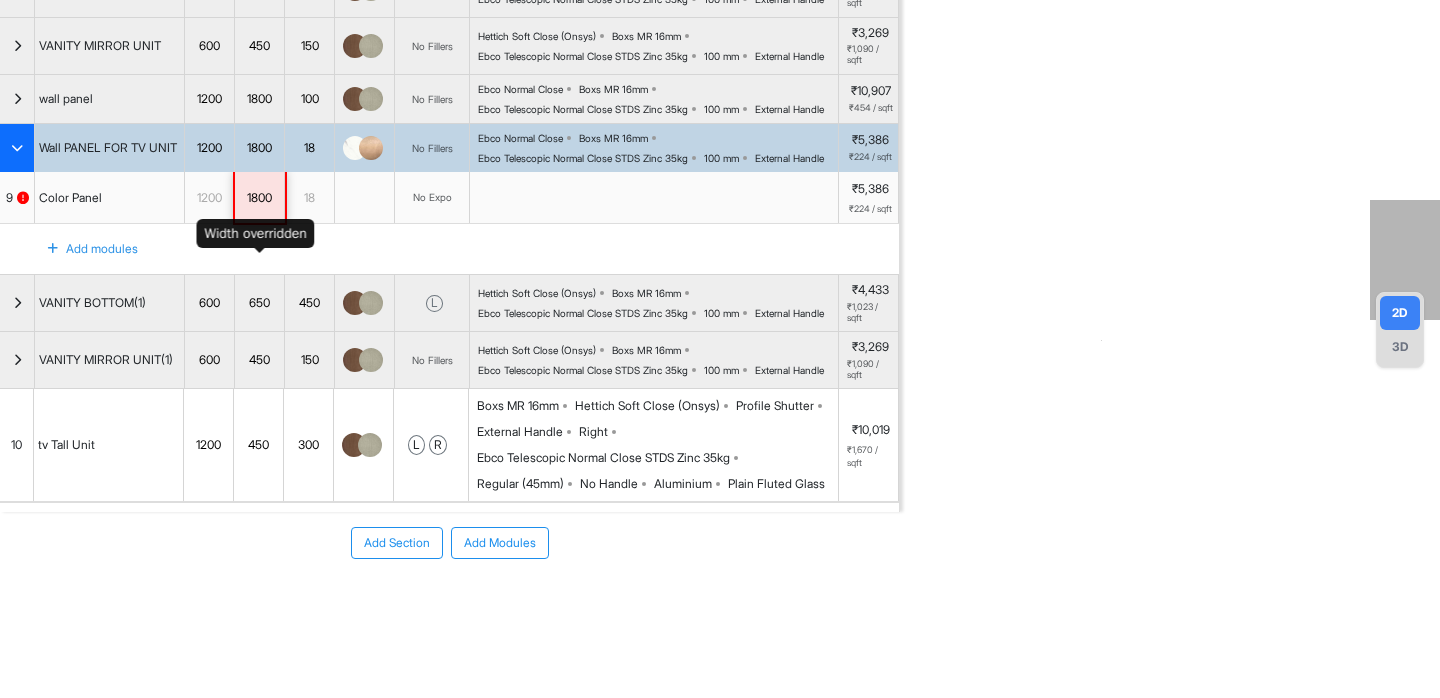 type 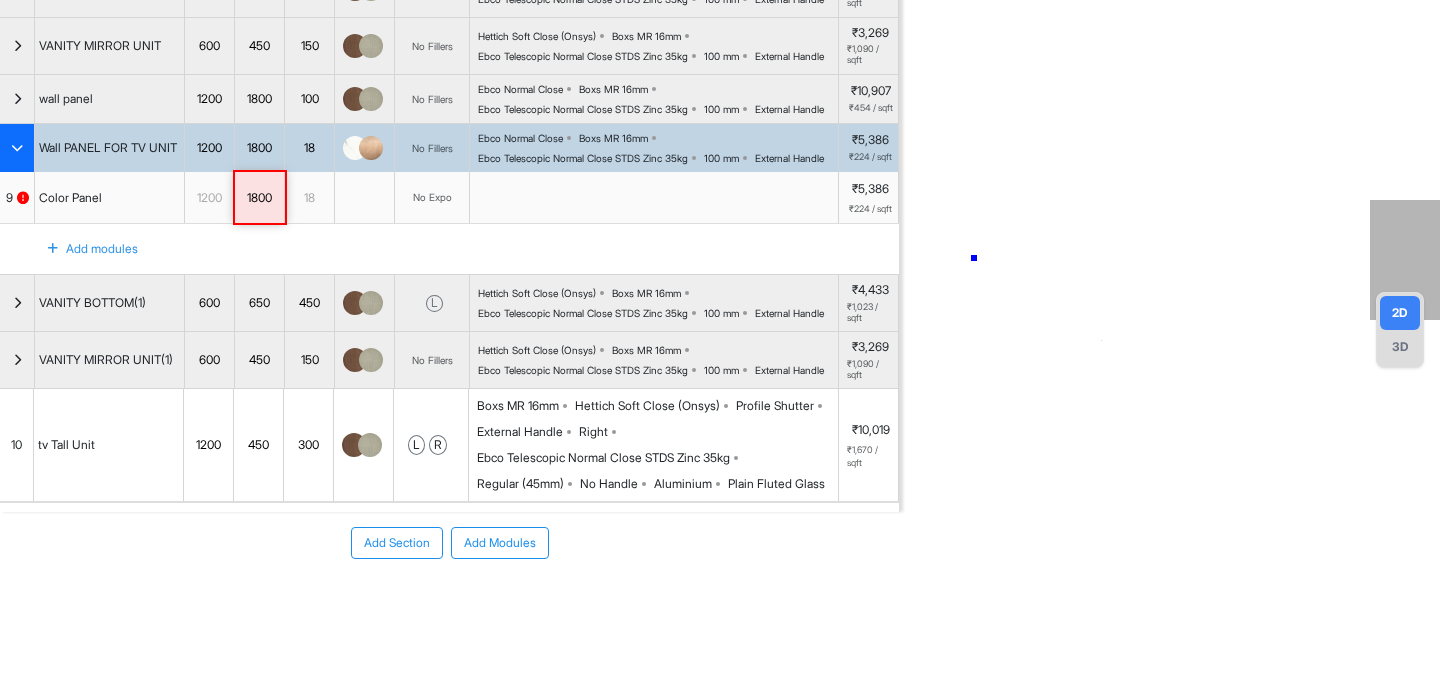 click at bounding box center [1170, 163] 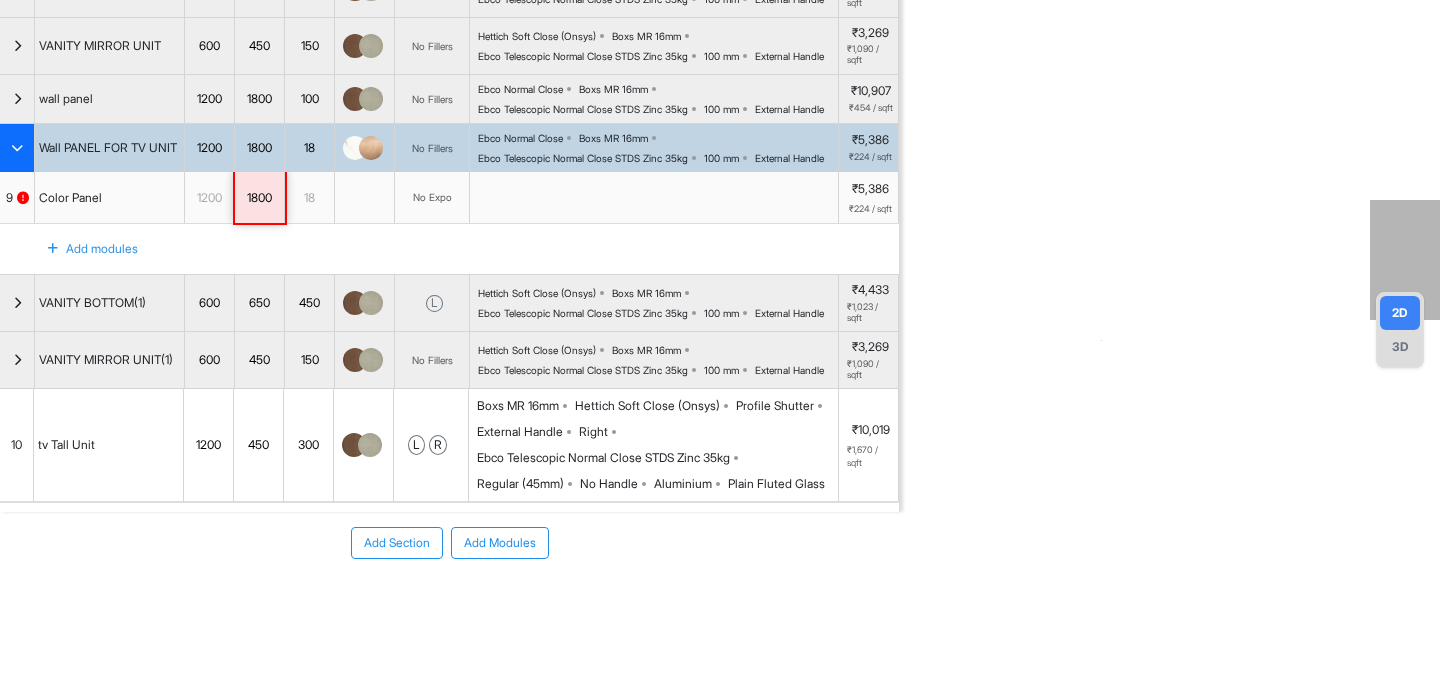 click at bounding box center (17, 148) 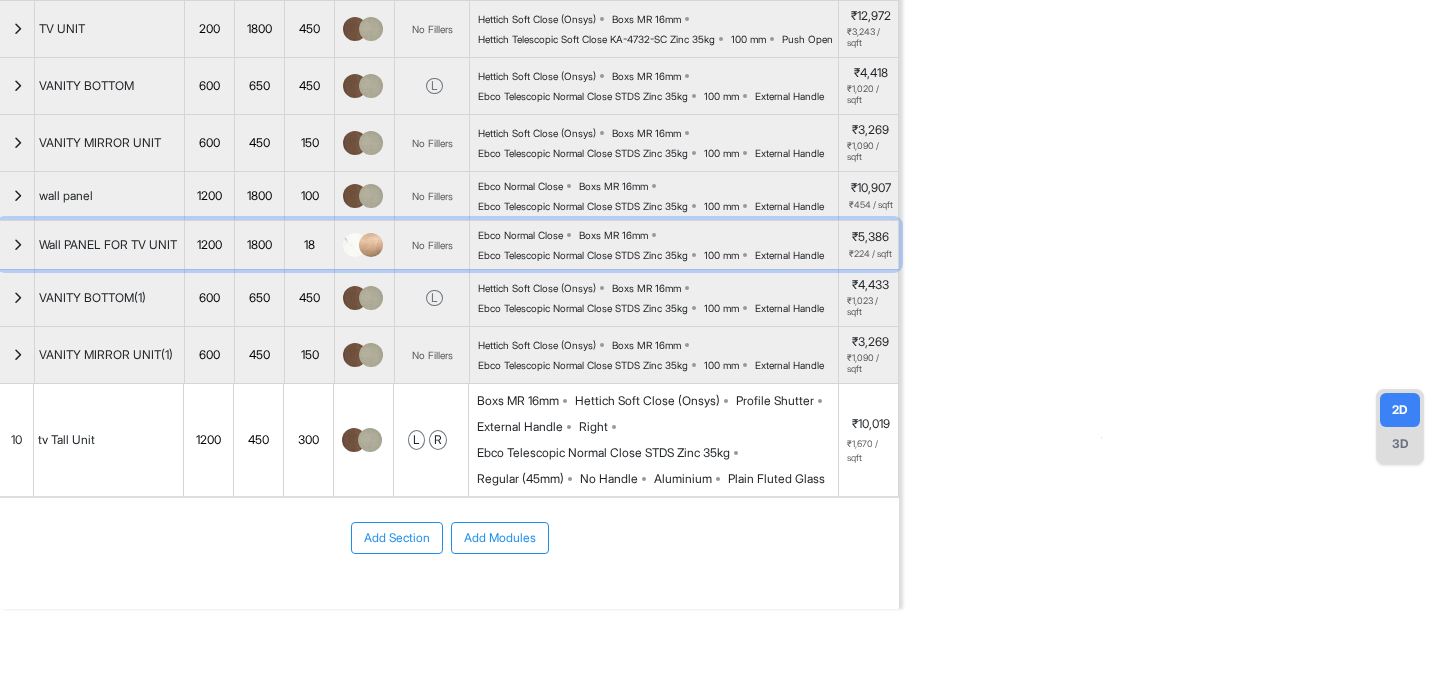 scroll, scrollTop: 0, scrollLeft: 0, axis: both 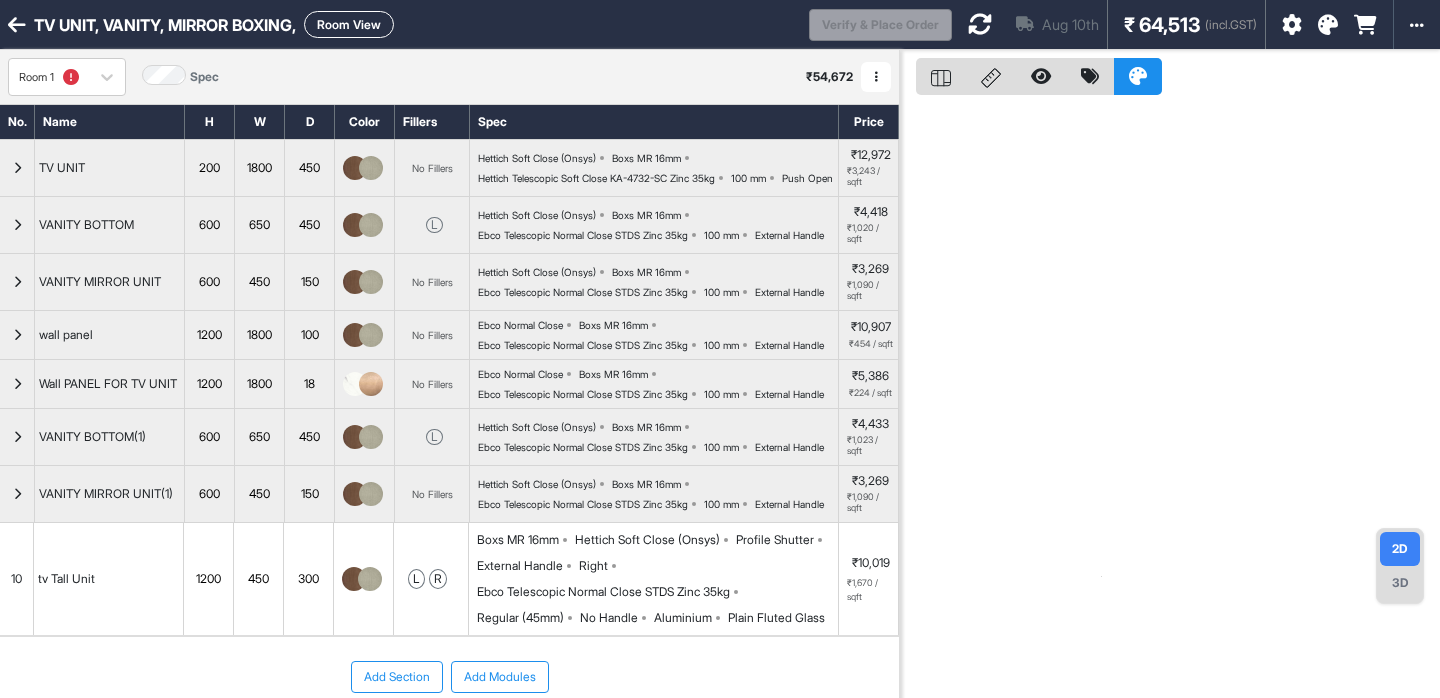 click at bounding box center [980, 24] 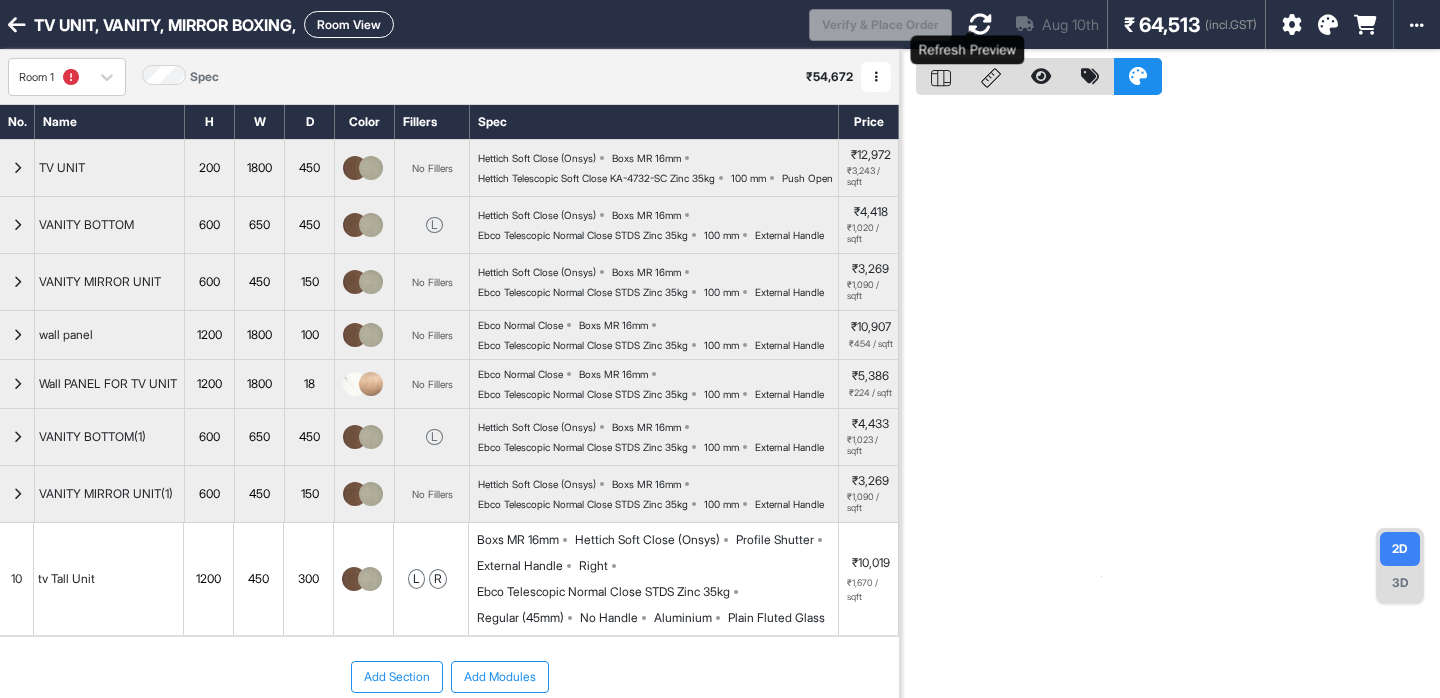 click at bounding box center (980, 24) 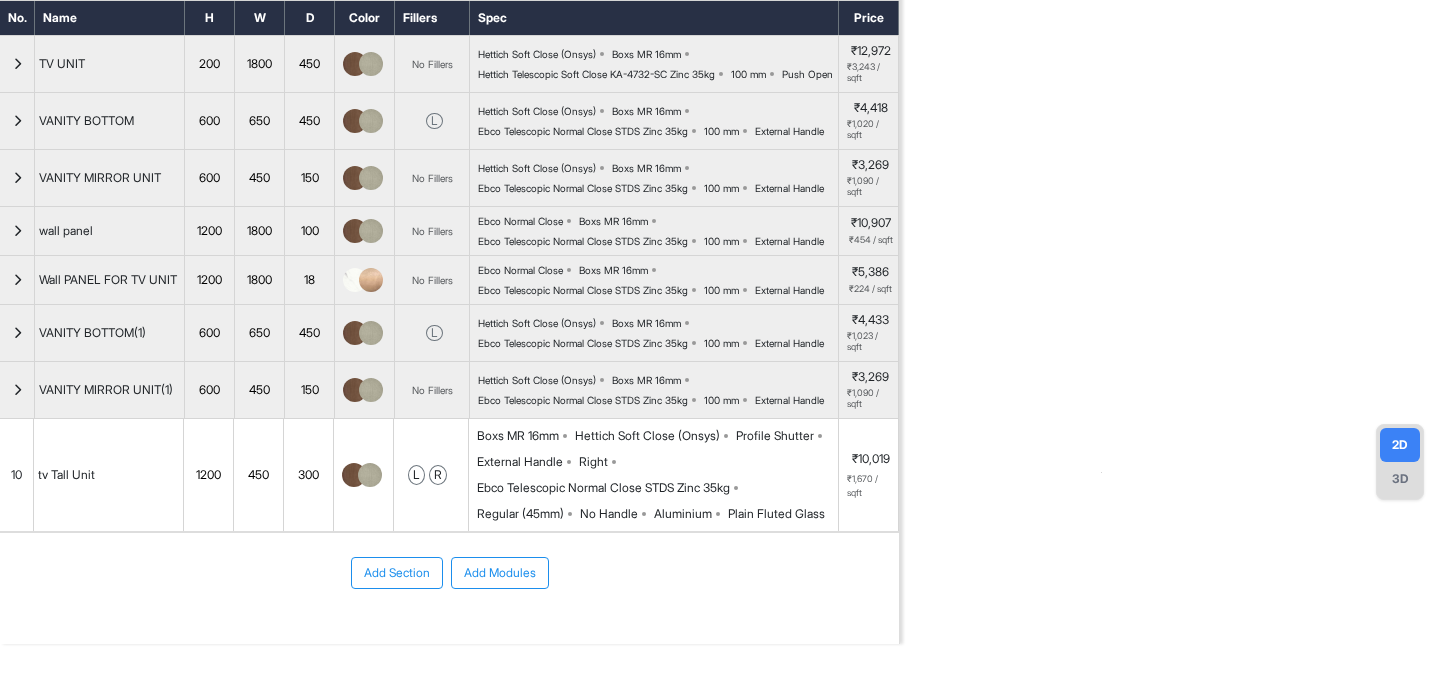 scroll, scrollTop: 64, scrollLeft: 0, axis: vertical 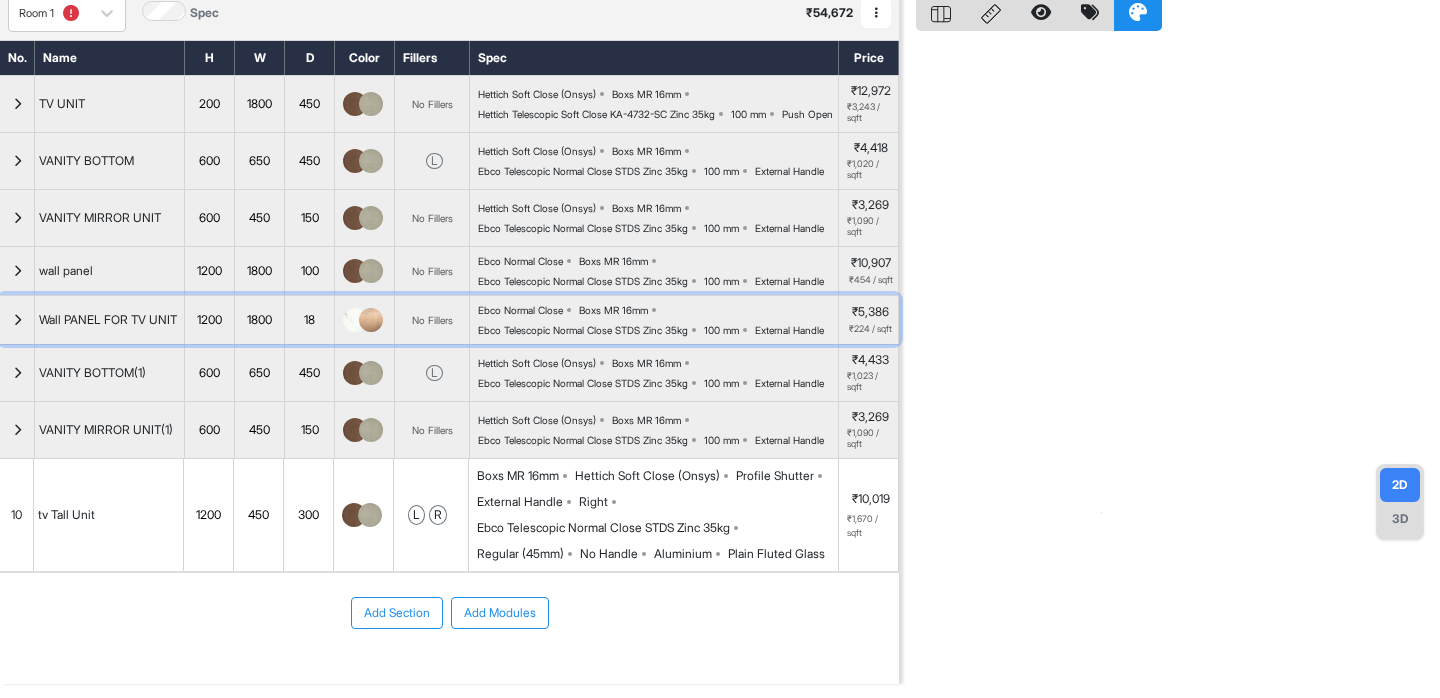 click at bounding box center [17, 320] 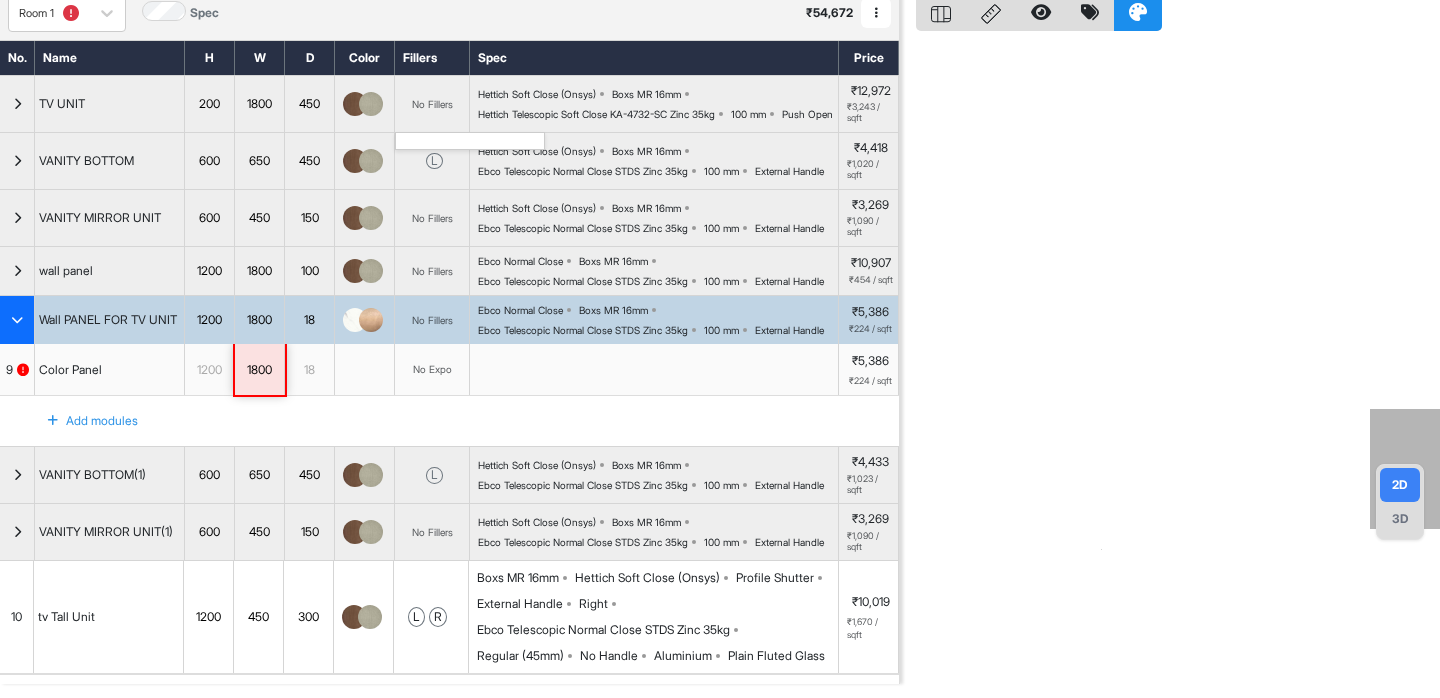 scroll, scrollTop: 0, scrollLeft: 0, axis: both 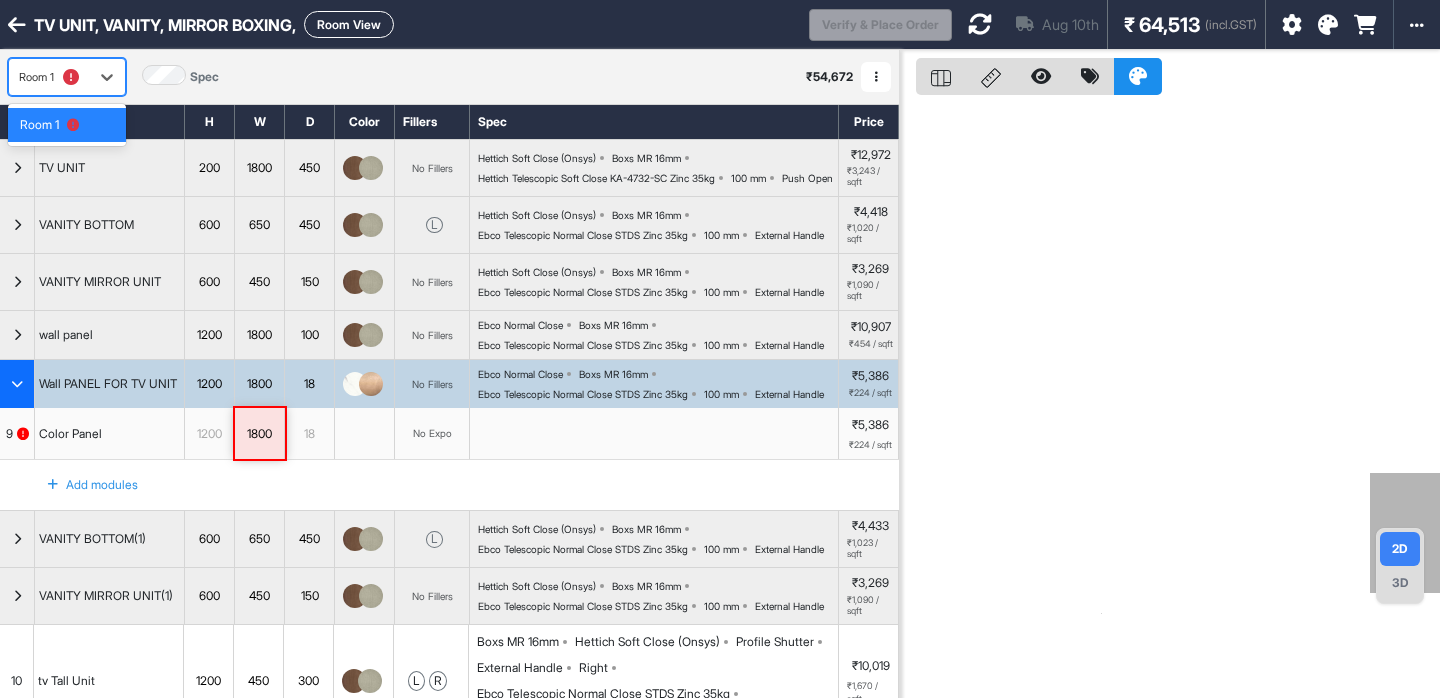 click on "Room 1" at bounding box center (49, 77) 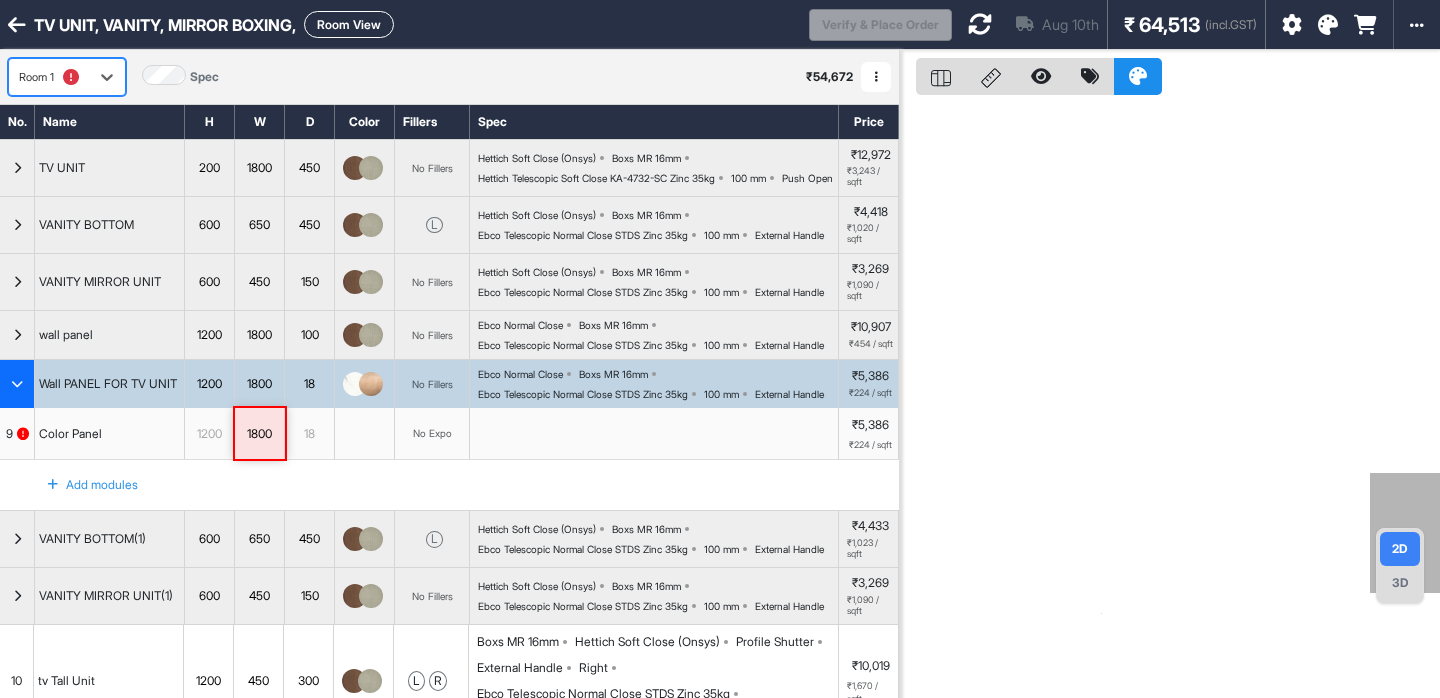 click on "9" at bounding box center [17, 434] 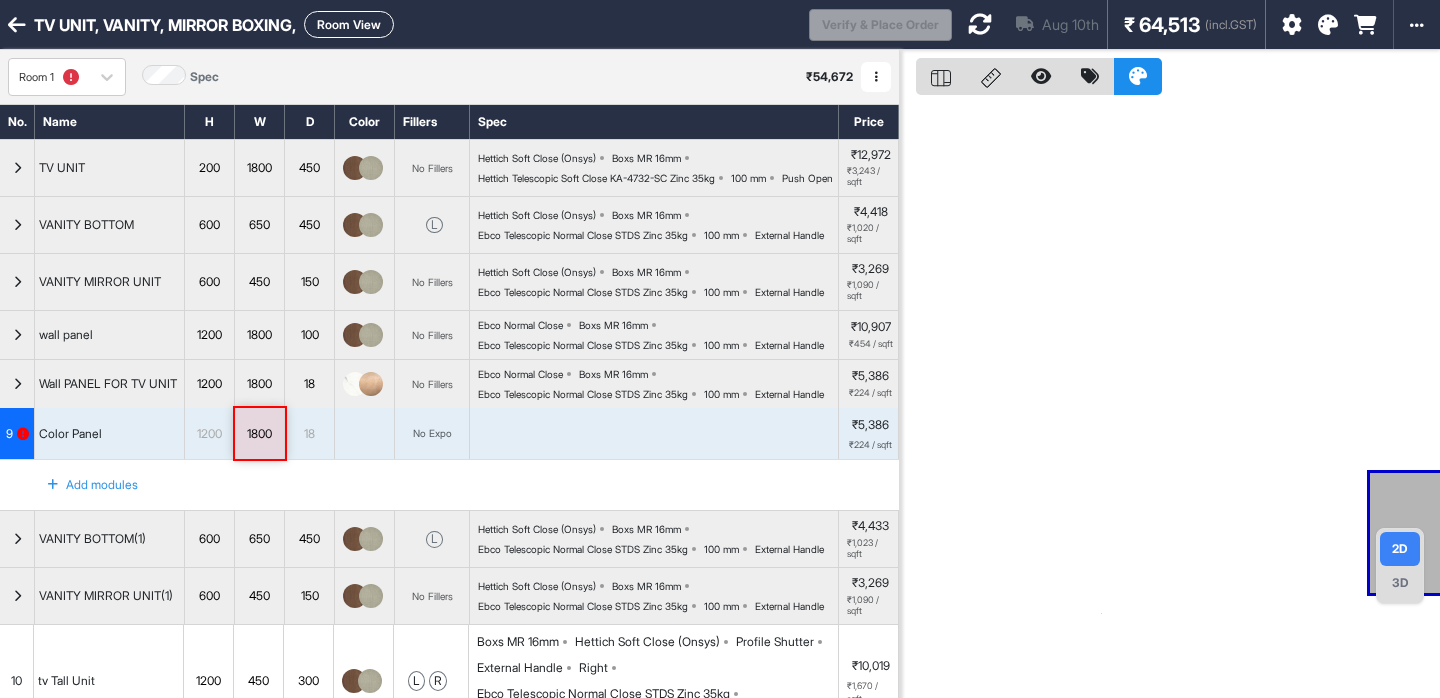 click on "9" at bounding box center [17, 434] 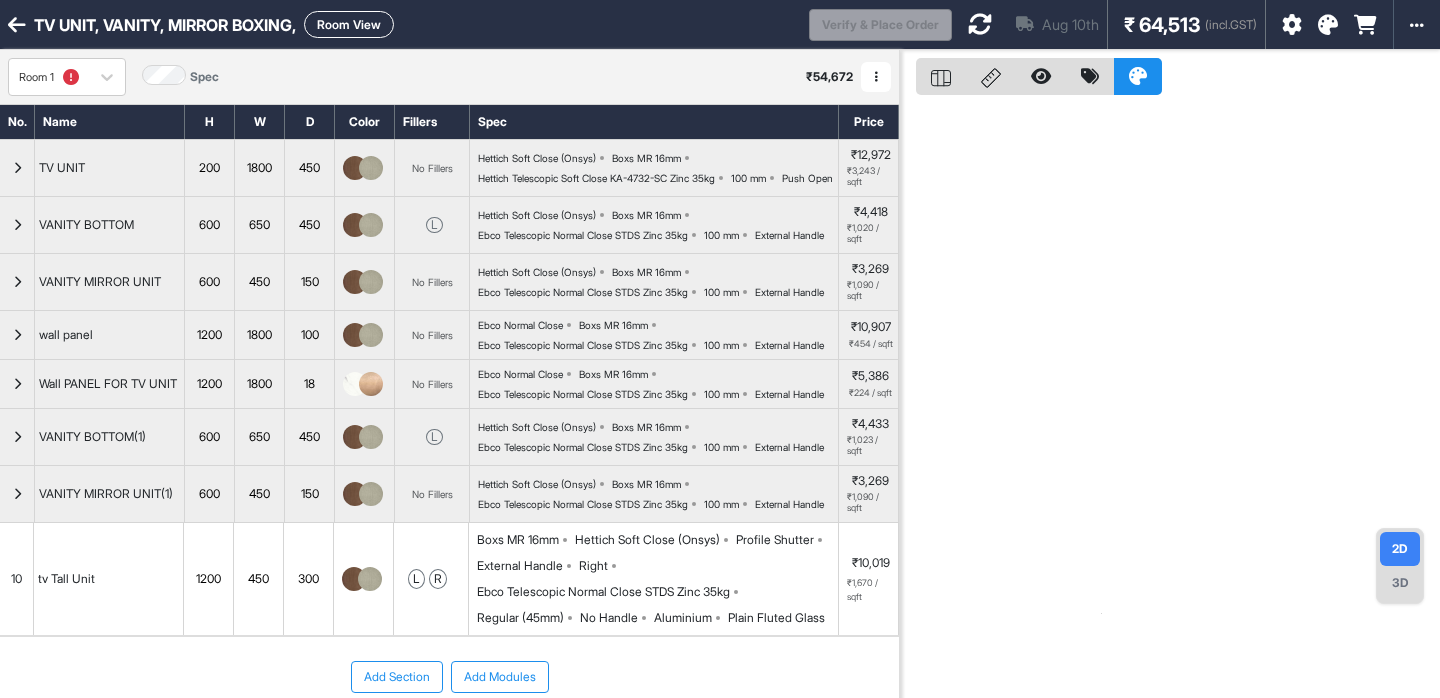 click on "Room View" at bounding box center [349, 24] 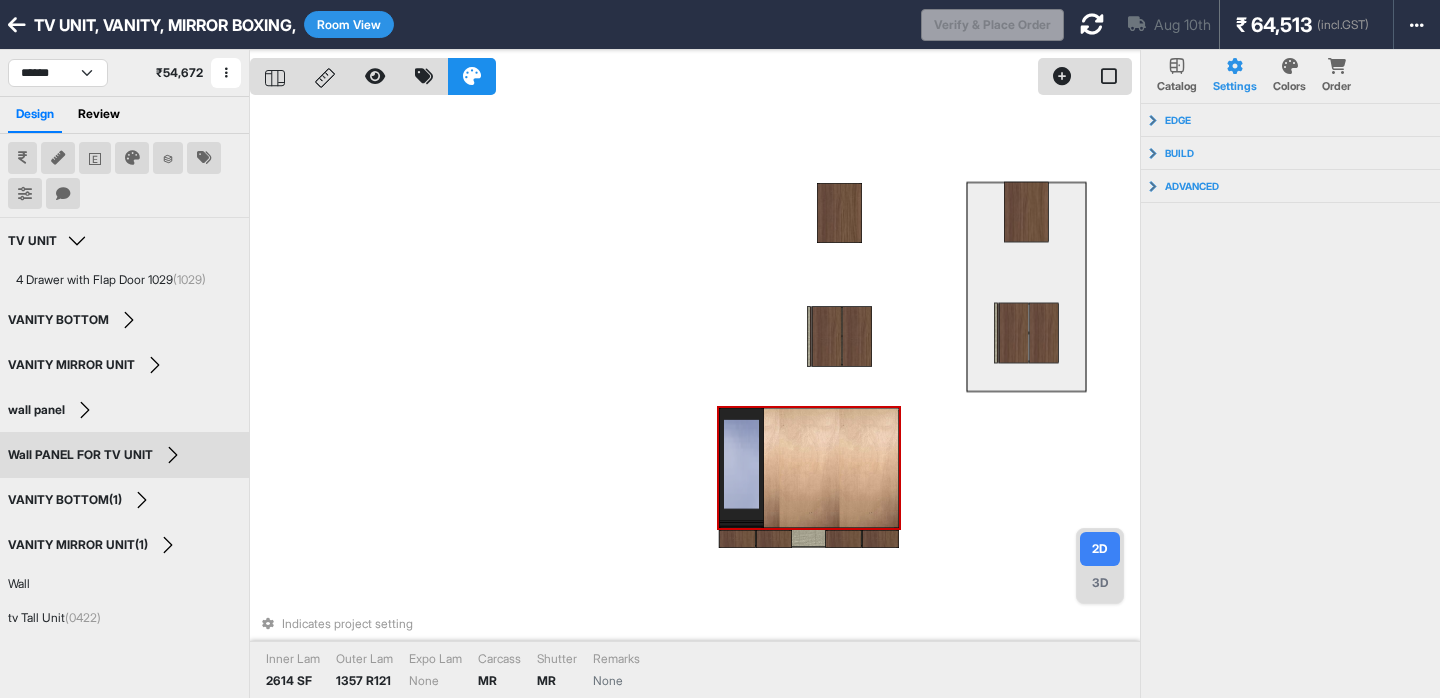 click at bounding box center [809, 468] 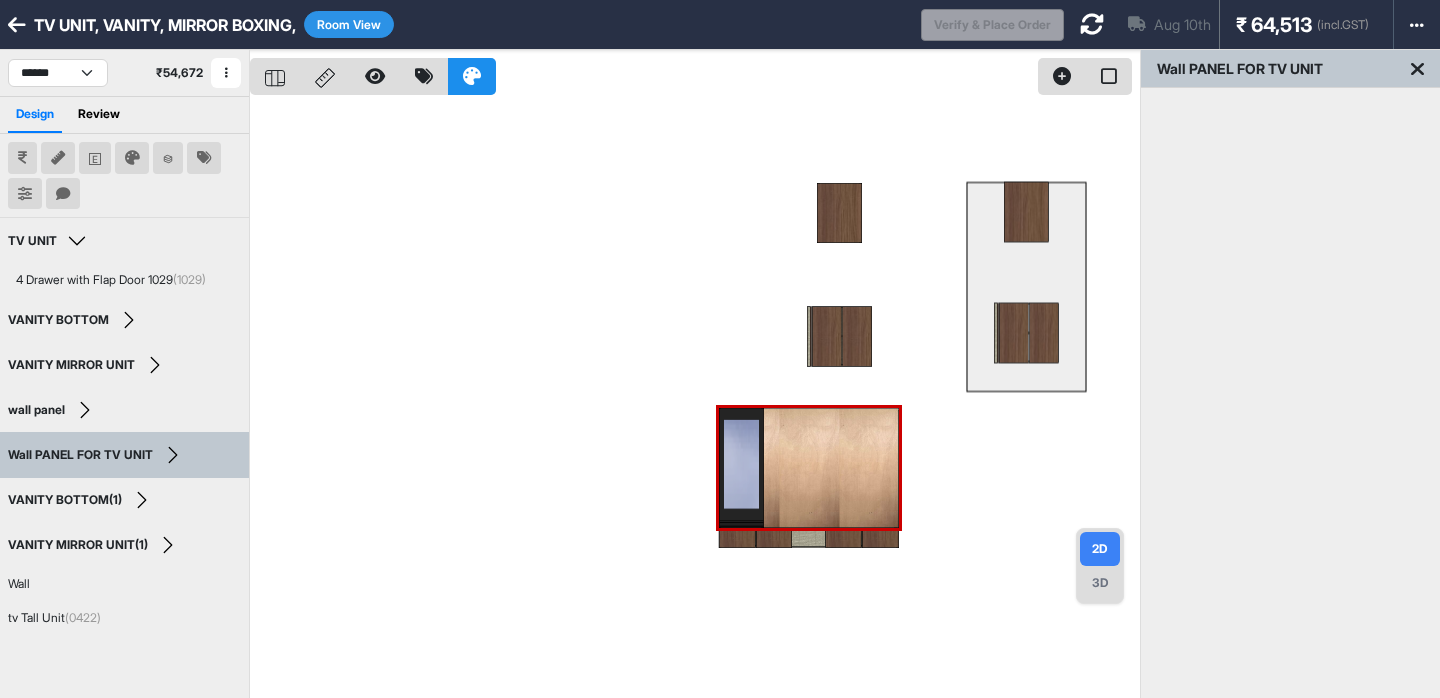 click at bounding box center [275, 76] 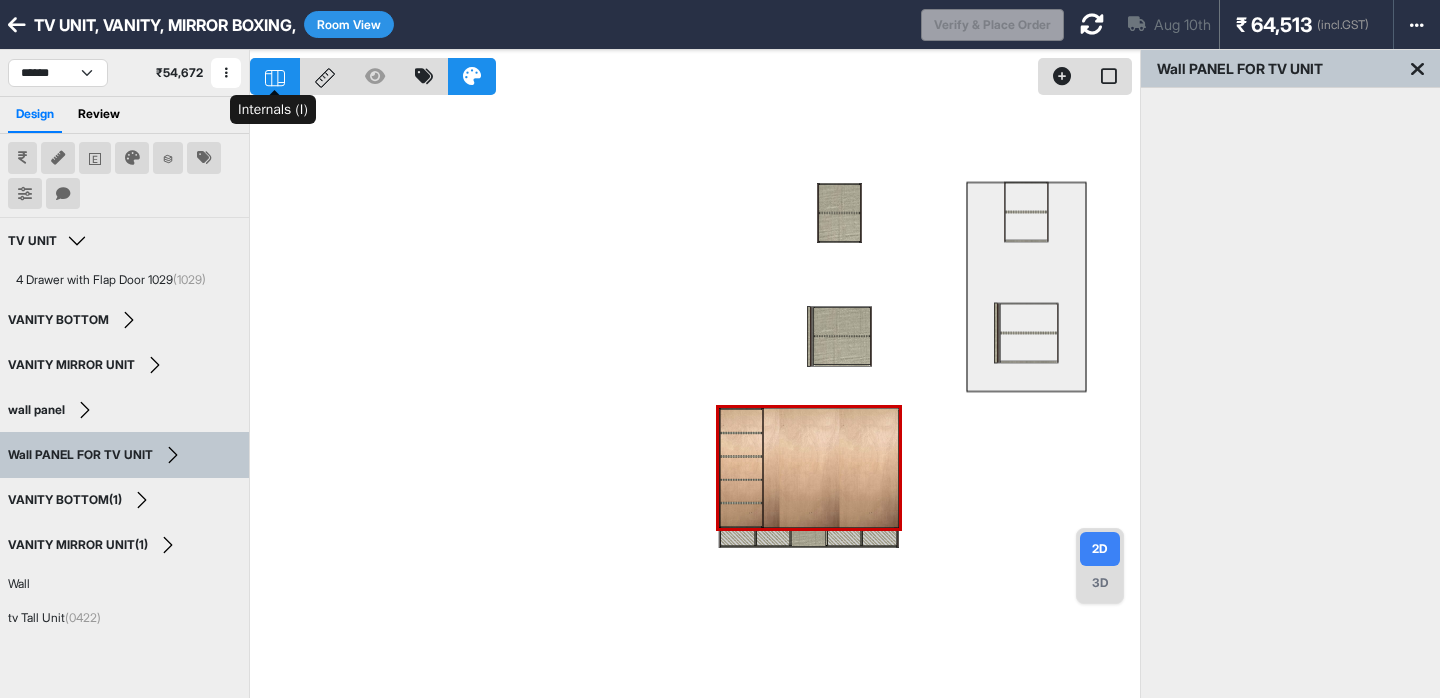 click at bounding box center [275, 76] 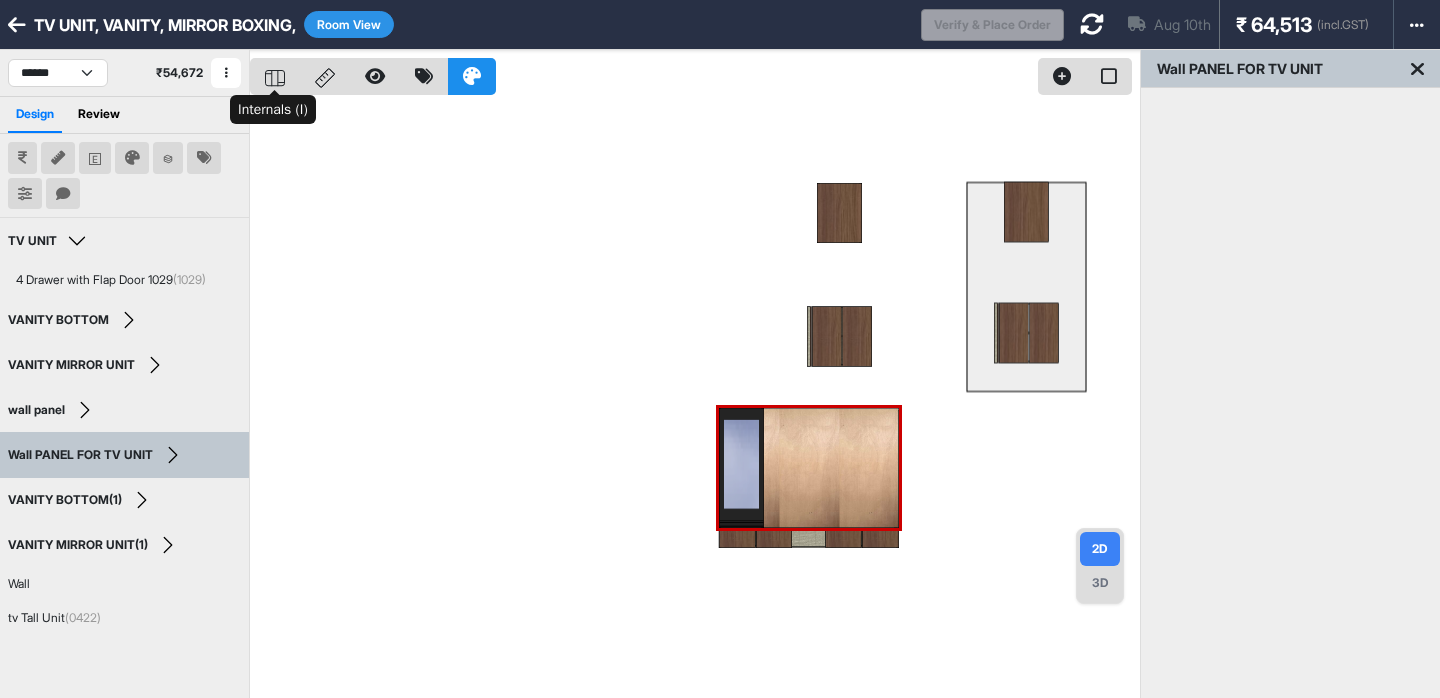 click at bounding box center [275, 76] 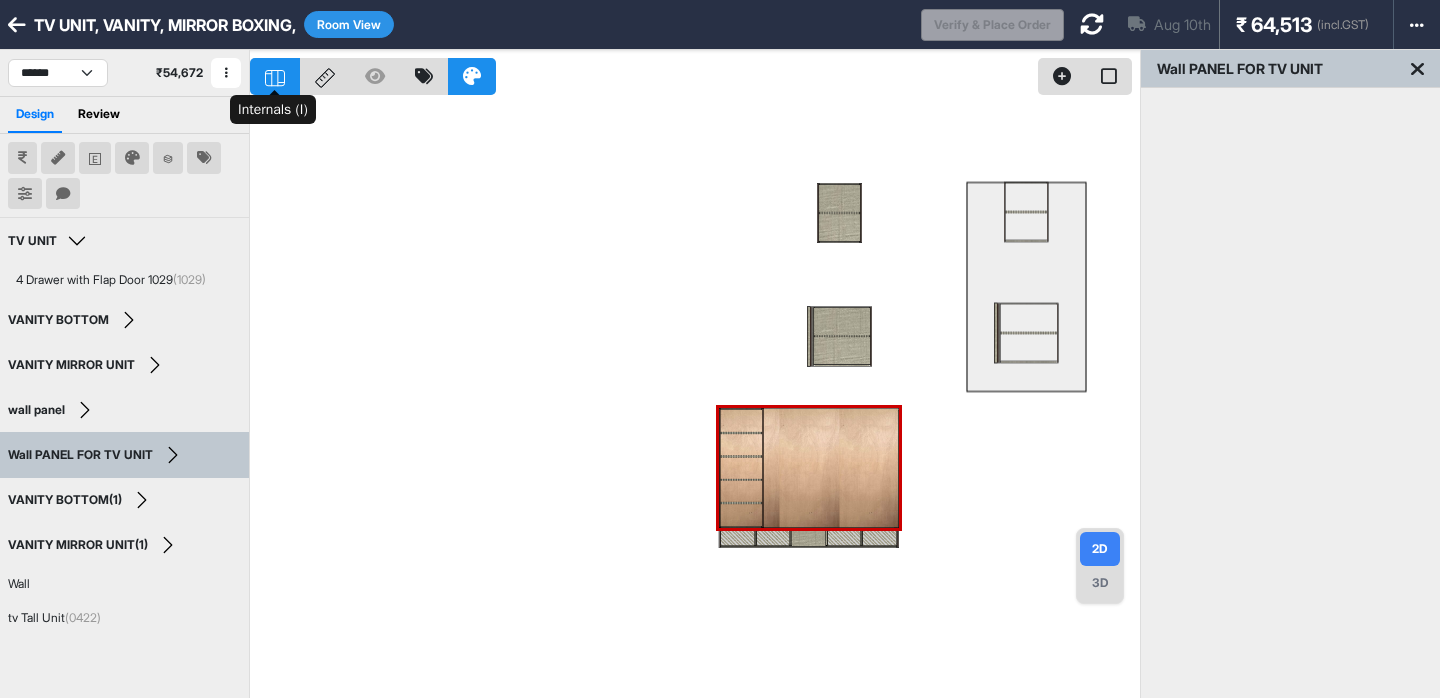 click at bounding box center [275, 76] 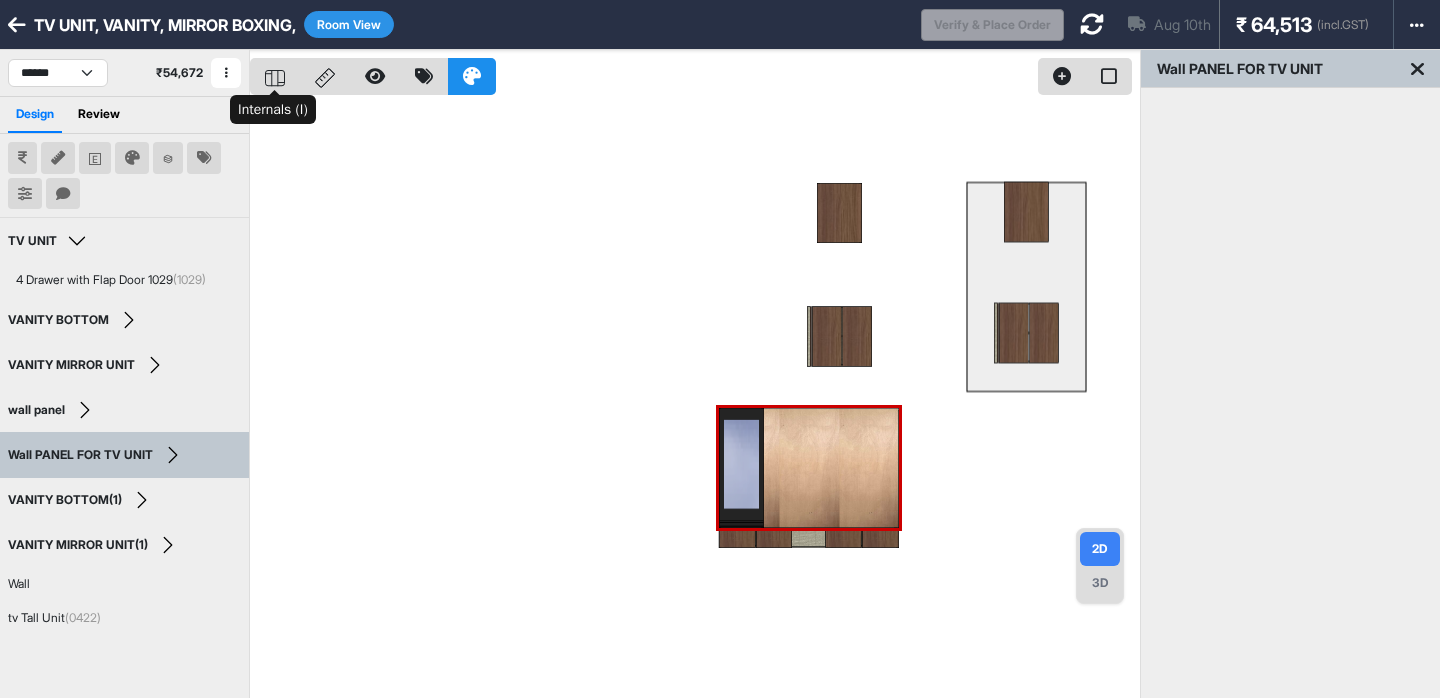 click at bounding box center (275, 76) 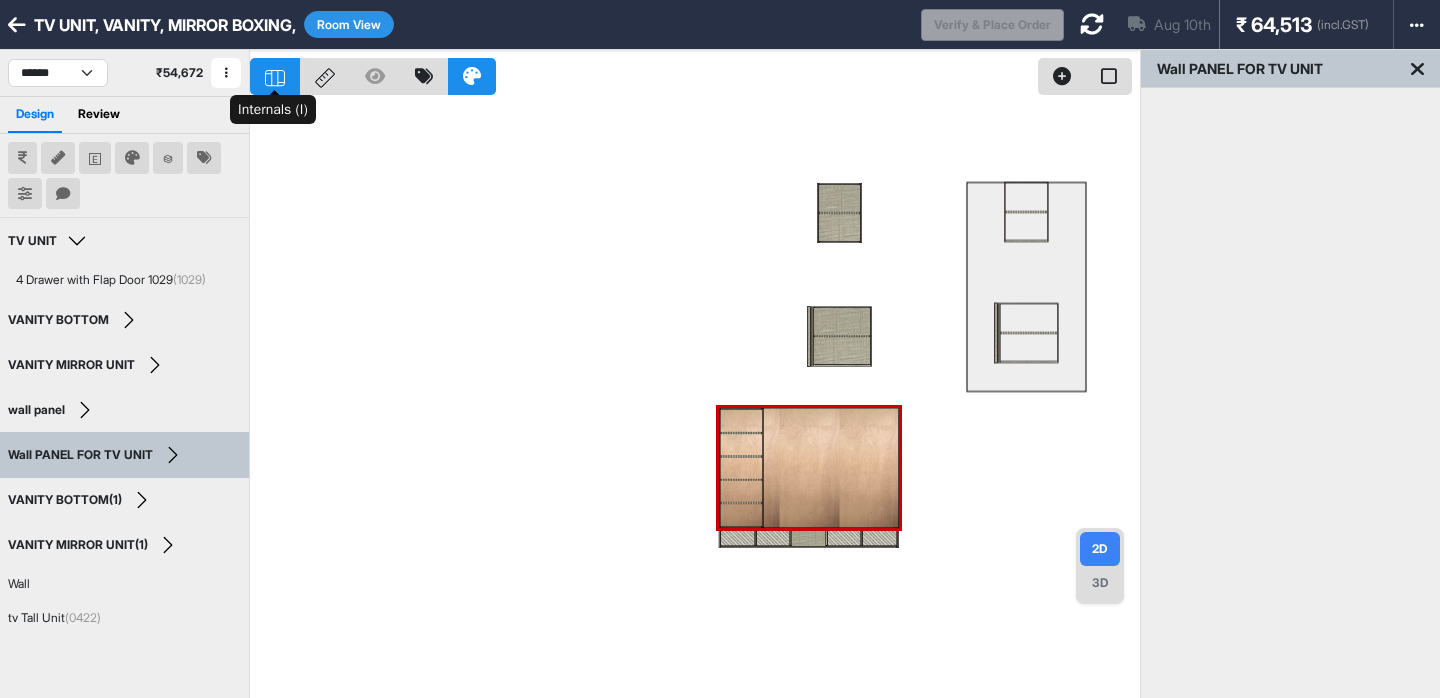 click at bounding box center (275, 76) 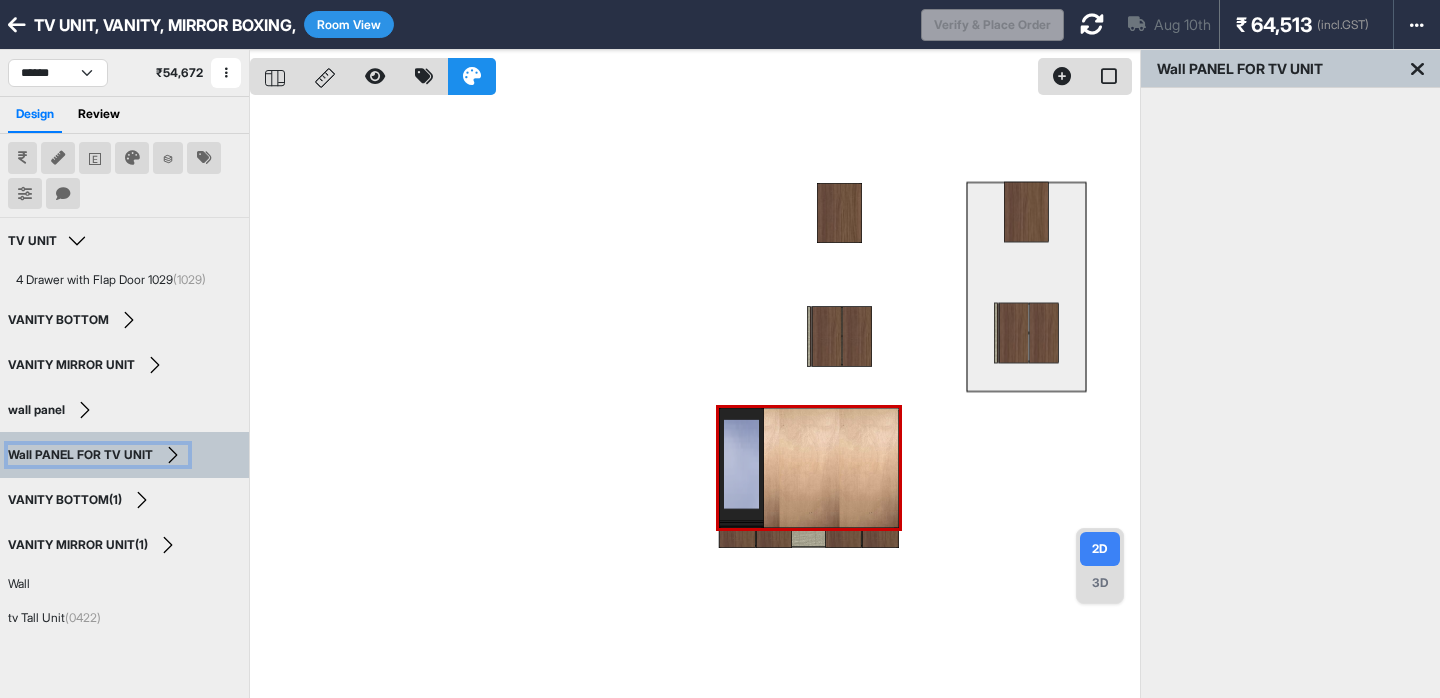 click on "Wall PANEL FOR TV UNIT" at bounding box center (80, 455) 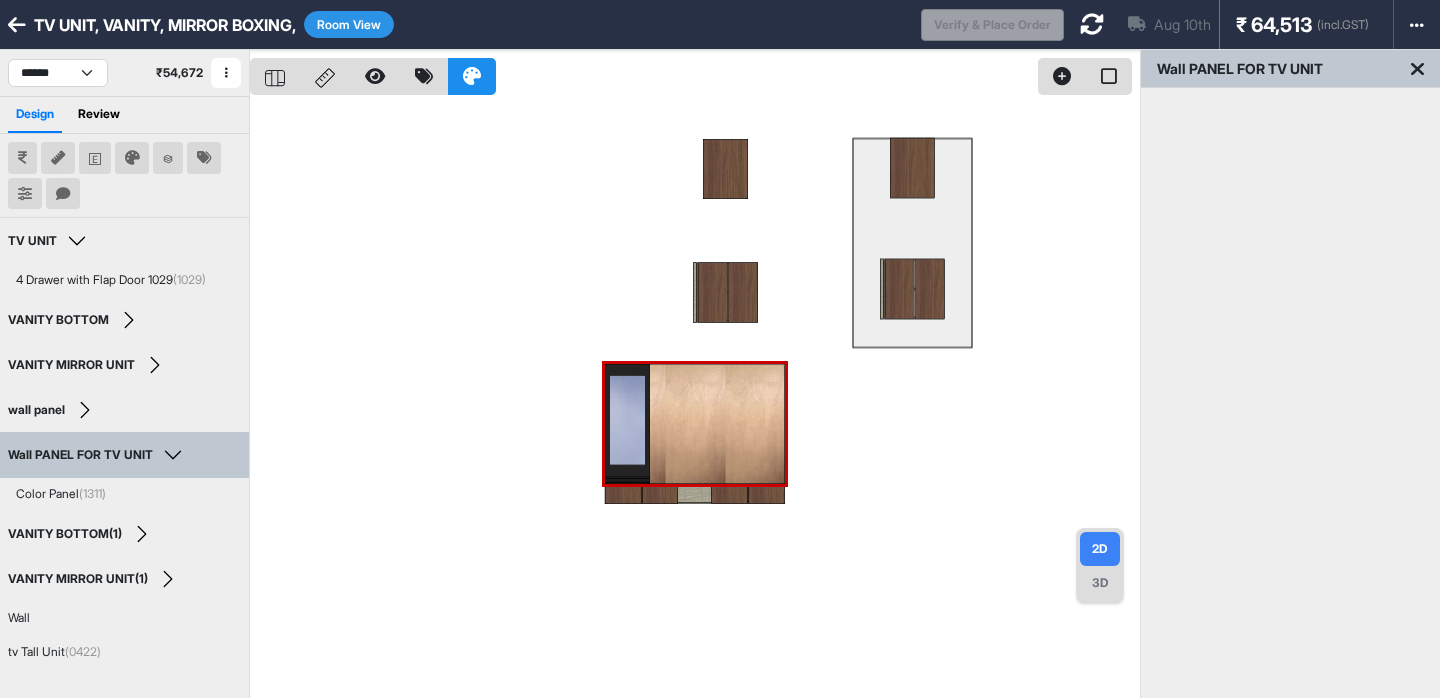 click on "Room View" at bounding box center [349, 24] 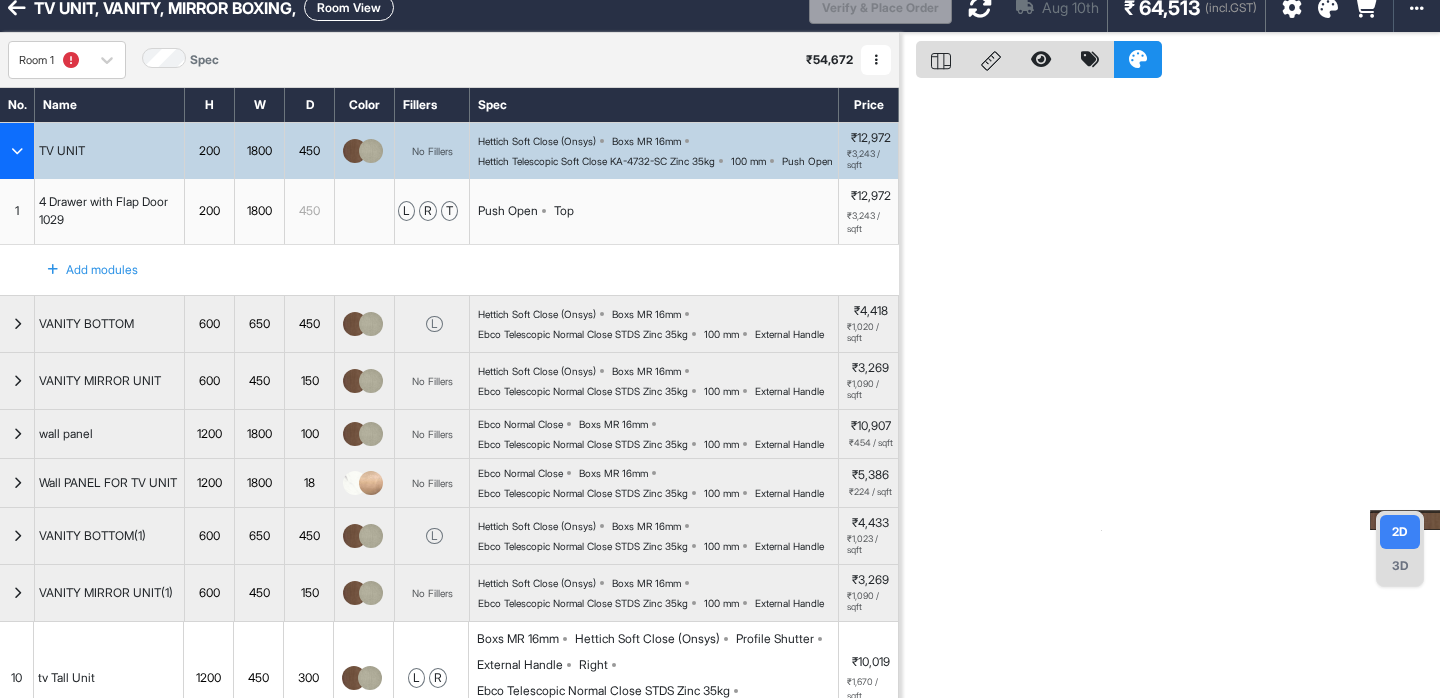 scroll, scrollTop: 0, scrollLeft: 0, axis: both 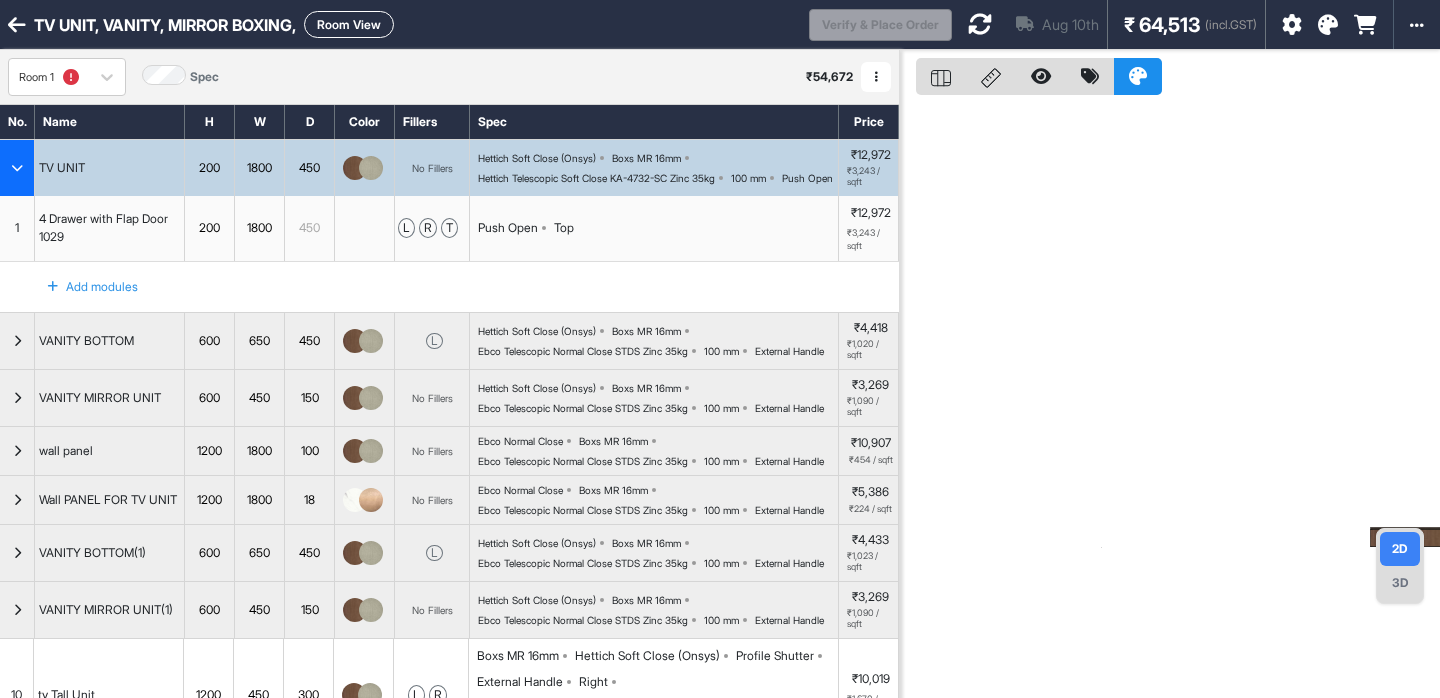 click at bounding box center [980, 24] 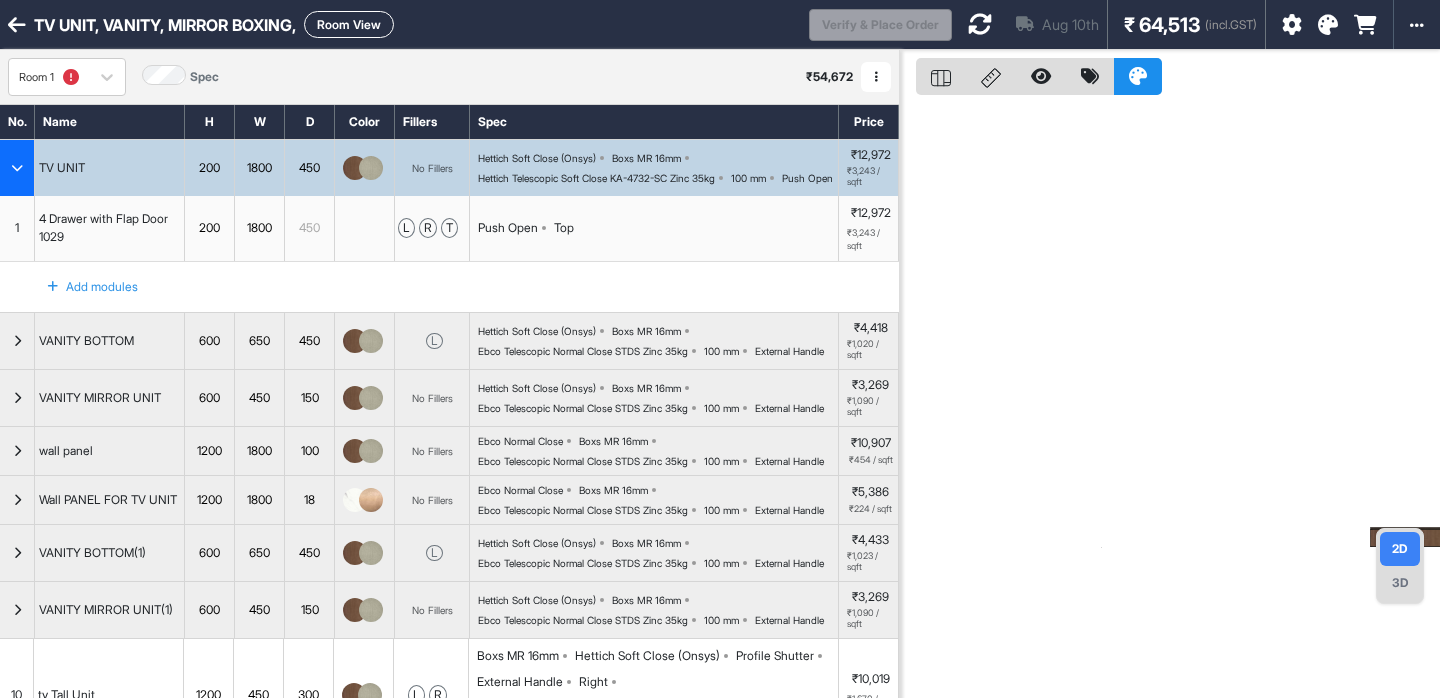 click on "₹   64,513" at bounding box center (1162, 25) 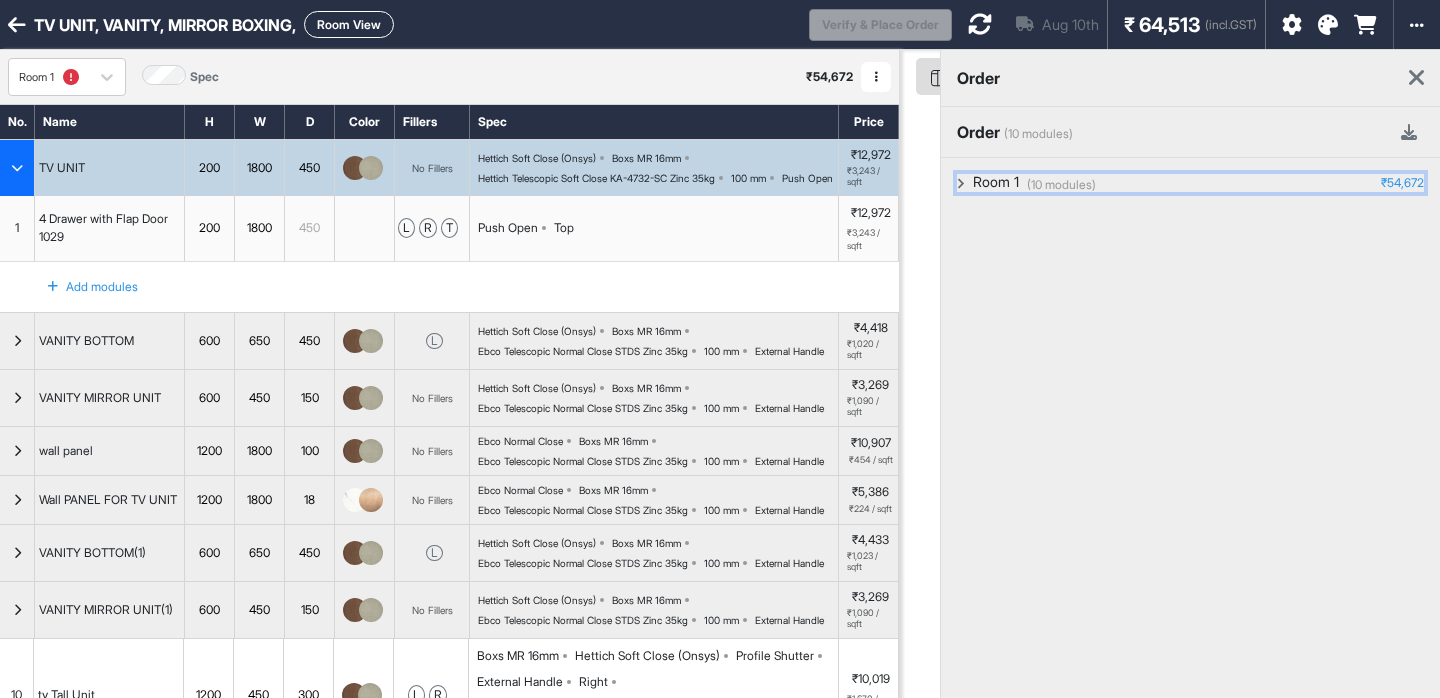 click on "Room 1" at bounding box center (996, 183) 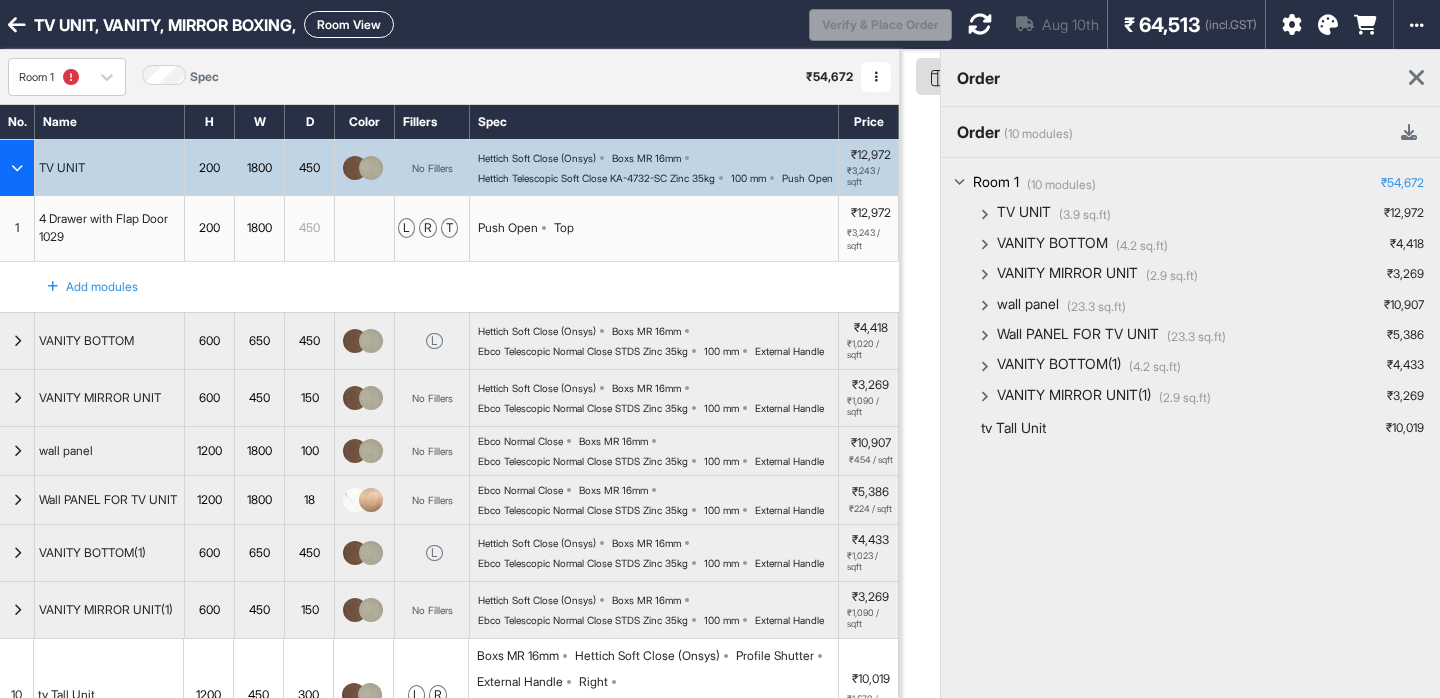 click on "(10 modules) Room 1 ₹54,672" at bounding box center [1190, 183] 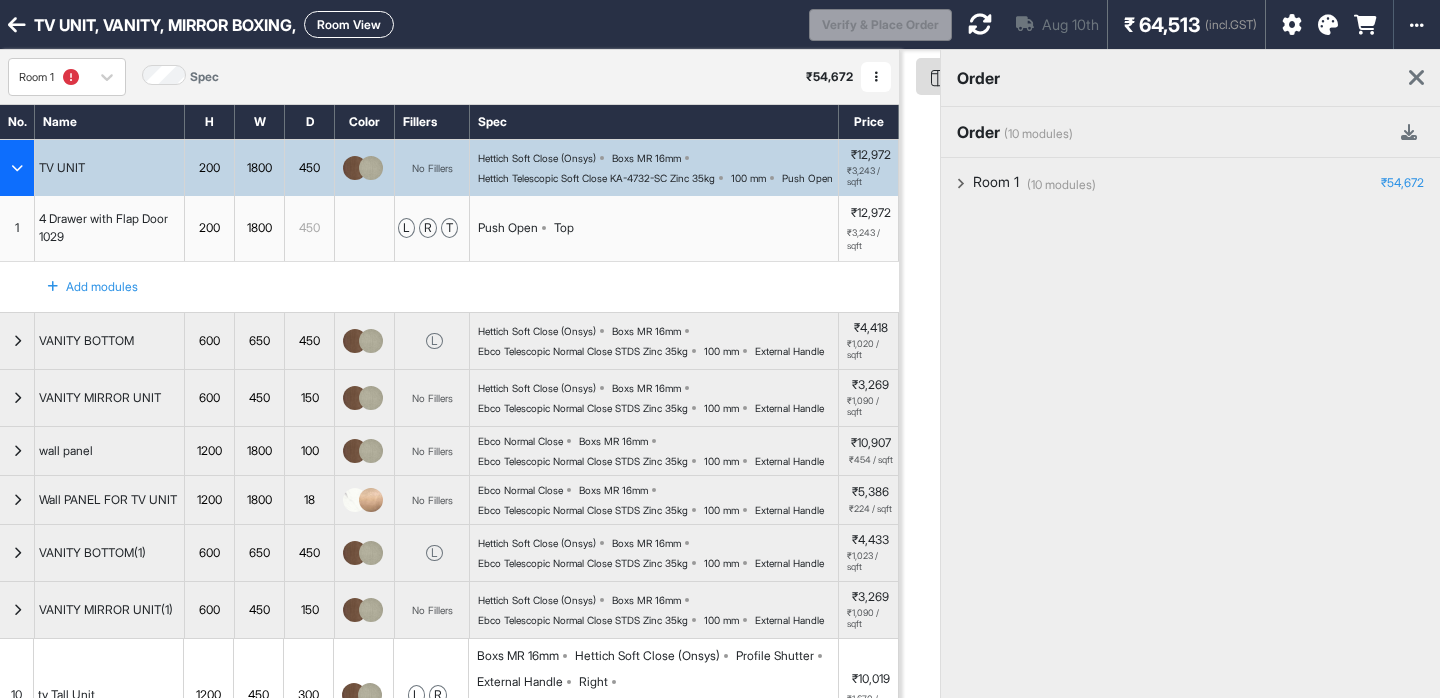 click at bounding box center (1416, 78) 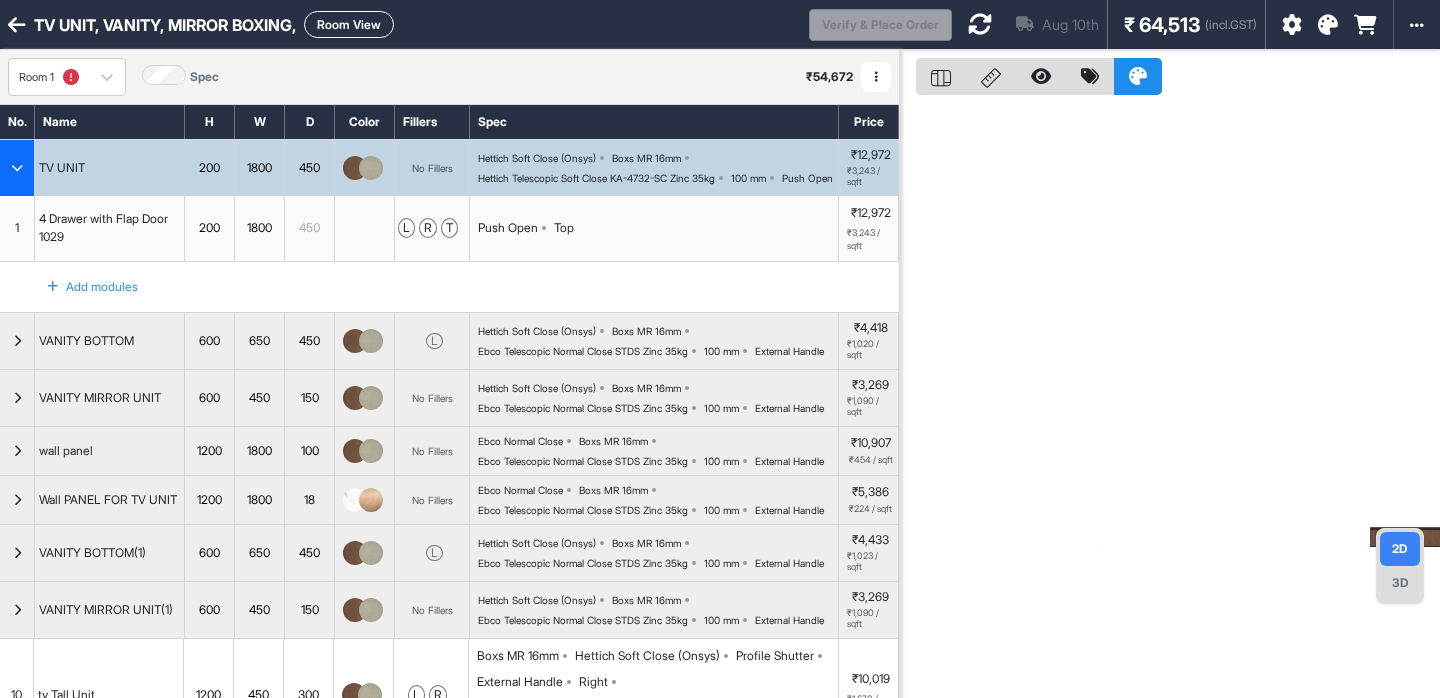 click on "Hettich Telescopic Soft Close KA-4732-SC Zinc 35kg" at bounding box center (596, 178) 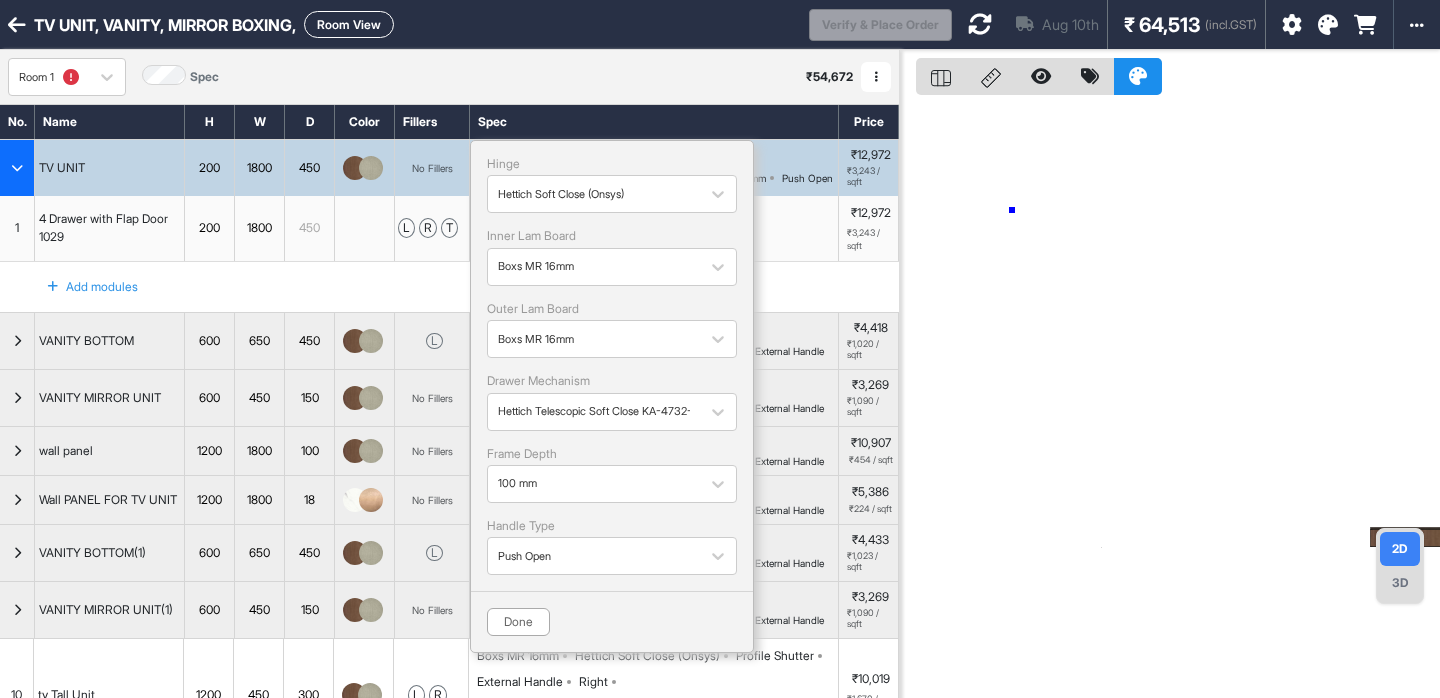 click at bounding box center (1170, 399) 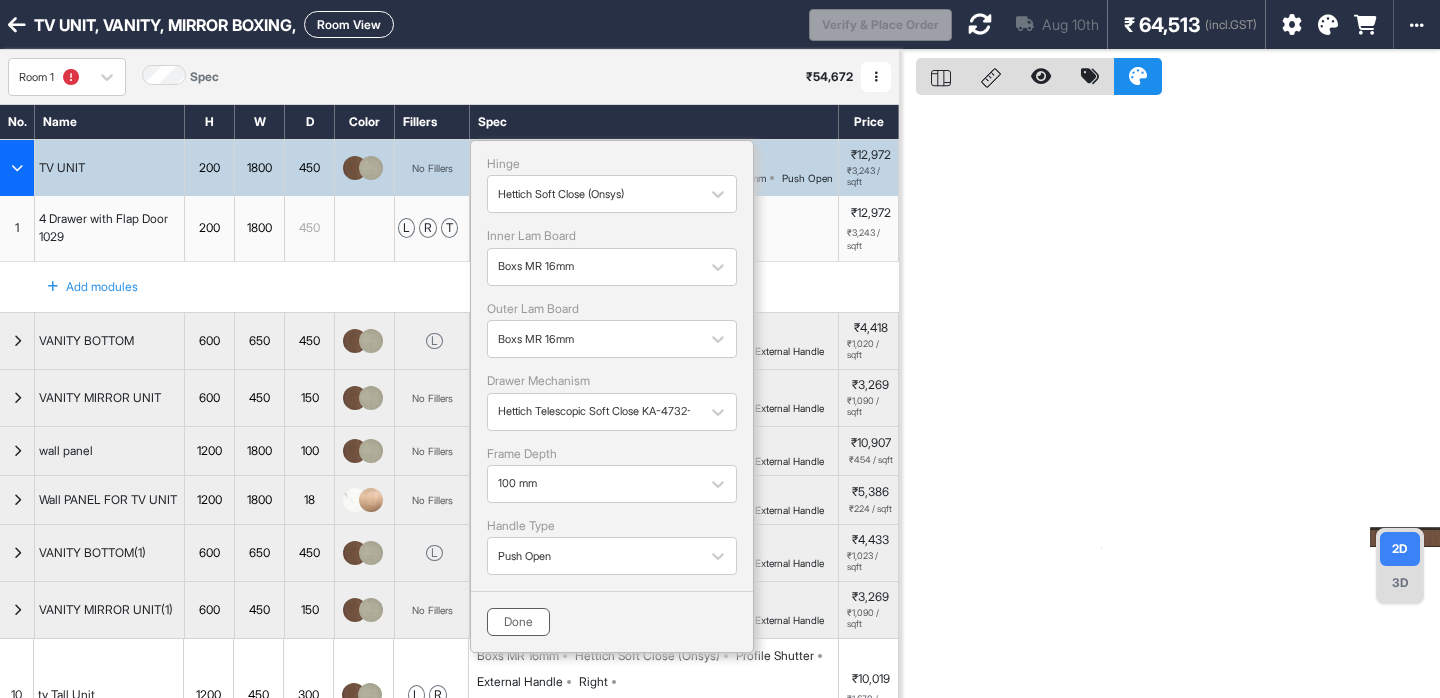 click on "Done" at bounding box center [518, 622] 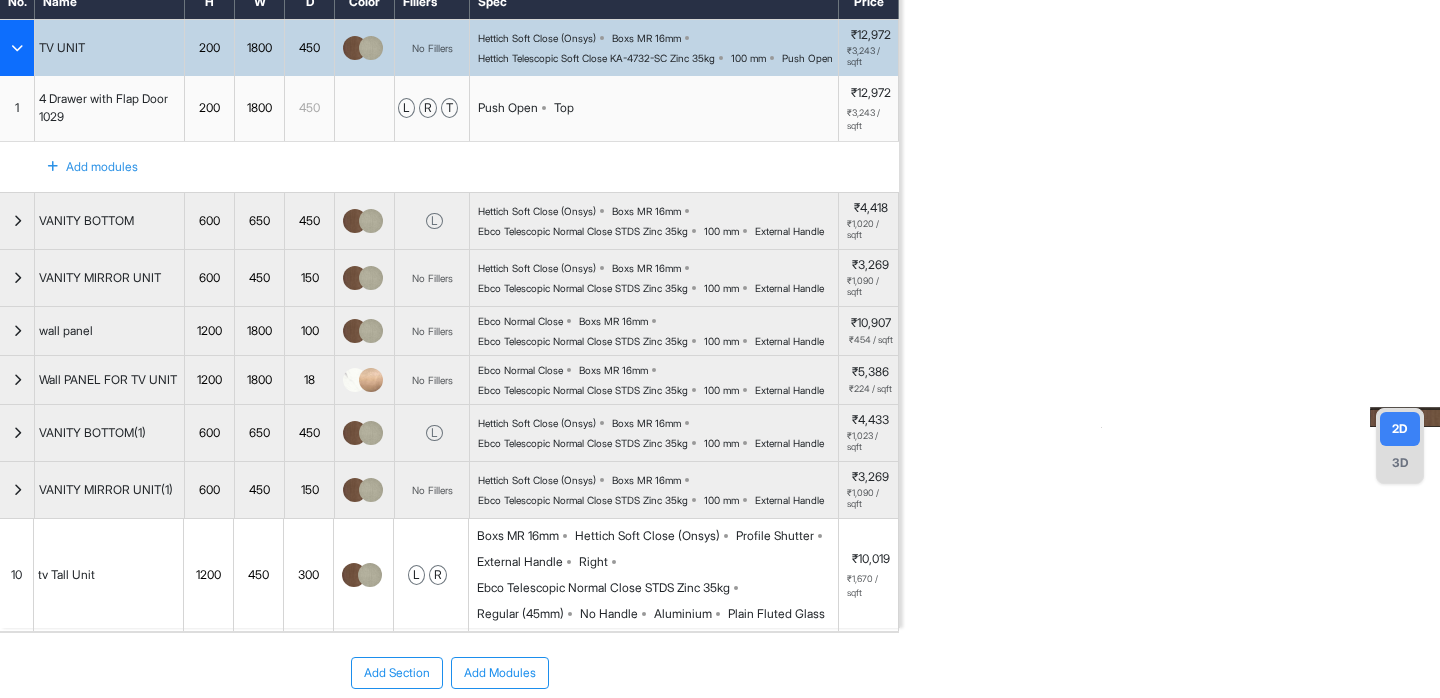 scroll, scrollTop: 123, scrollLeft: 0, axis: vertical 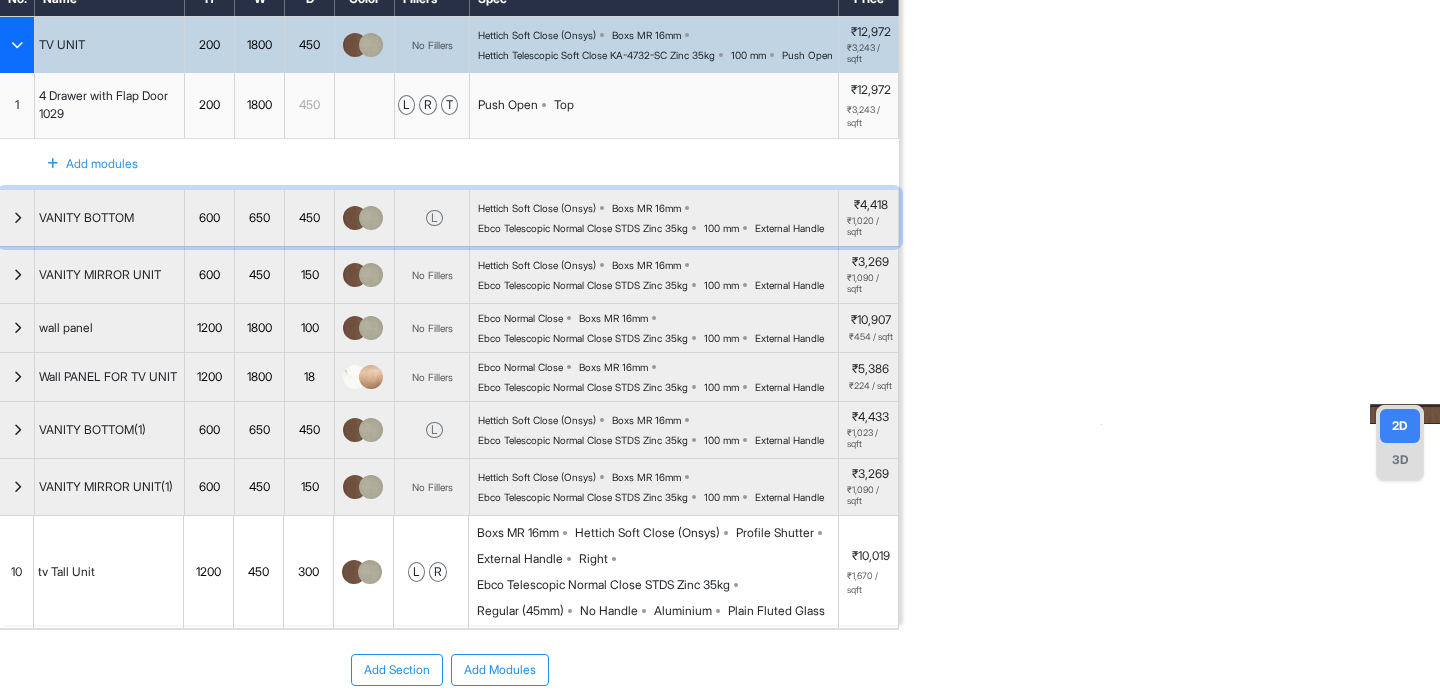 click on "Hettich Soft Close (Onsys) Boxs MR 16mm Ebco Telescopic Normal Close STDS Zinc 35kg 100 mm External Handle" at bounding box center (658, 218) 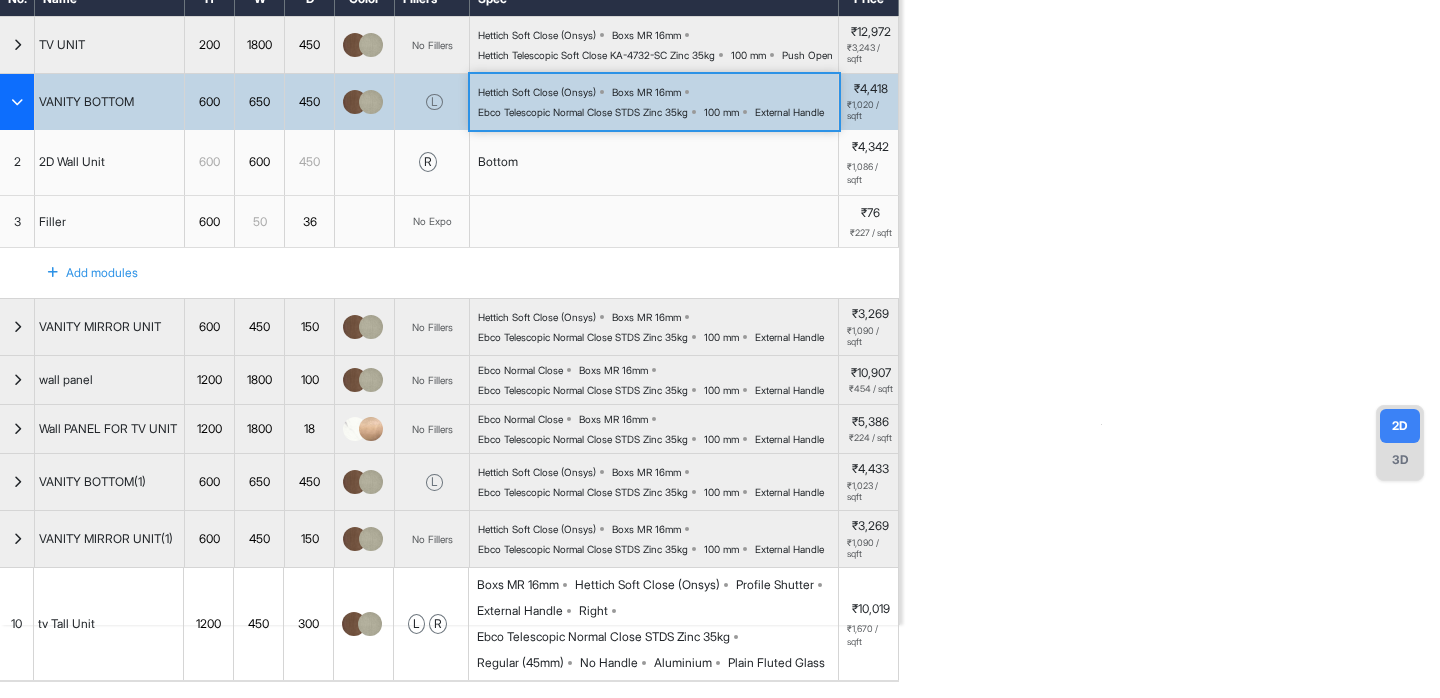 click on "Hettich Soft Close (Onsys) Boxs MR 16mm Ebco Telescopic Normal Close STDS Zinc 35kg 100 mm External Handle" at bounding box center [658, 102] 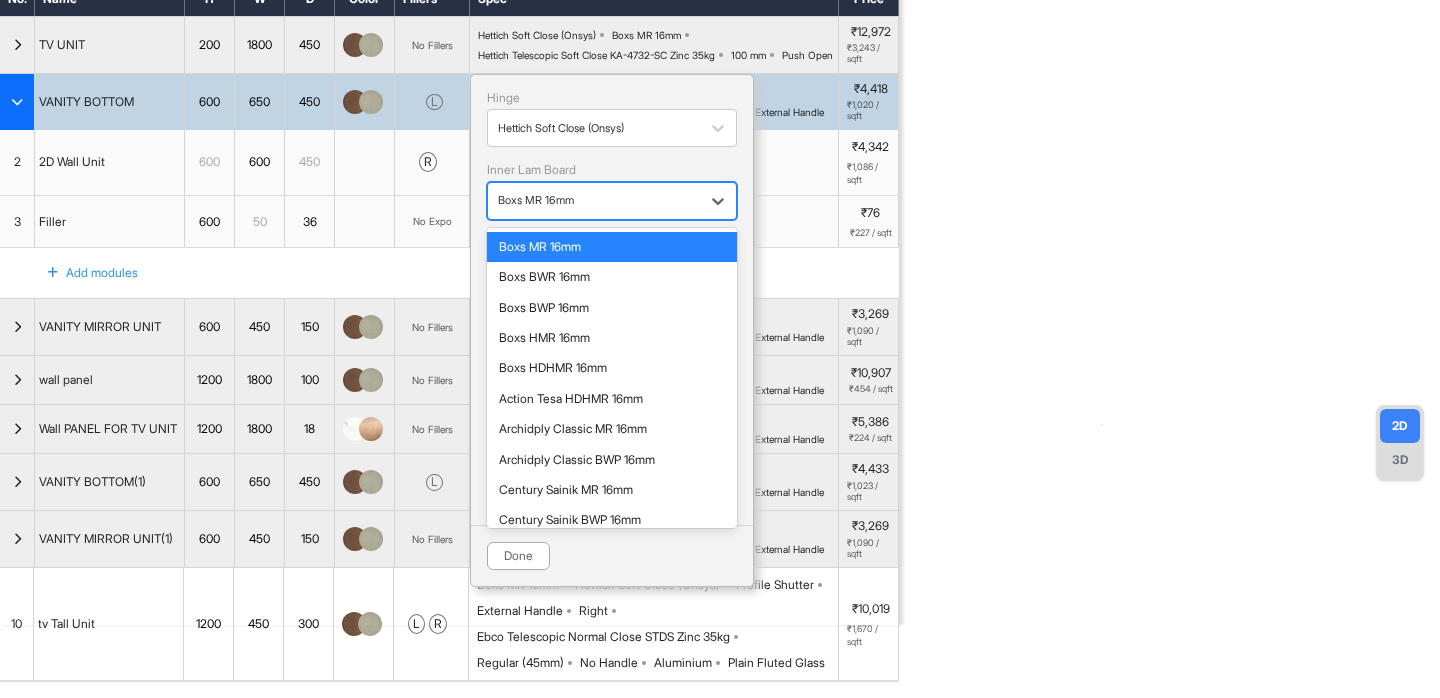 click at bounding box center (594, 201) 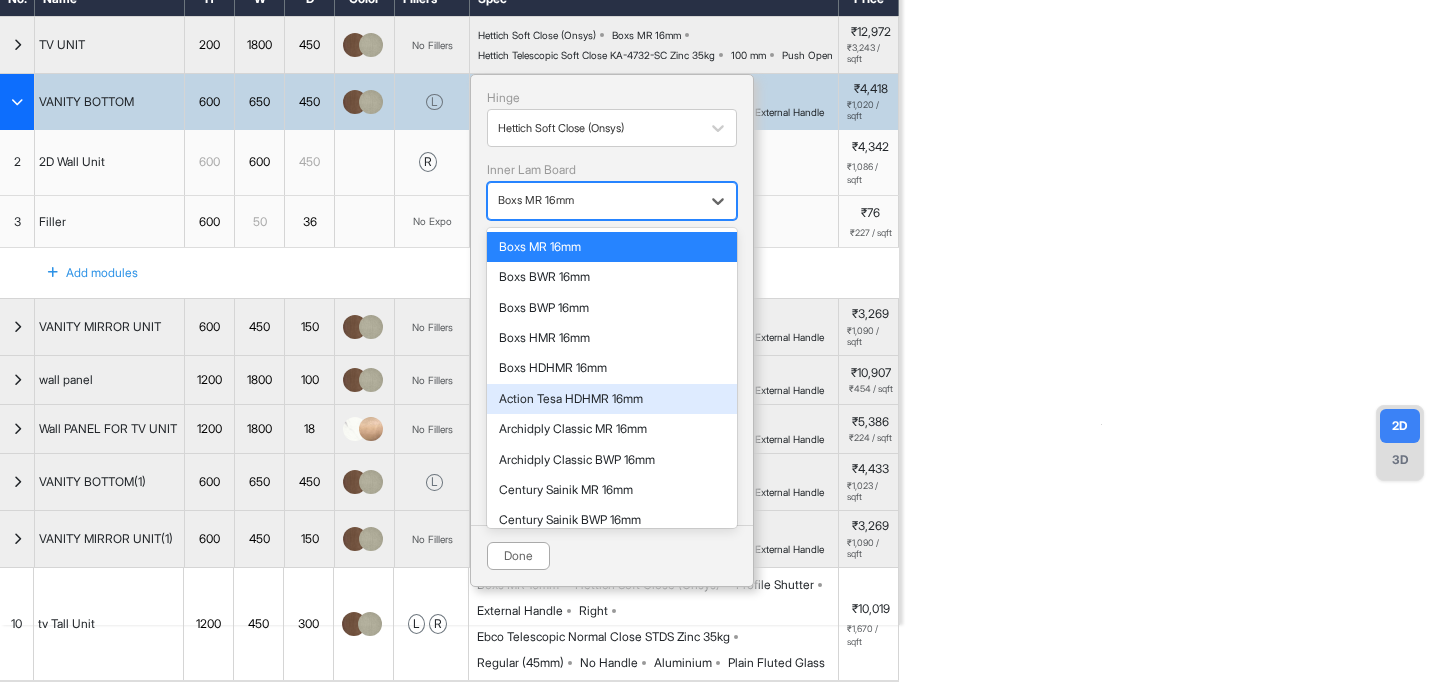 click on "Action Tesa HDHMR 16mm" at bounding box center [612, 399] 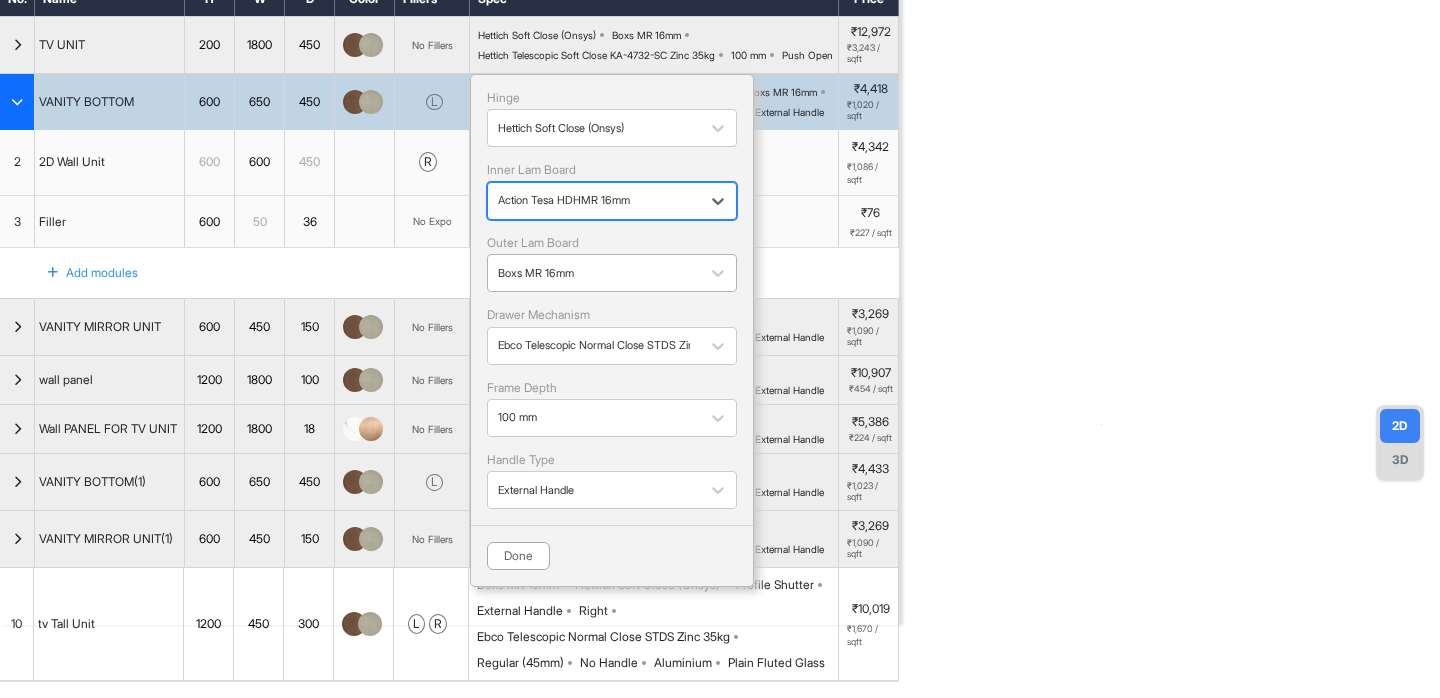 click at bounding box center (594, 273) 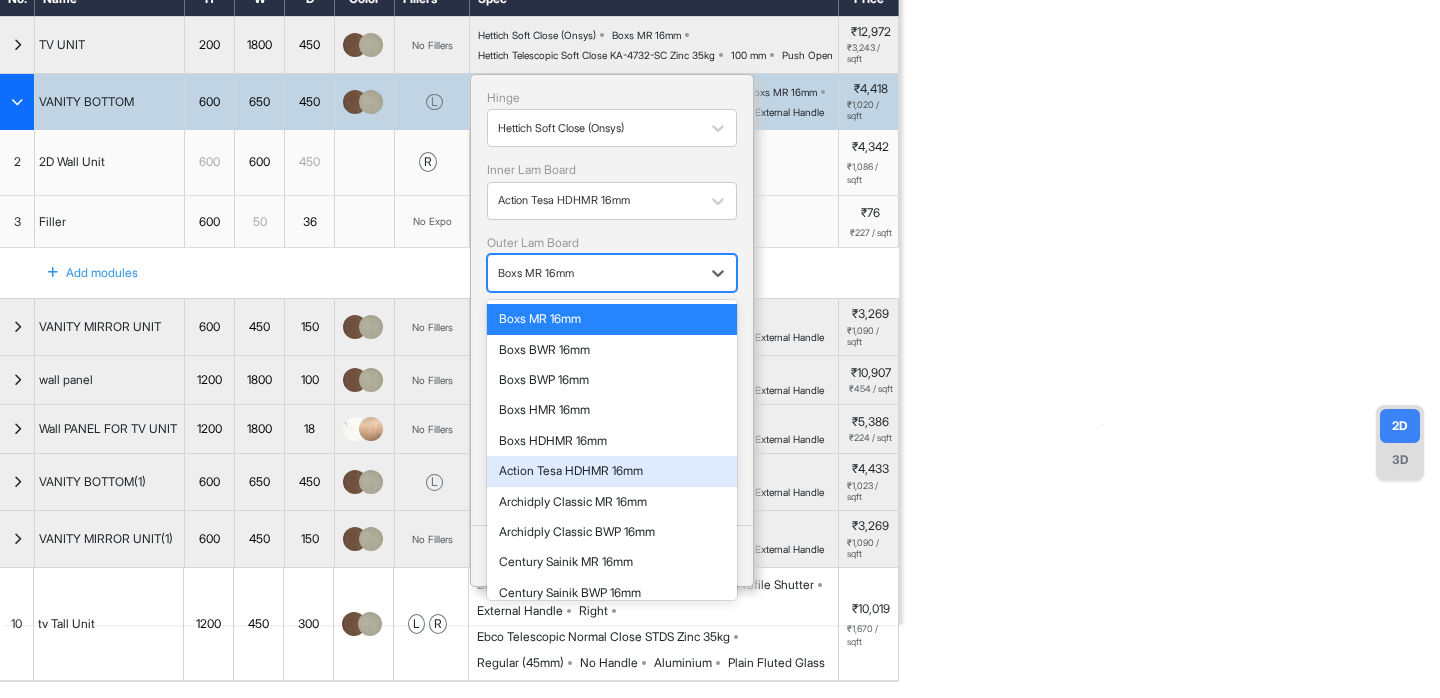 click on "Action Tesa HDHMR 16mm" at bounding box center [612, 471] 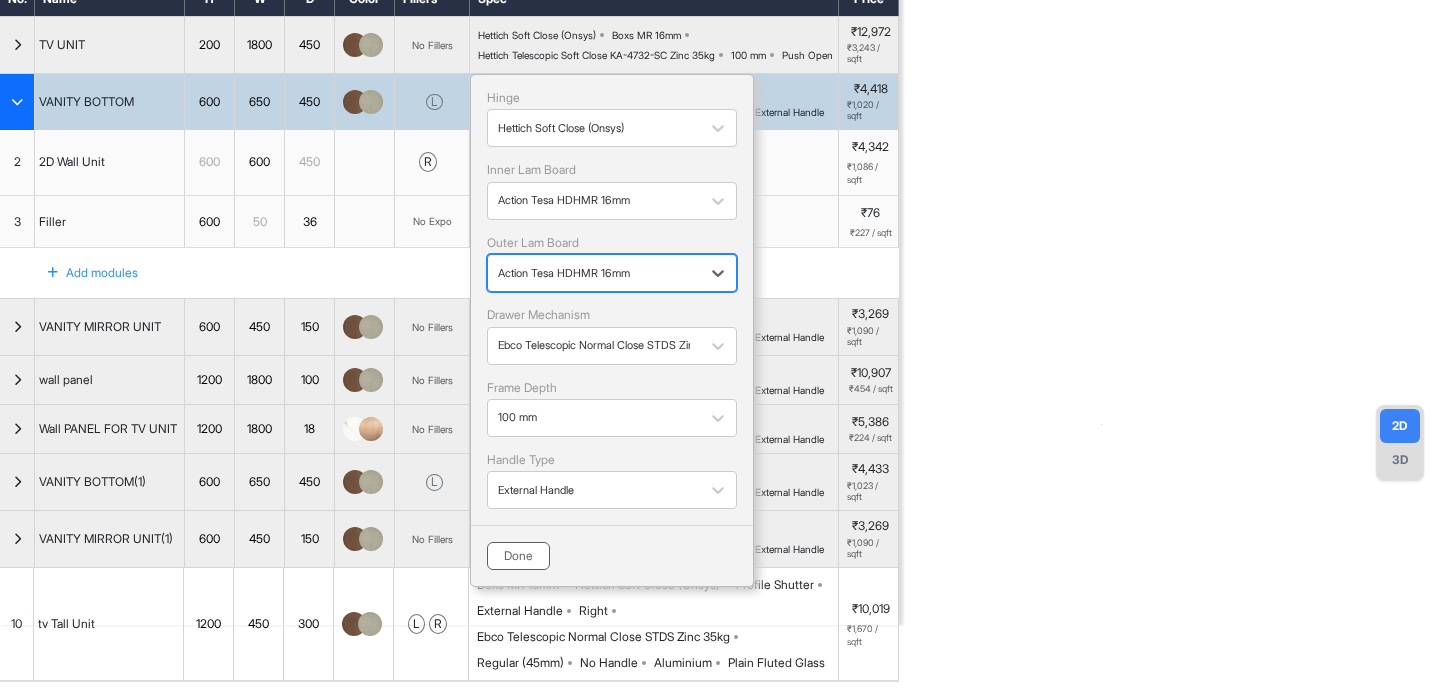 click on "Done" at bounding box center [518, 556] 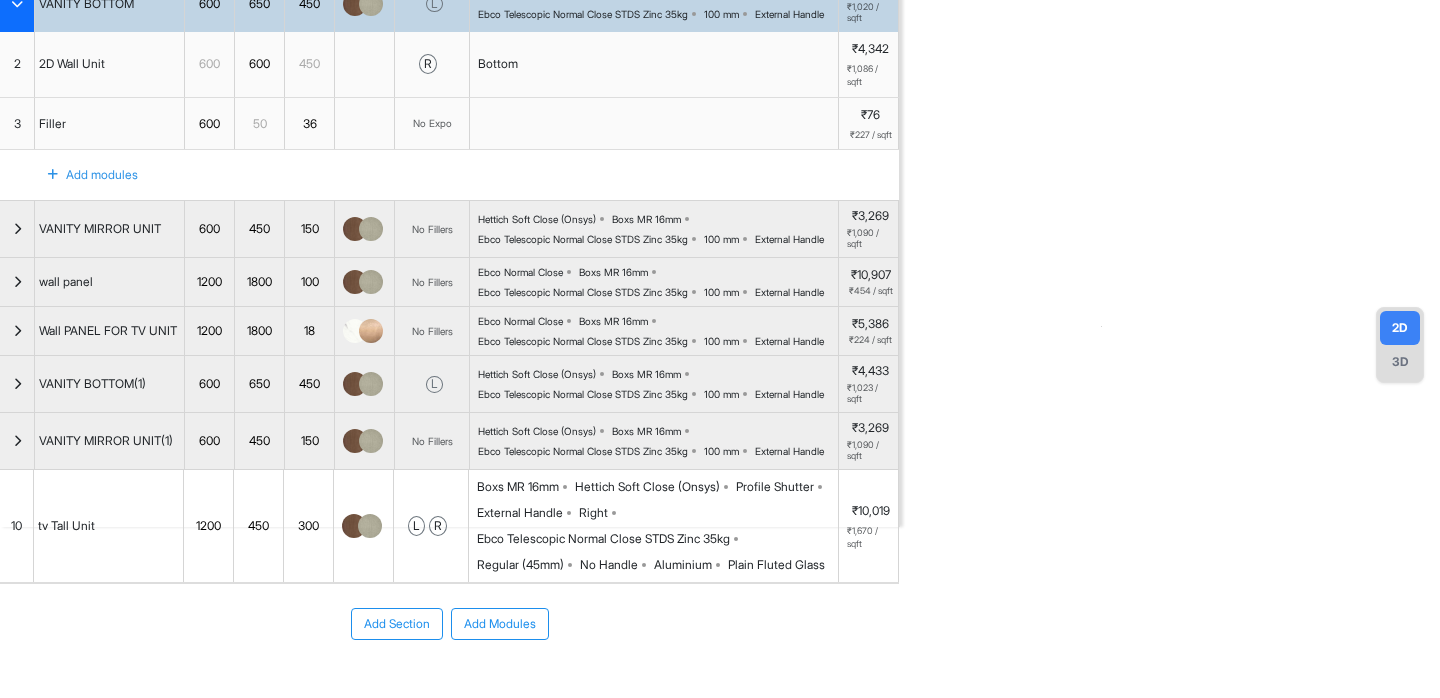 scroll, scrollTop: 262, scrollLeft: 0, axis: vertical 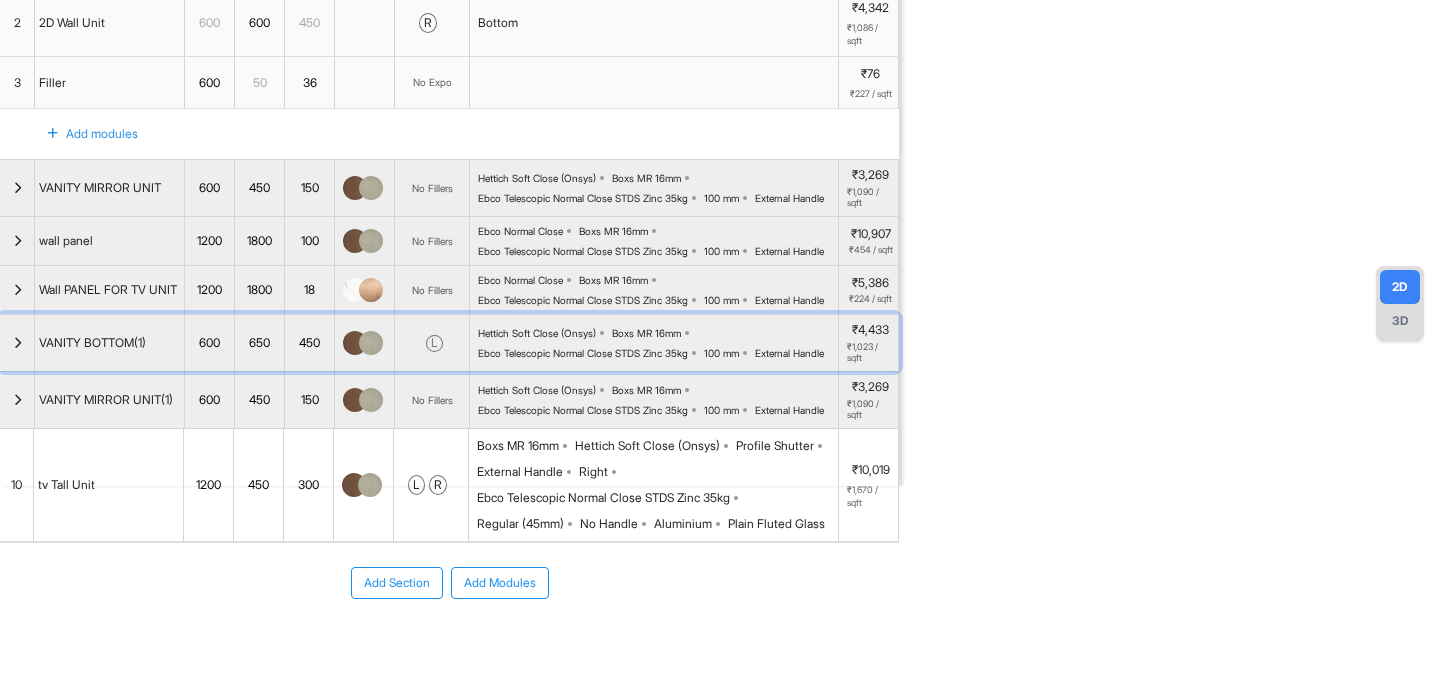 click on "Ebco Telescopic Normal Close STDS Zinc 35kg" at bounding box center (583, 353) 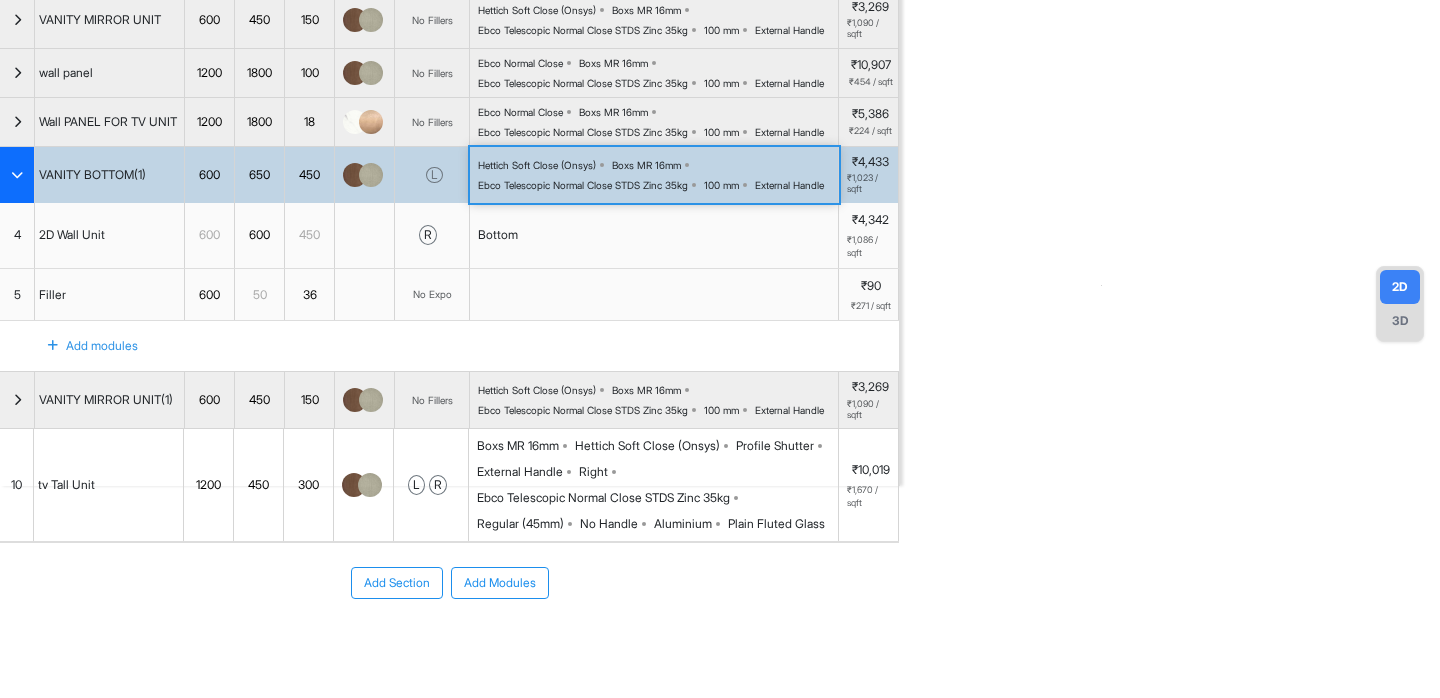 click on "Hettich Soft Close (Onsys)" at bounding box center (537, 165) 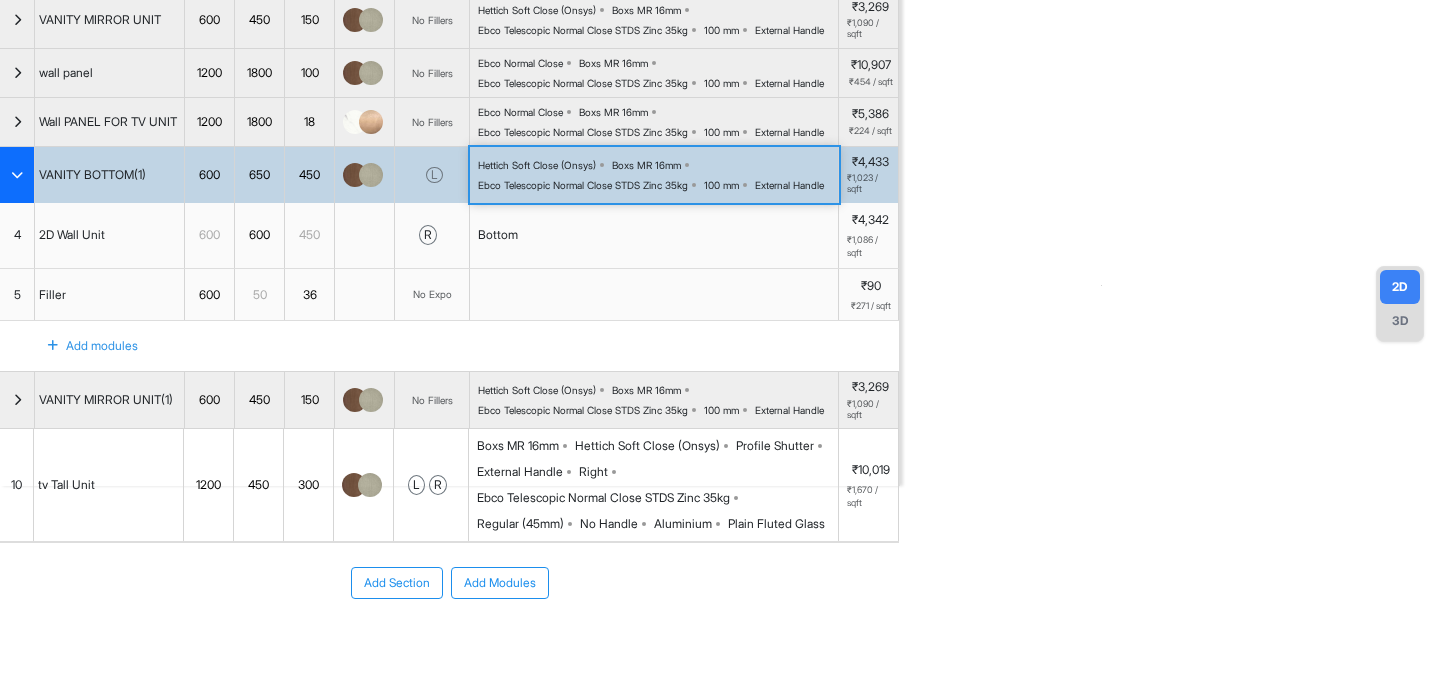 click on "Hettich Soft Close (Onsys)" at bounding box center (537, 165) 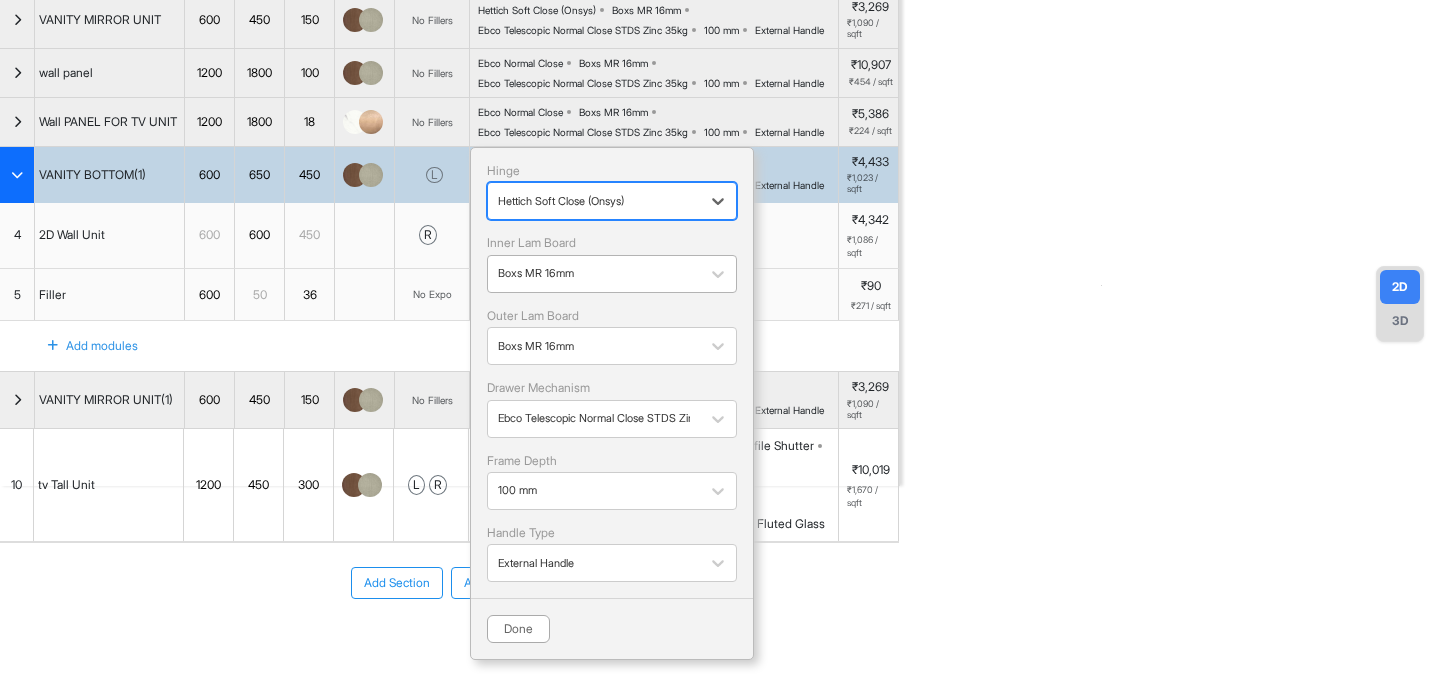 click on "Boxs MR 16mm" at bounding box center (594, 273) 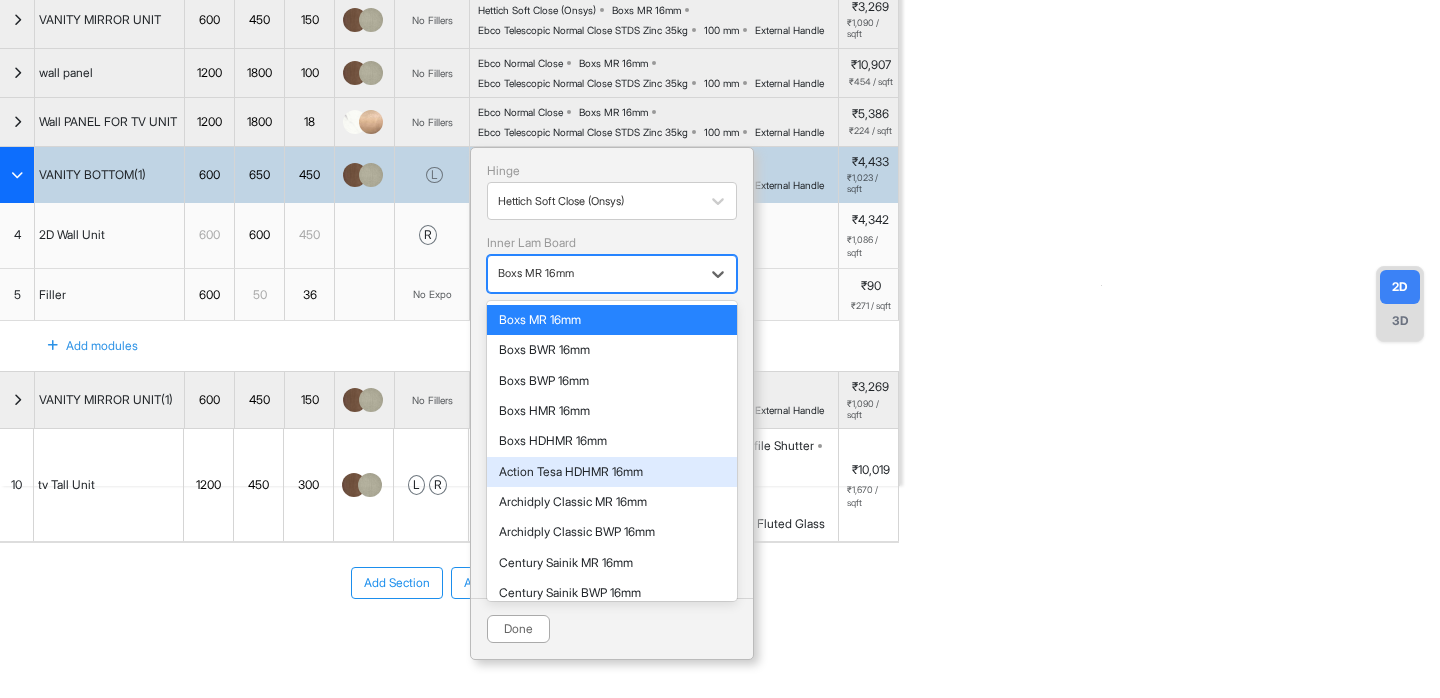 click on "Action Tesa HDHMR 16mm" at bounding box center [612, 472] 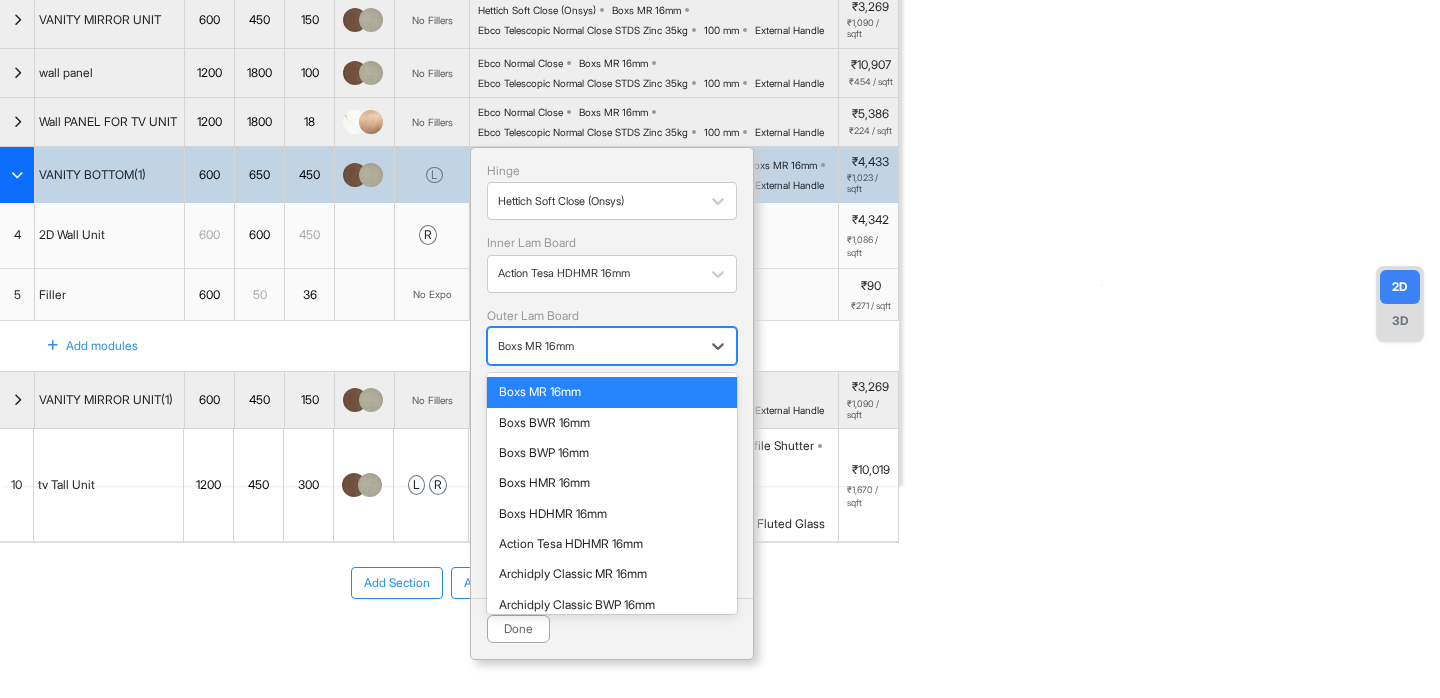 click on "Boxs MR 16mm" at bounding box center (594, 346) 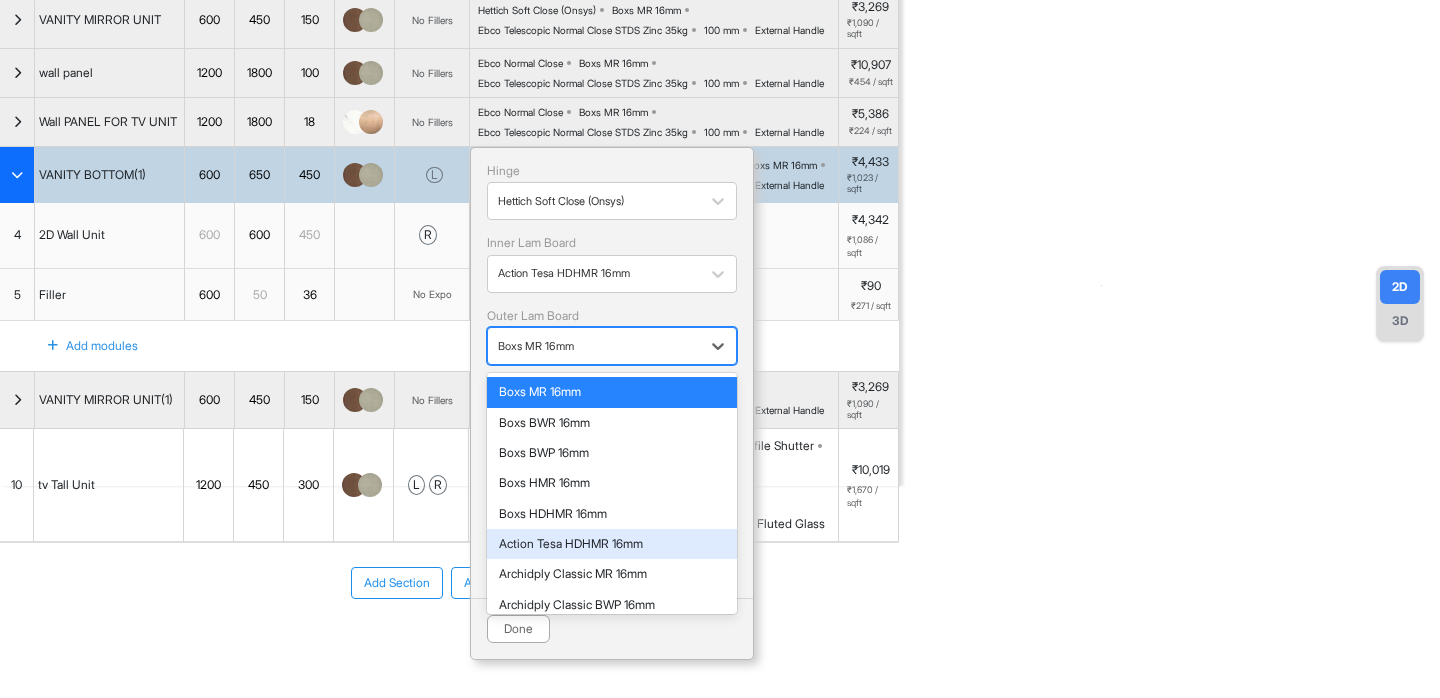 click on "Action Tesa HDHMR 16mm" at bounding box center [612, 544] 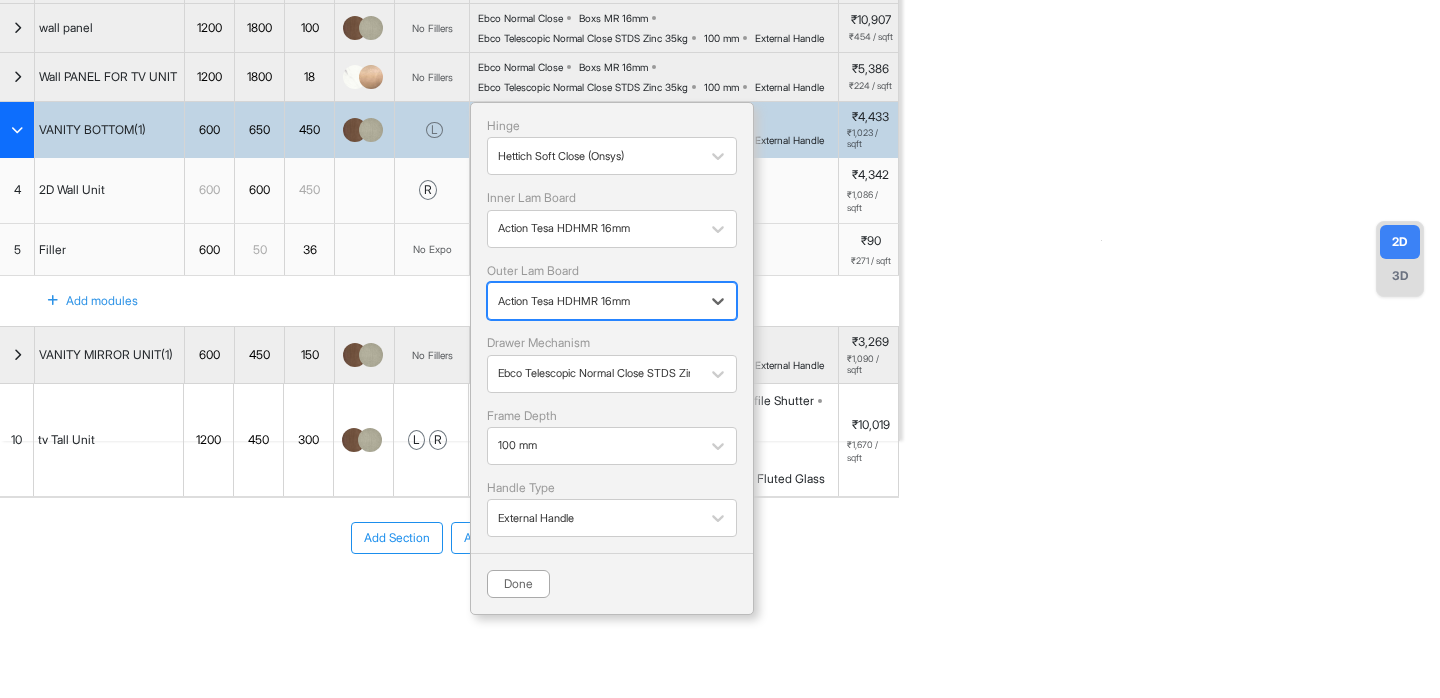 scroll, scrollTop: 407, scrollLeft: 0, axis: vertical 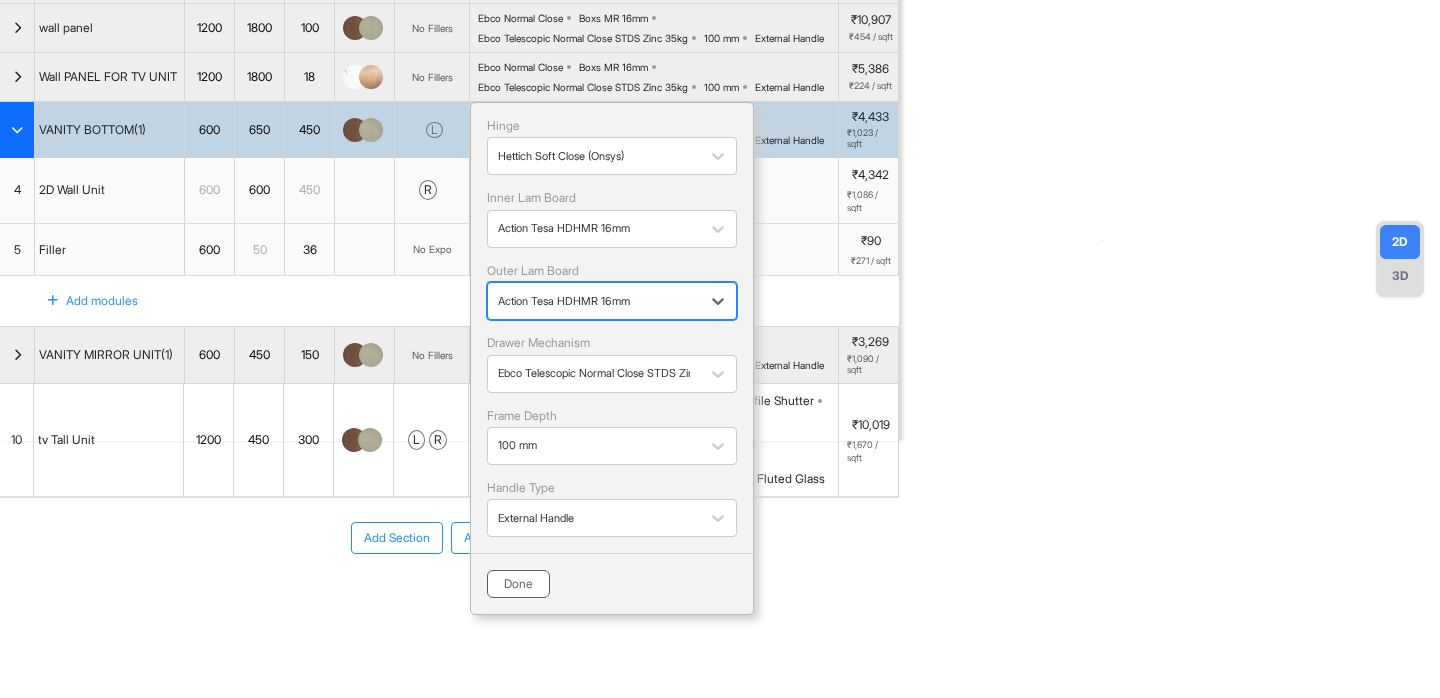 click on "Done" at bounding box center (518, 584) 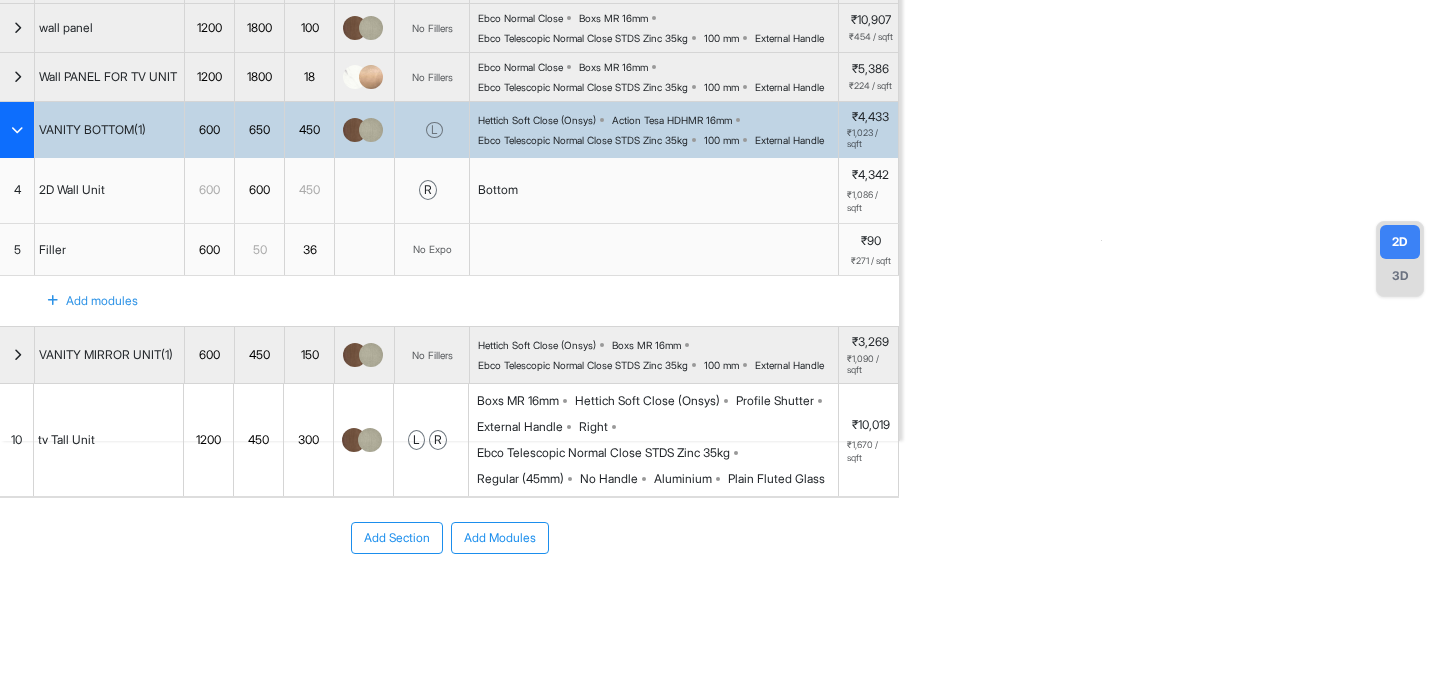 click on "Add Section Add Modules" at bounding box center [449, 598] 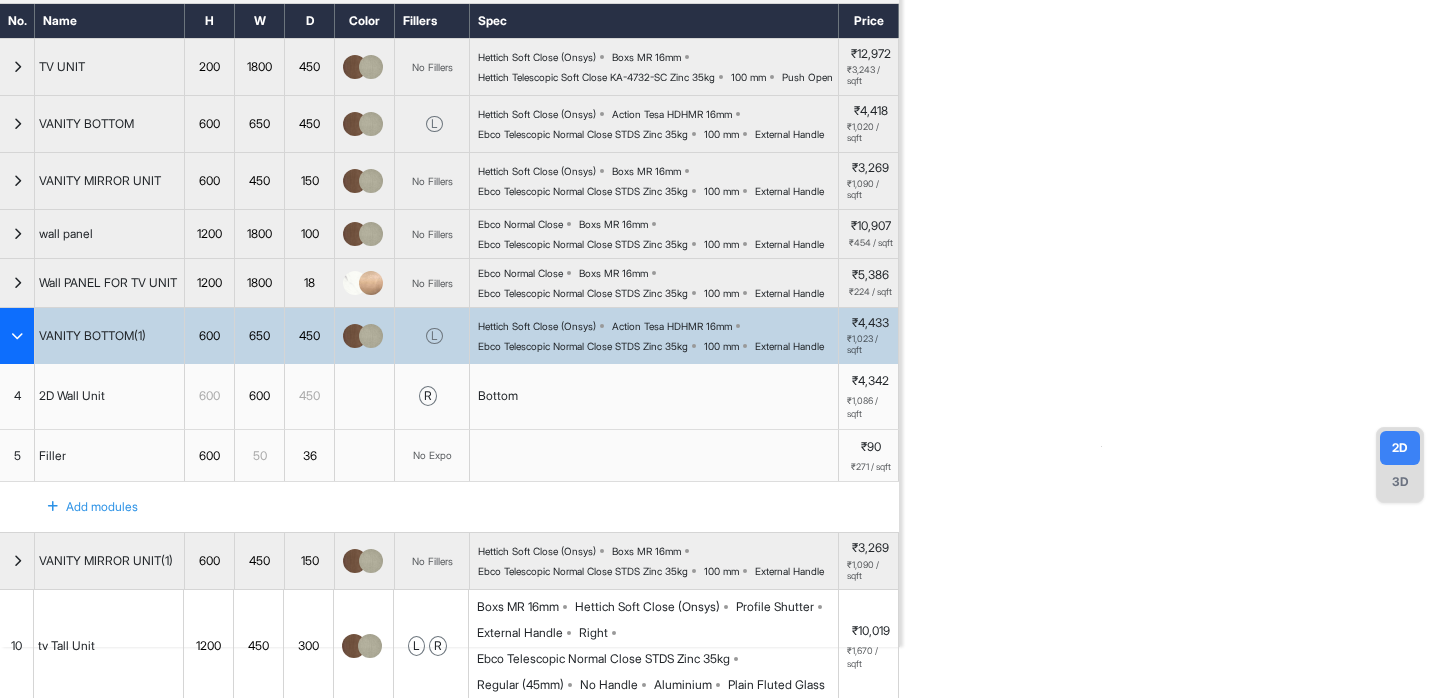 scroll, scrollTop: 0, scrollLeft: 0, axis: both 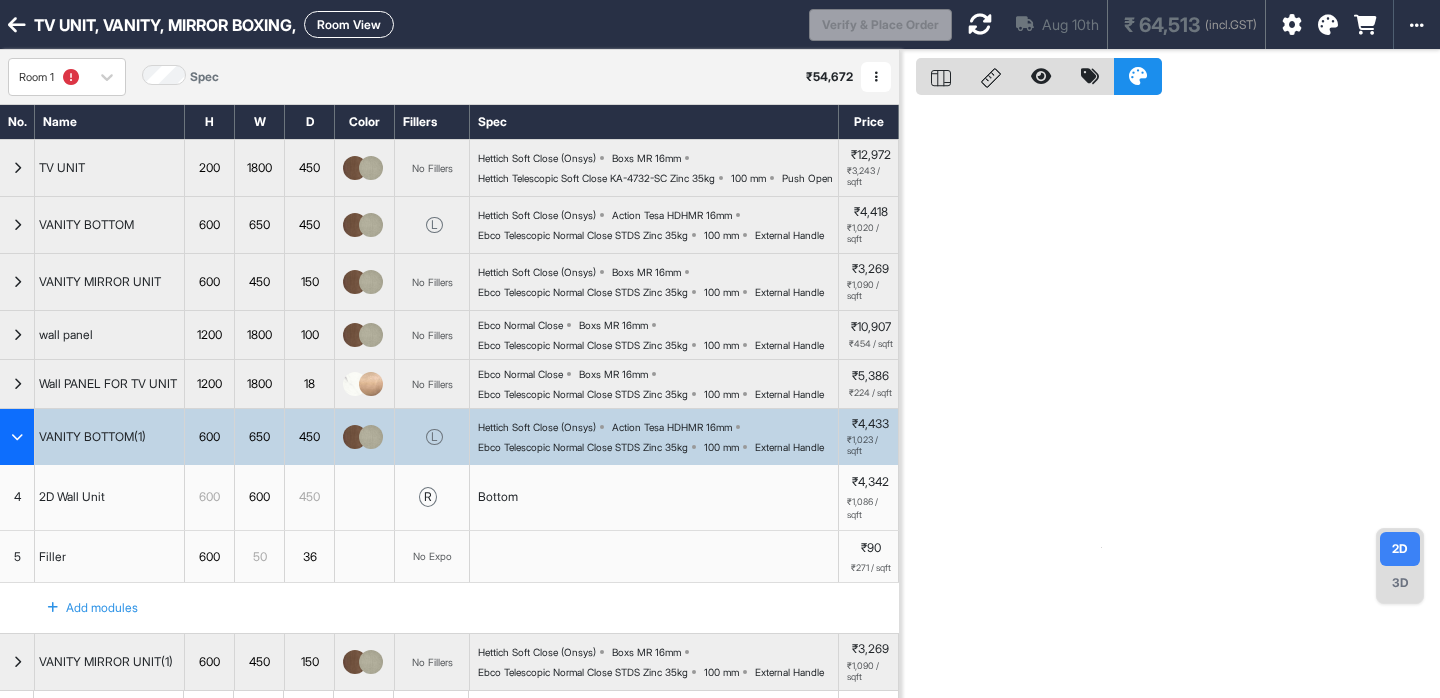 click at bounding box center (980, 24) 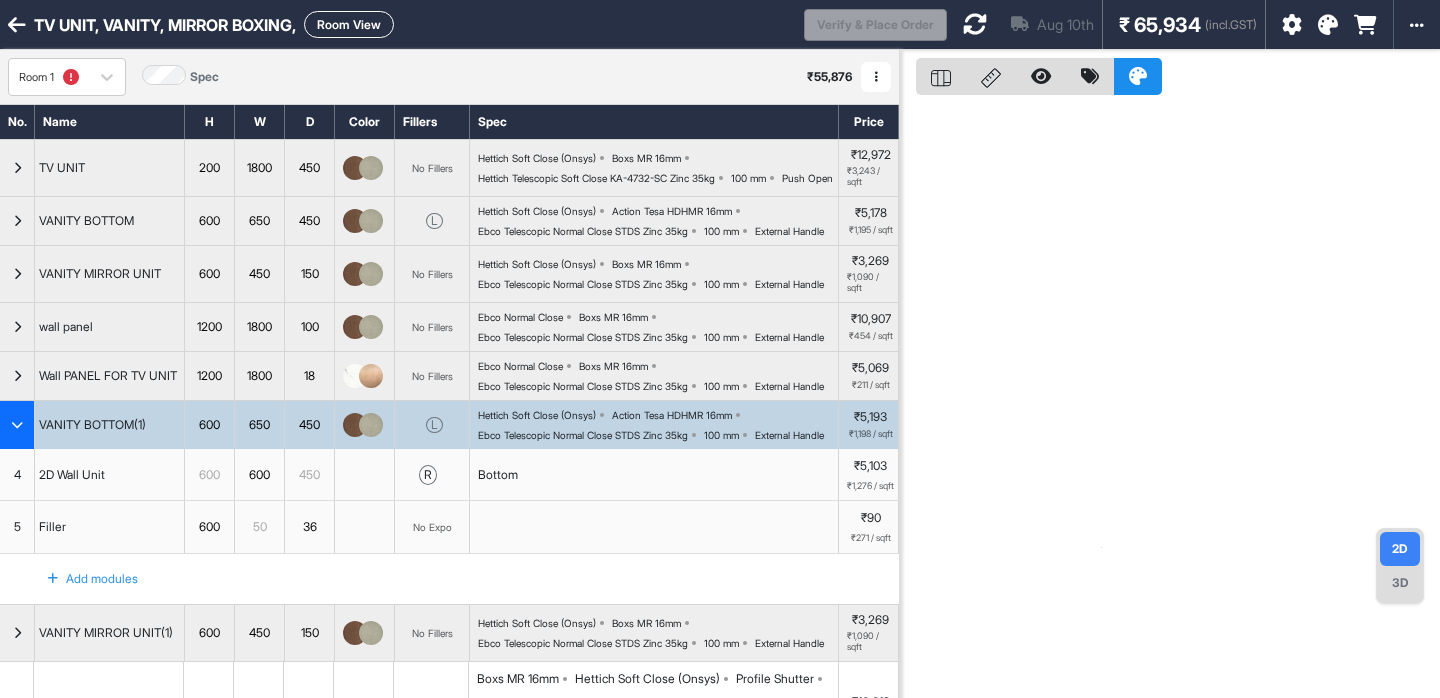 click at bounding box center (1170, 399) 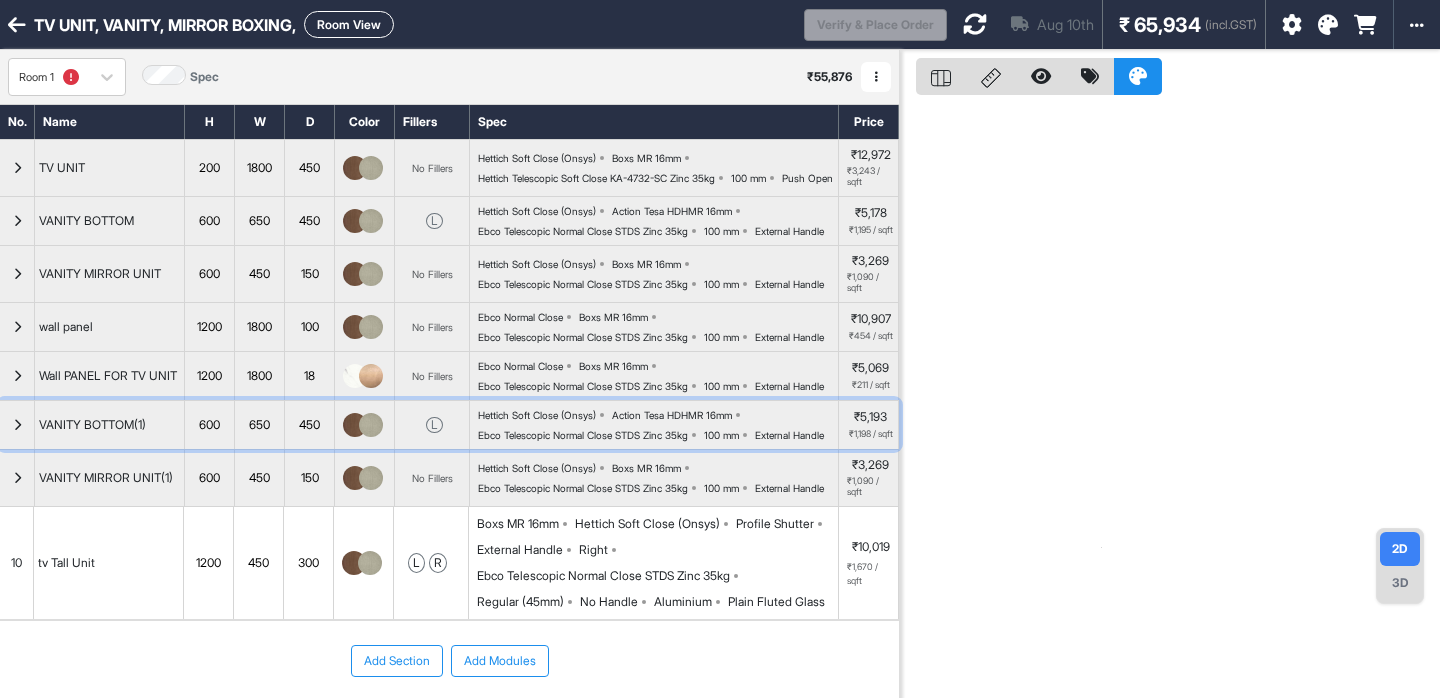 click at bounding box center [17, 425] 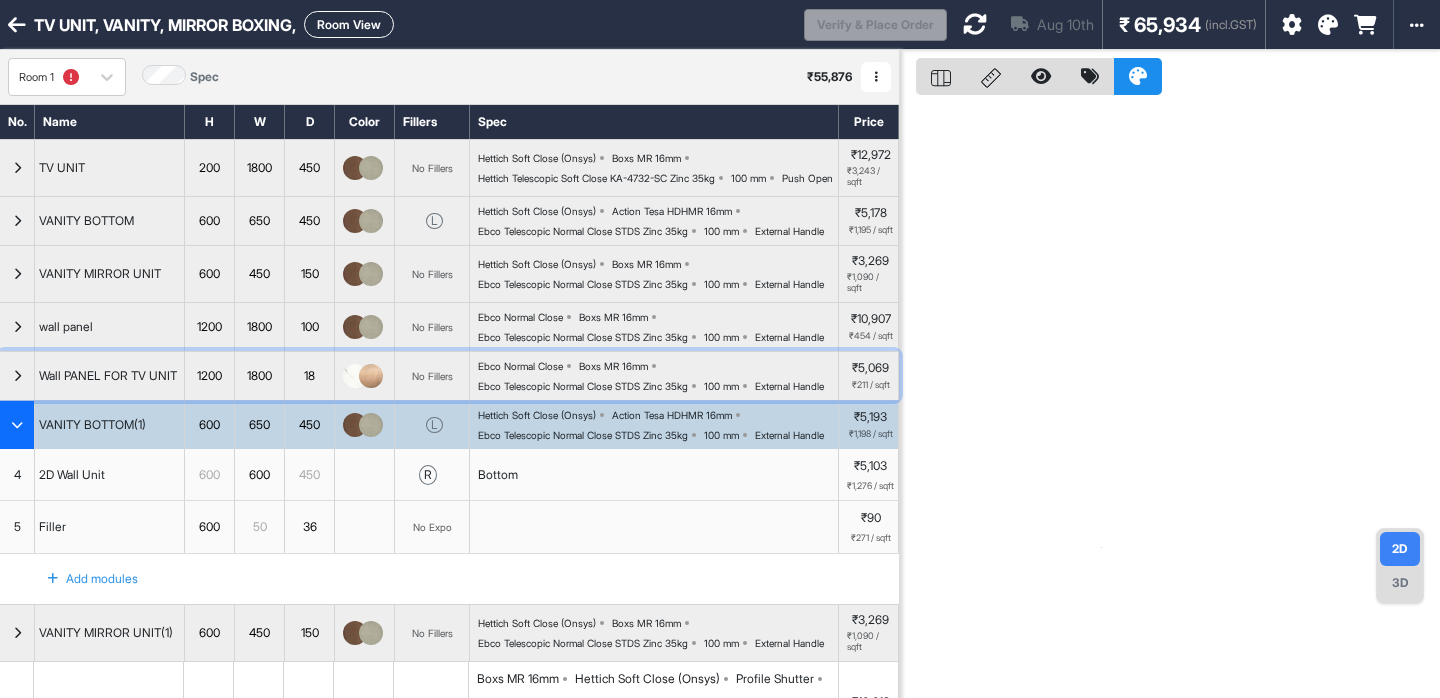 click on "Ebco Normal Close Boxs MR 16mm Ebco Telescopic Normal Close STDS Zinc 35kg 100 mm External Handle" at bounding box center (658, 376) 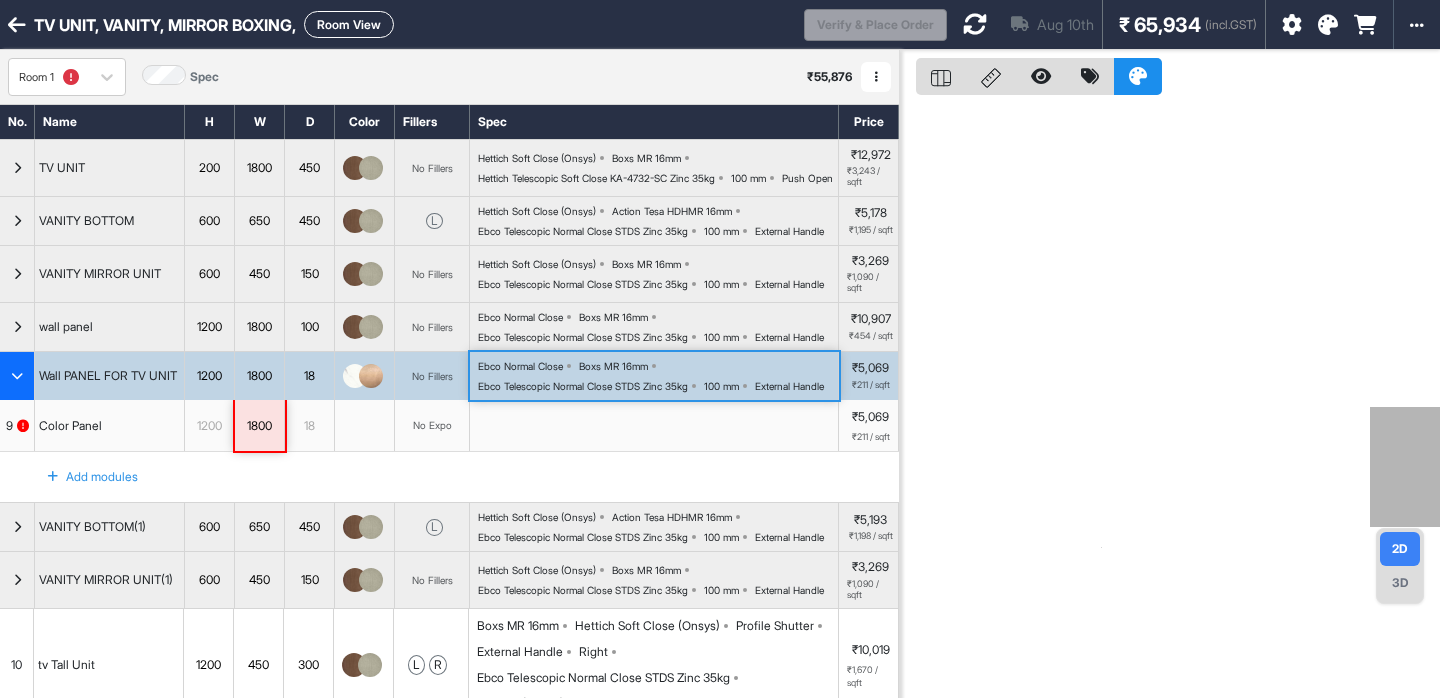 click on "Ebco Normal Close Boxs MR 16mm Ebco Telescopic Normal Close STDS Zinc 35kg 100 mm External Handle" at bounding box center [658, 376] 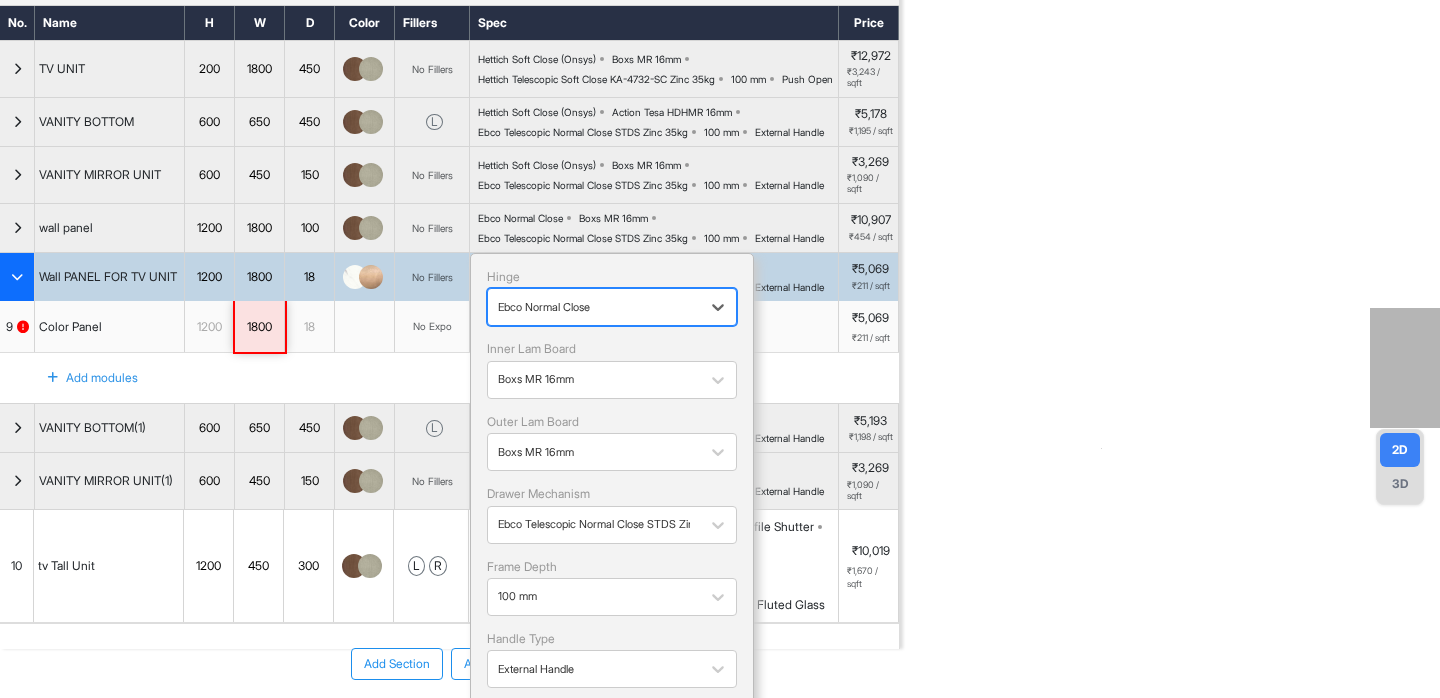scroll, scrollTop: 109, scrollLeft: 0, axis: vertical 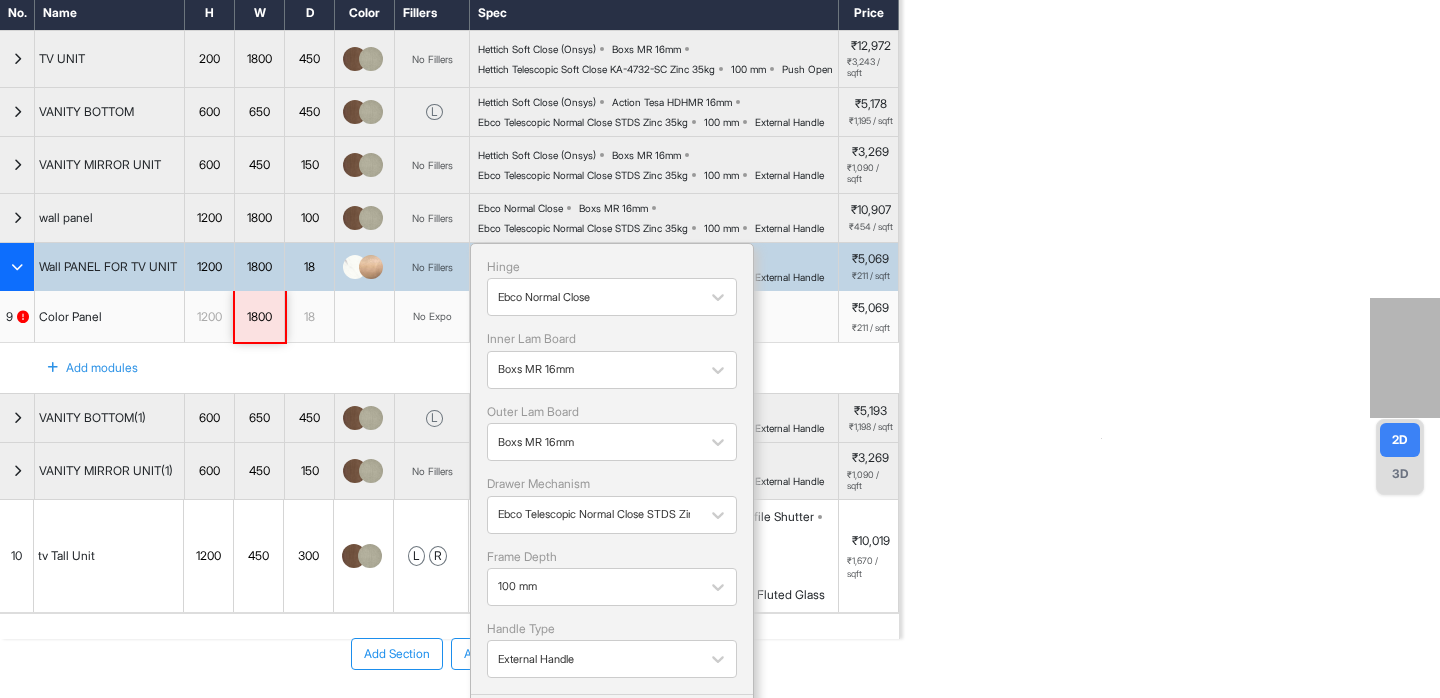 click at bounding box center (17, 267) 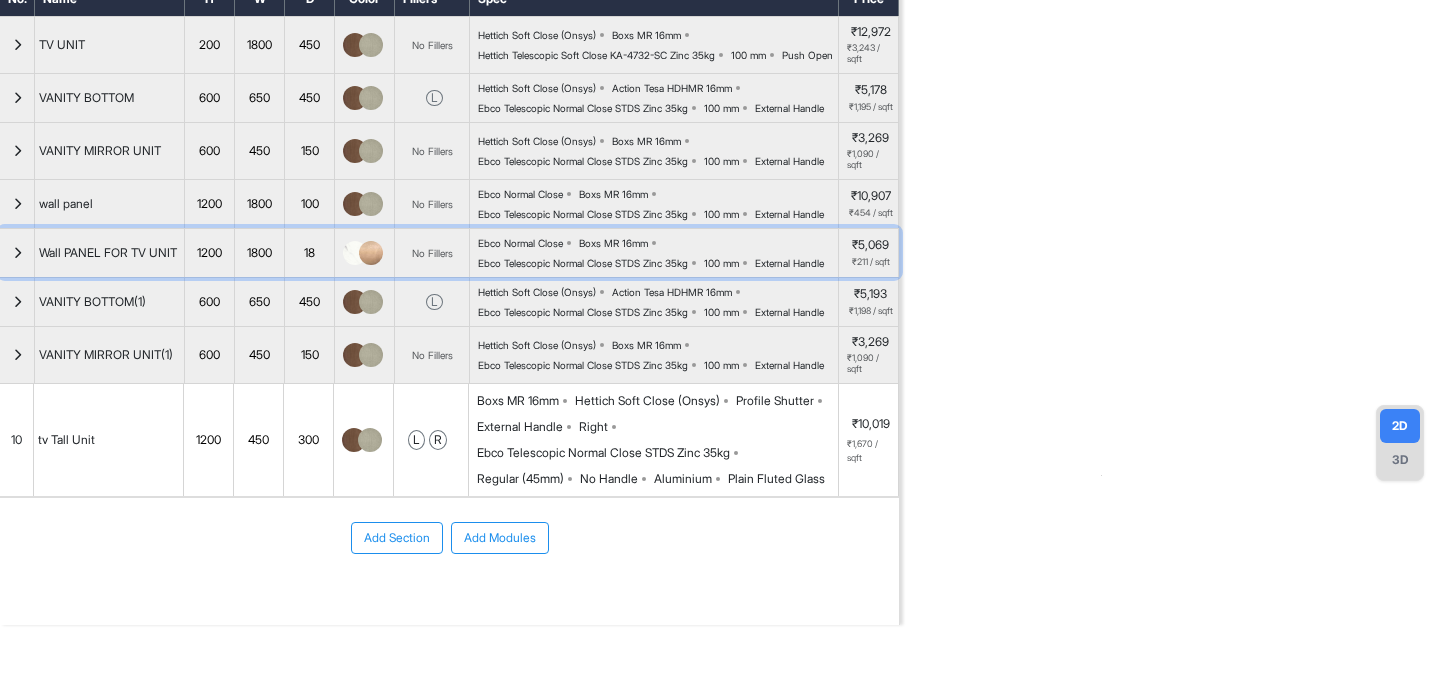 scroll, scrollTop: 0, scrollLeft: 0, axis: both 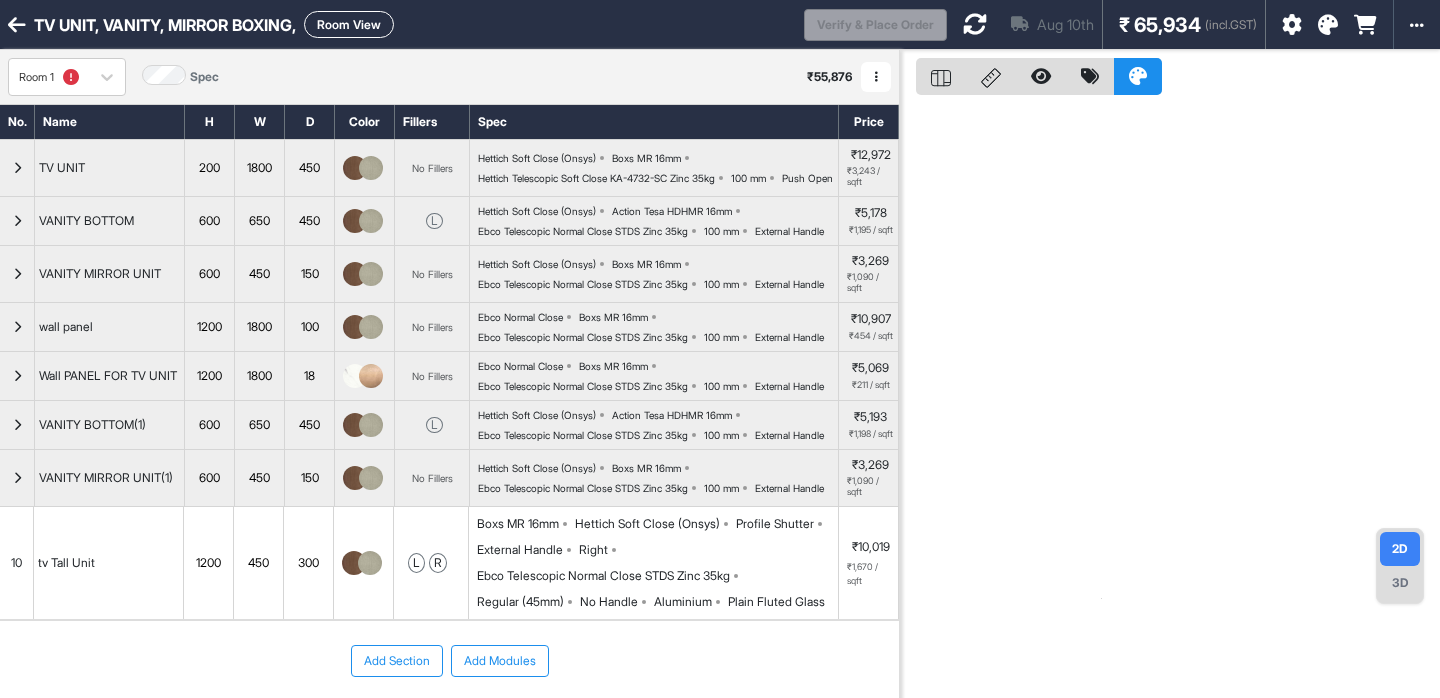 click at bounding box center [1170, 399] 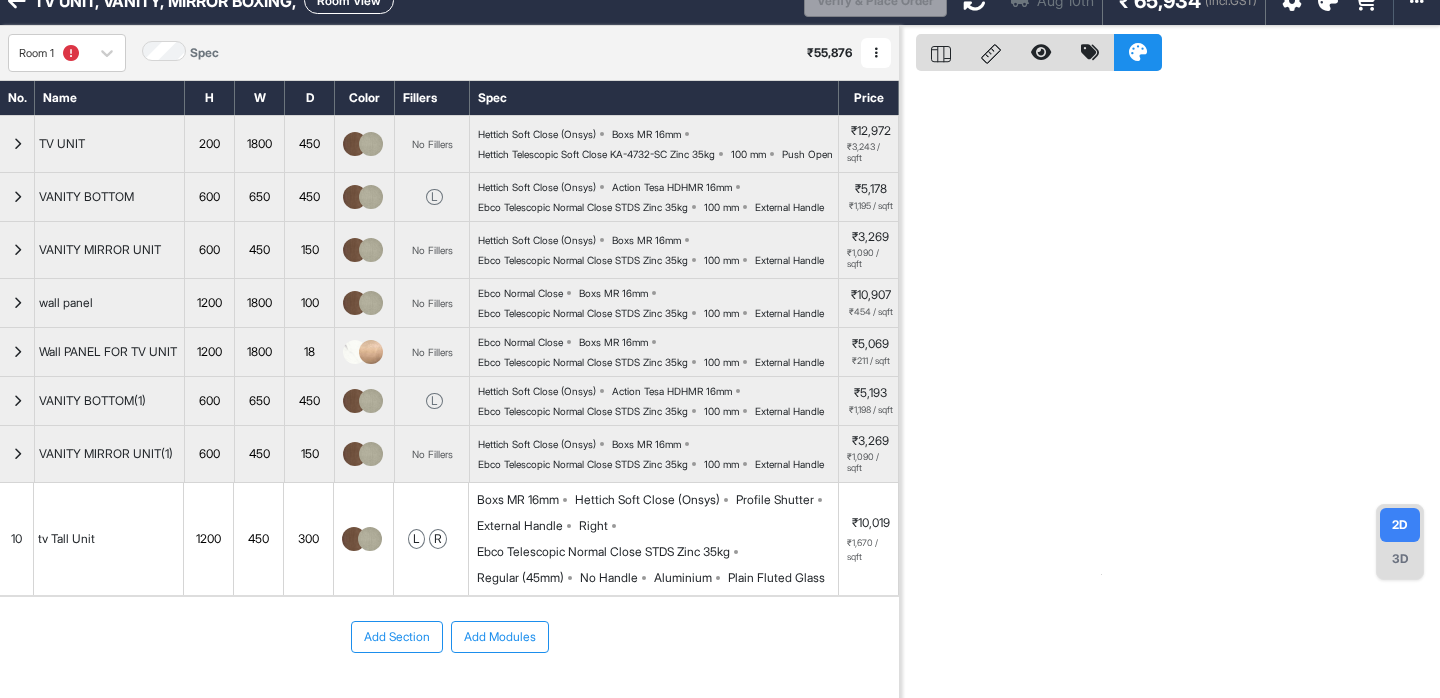 scroll, scrollTop: 0, scrollLeft: 0, axis: both 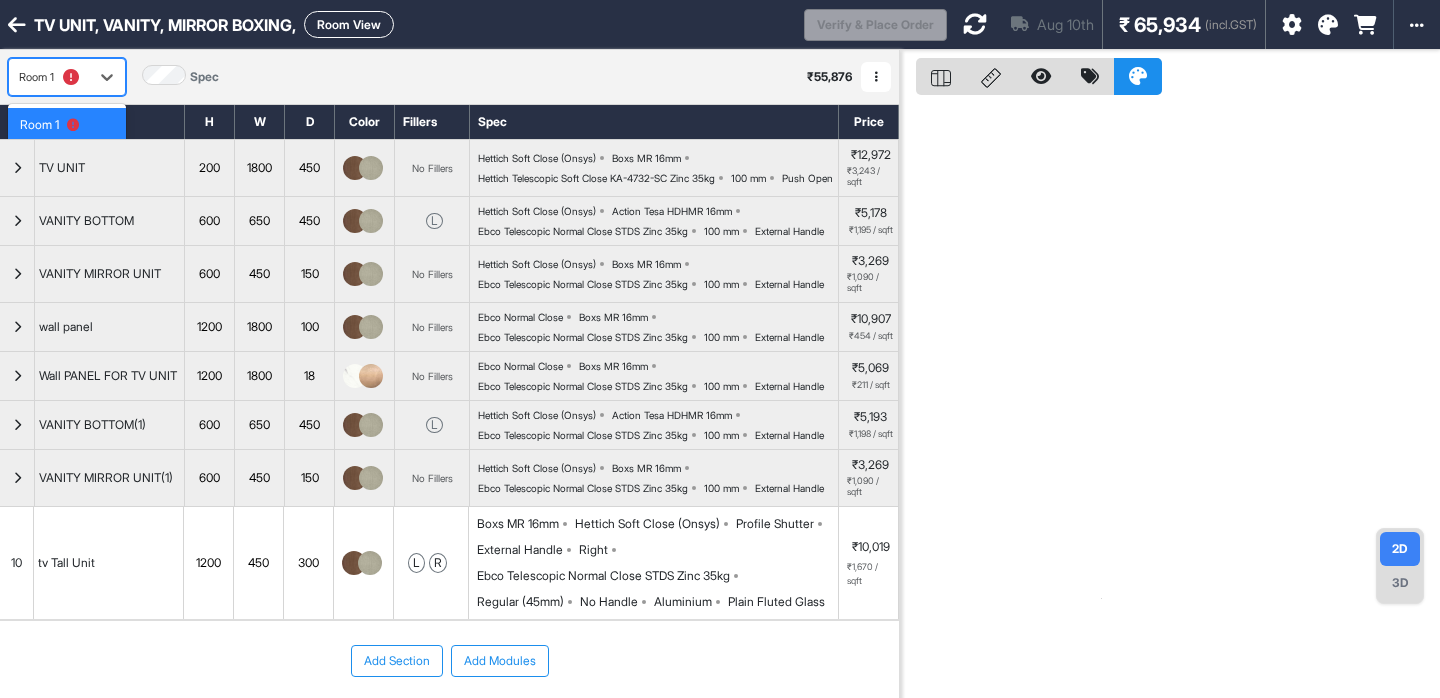 click at bounding box center [49, 77] 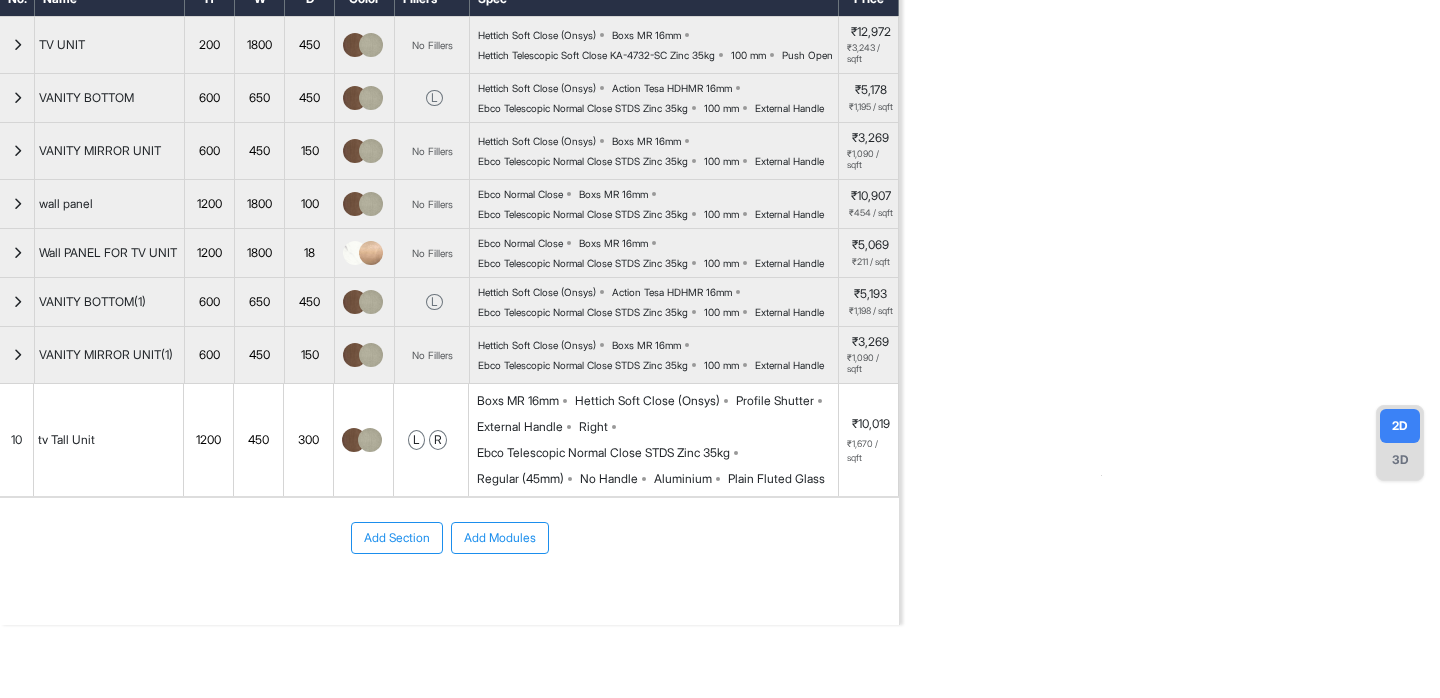 scroll, scrollTop: 239, scrollLeft: 0, axis: vertical 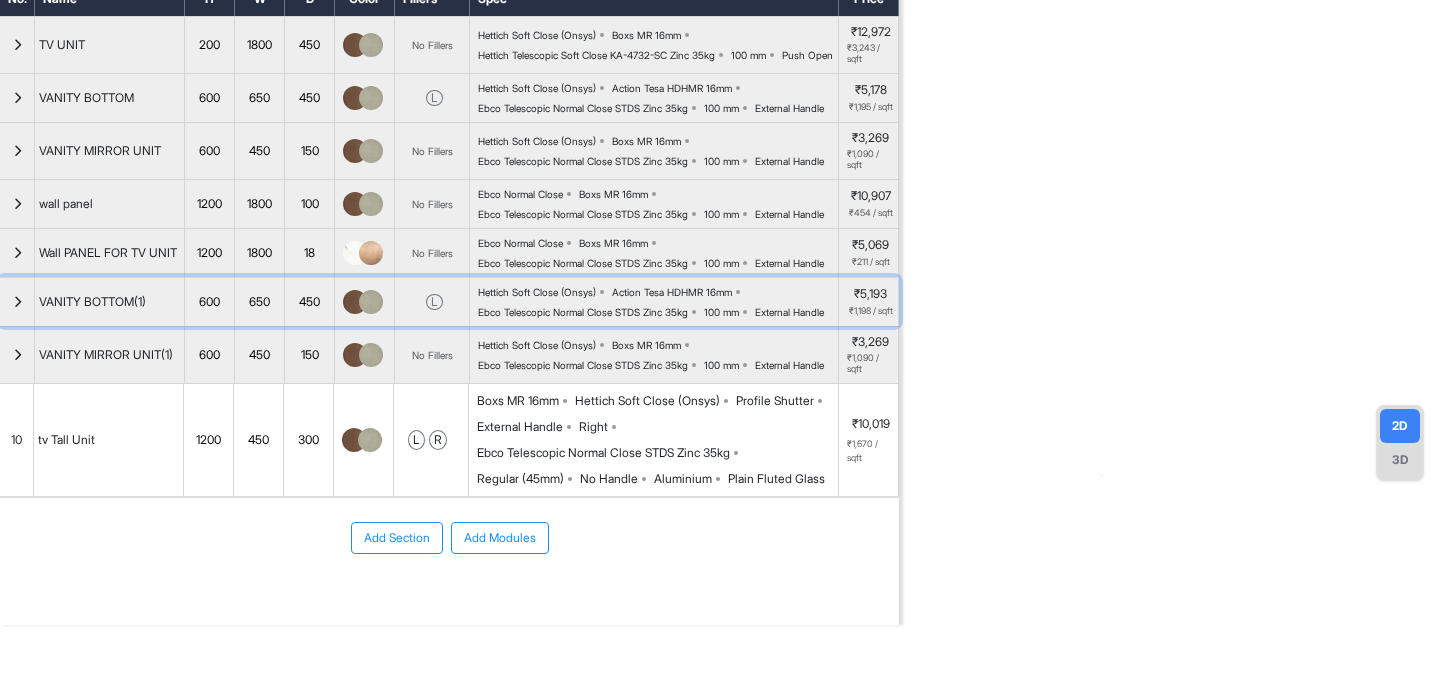 click at bounding box center [17, 302] 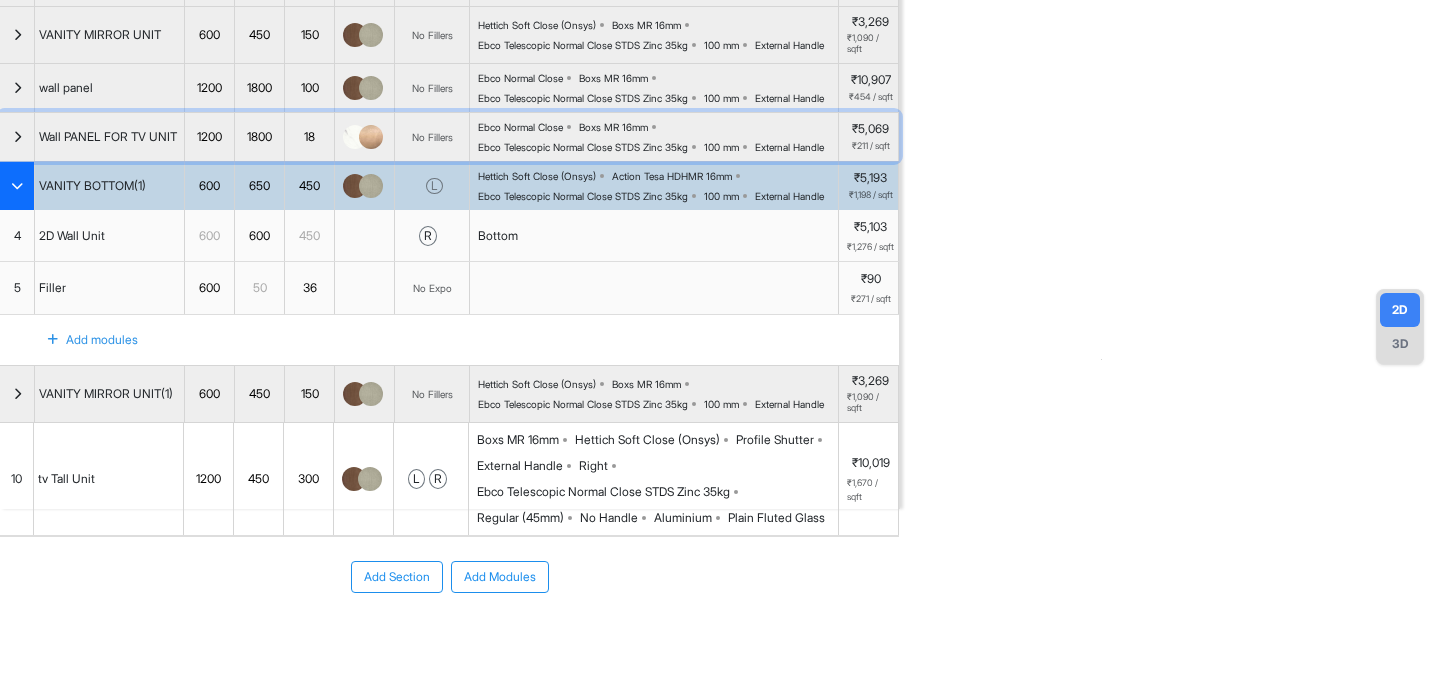 click at bounding box center (17, 137) 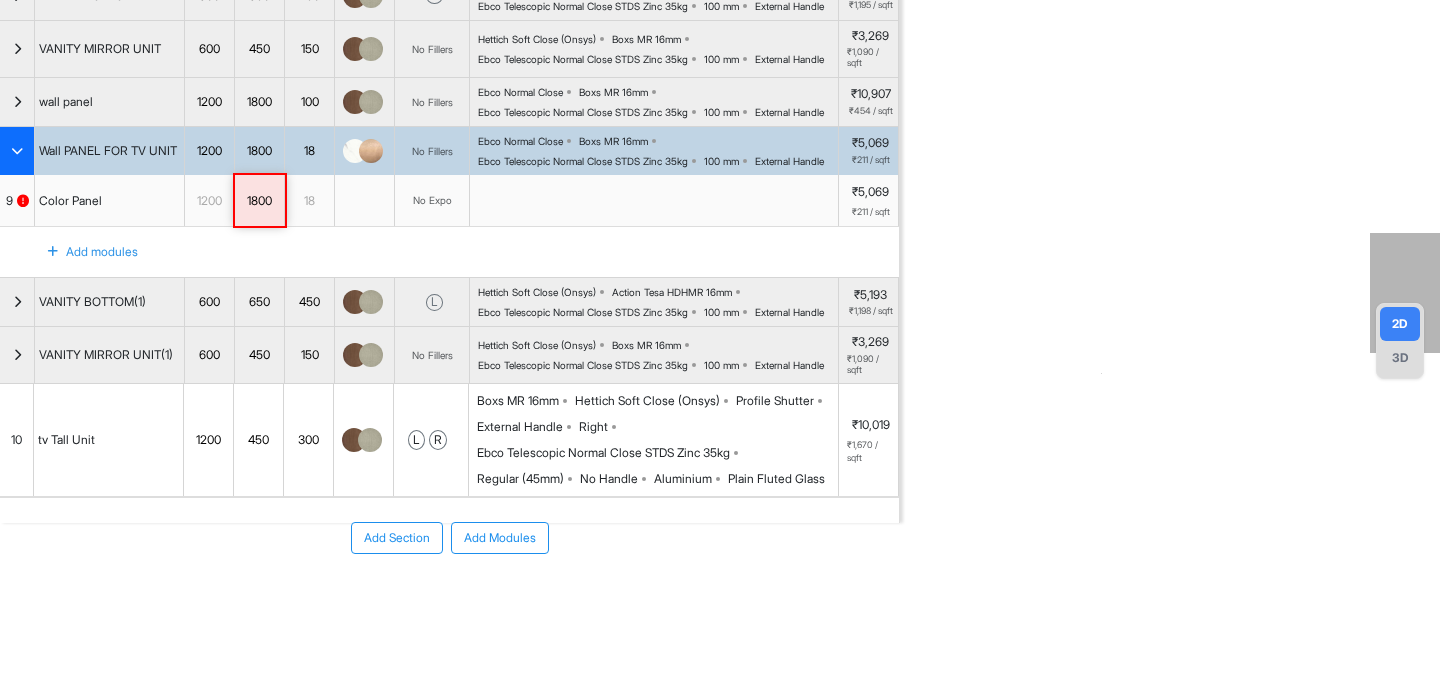click on "Color Panel" at bounding box center (110, 201) 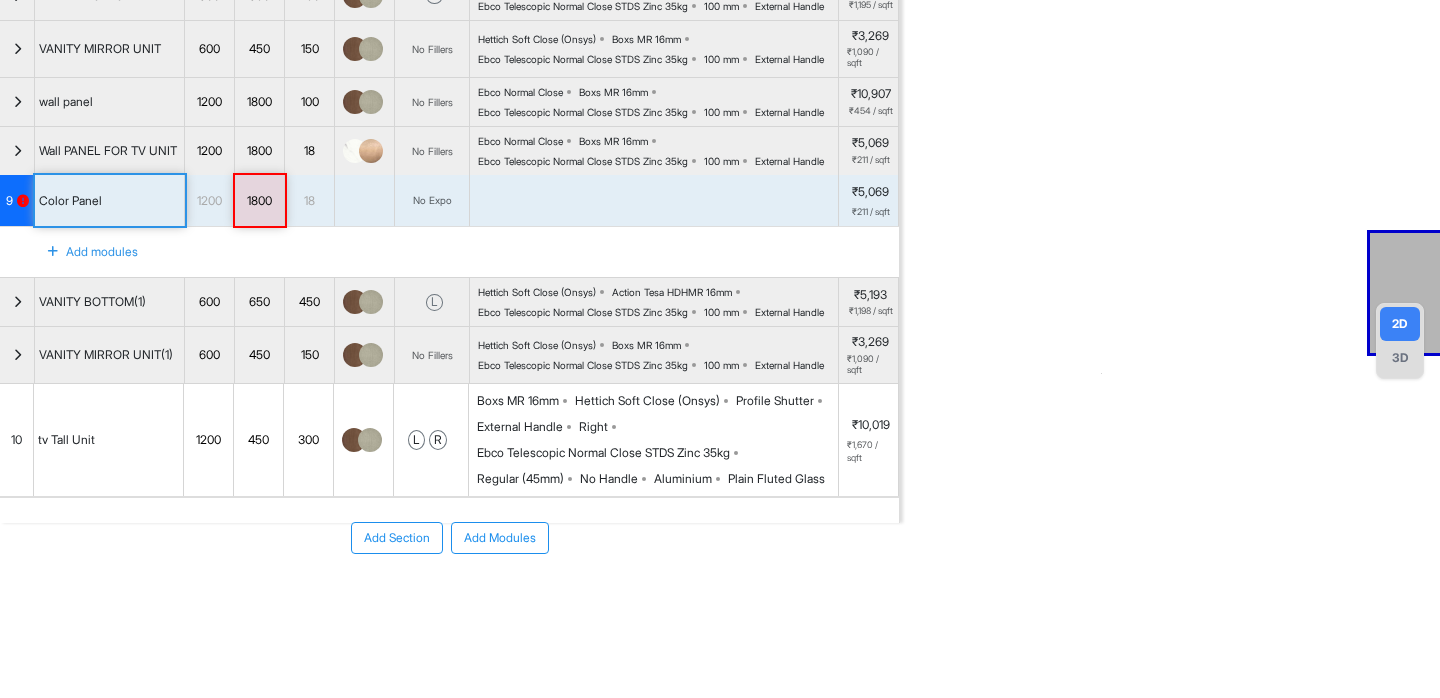 click at bounding box center (365, 201) 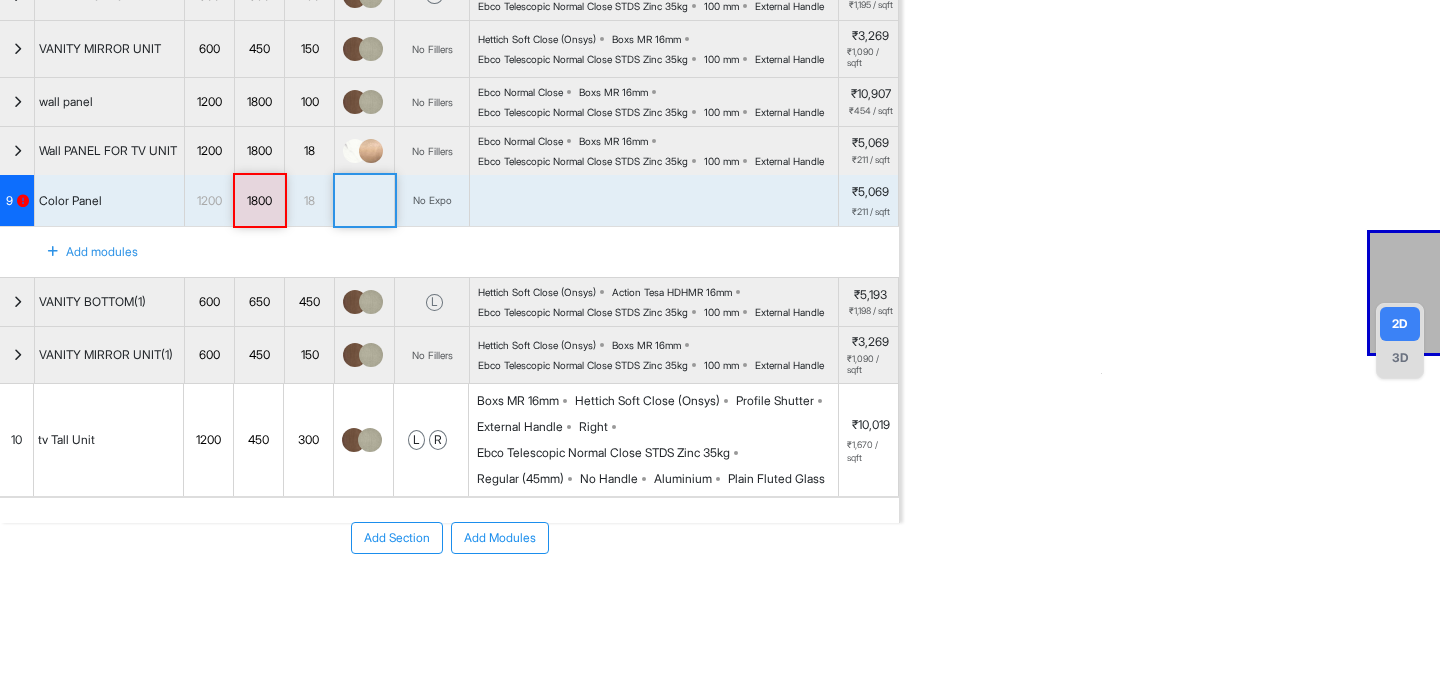 click at bounding box center [365, 201] 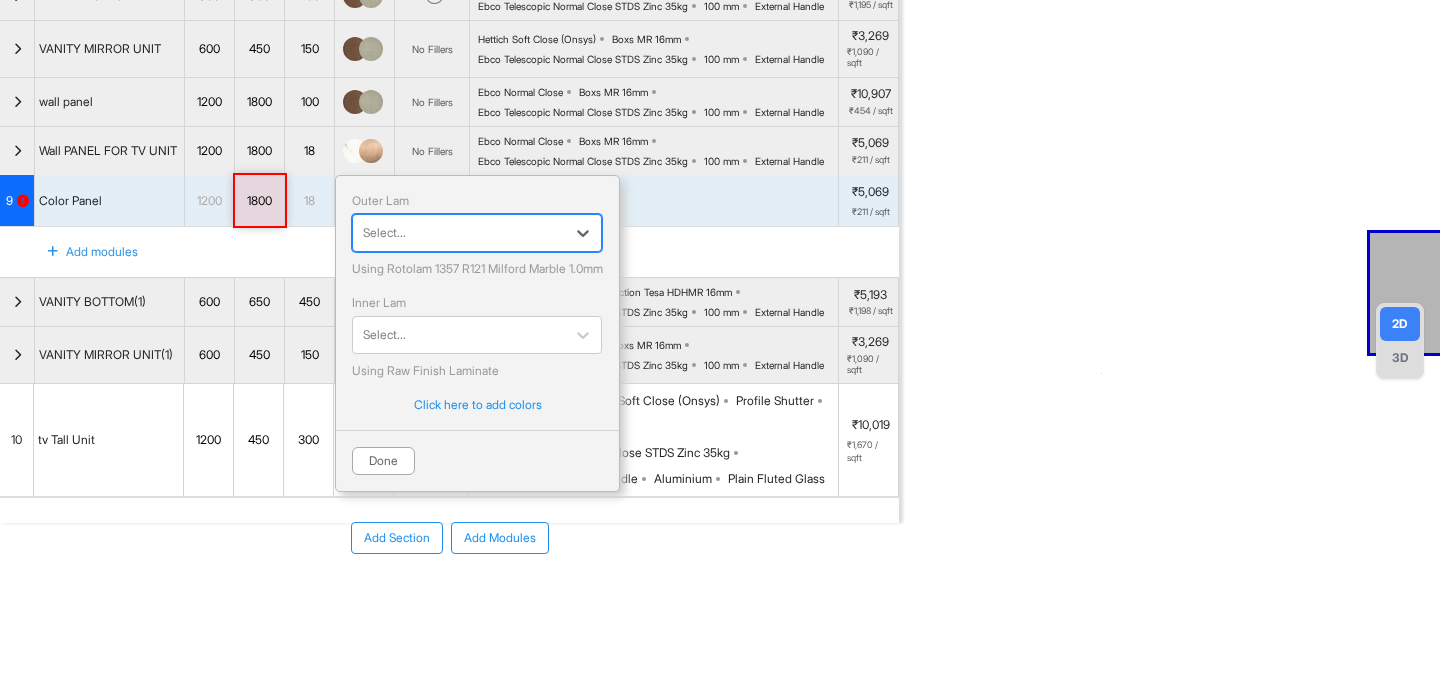 click on "18" at bounding box center (310, 201) 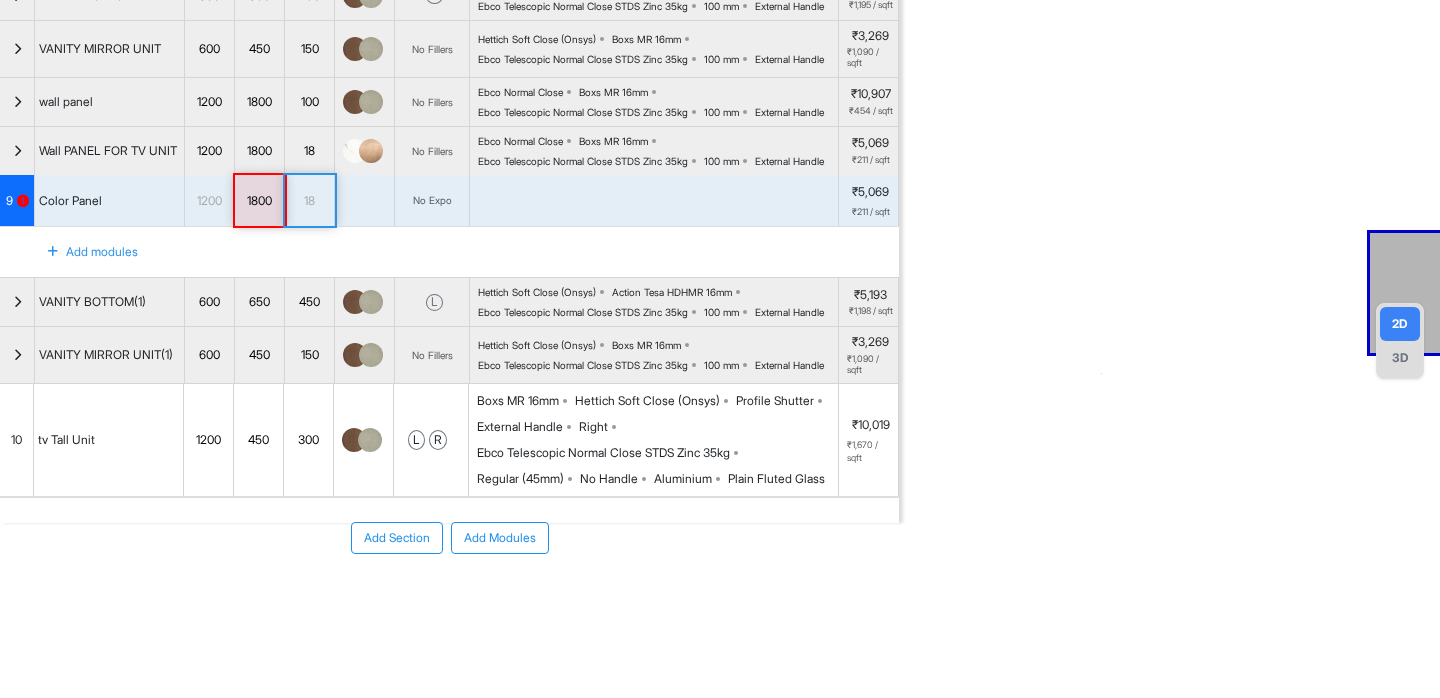 click at bounding box center (1170, 174) 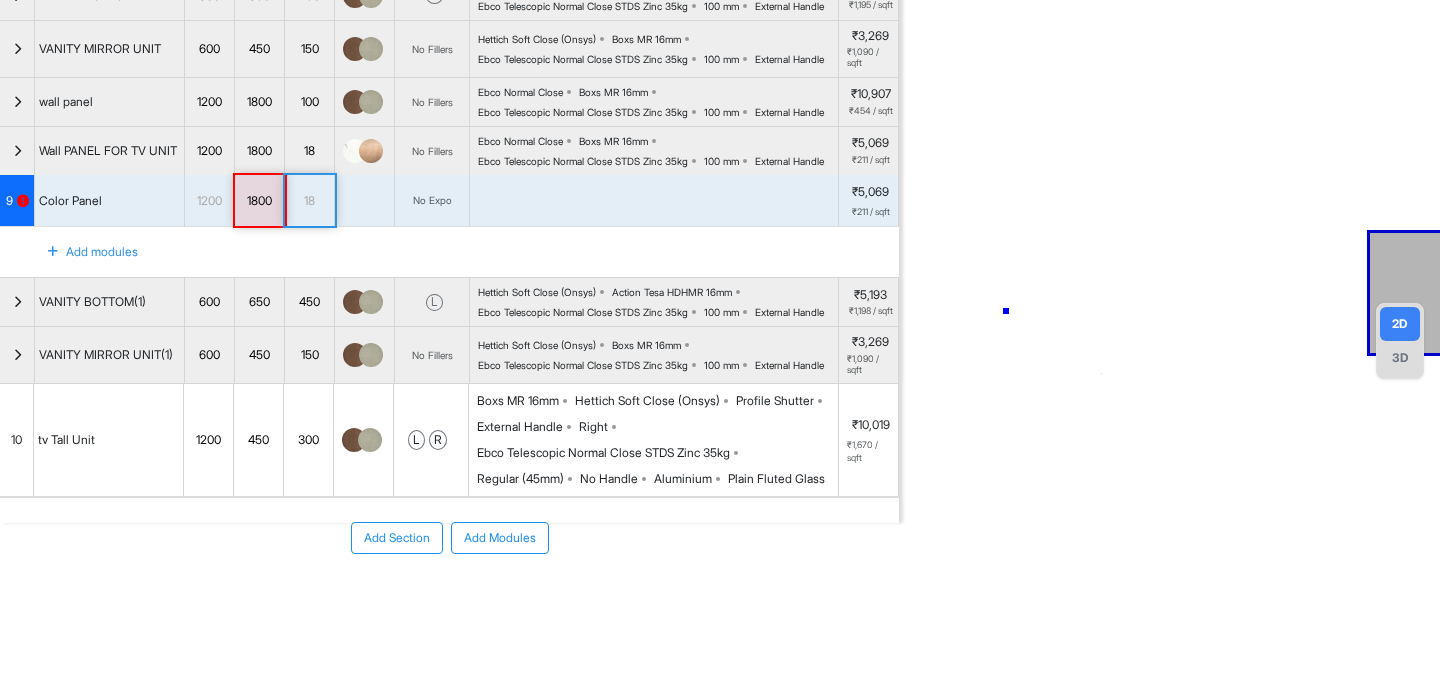 click at bounding box center (1170, 174) 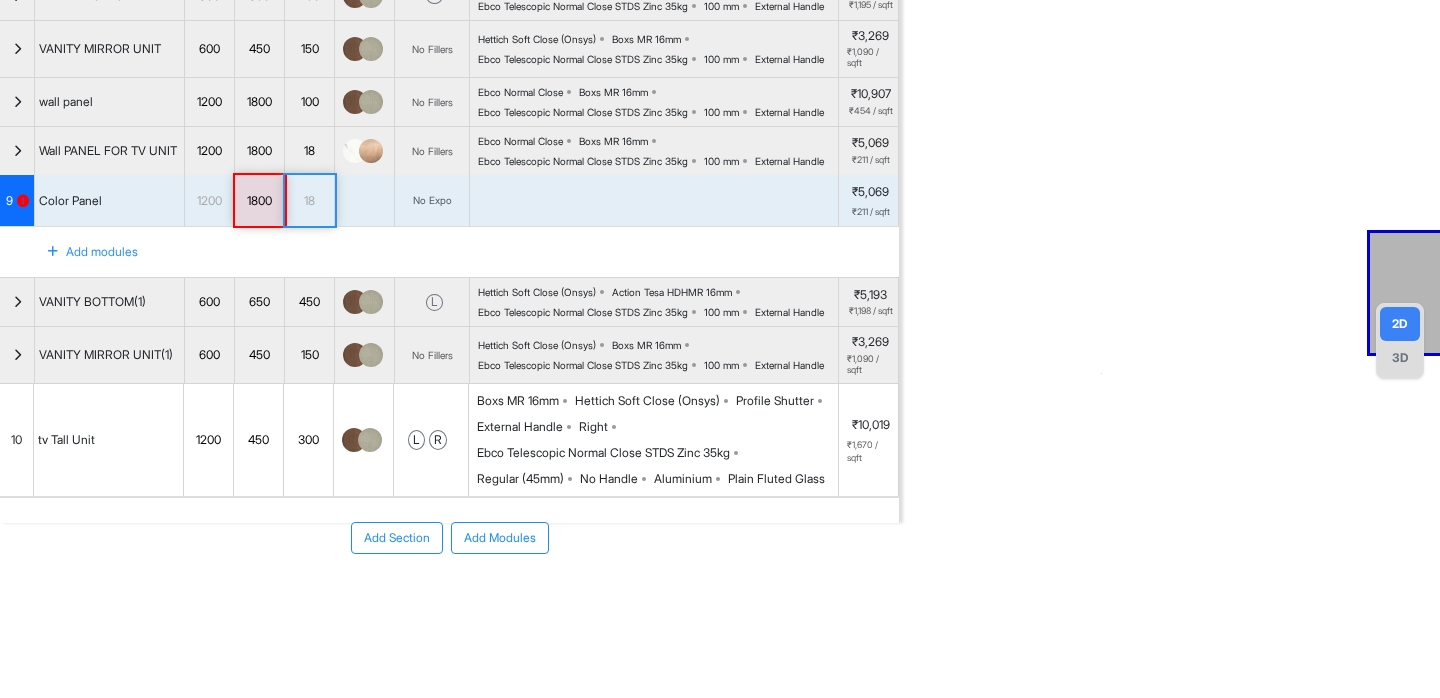 click on "No Expo" at bounding box center (432, 201) 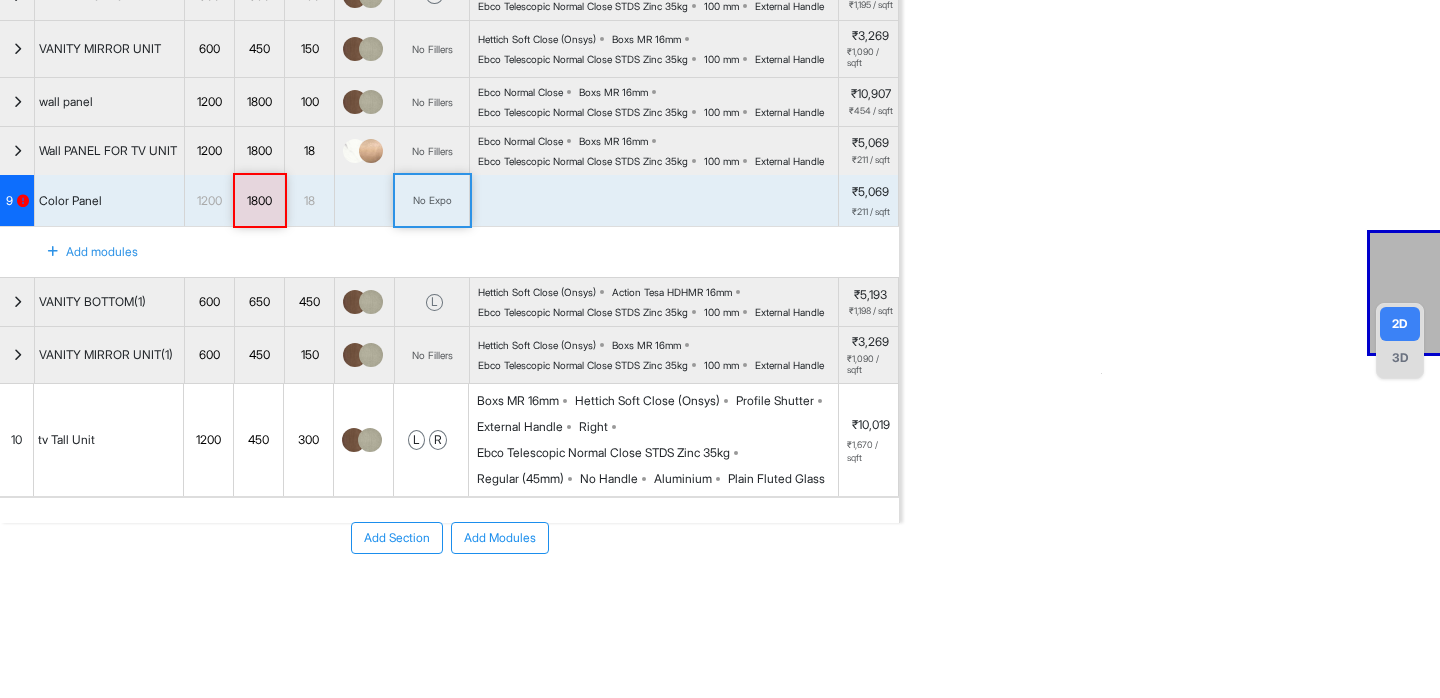 click at bounding box center [365, 201] 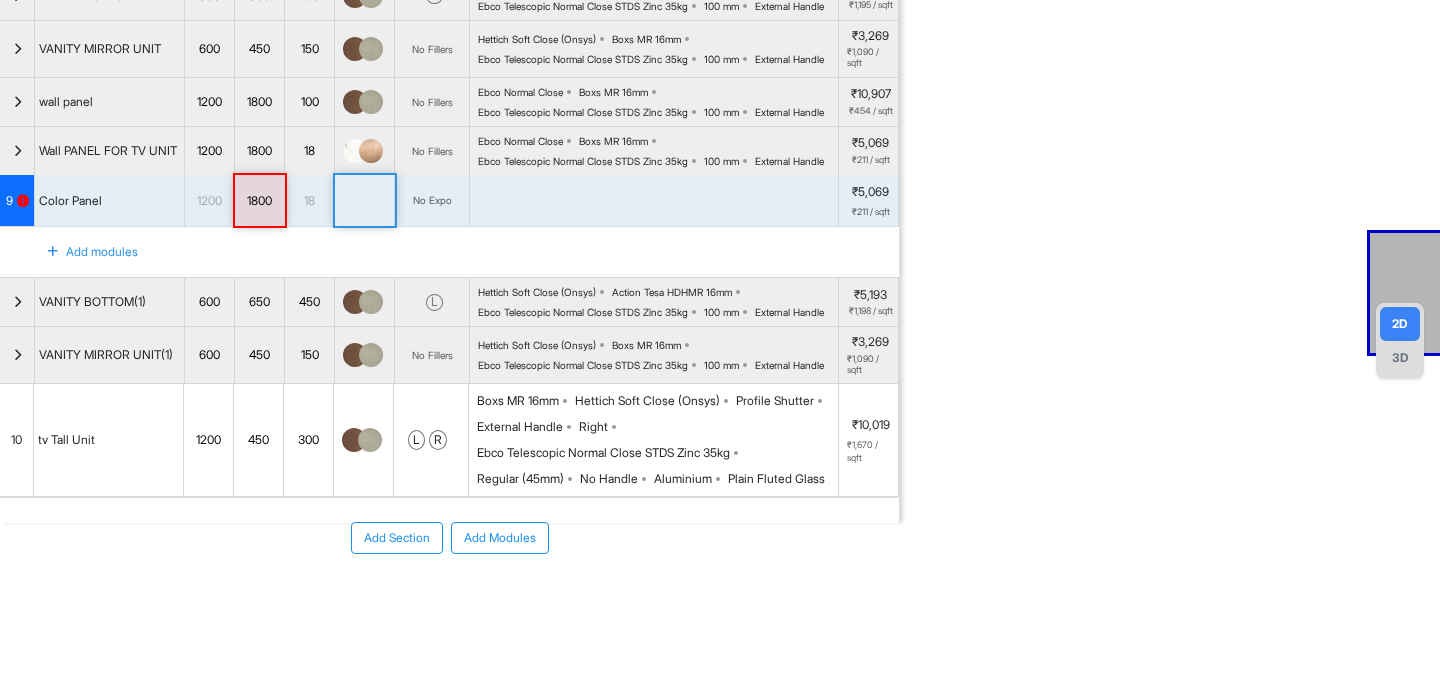 click on "18" at bounding box center [309, 201] 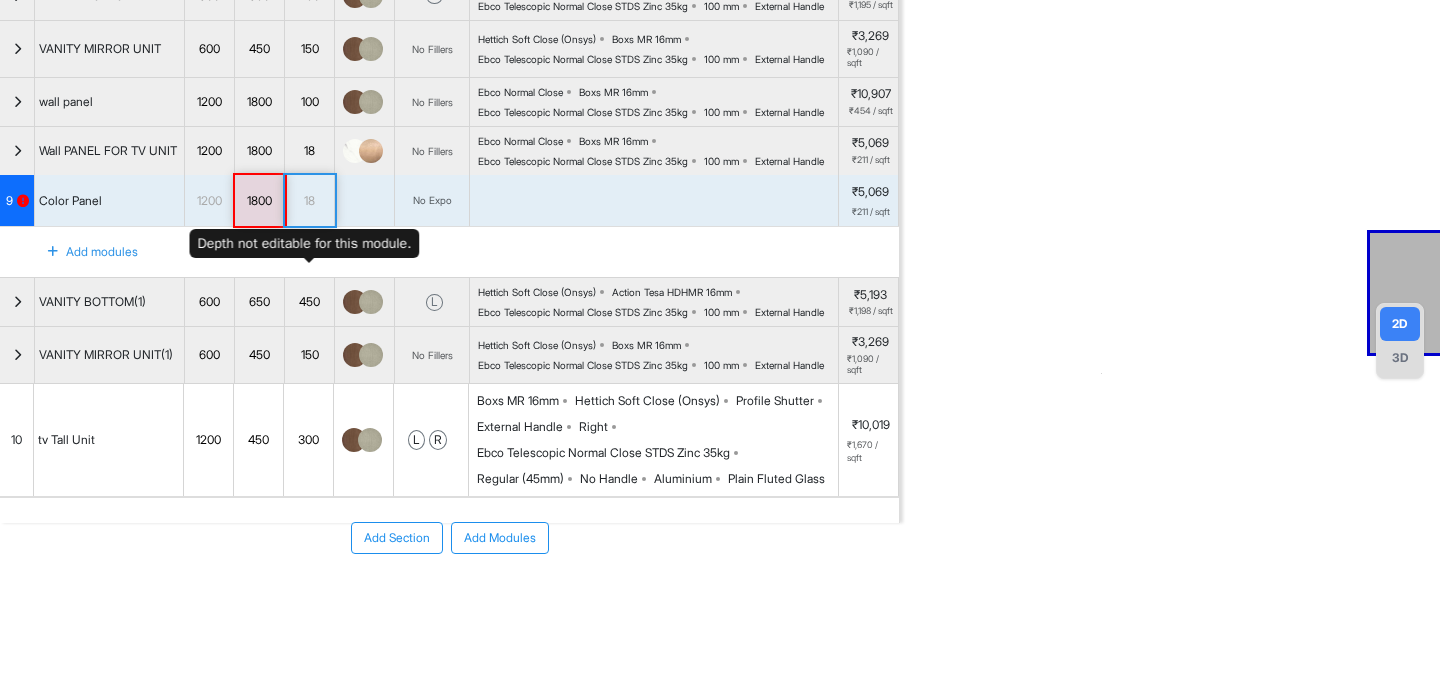click on "1800" at bounding box center (259, 201) 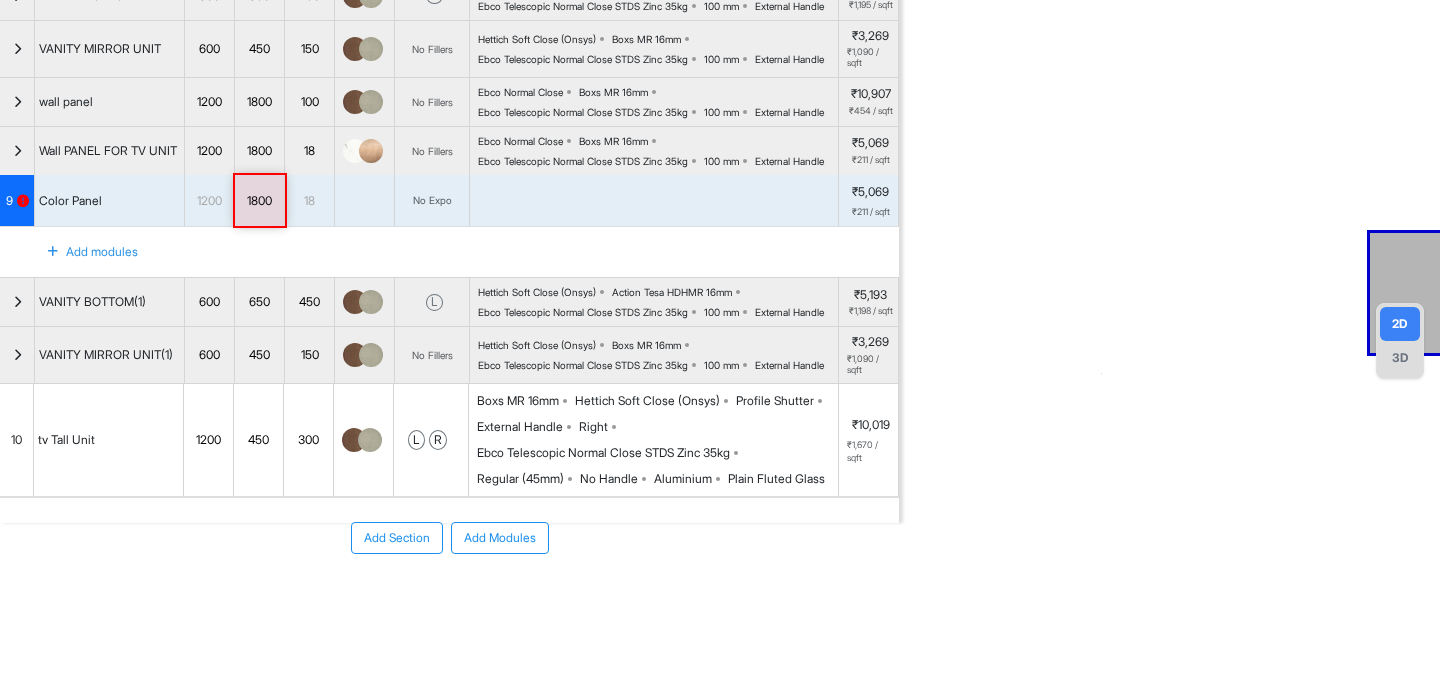 click on "18" at bounding box center (309, 201) 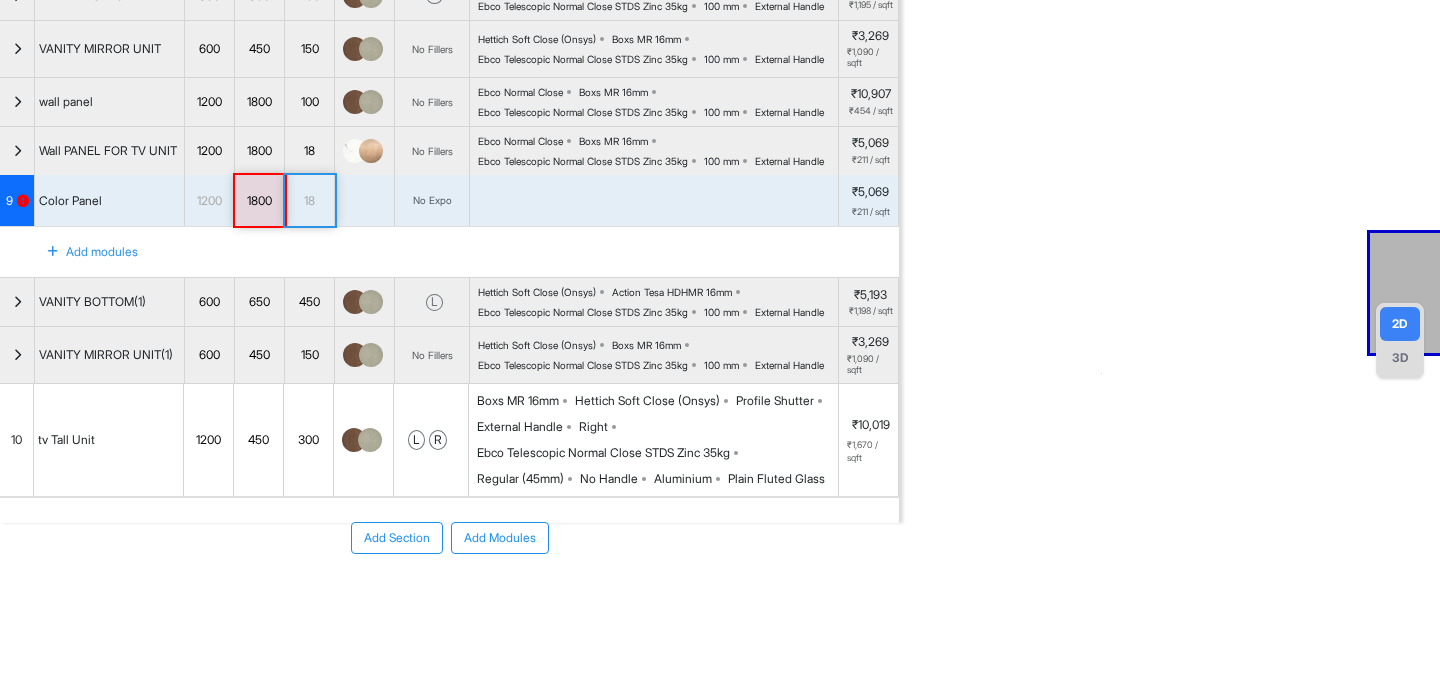 click at bounding box center [654, 201] 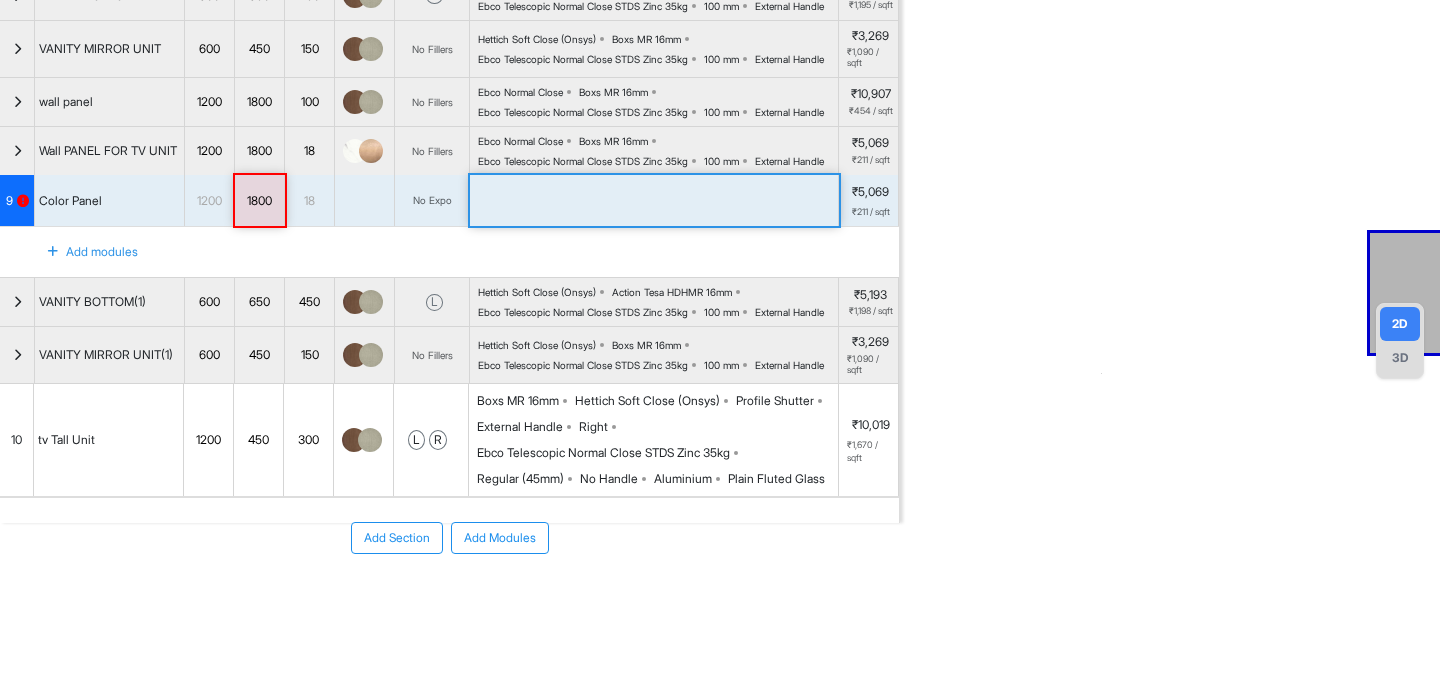click on "No Expo" at bounding box center [432, 201] 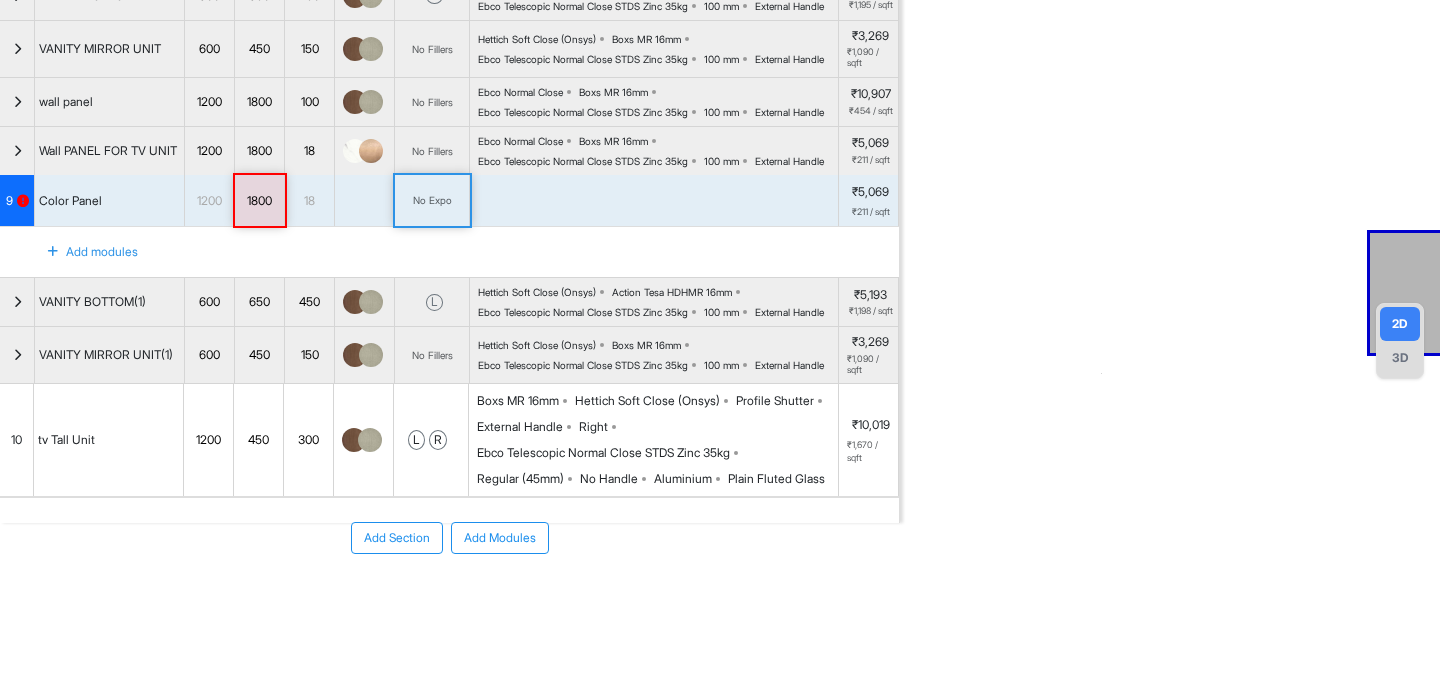 click at bounding box center [365, 201] 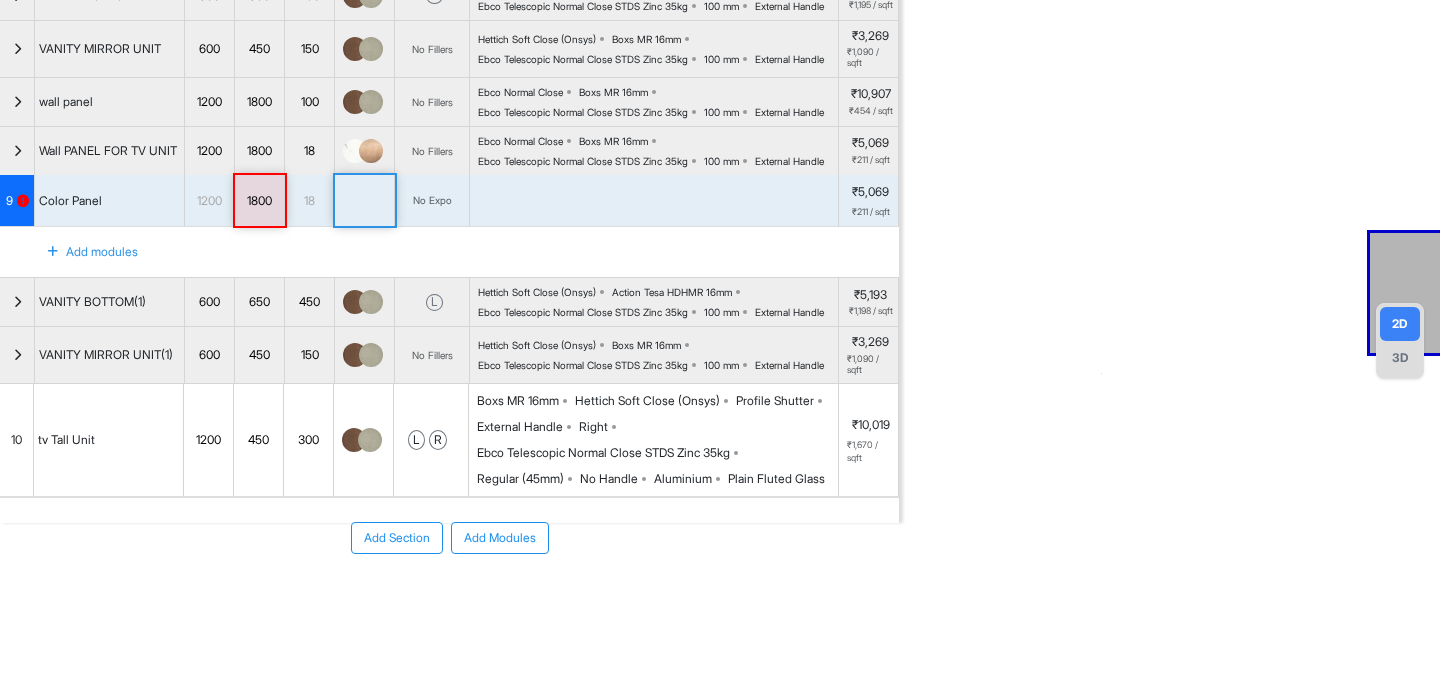 click on "18" at bounding box center (310, 201) 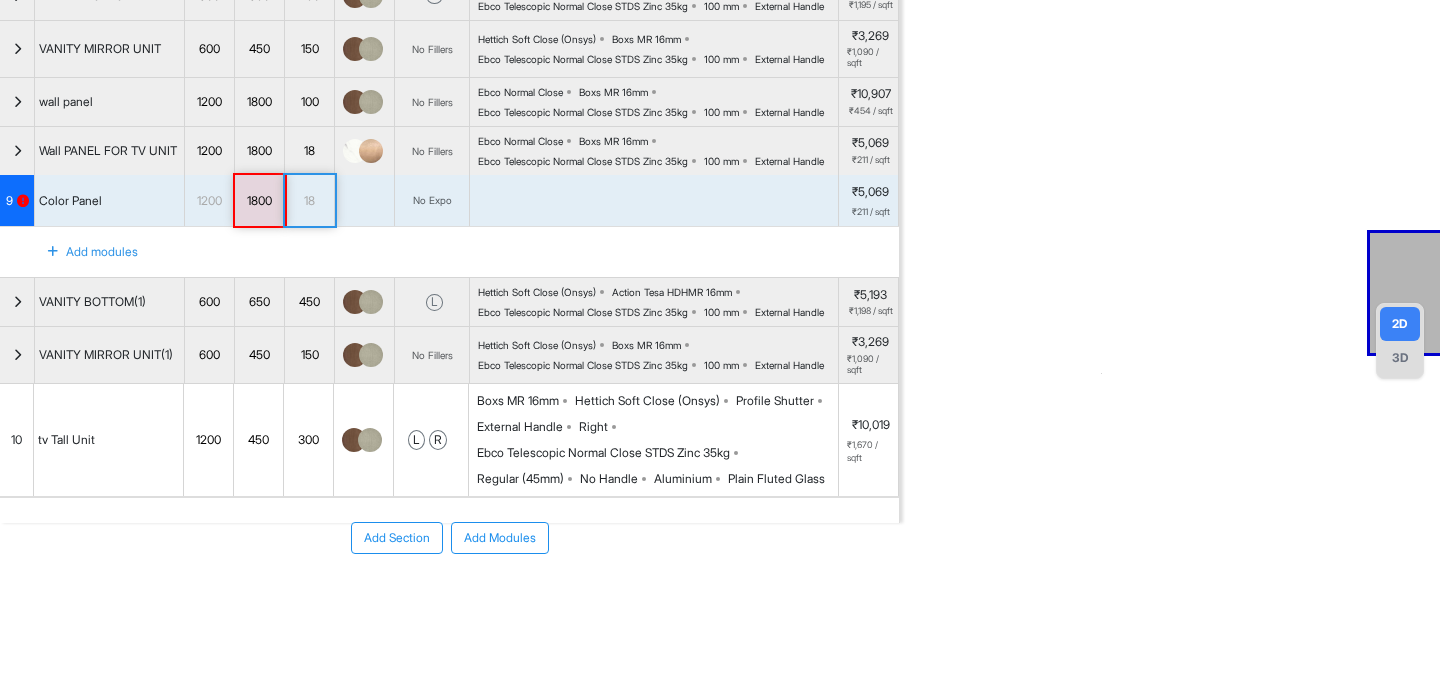 click on "1800" at bounding box center (260, 201) 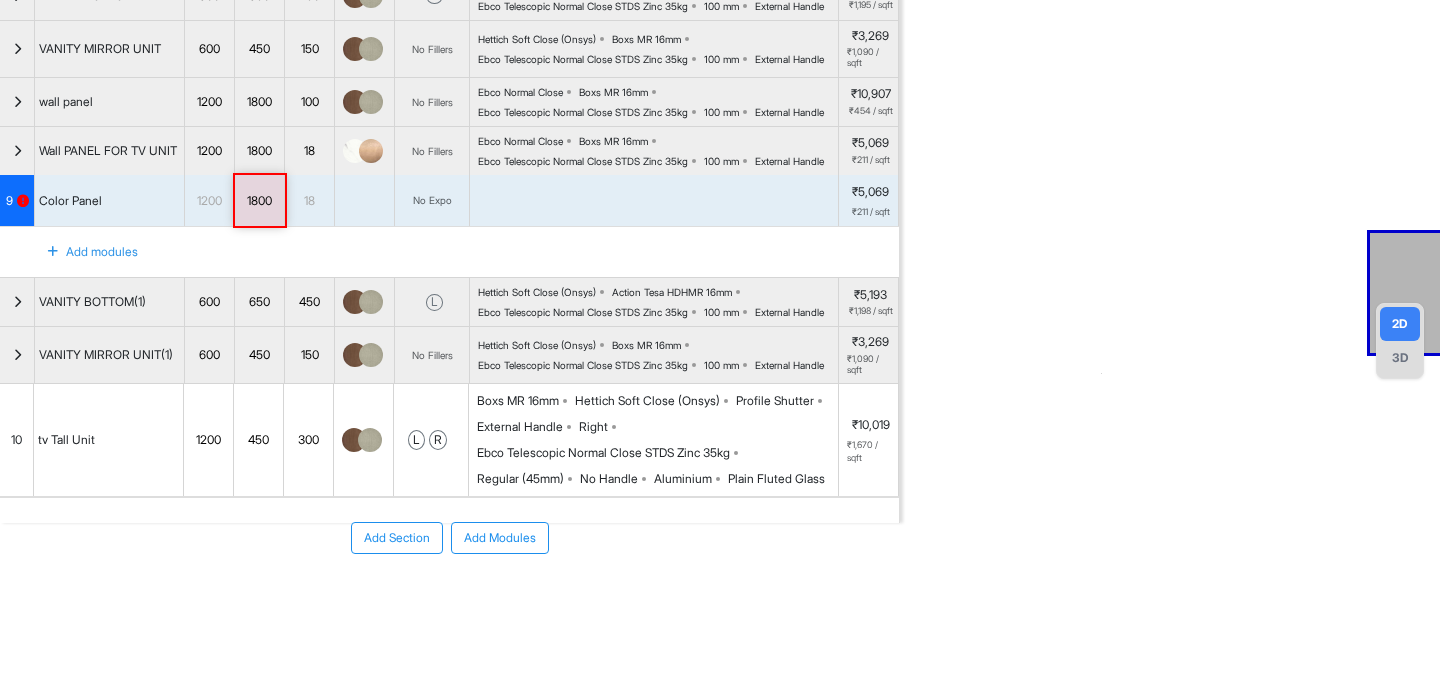 click on "18" at bounding box center [309, 201] 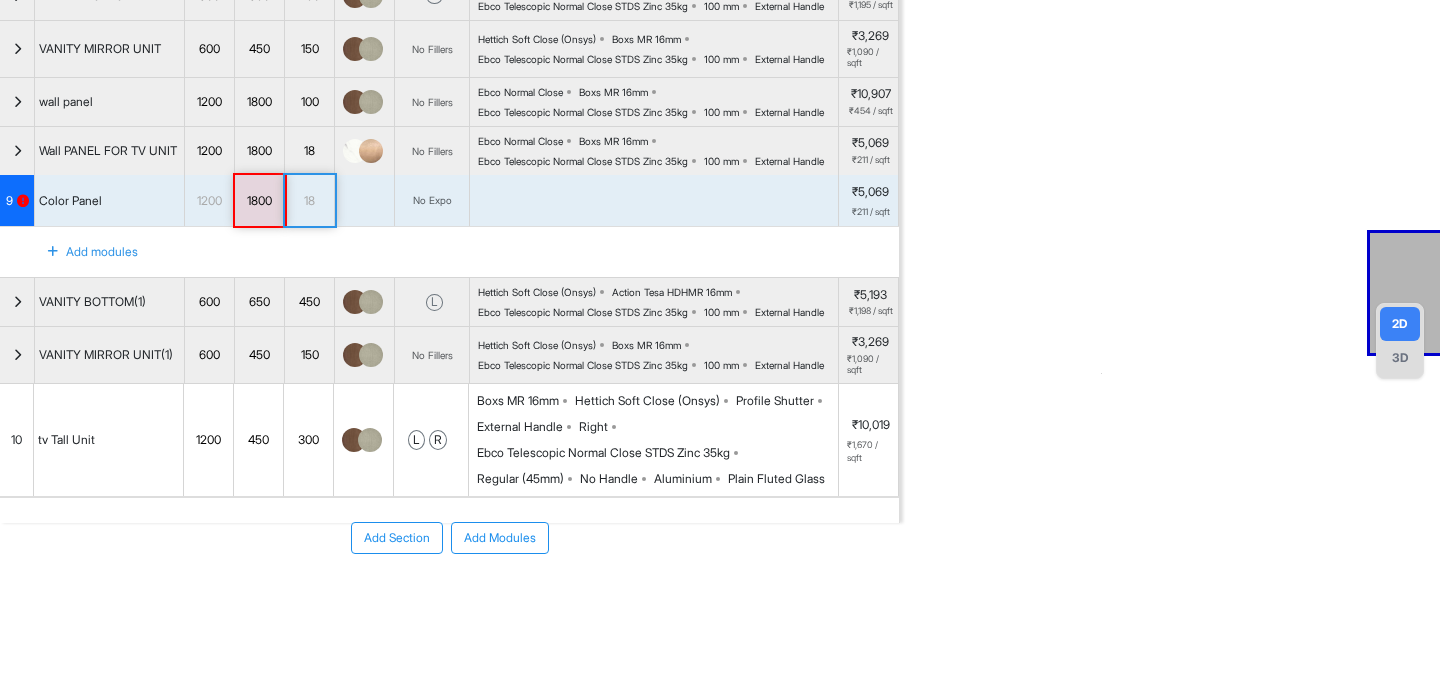 click at bounding box center (365, 201) 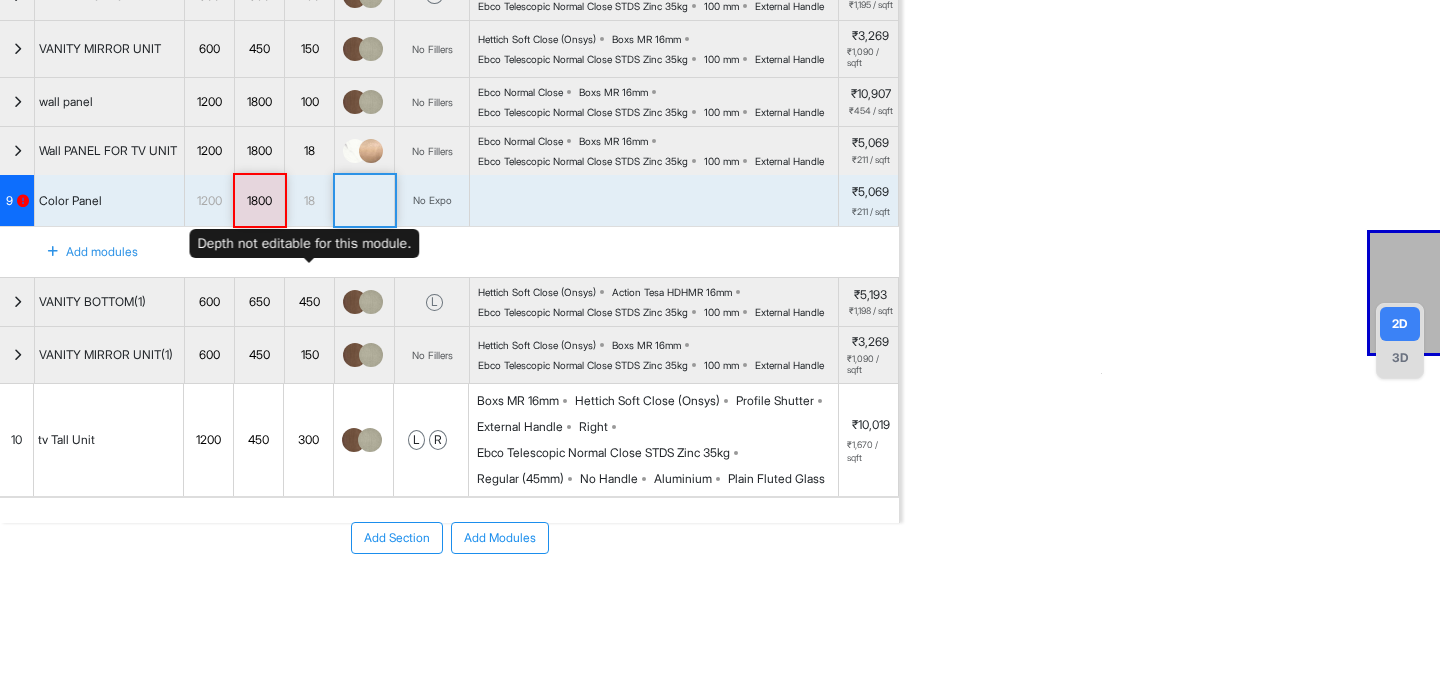click on "18" at bounding box center [309, 201] 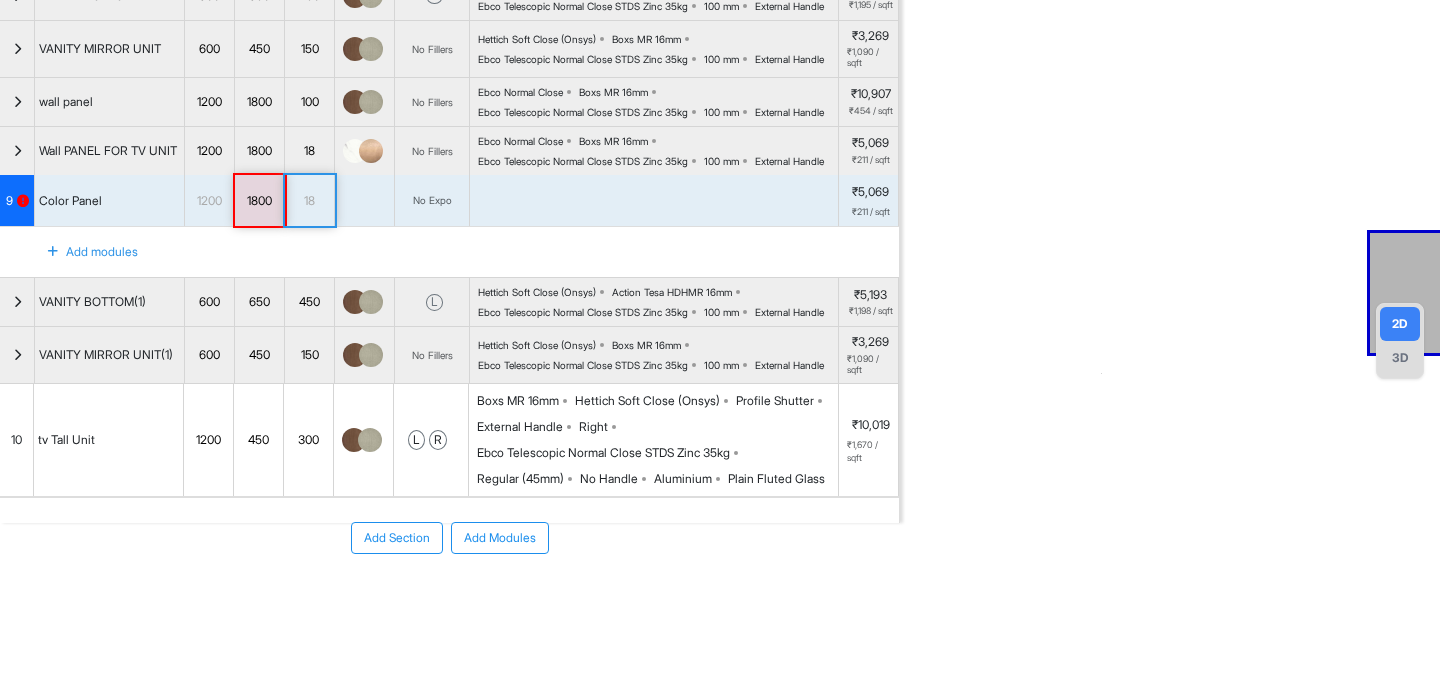 click on "1800" at bounding box center (259, 201) 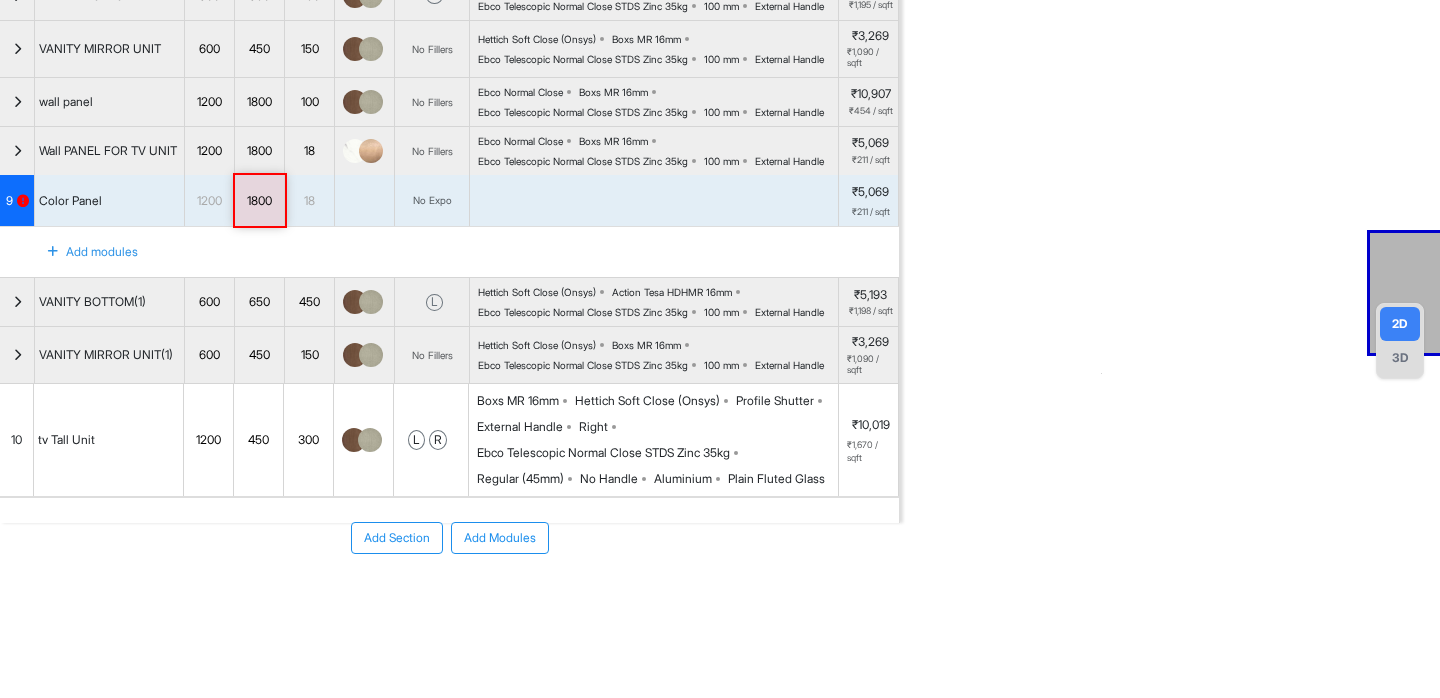 click on "9" at bounding box center [9, 201] 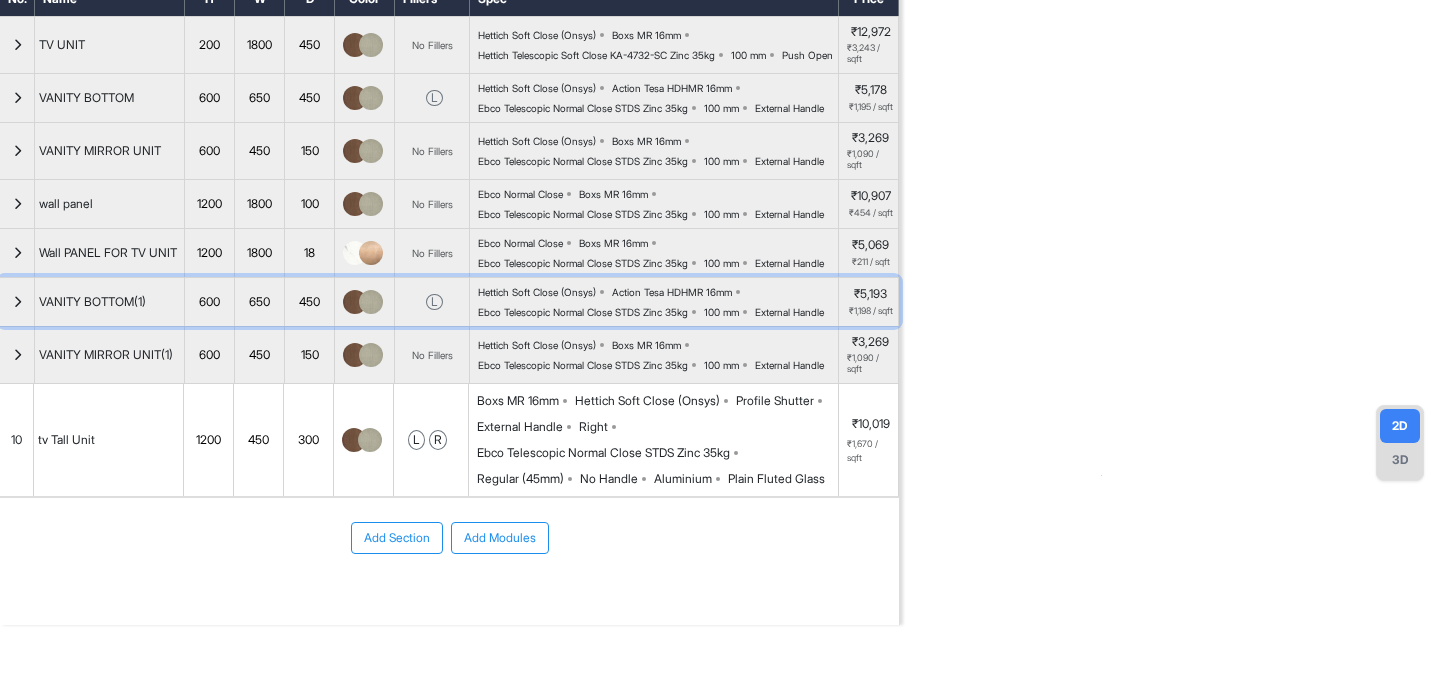 click at bounding box center (17, 302) 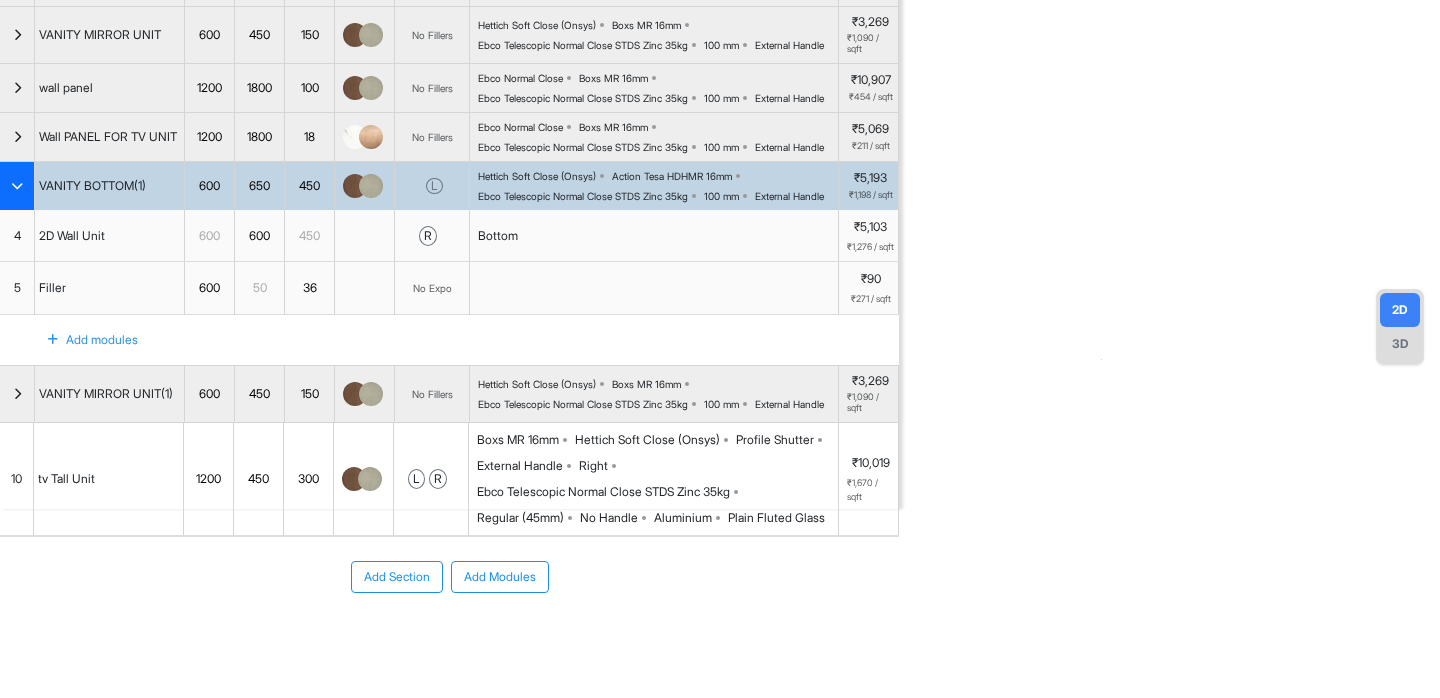 click at bounding box center [17, 186] 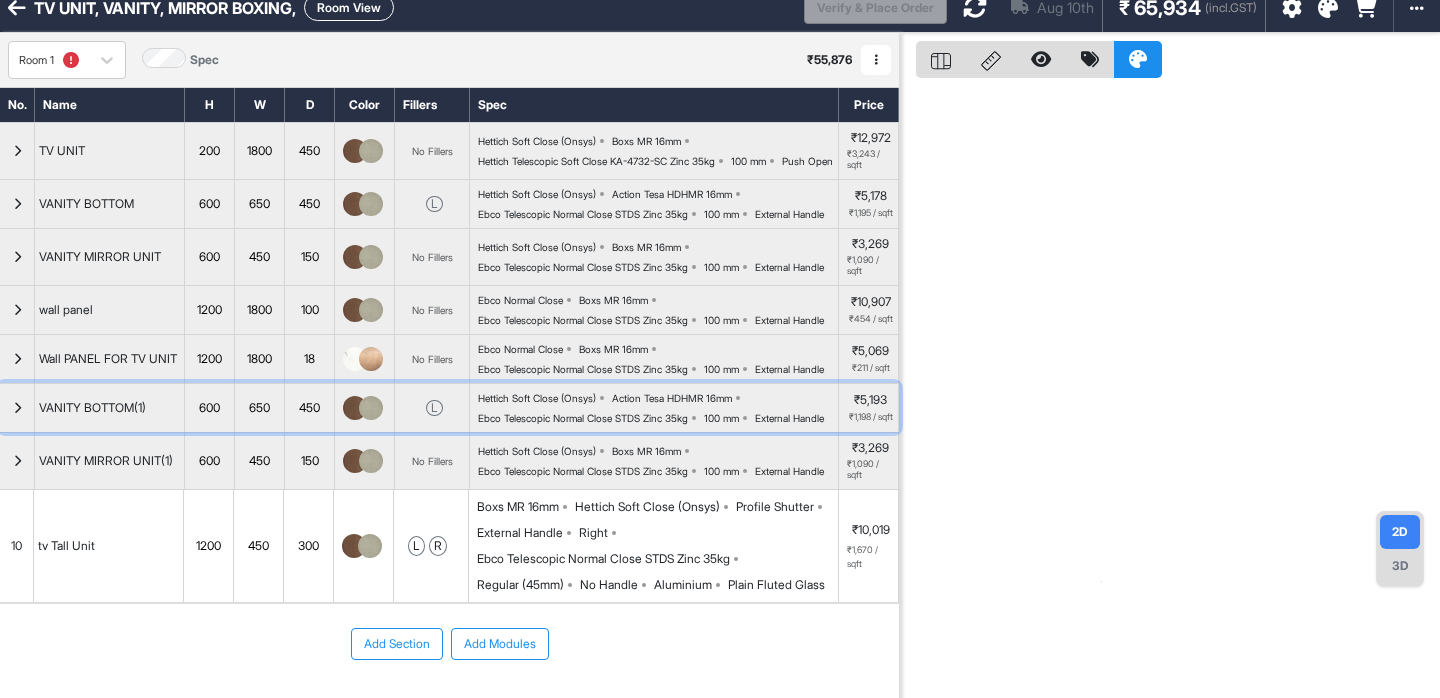 scroll, scrollTop: 0, scrollLeft: 0, axis: both 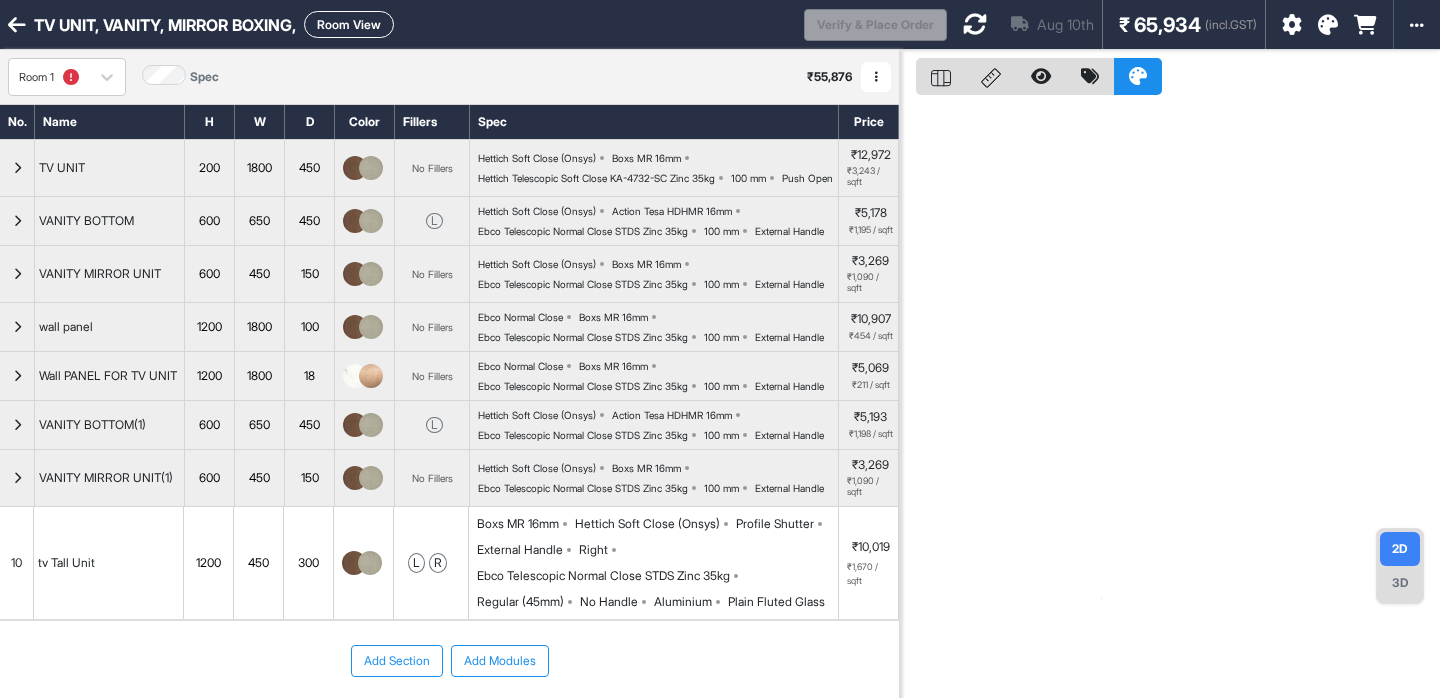 click on "Aug 10th ₹   65,934 (incl.GST)" at bounding box center [1106, 24] 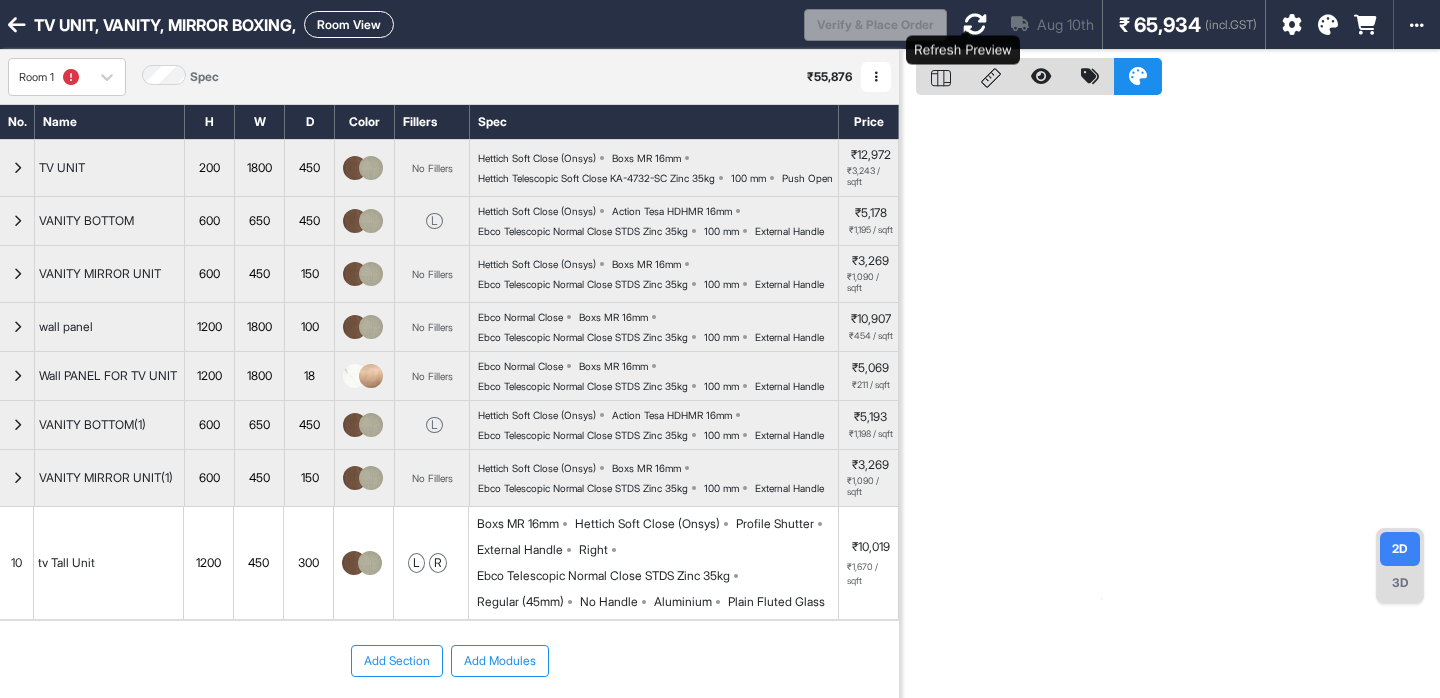 click at bounding box center (975, 24) 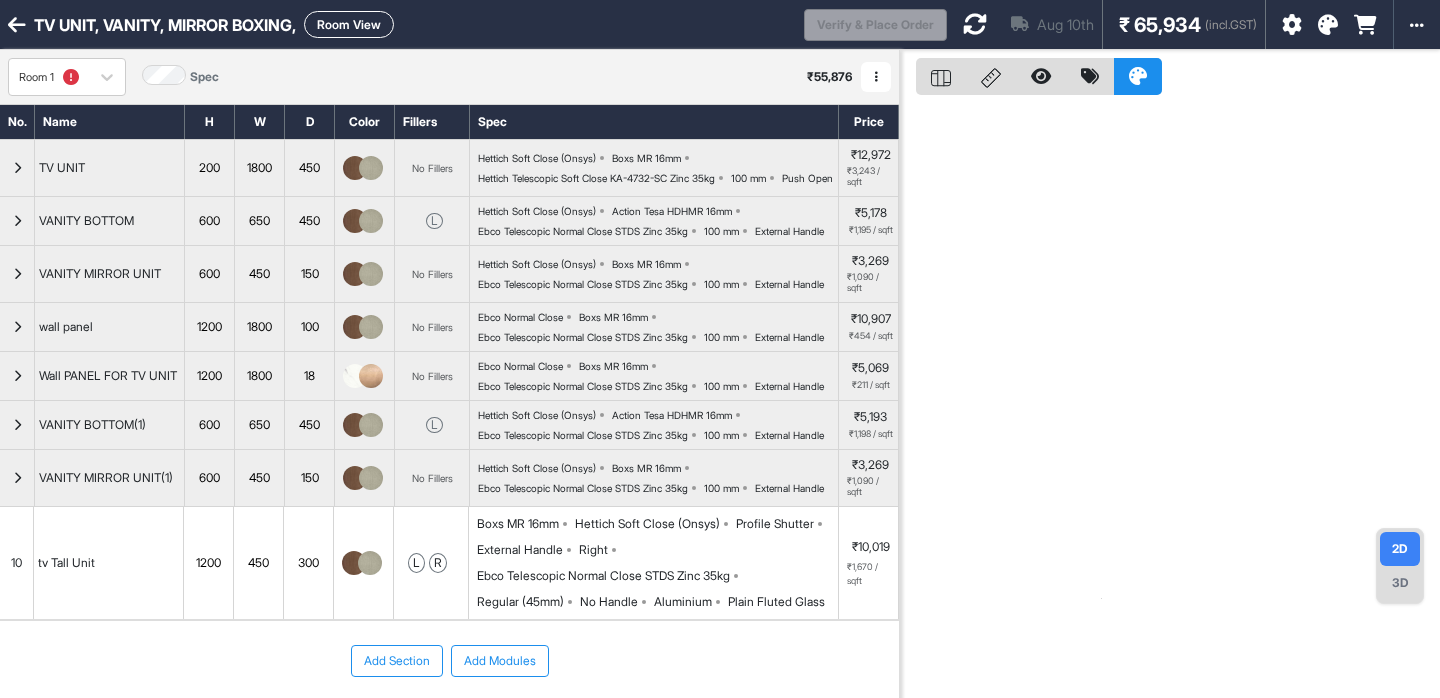 click on "₹   65,934" at bounding box center (1160, 25) 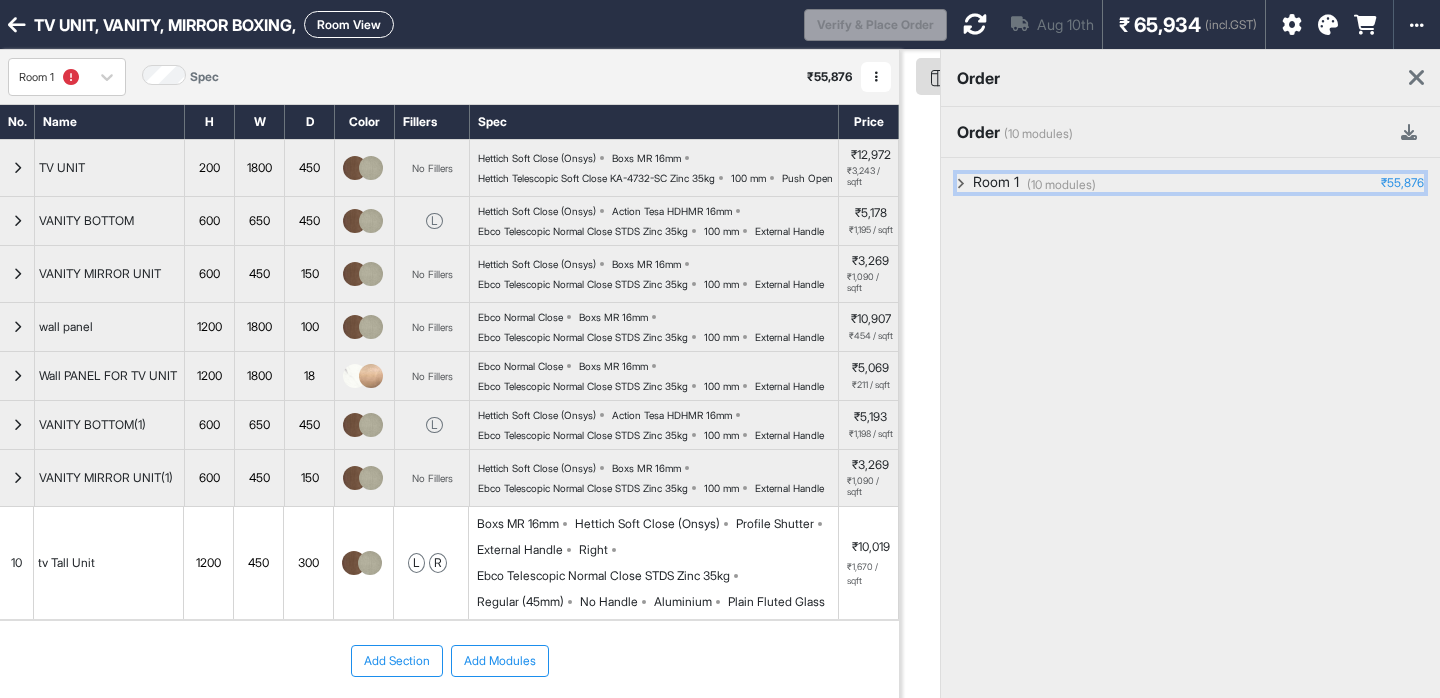 click on "(10 modules) Room 1 ₹55,876" at bounding box center (1190, 183) 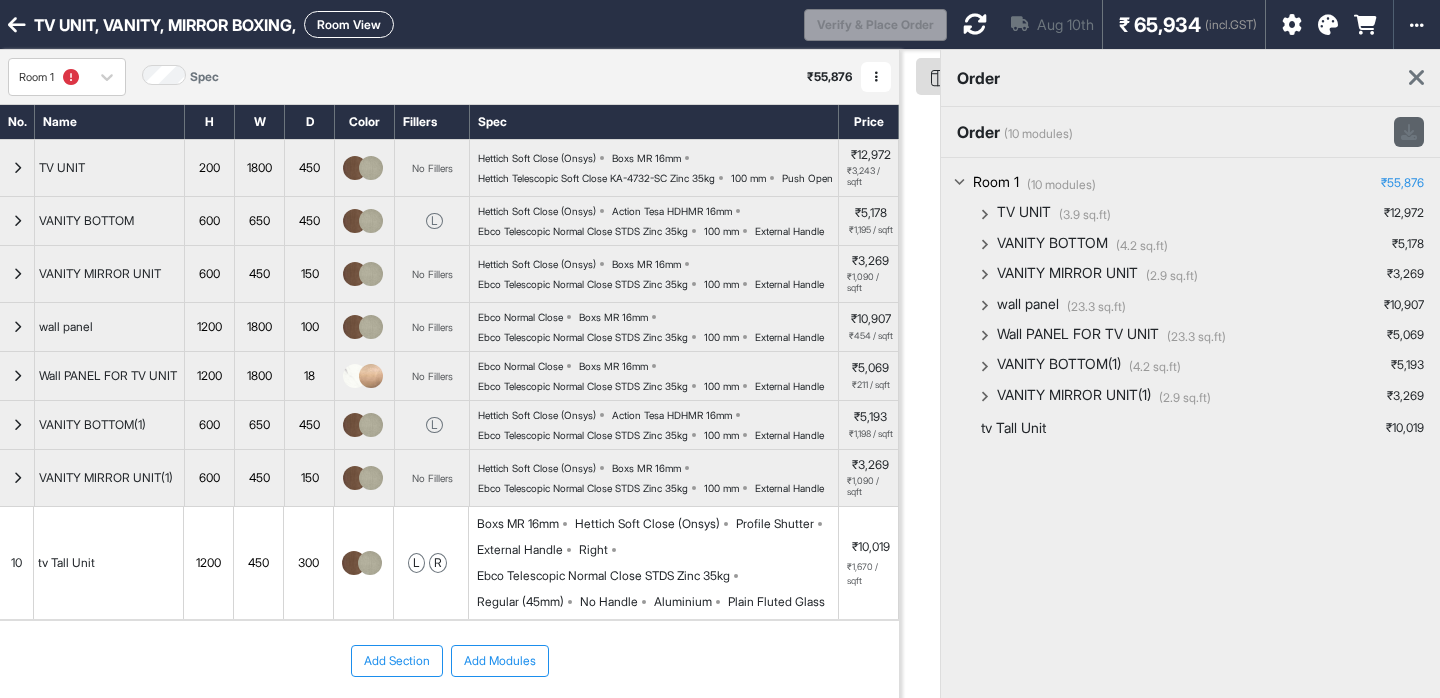 click at bounding box center [1409, 132] 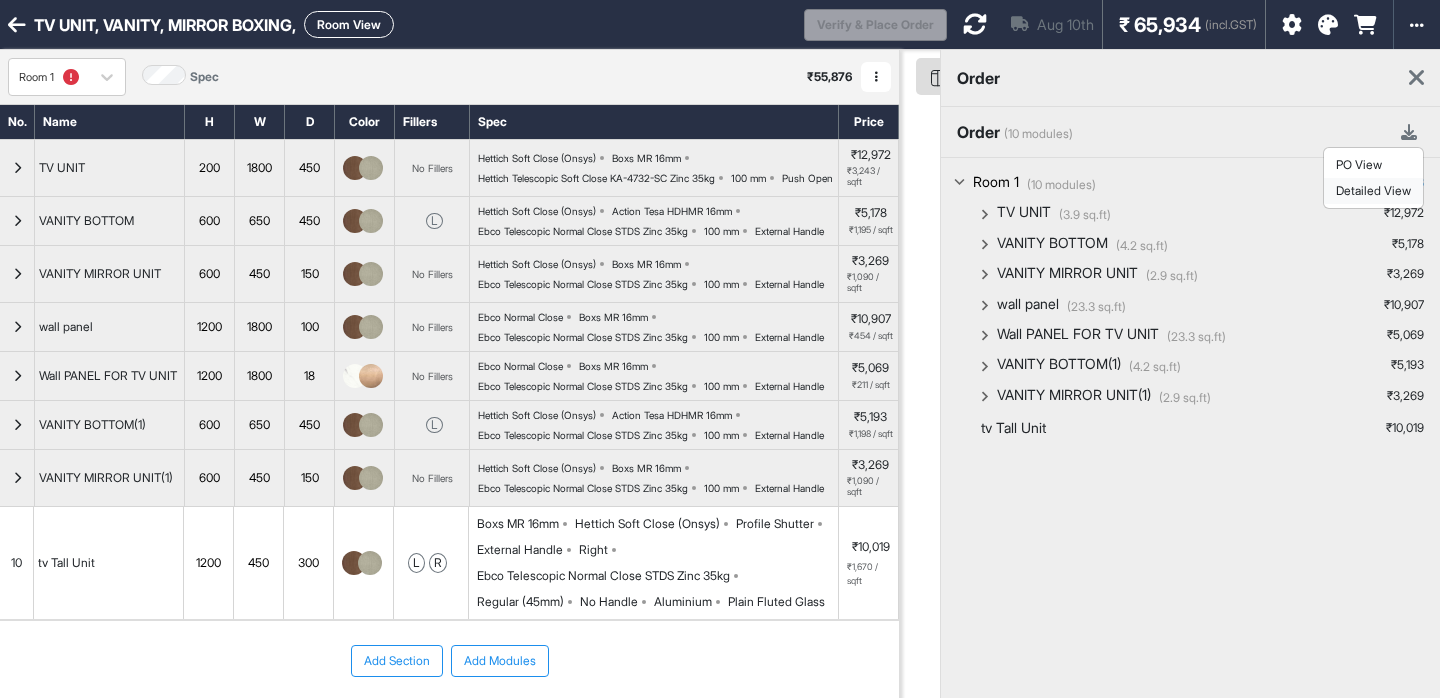 click on "Detailed View" at bounding box center [1373, 191] 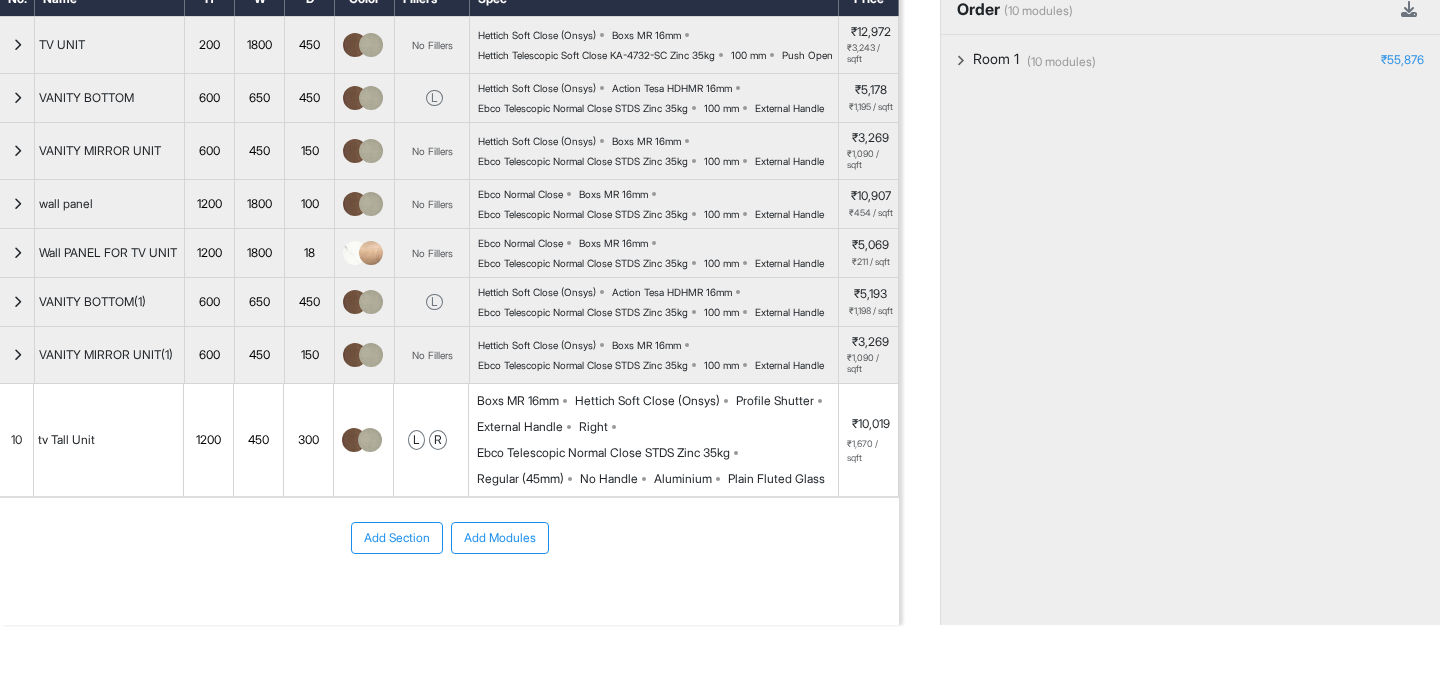 scroll, scrollTop: 153, scrollLeft: 0, axis: vertical 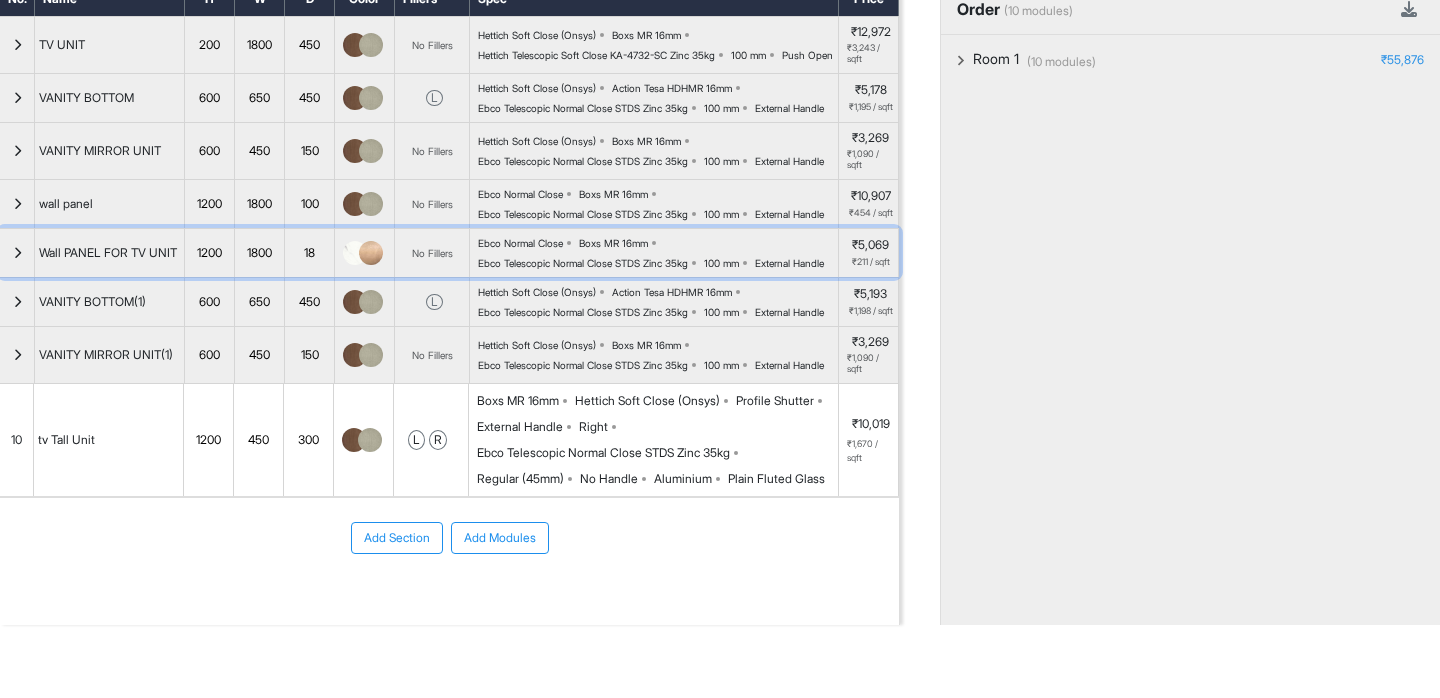 click at bounding box center [17, 253] 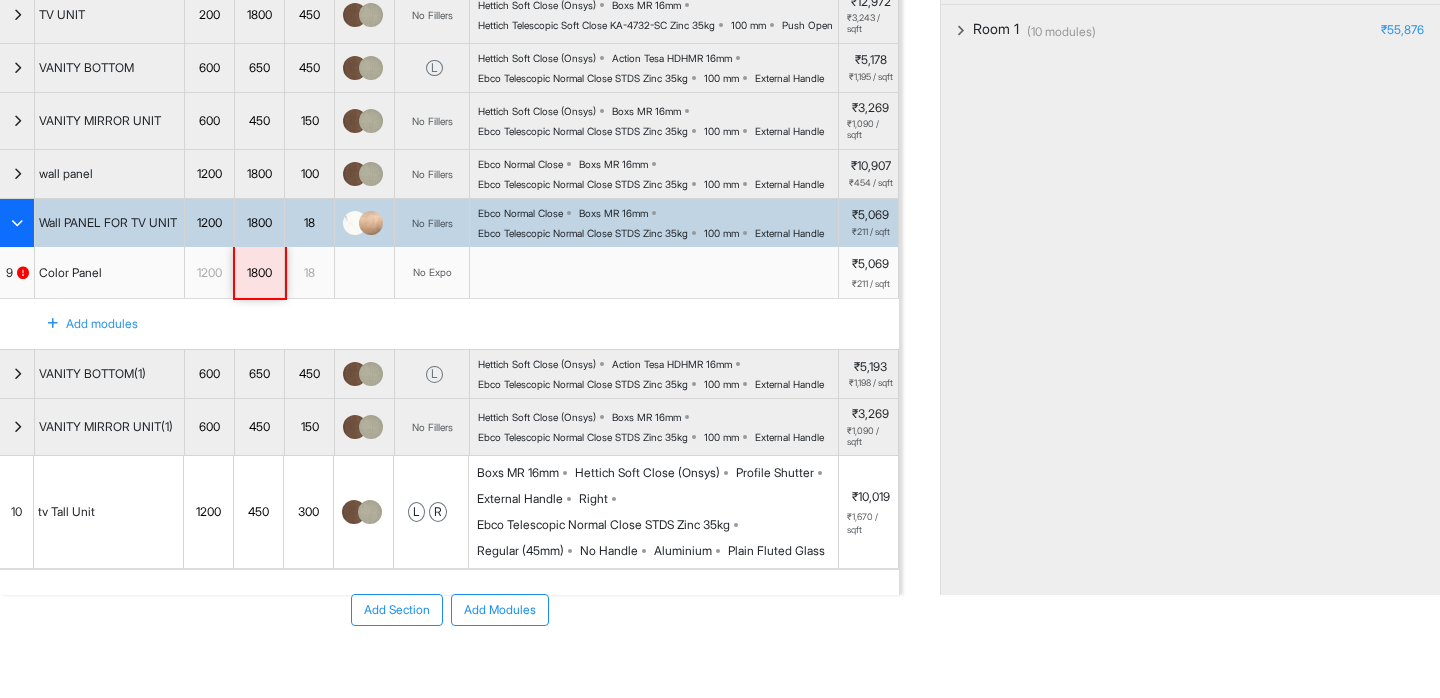 click at bounding box center [17, 223] 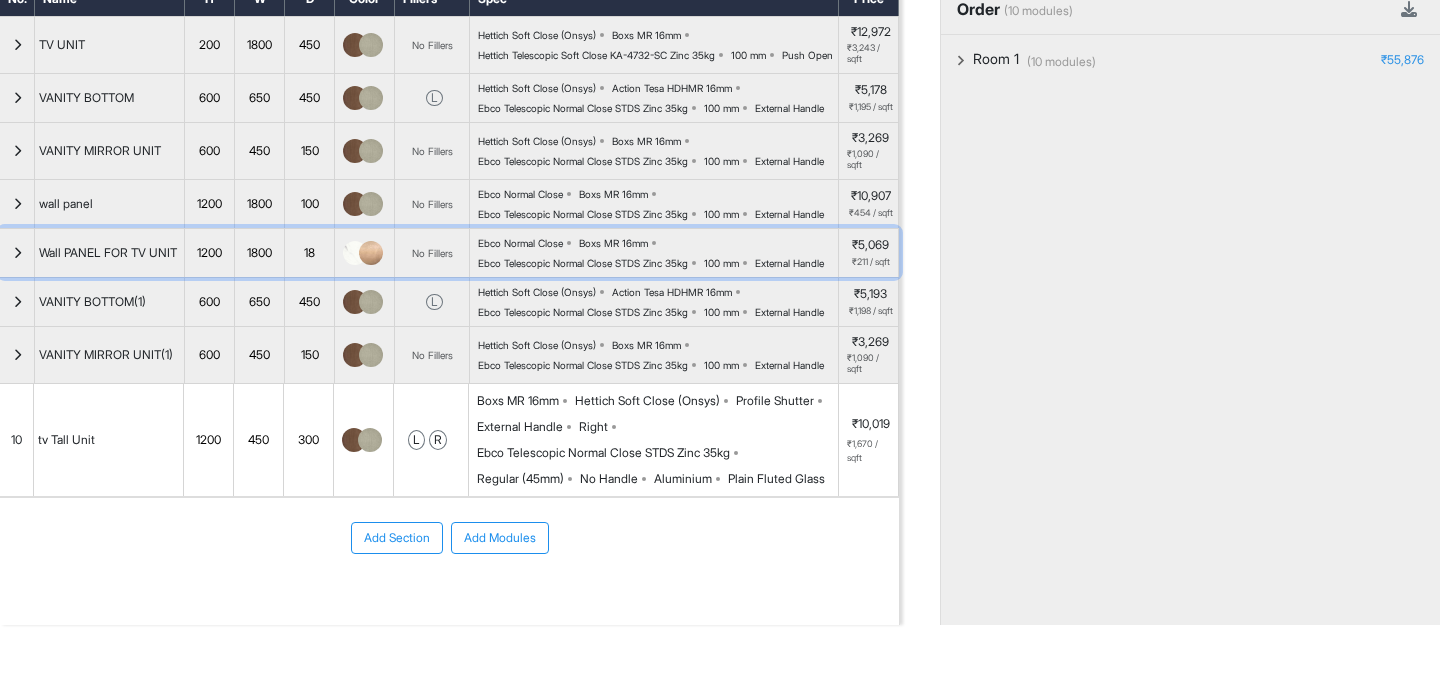 click at bounding box center [17, 253] 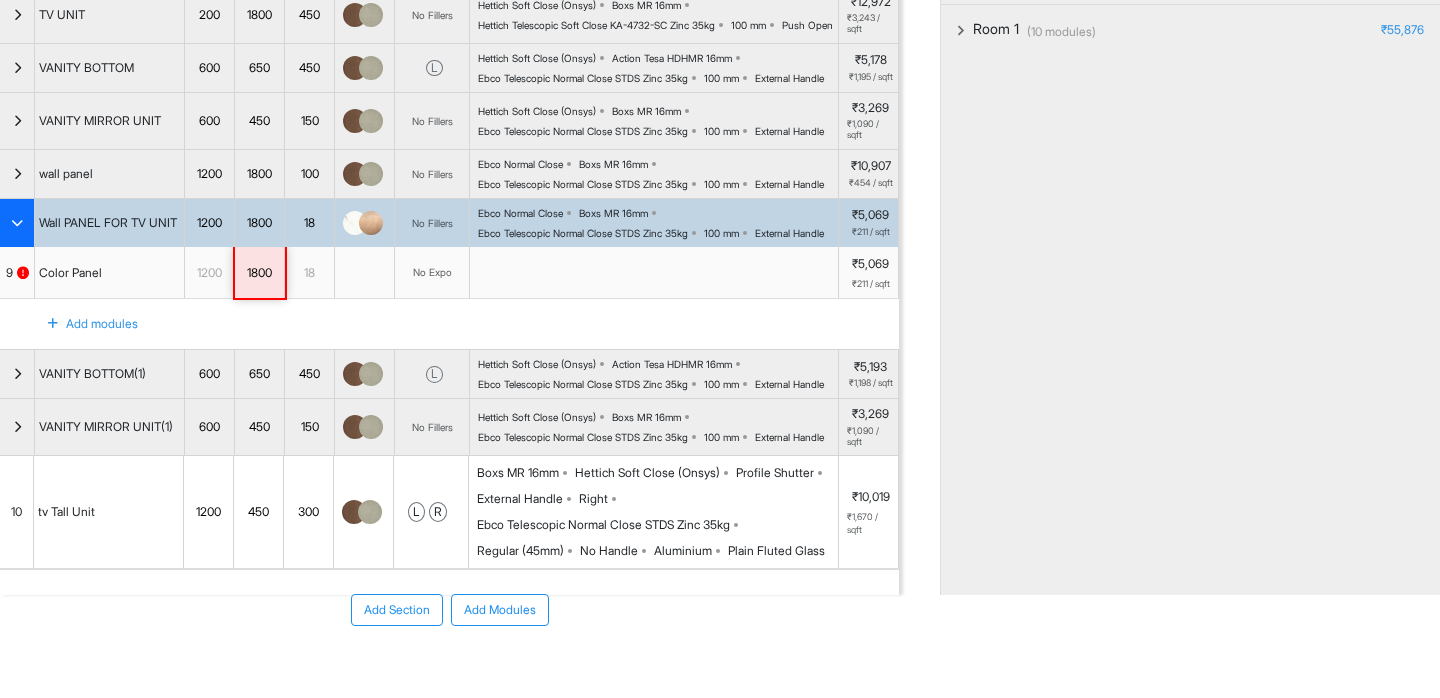 scroll, scrollTop: 0, scrollLeft: 0, axis: both 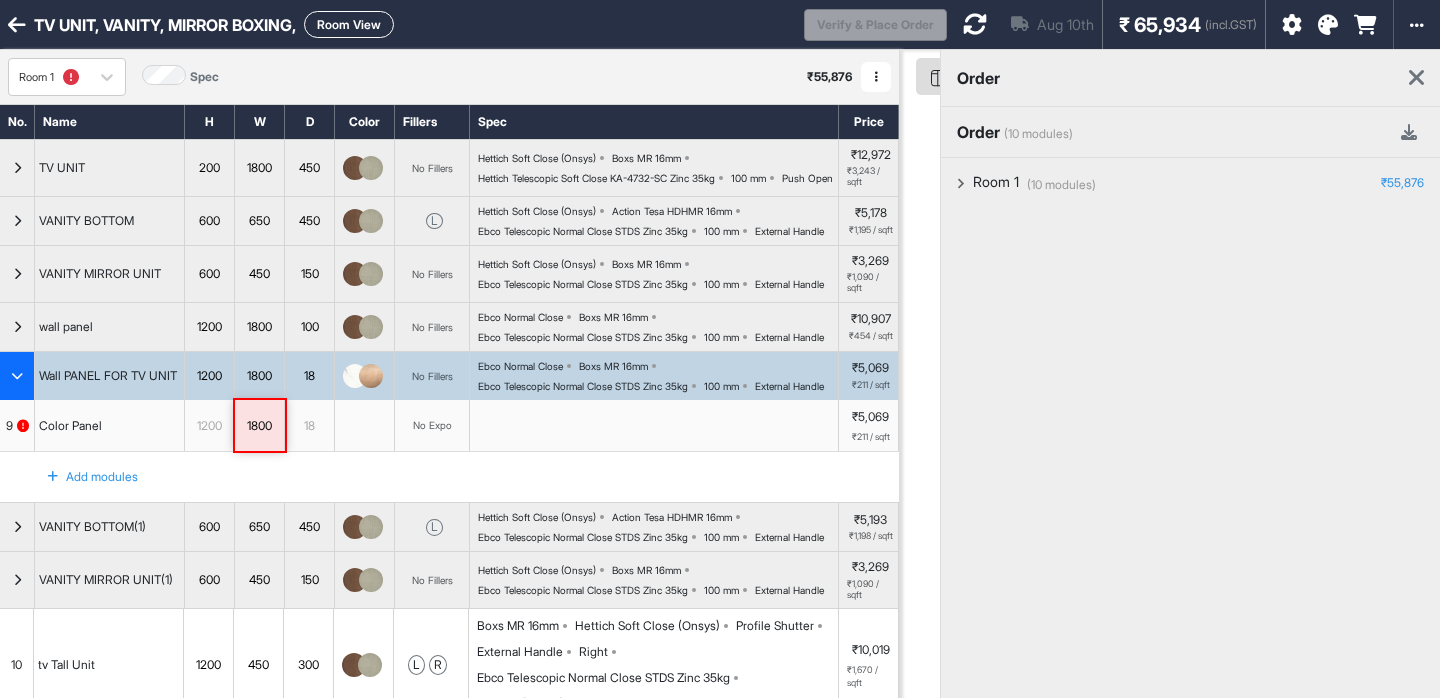 click on "Room 1 Spec ₹ 55,876 Add  Room Edit  Room  Name Delete  Room Duplicate Room" at bounding box center (449, 77) 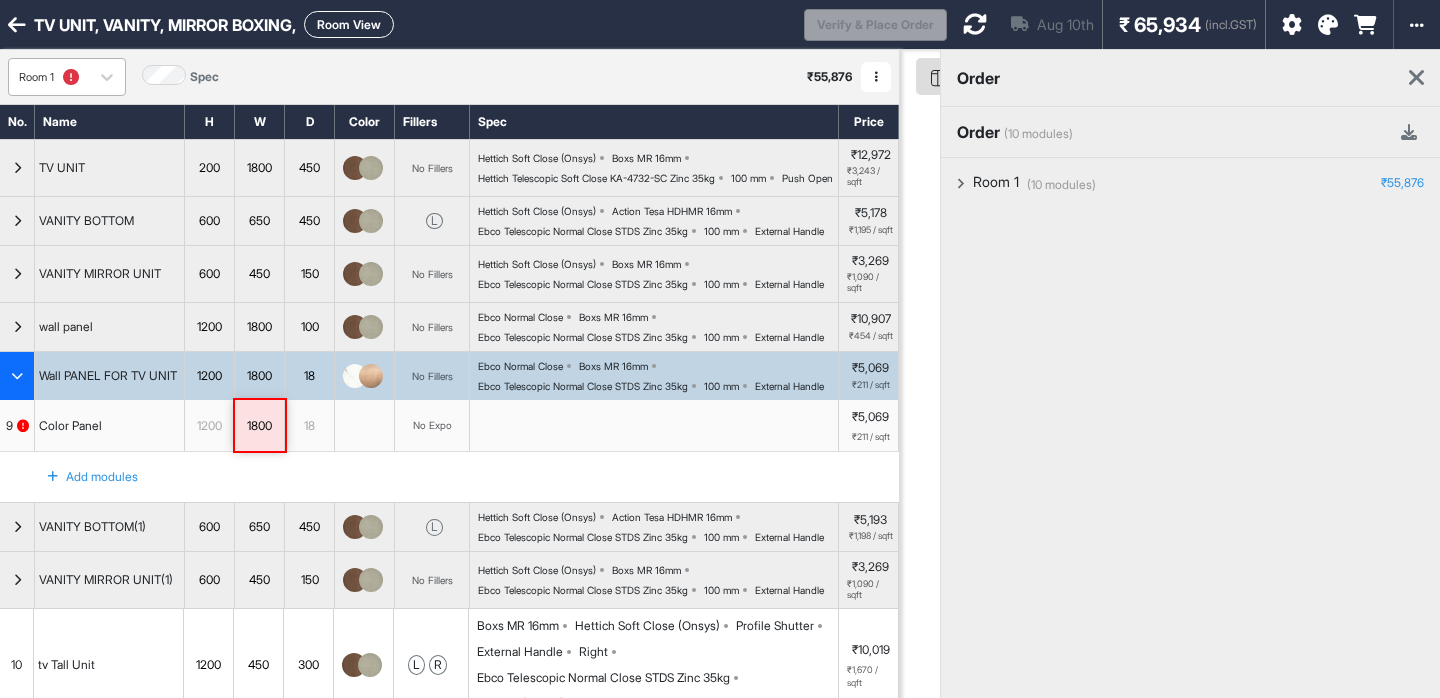 click on "Room 1" at bounding box center [49, 77] 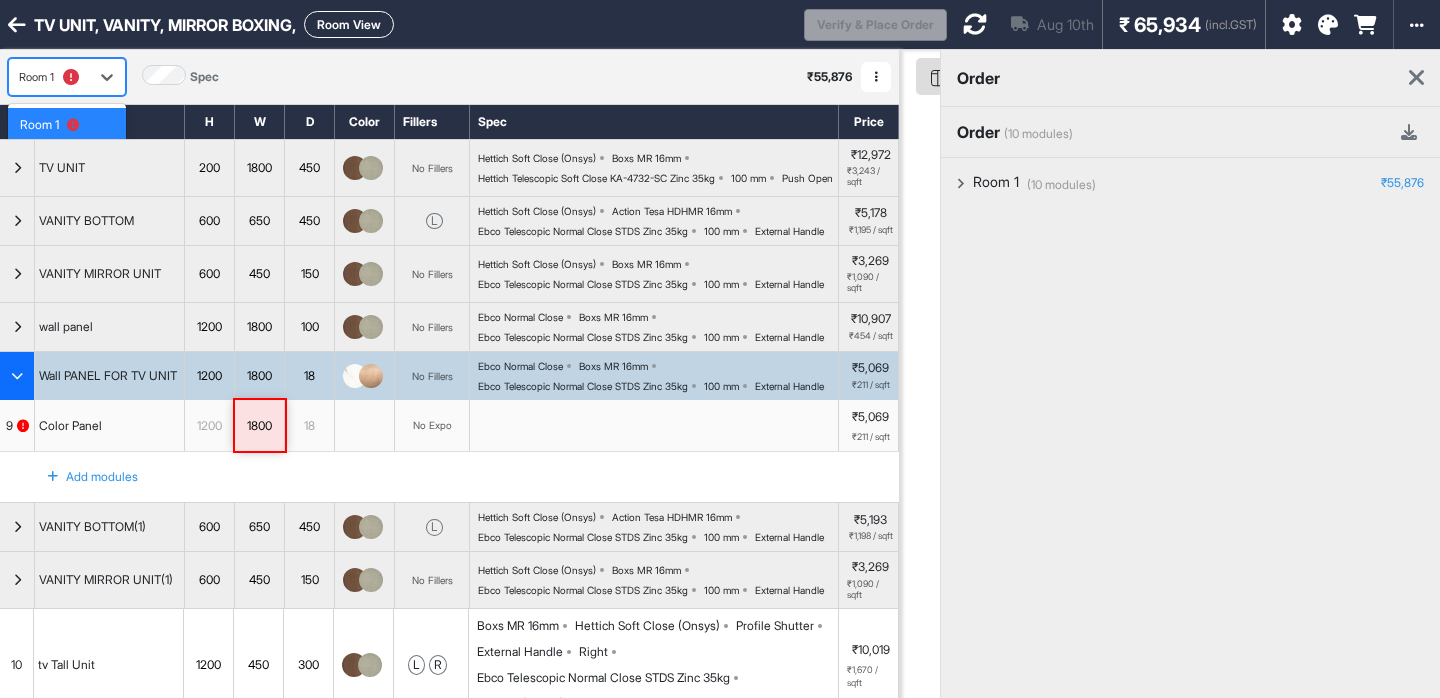 click on "Room 1" at bounding box center (49, 77) 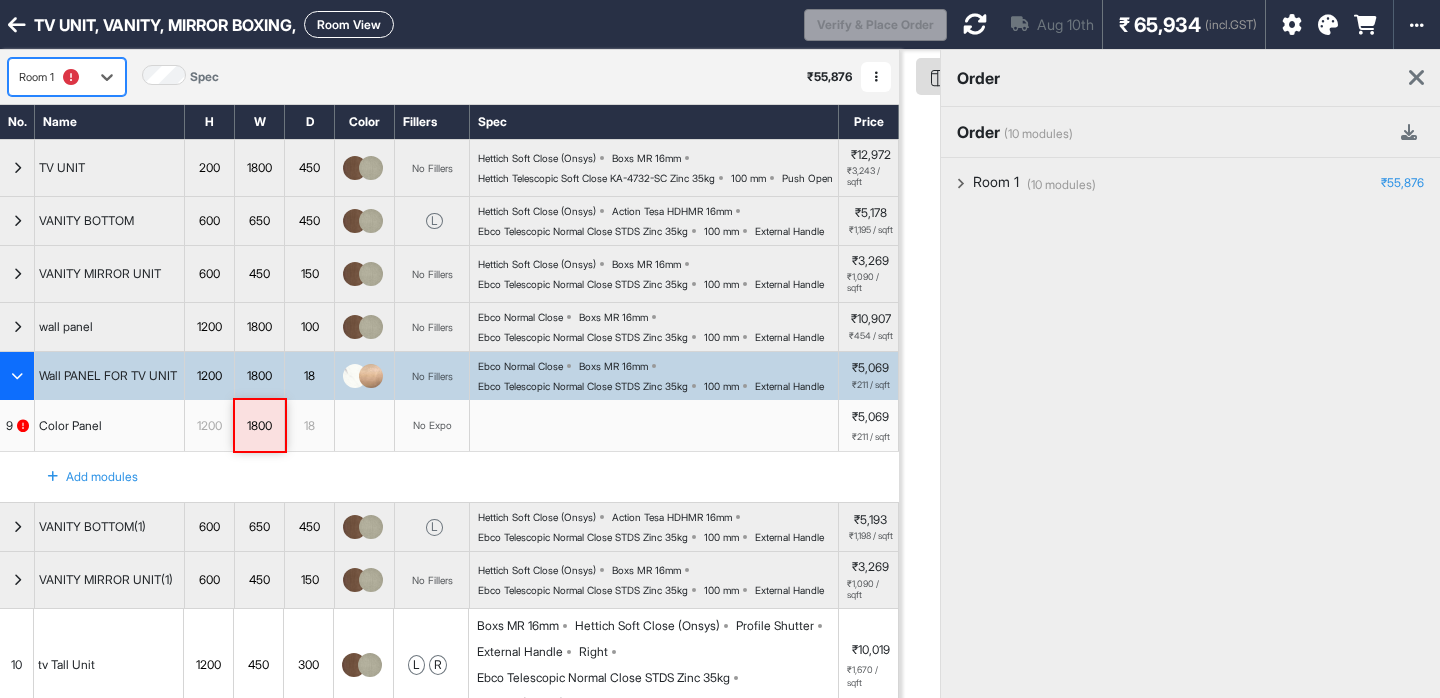 click on "1800" at bounding box center (259, 426) 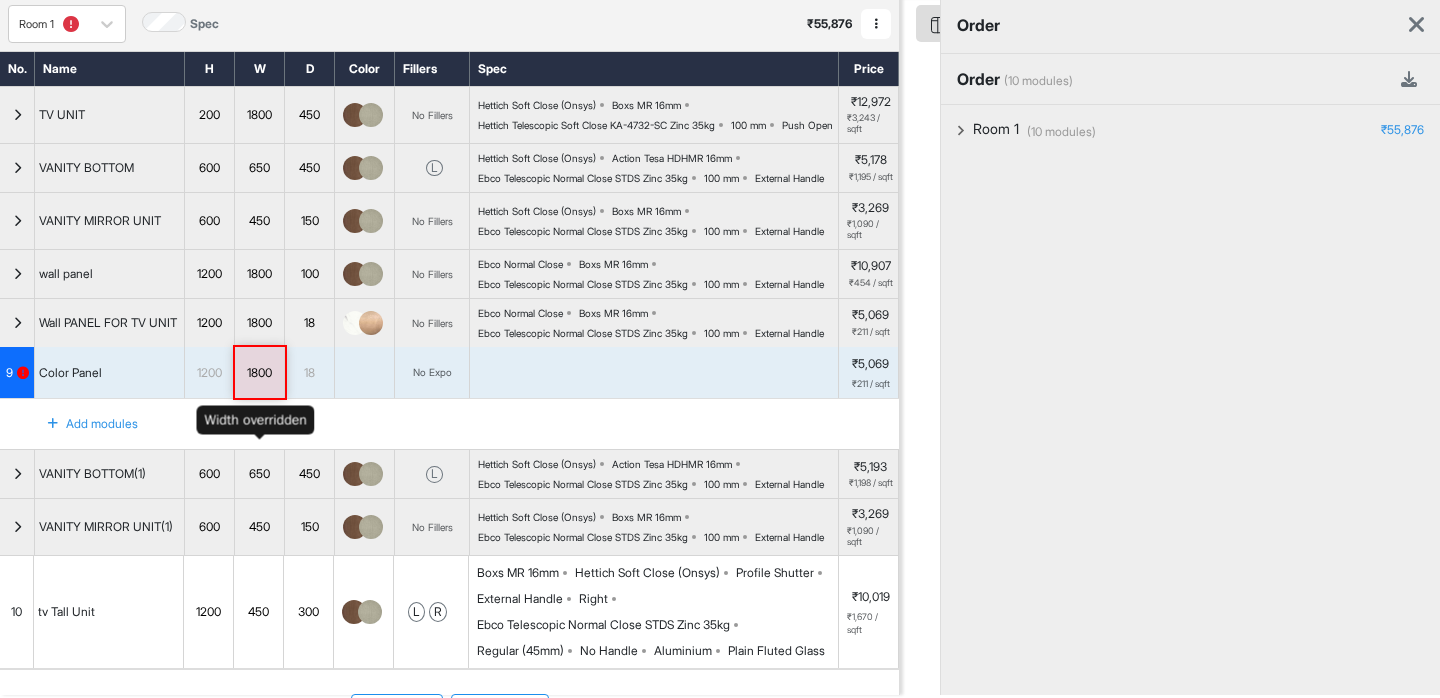 scroll, scrollTop: 49, scrollLeft: 0, axis: vertical 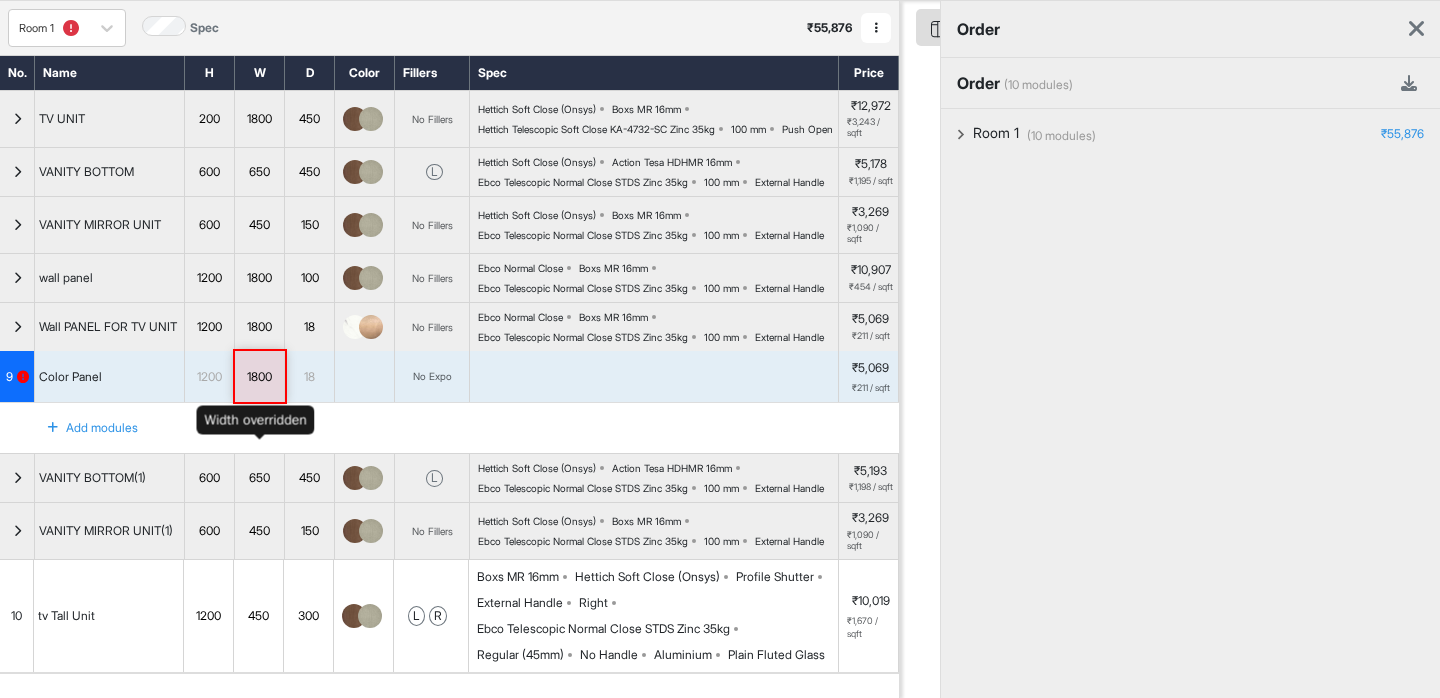 click on "1800" at bounding box center [259, 377] 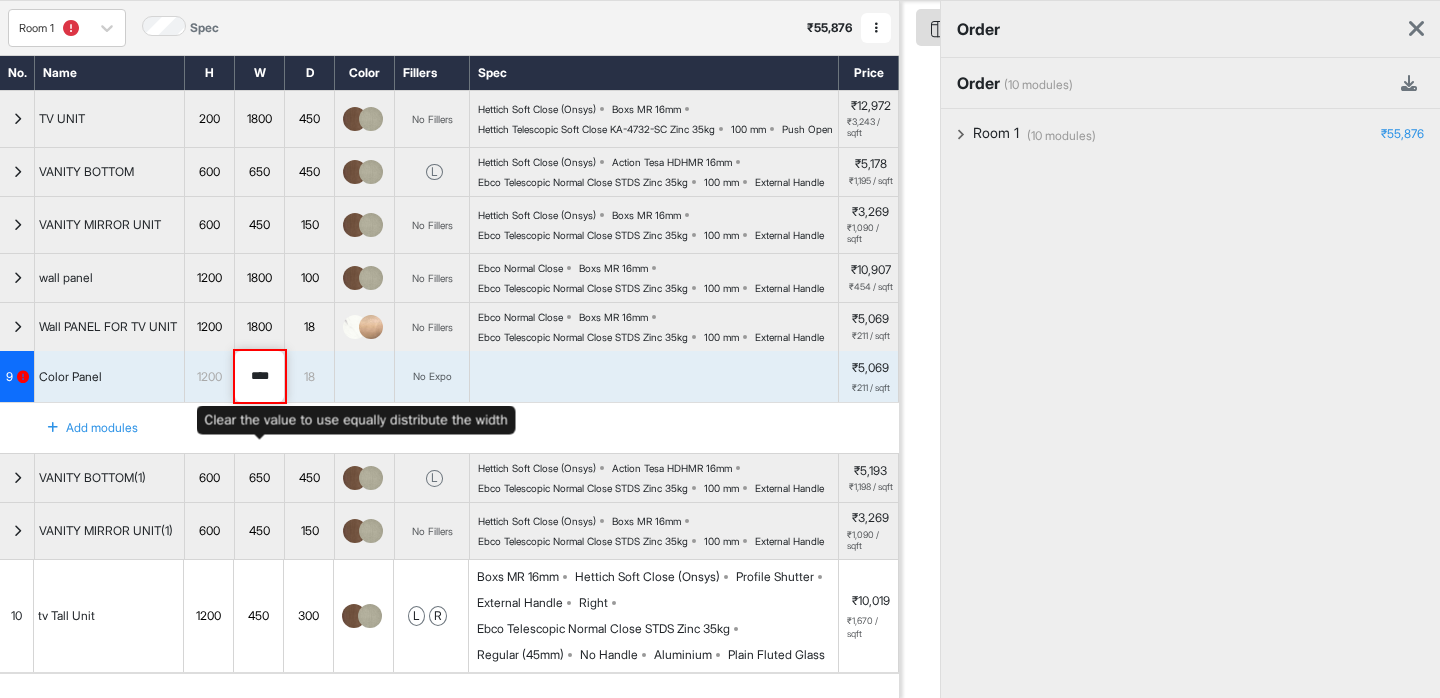 click on "****" at bounding box center (259, 377) 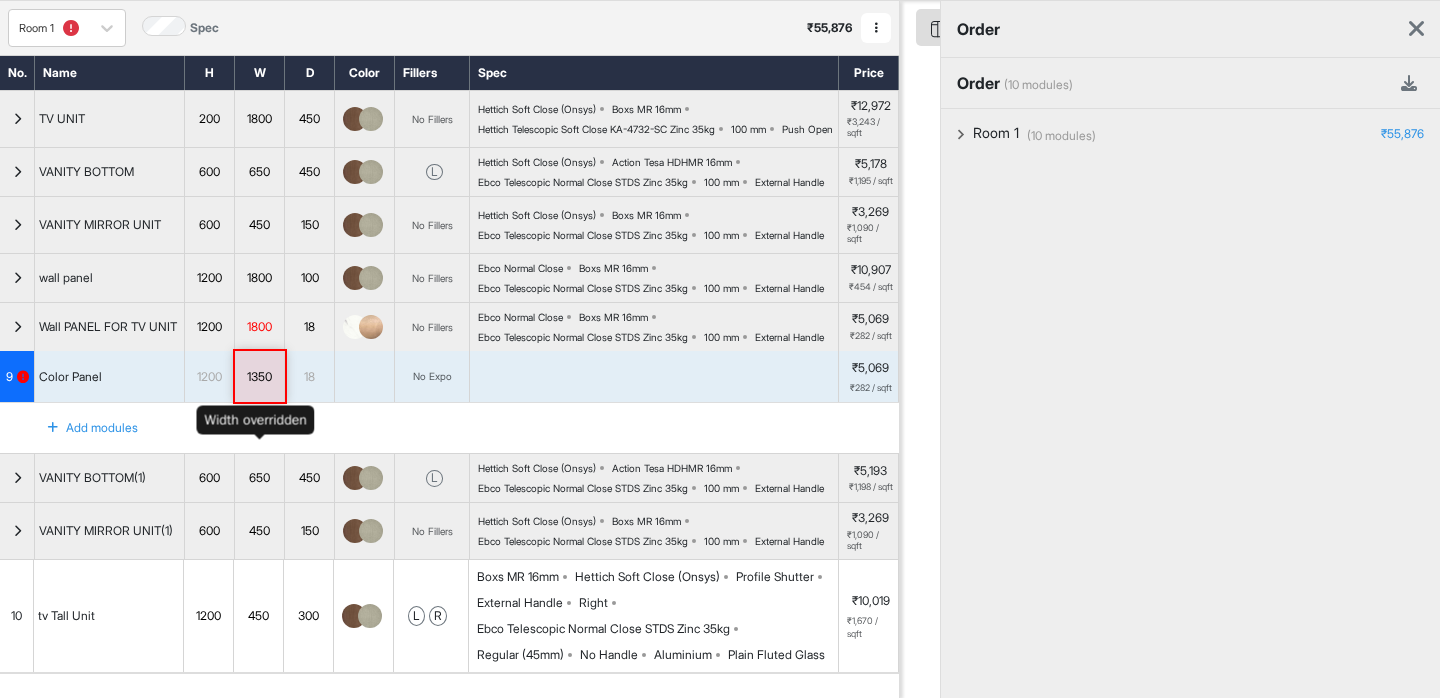 click on "1350" at bounding box center (259, 377) 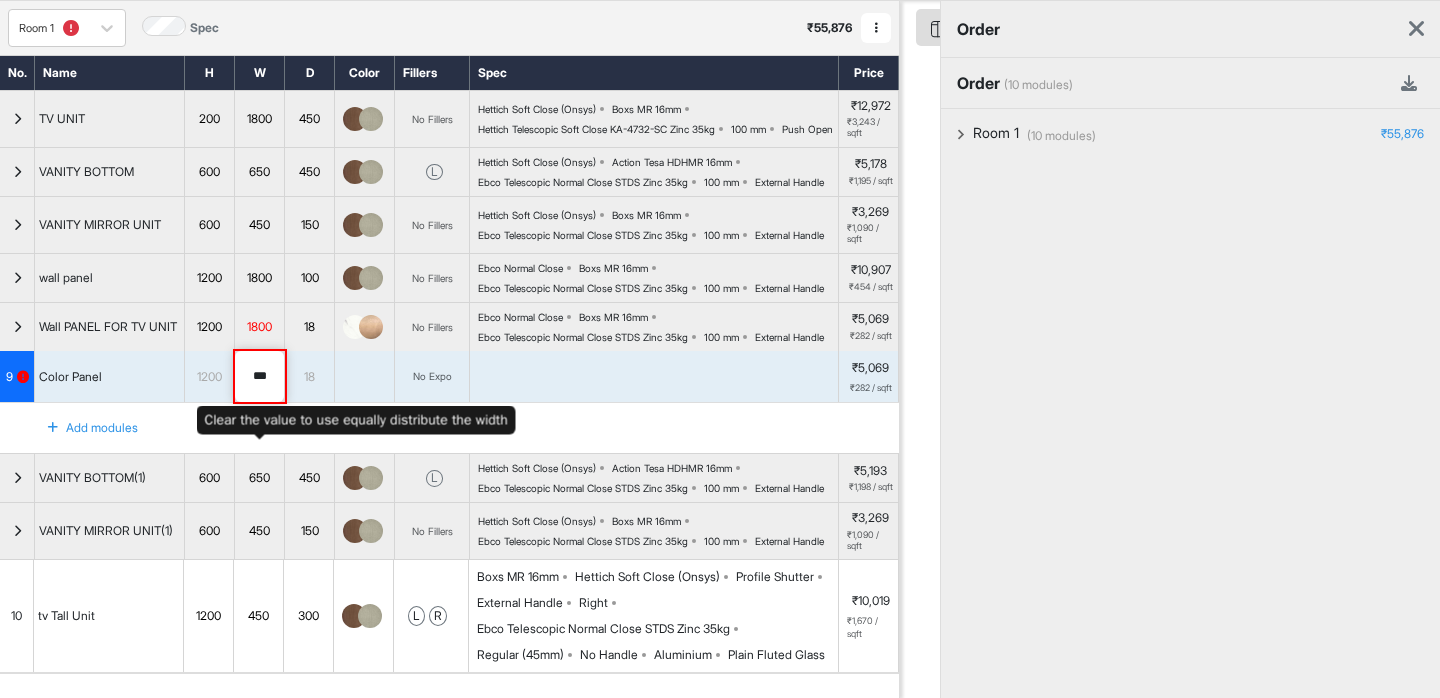 type on "****" 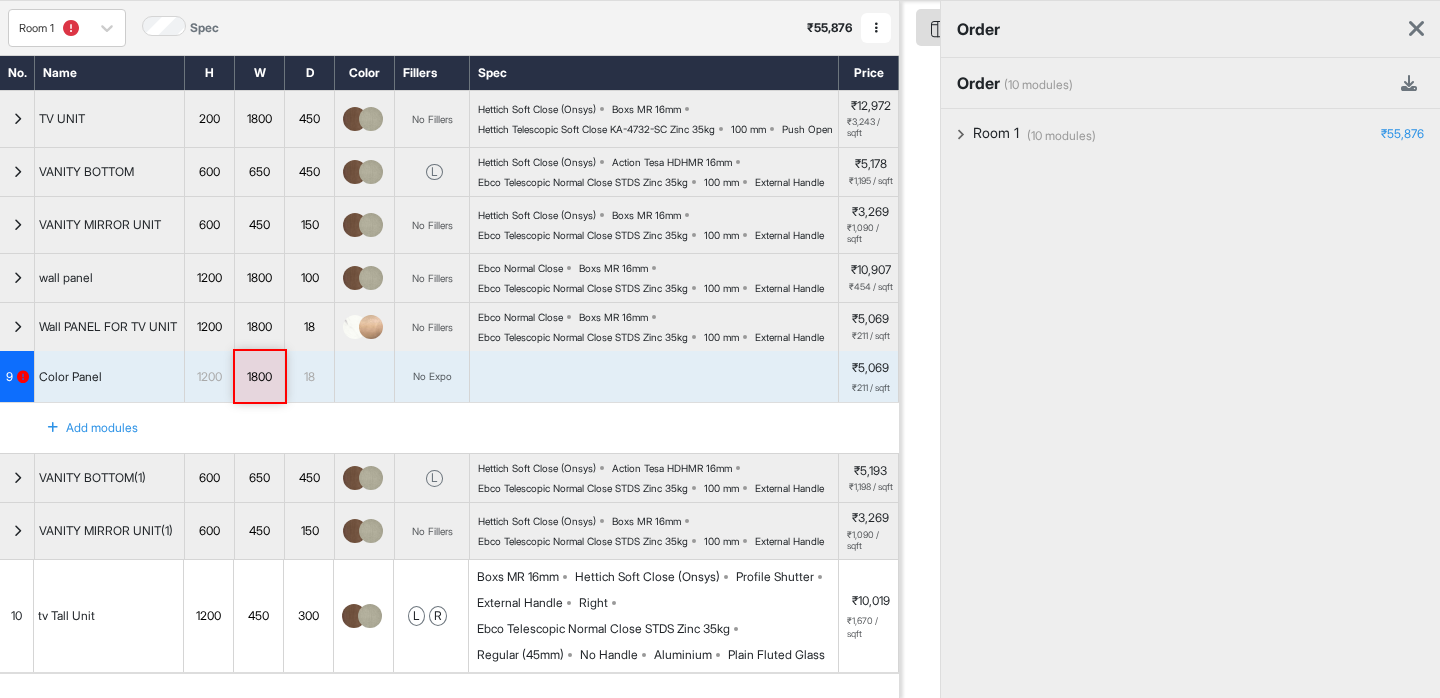click on "(10 modules) Room 1 ₹55,876 (3.9 sq.ft) TV UNIT ₹12,972 4 Drawer with Flap Door 1029 ₹12,972 (4.2 sq.ft) VANITY BOTTOM ₹5,178 2D Wall Unit ₹5,103 Filler ₹76 (2.9 sq.ft) VANITY MIRROR UNIT ₹3,269 1D Wall Unit ₹3,269 (23.3 sq.ft) wall panel ₹10,907 Tv Wall Panel - Frame 9101 ₹10,907 (23.3 sq.ft) Wall PANEL FOR TV UNIT ₹5,069 Color Panel ₹5,069 (4.2 sq.ft) VANITY BOTTOM(1) ₹5,193 2D Wall Unit ₹5,103 Filler ₹90 (2.9 sq.ft) VANITY MIRROR UNIT(1) ₹3,269 1D Wall Unit ₹3,269 tv Tall Unit ₹10,019" at bounding box center (1190, 458) 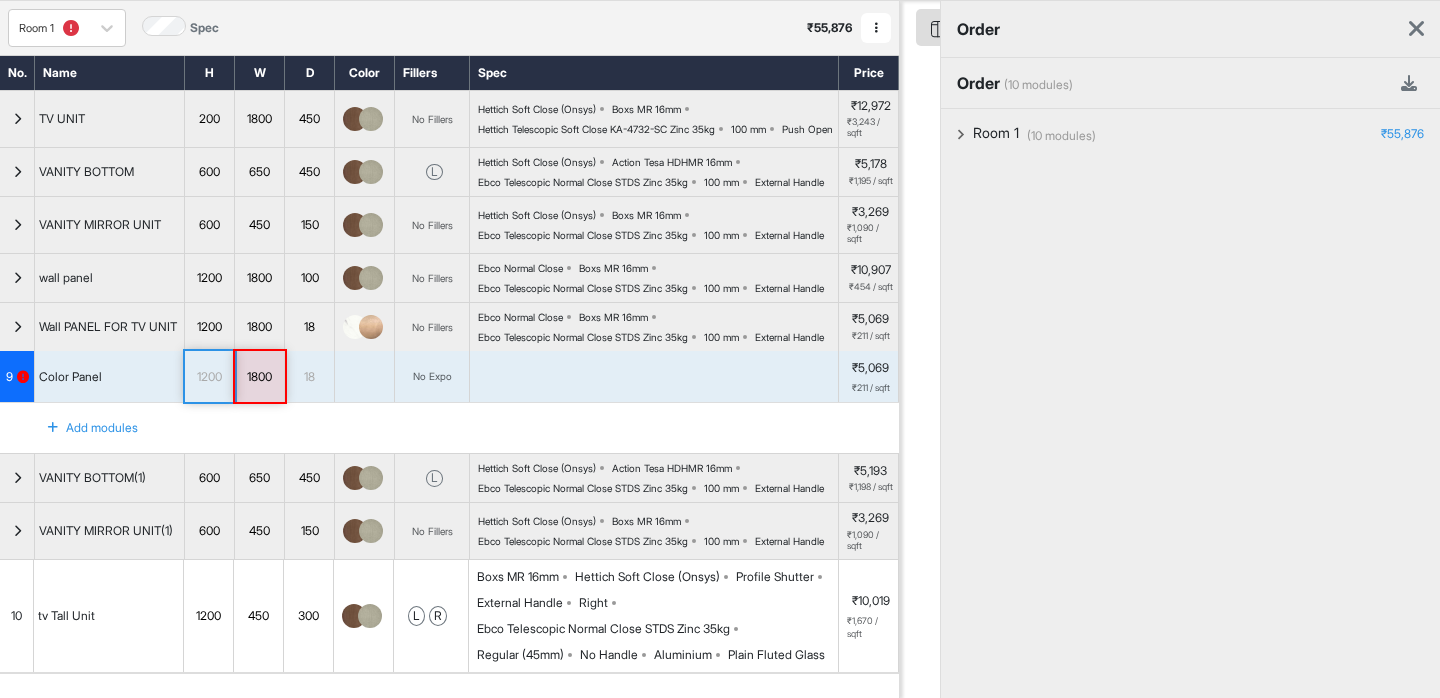 click on "1200" at bounding box center [209, 377] 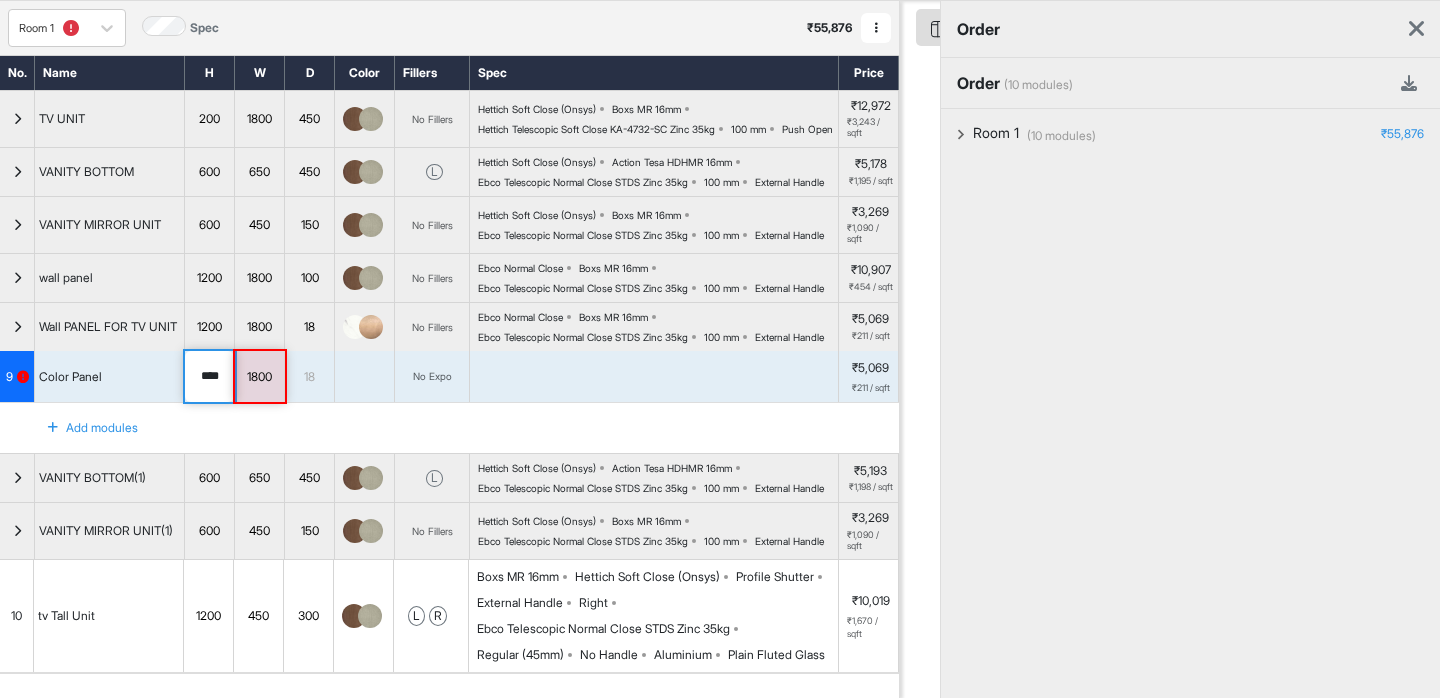 click on "1800" at bounding box center [259, 377] 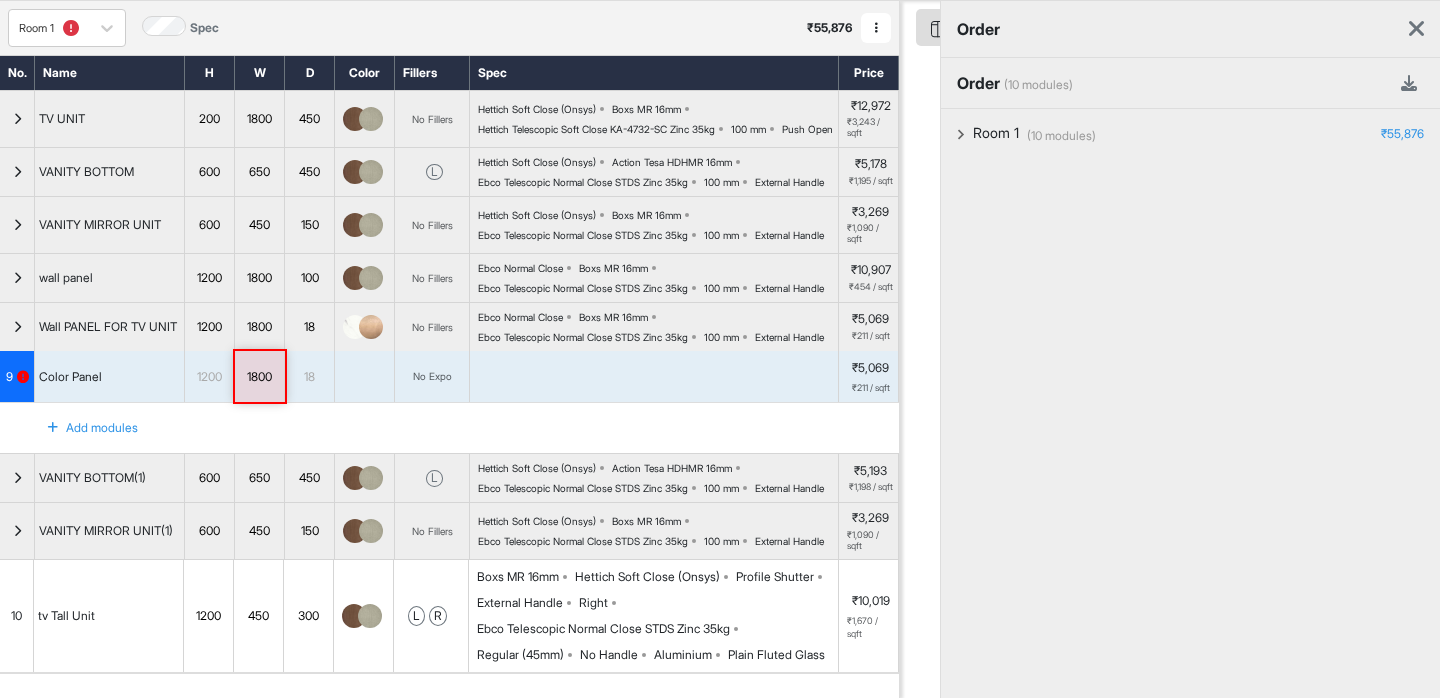 click on "(10 modules) Room 1 ₹55,876 (3.9 sq.ft) TV UNIT ₹12,972 4 Drawer with Flap Door 1029 ₹12,972 (4.2 sq.ft) VANITY BOTTOM ₹5,178 2D Wall Unit ₹5,103 Filler ₹76 (2.9 sq.ft) VANITY MIRROR UNIT ₹3,269 1D Wall Unit ₹3,269 (23.3 sq.ft) wall panel ₹10,907 Tv Wall Panel - Frame 9101 ₹10,907 (23.3 sq.ft) Wall PANEL FOR TV UNIT ₹5,069 Color Panel ₹5,069 (4.2 sq.ft) VANITY BOTTOM(1) ₹5,193 2D Wall Unit ₹5,103 Filler ₹90 (2.9 sq.ft) VANITY MIRROR UNIT(1) ₹3,269 1D Wall Unit ₹3,269 tv Tall Unit ₹10,019" at bounding box center (1190, 458) 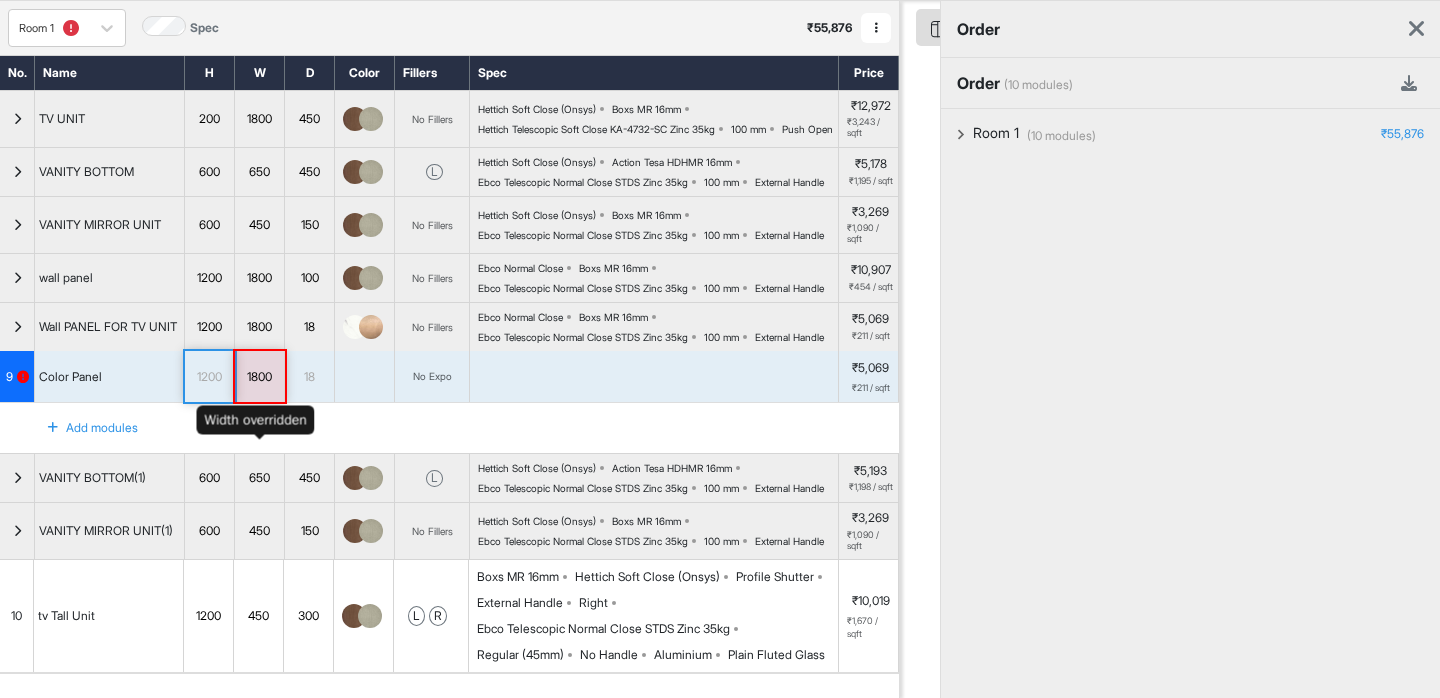 click on "1800" at bounding box center [259, 377] 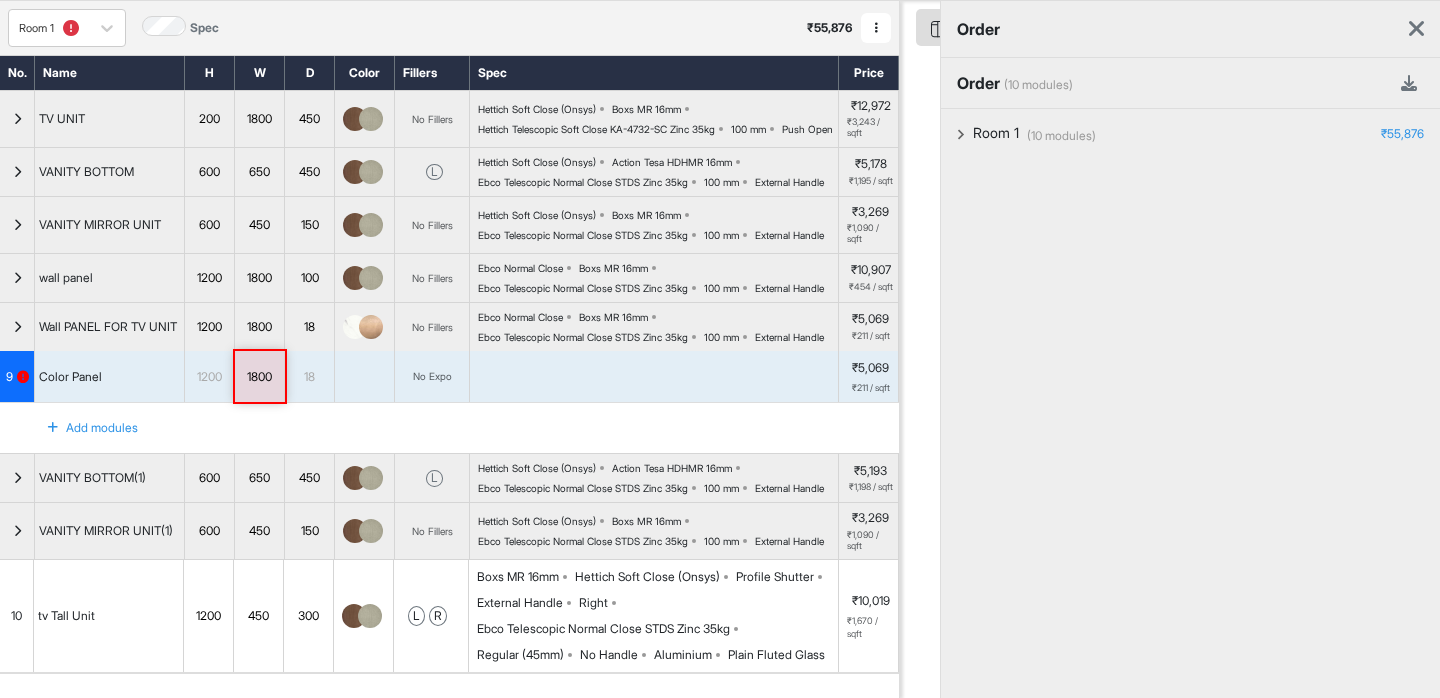 click at bounding box center [654, 377] 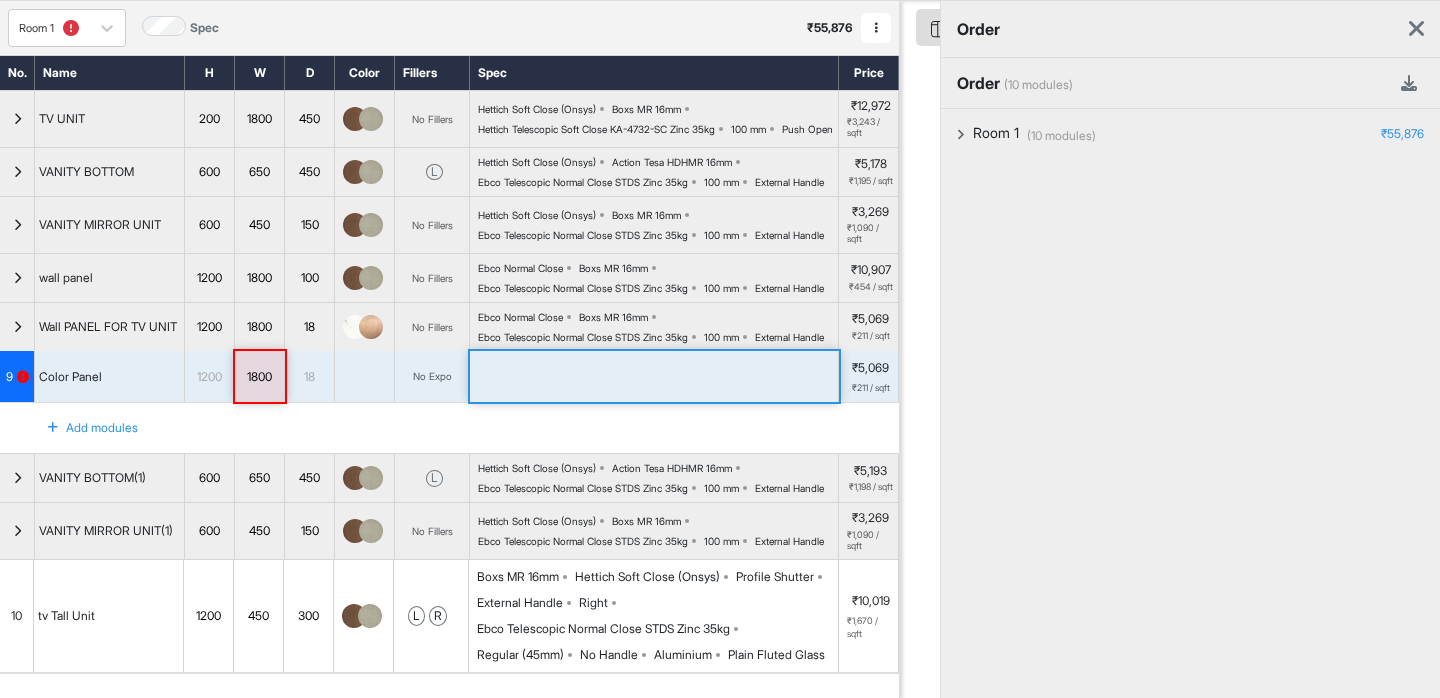 click at bounding box center (654, 377) 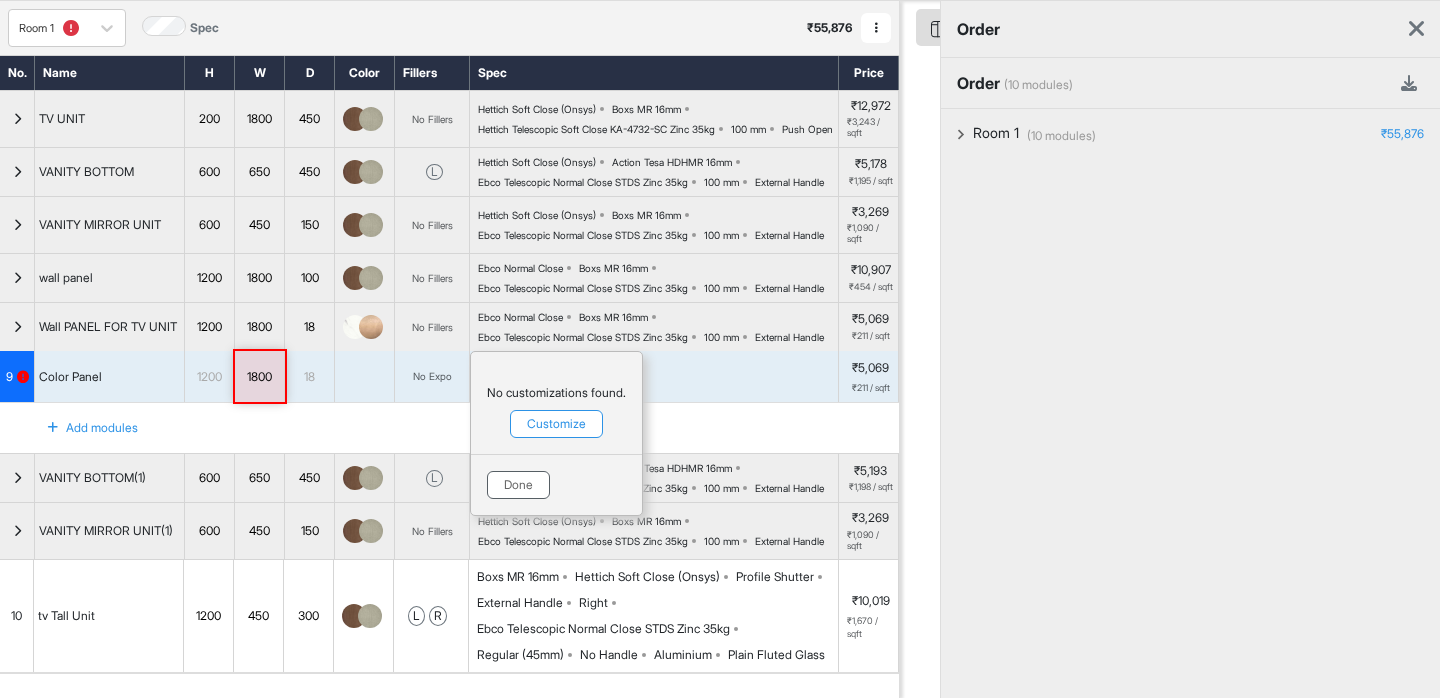 click on "Done" at bounding box center [518, 485] 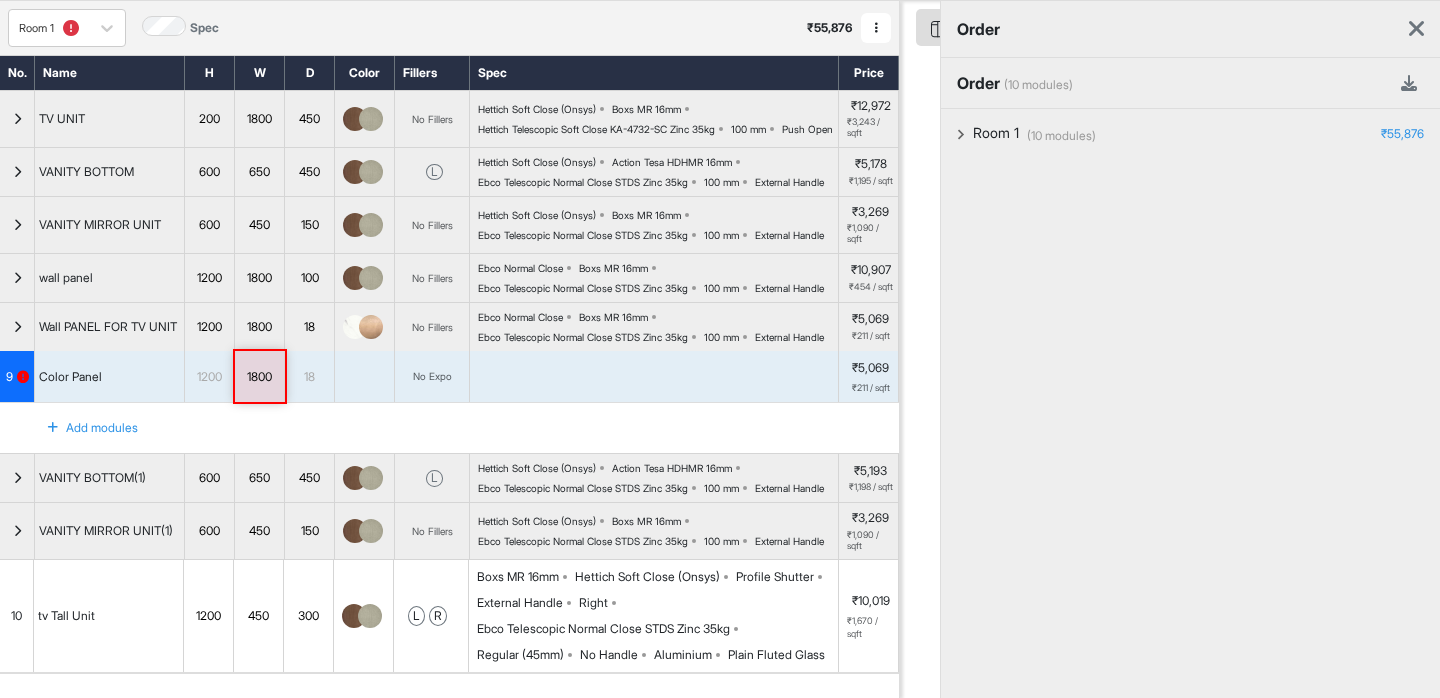 click at bounding box center (23, 377) 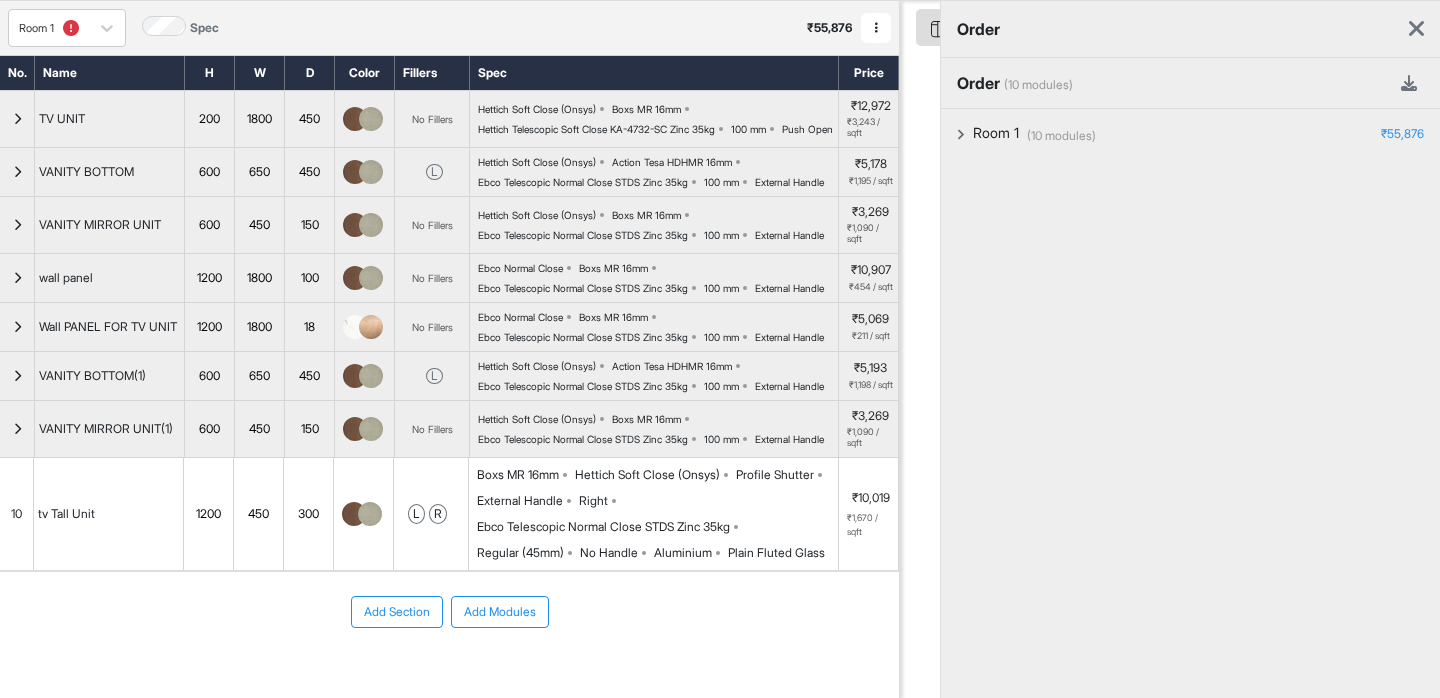 scroll, scrollTop: 0, scrollLeft: 0, axis: both 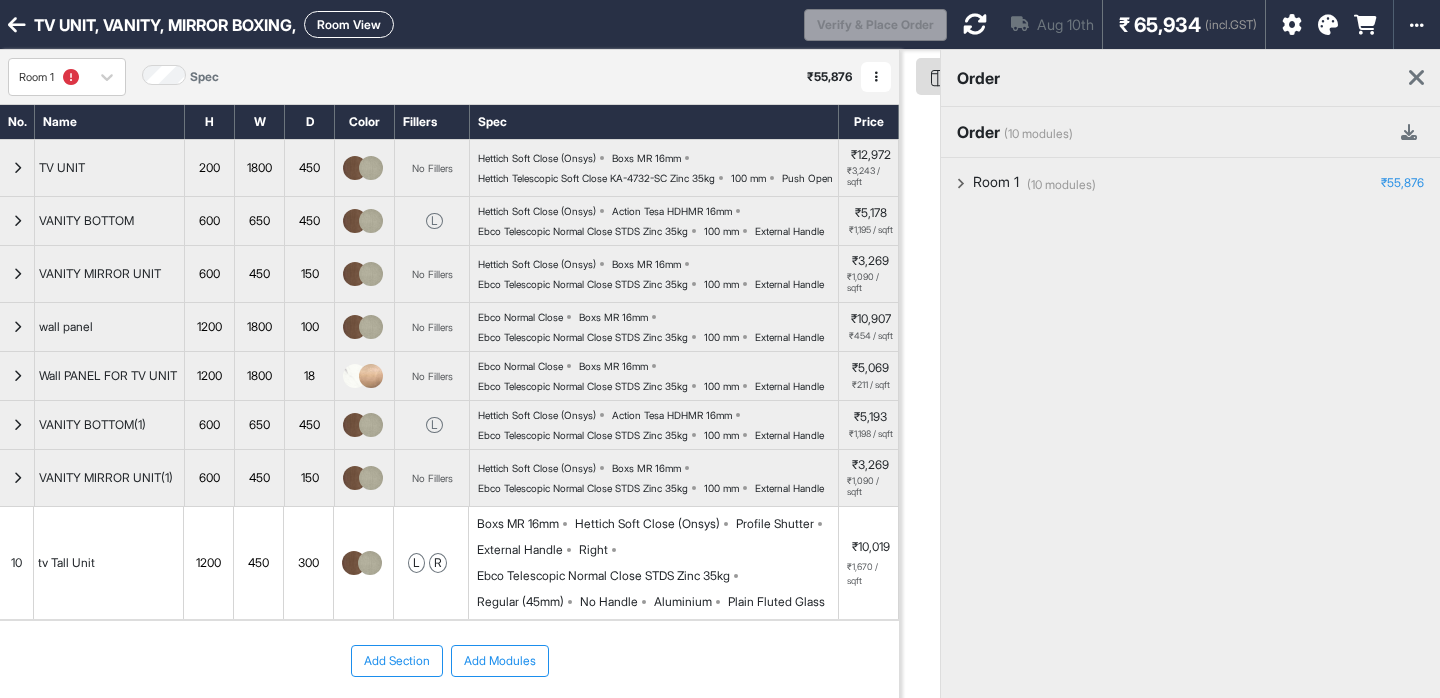 click on "₹   65,934" at bounding box center [1160, 25] 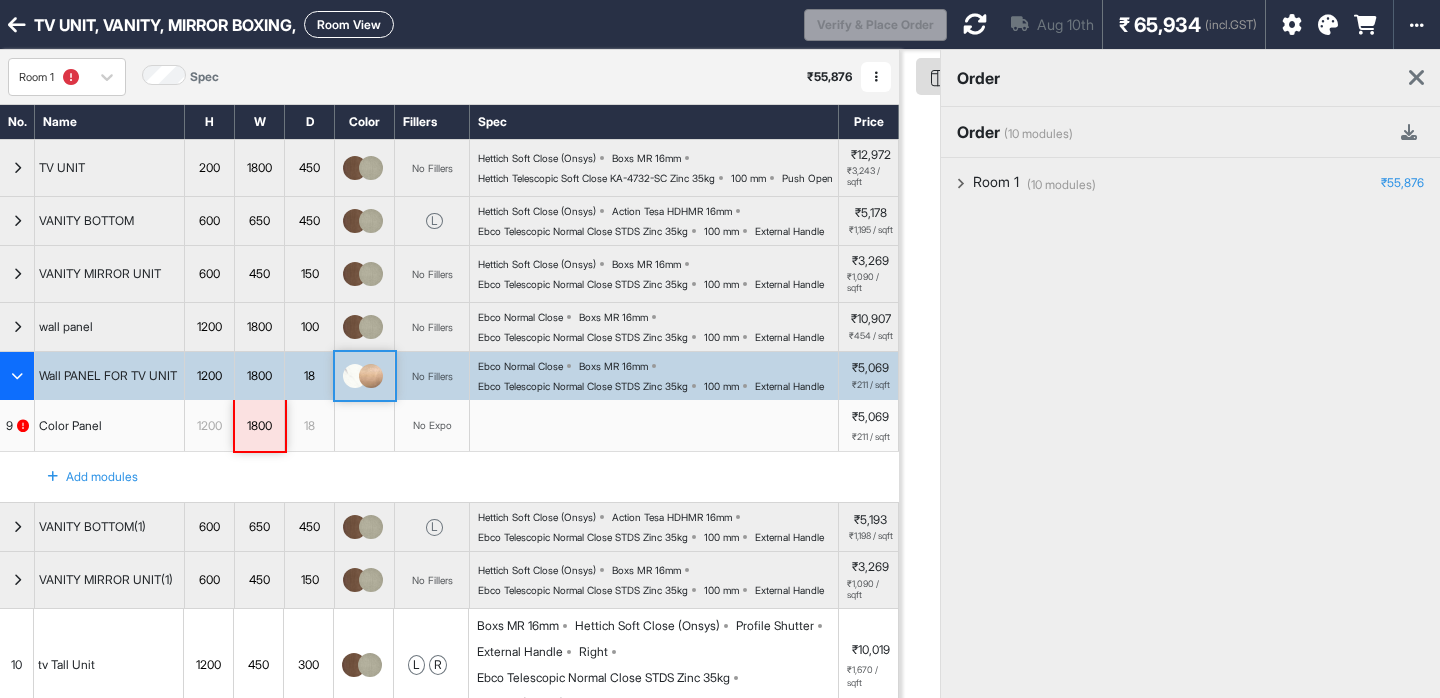 click at bounding box center (355, 376) 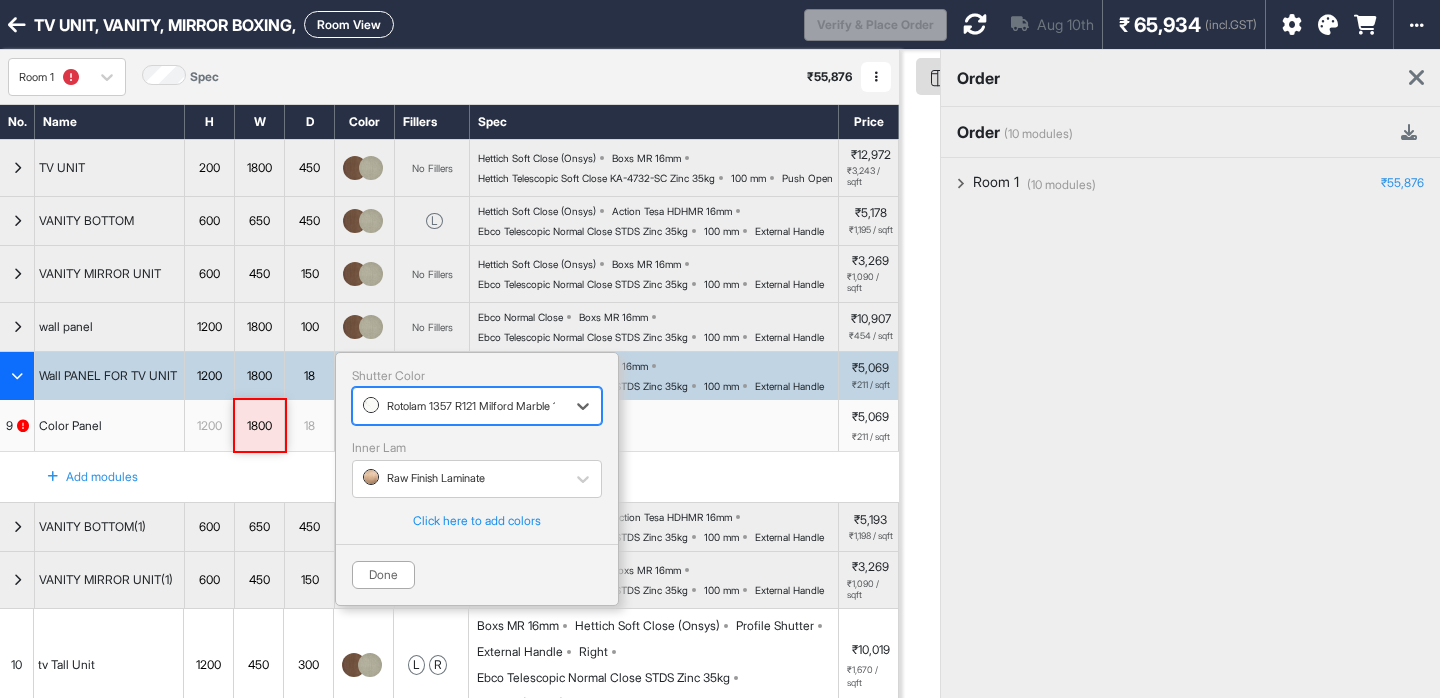click at bounding box center (1328, 25) 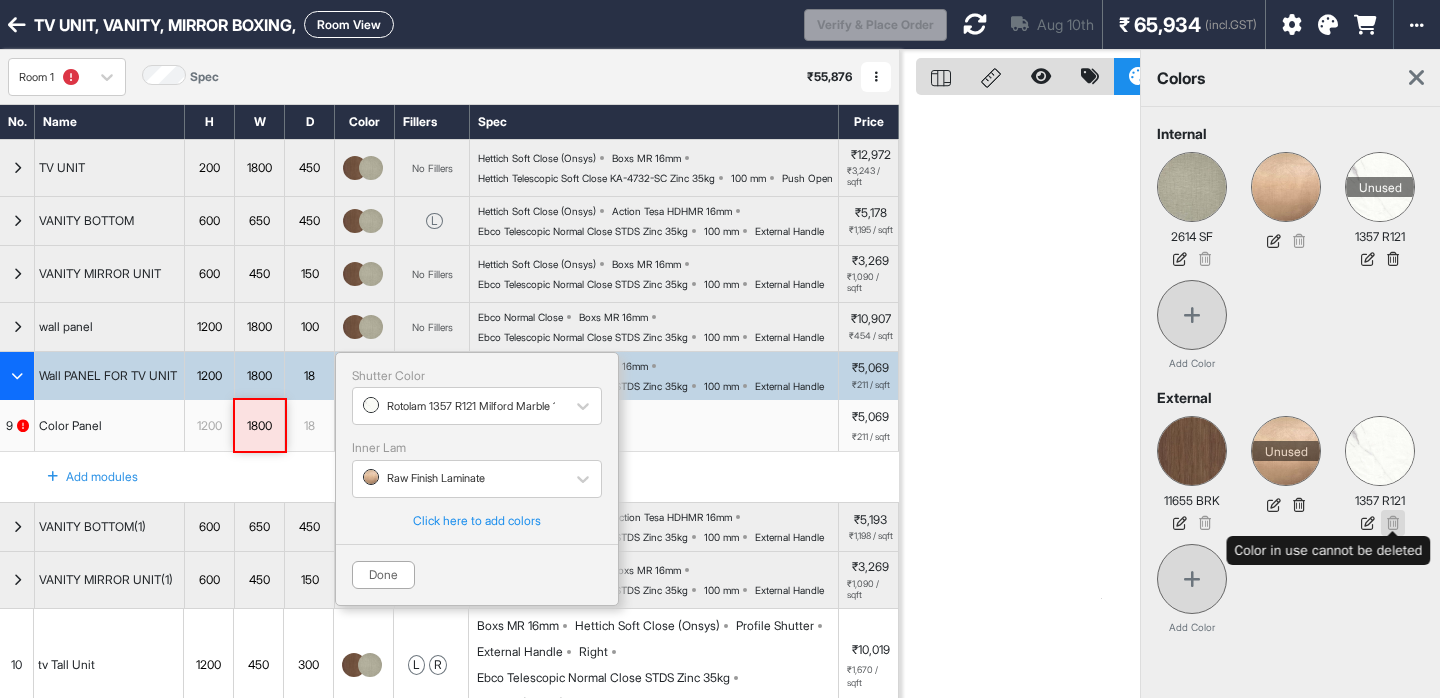 click at bounding box center (1393, 523) 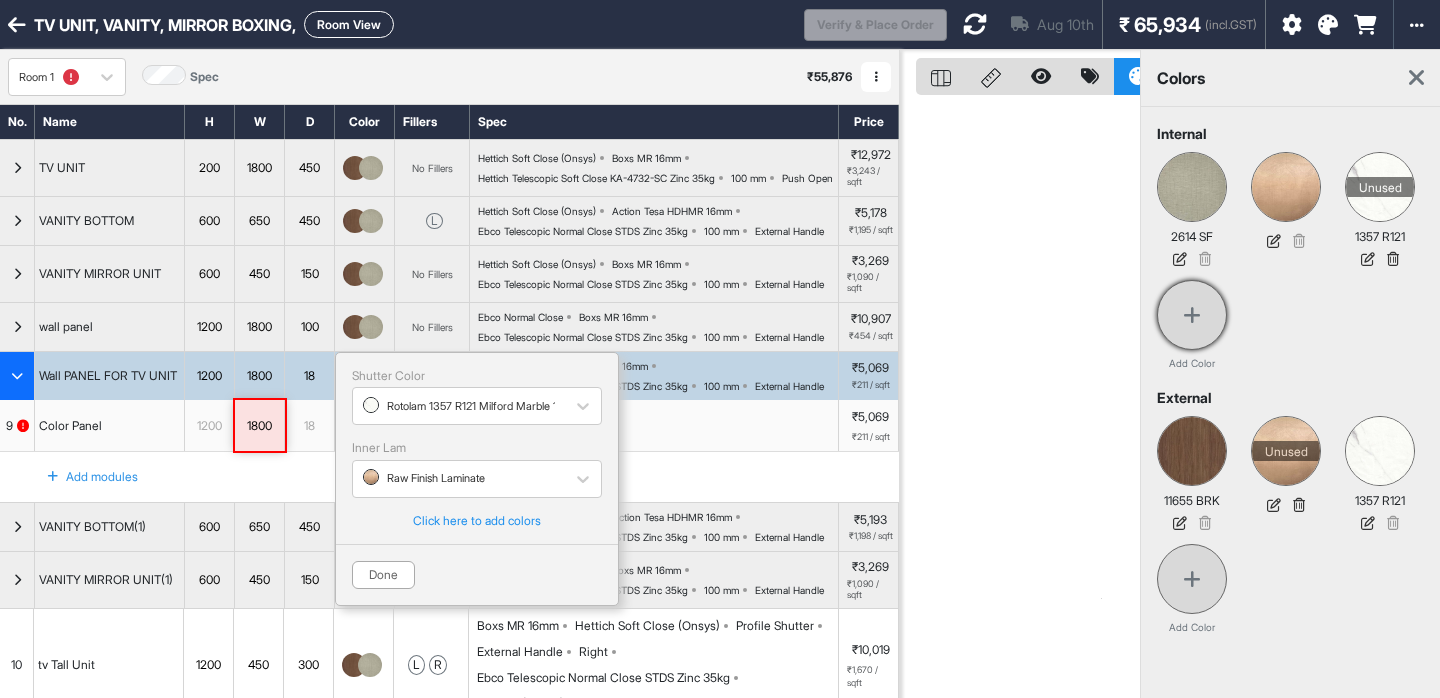 click at bounding box center (1192, 315) 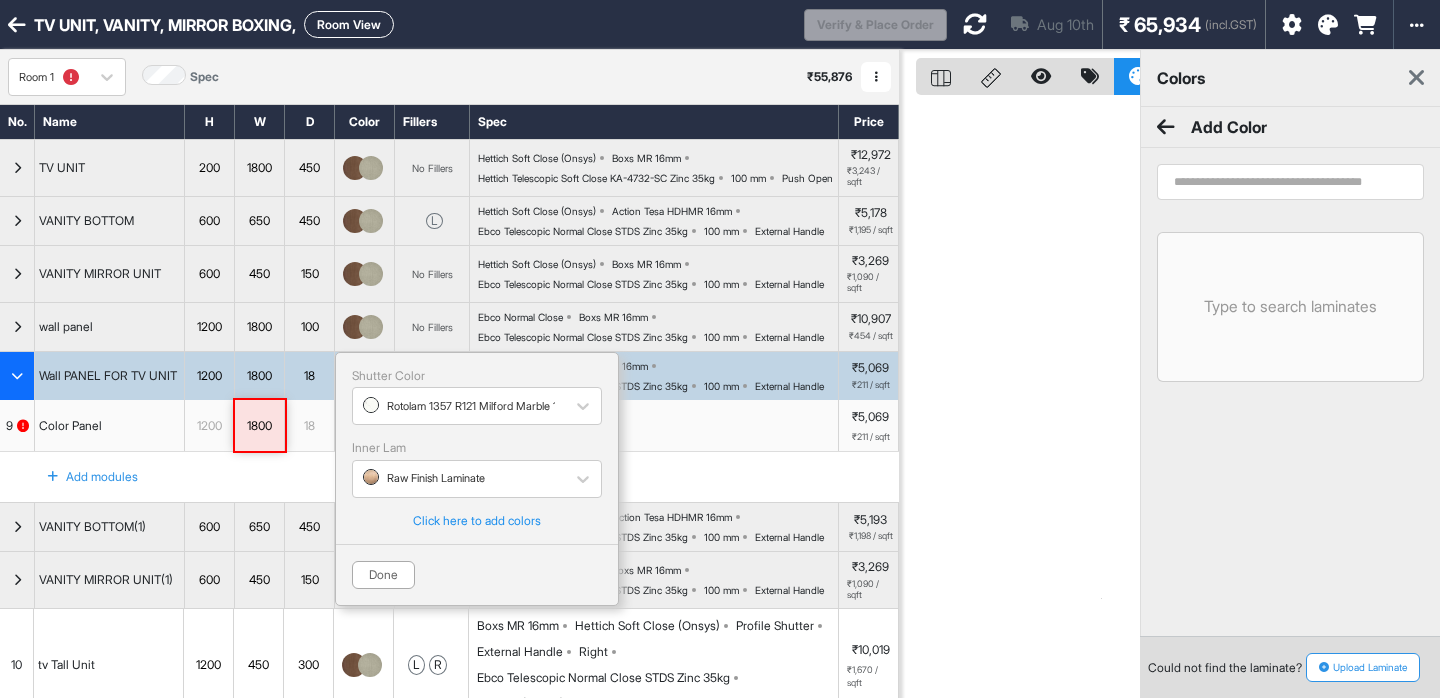 click at bounding box center (1166, 127) 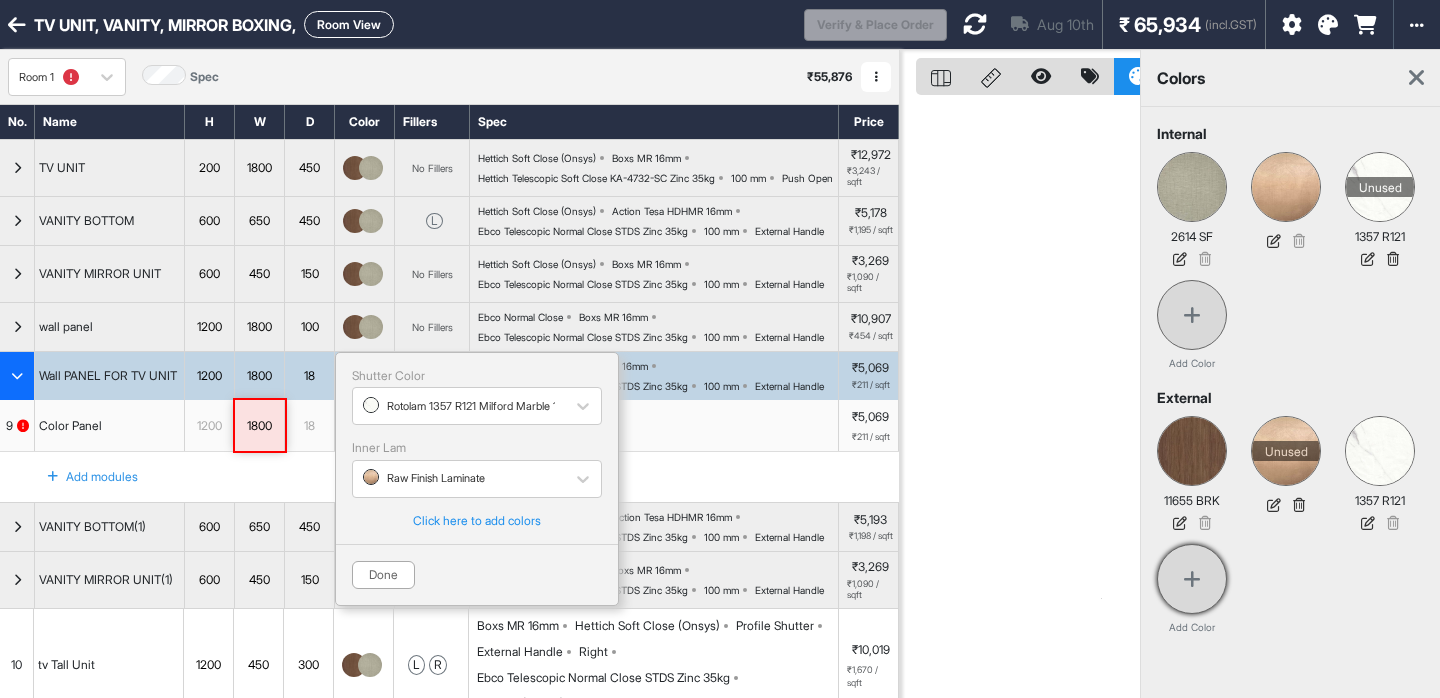 click at bounding box center [1192, 579] 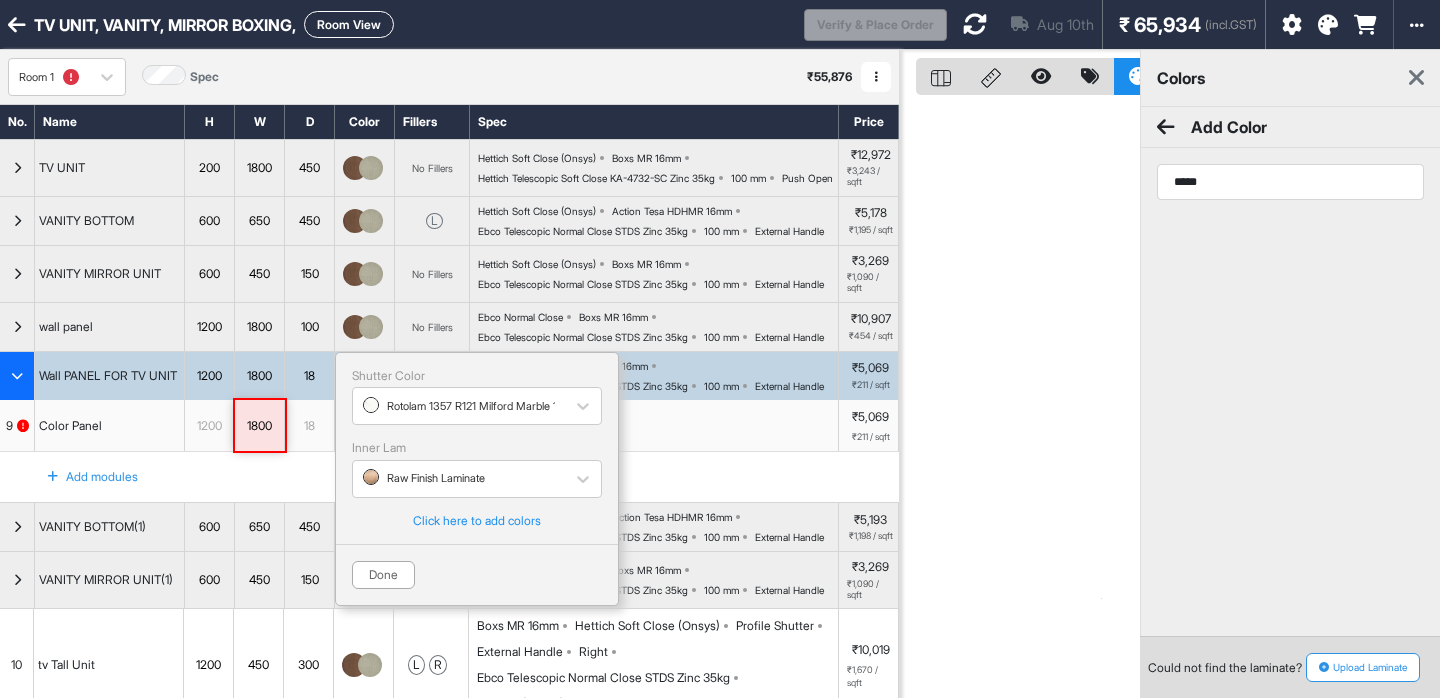 type on "******" 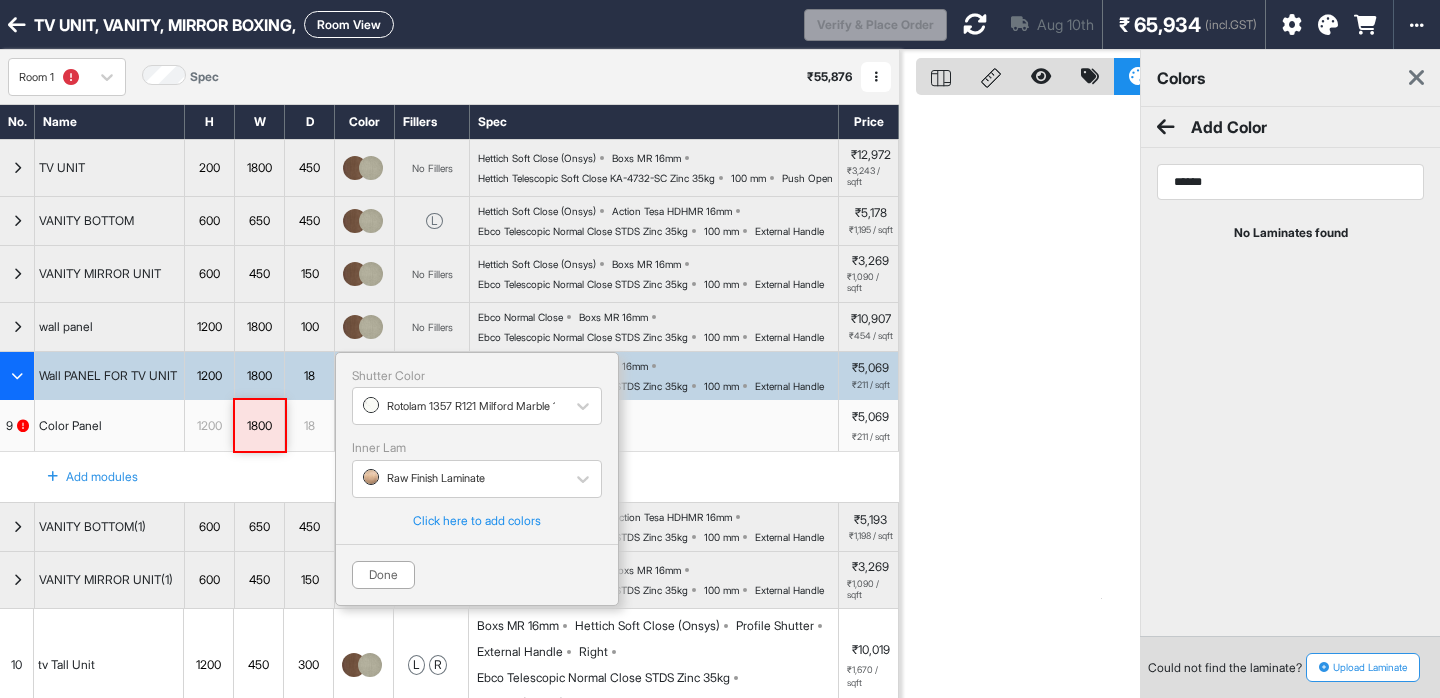 click on "******" at bounding box center [1290, 182] 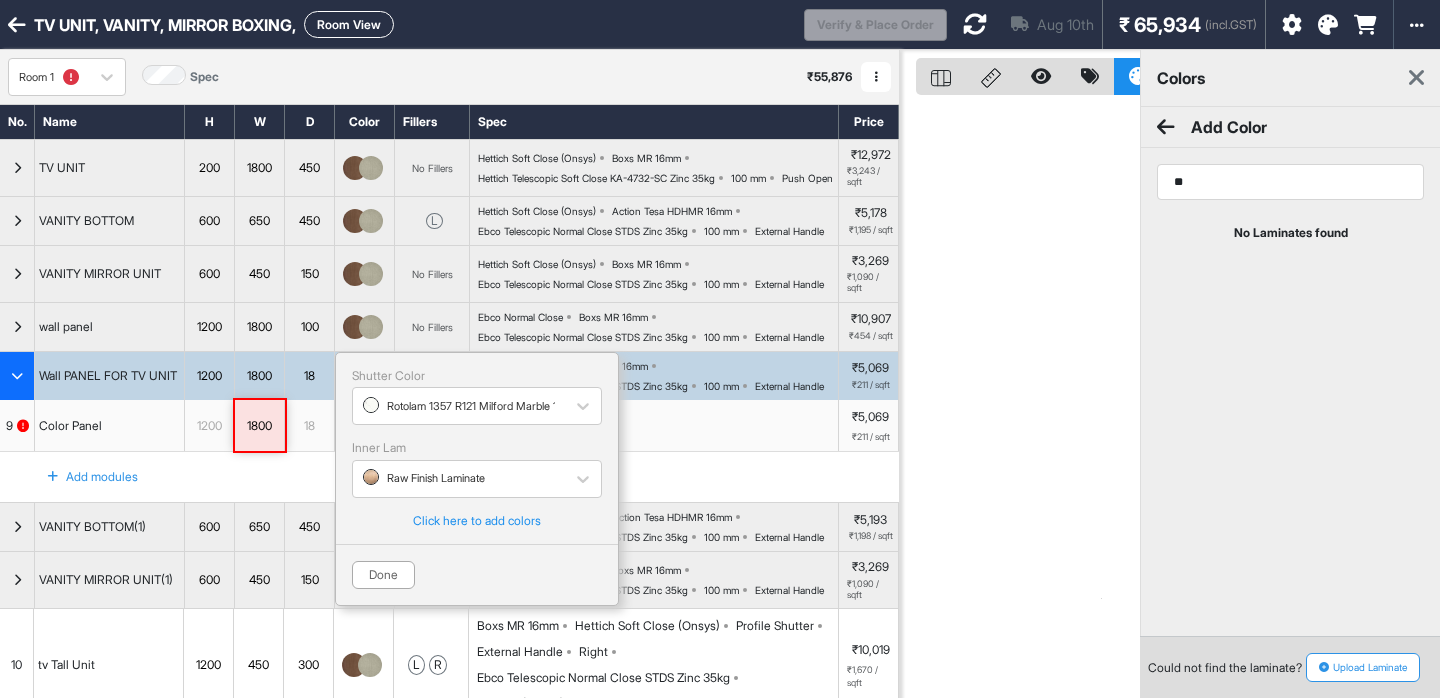 type on "*" 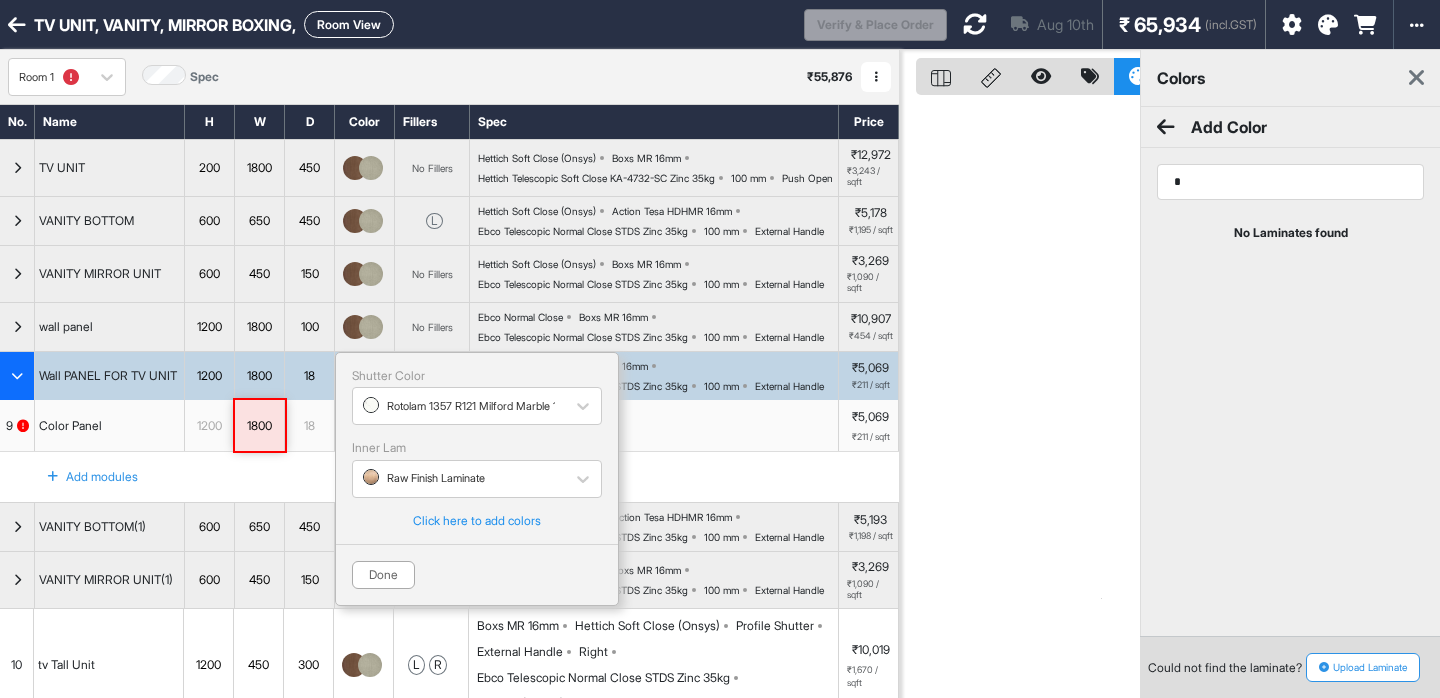 type 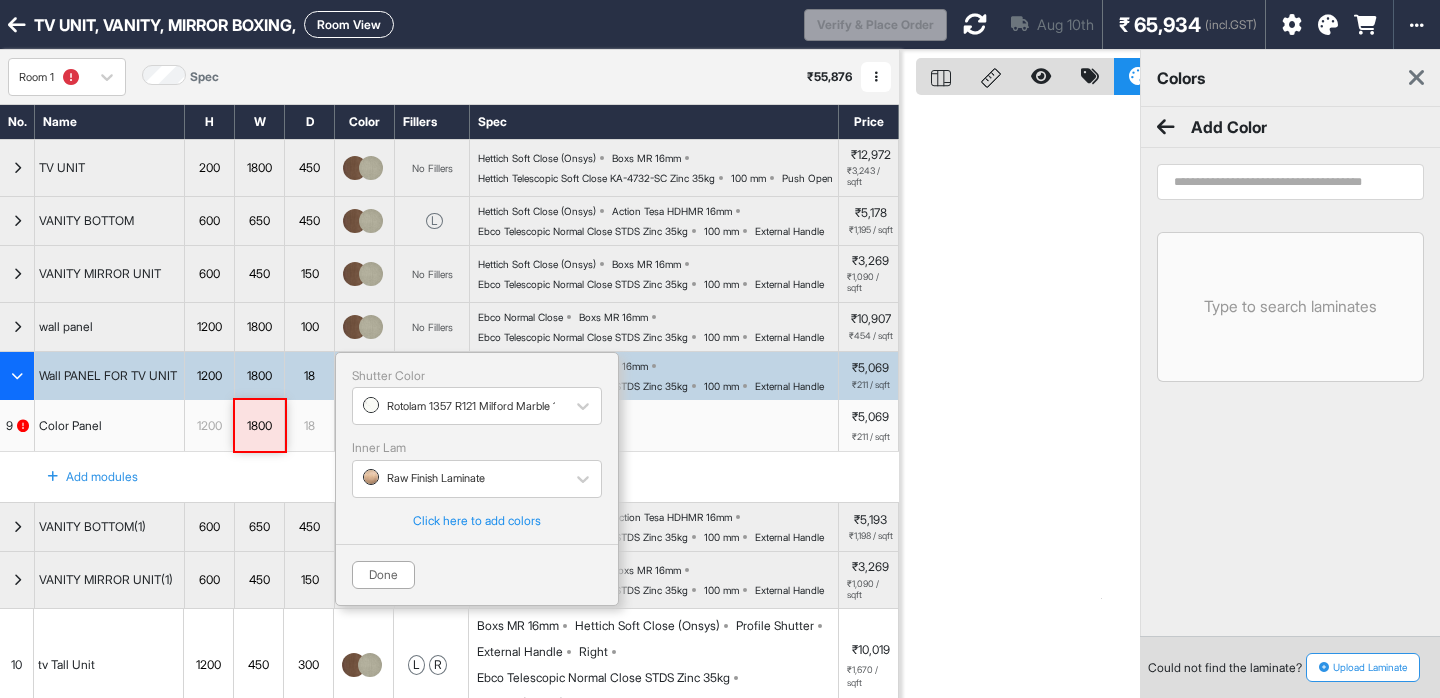 click on "Upload Laminate" at bounding box center (1363, 667) 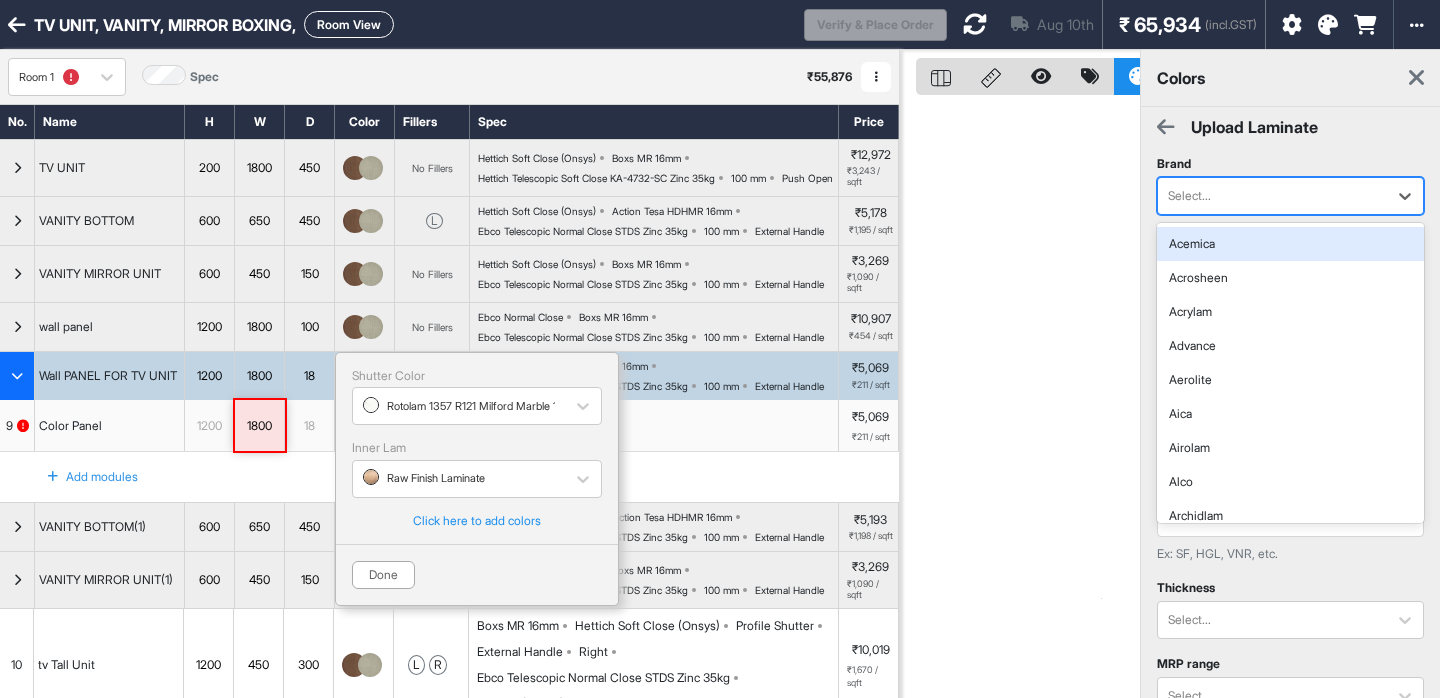 click at bounding box center (1272, 196) 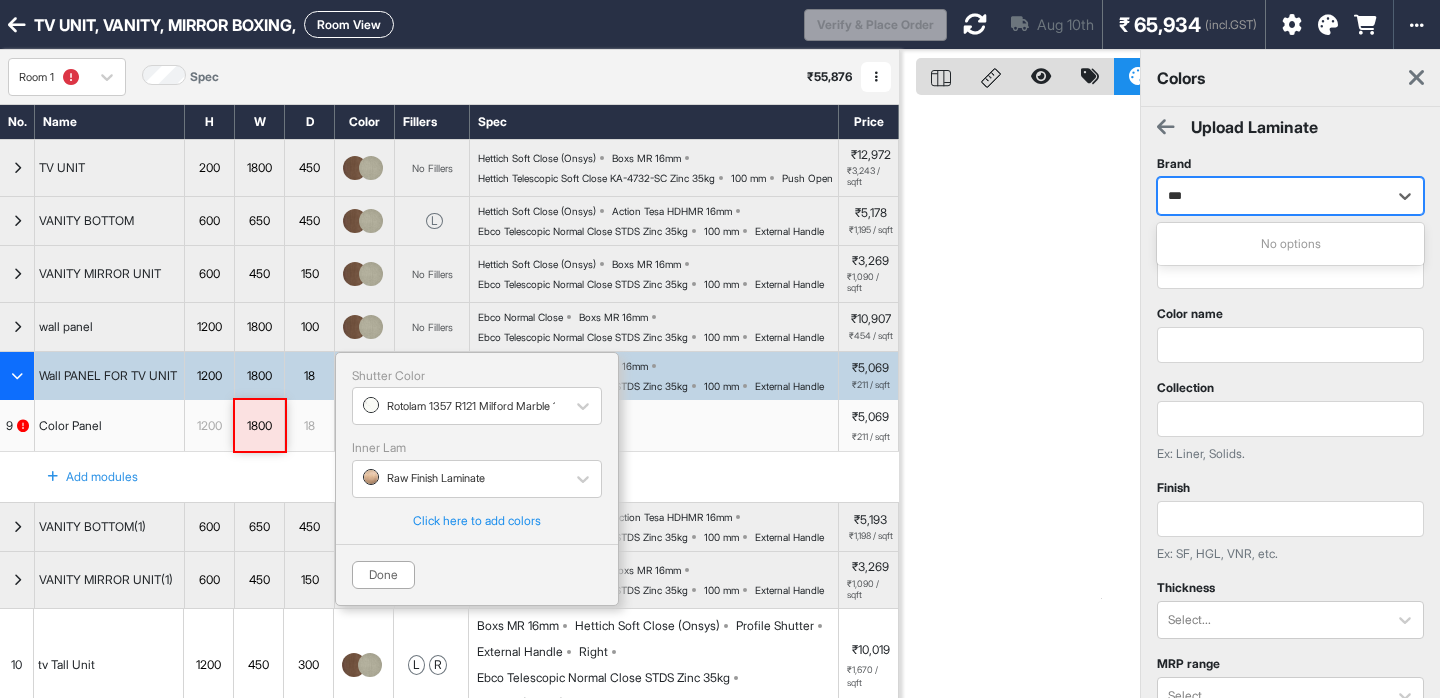 type on "**" 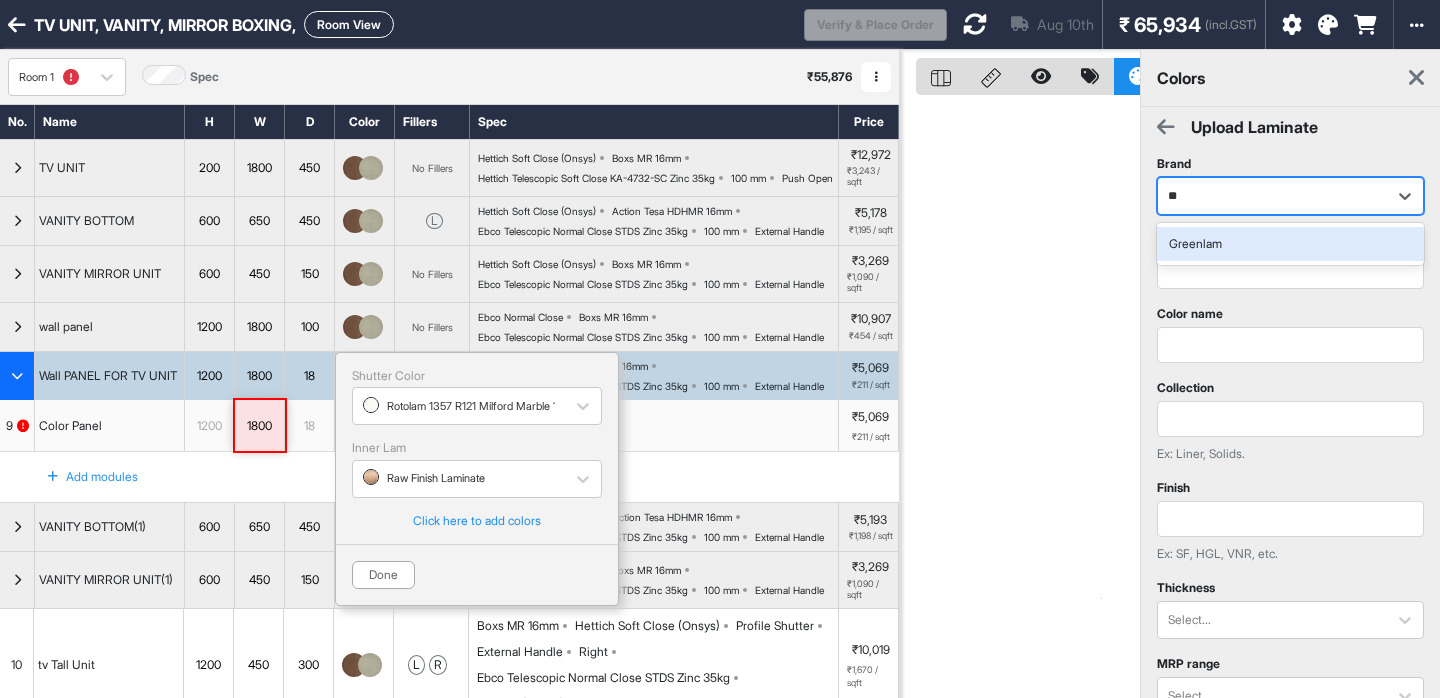 click on "Greenlam" at bounding box center (1290, 244) 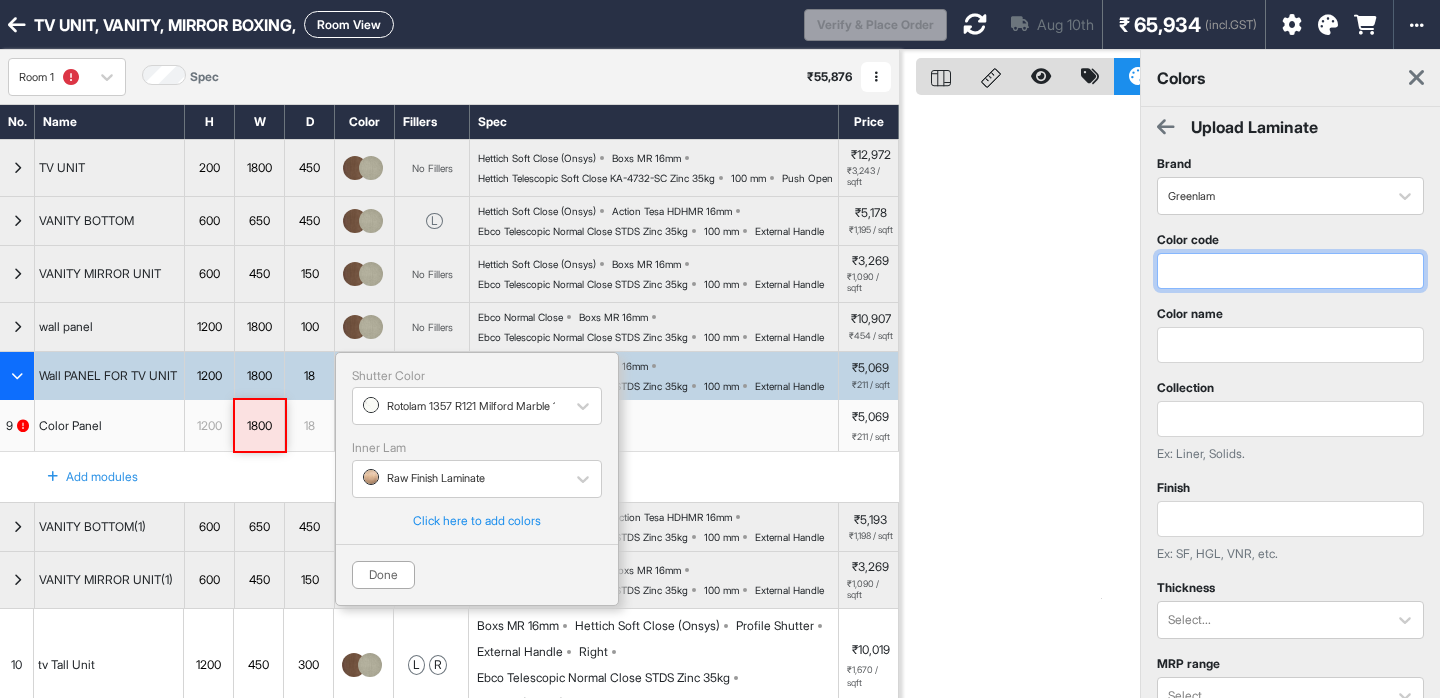 click at bounding box center [1290, 271] 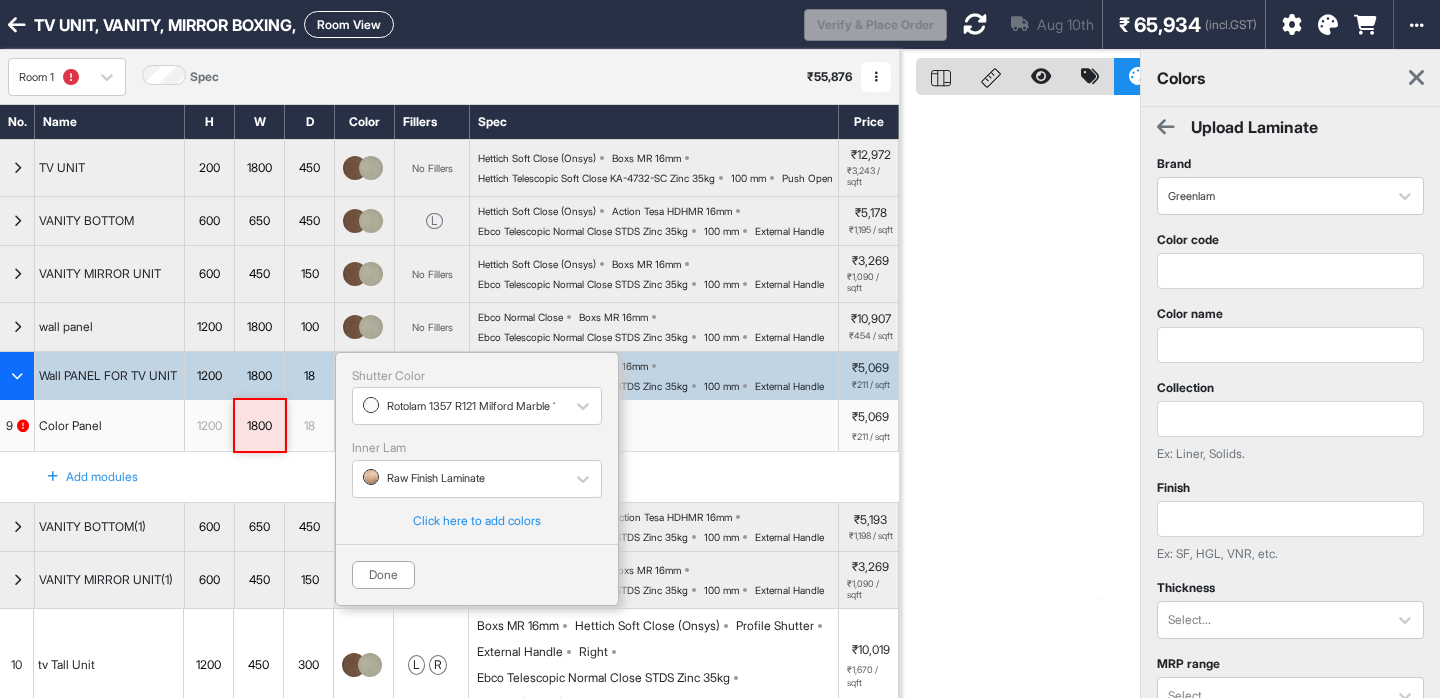 click at bounding box center [1416, 78] 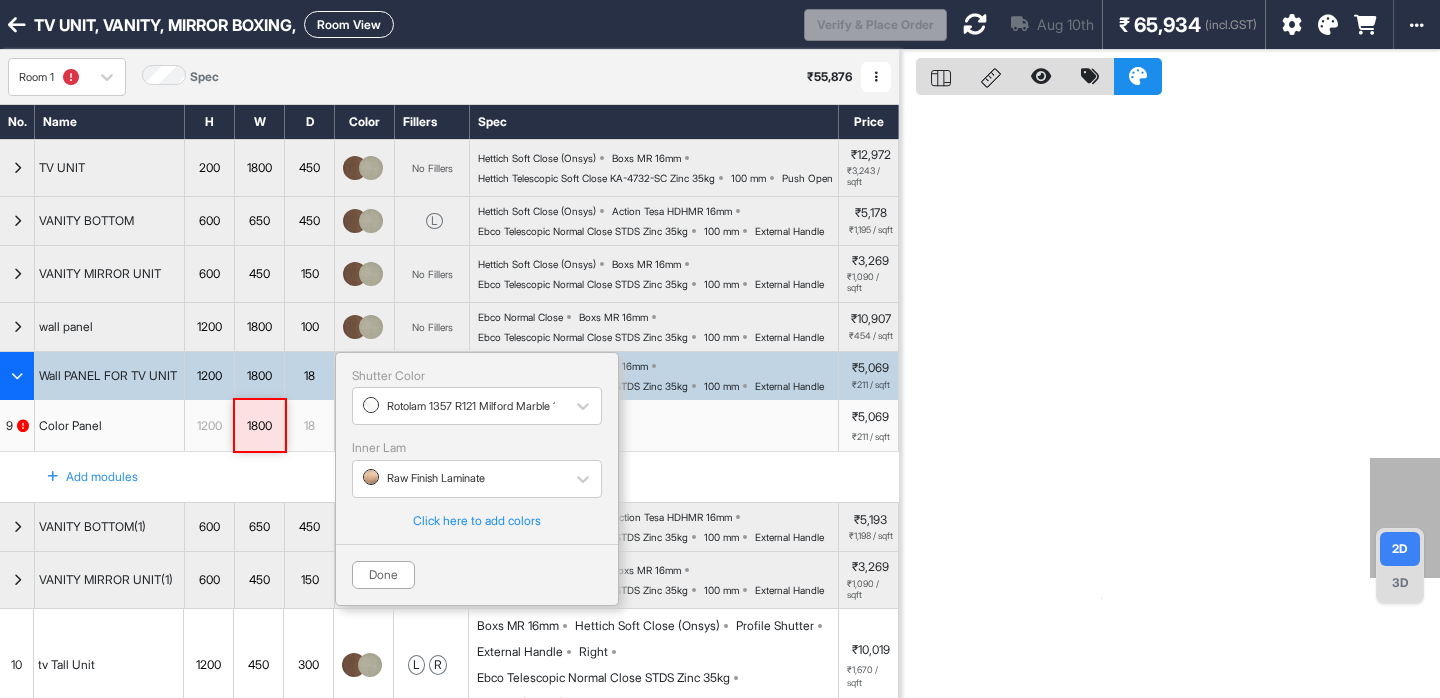 click at bounding box center (1328, 25) 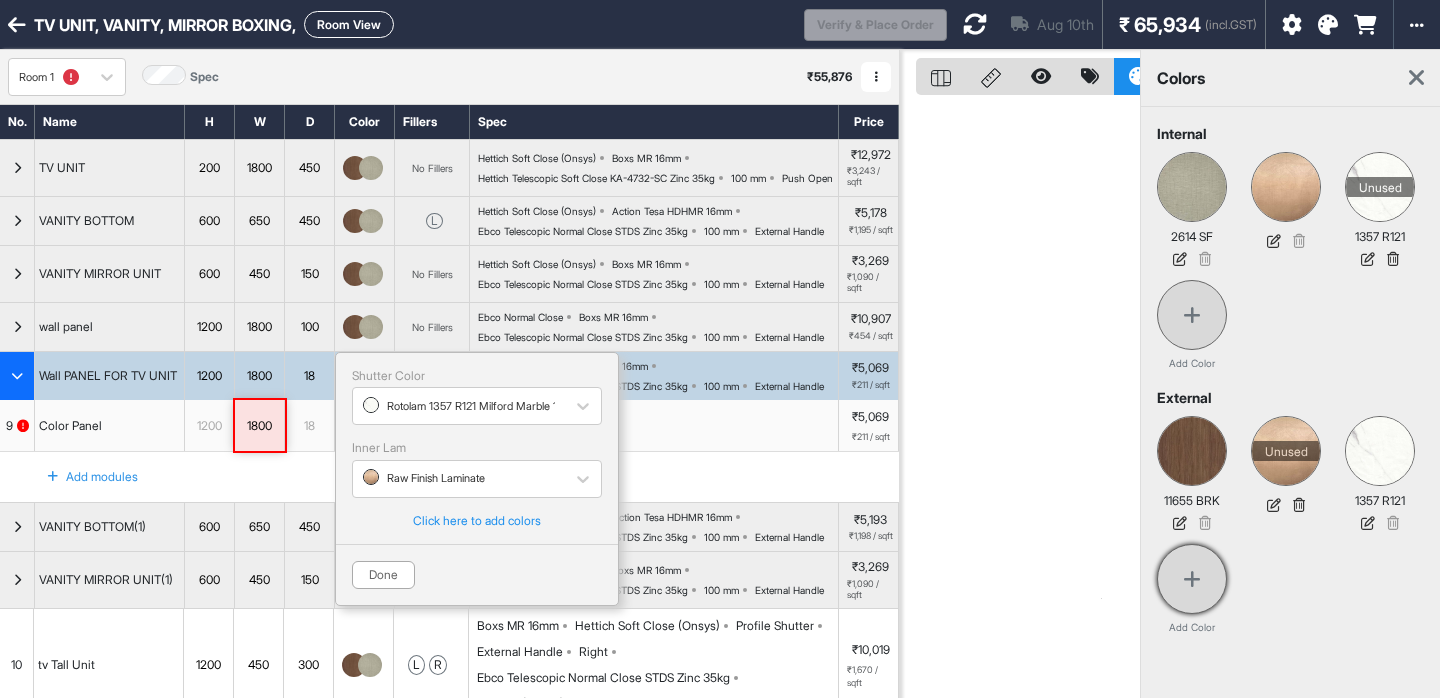 click at bounding box center [1192, 579] 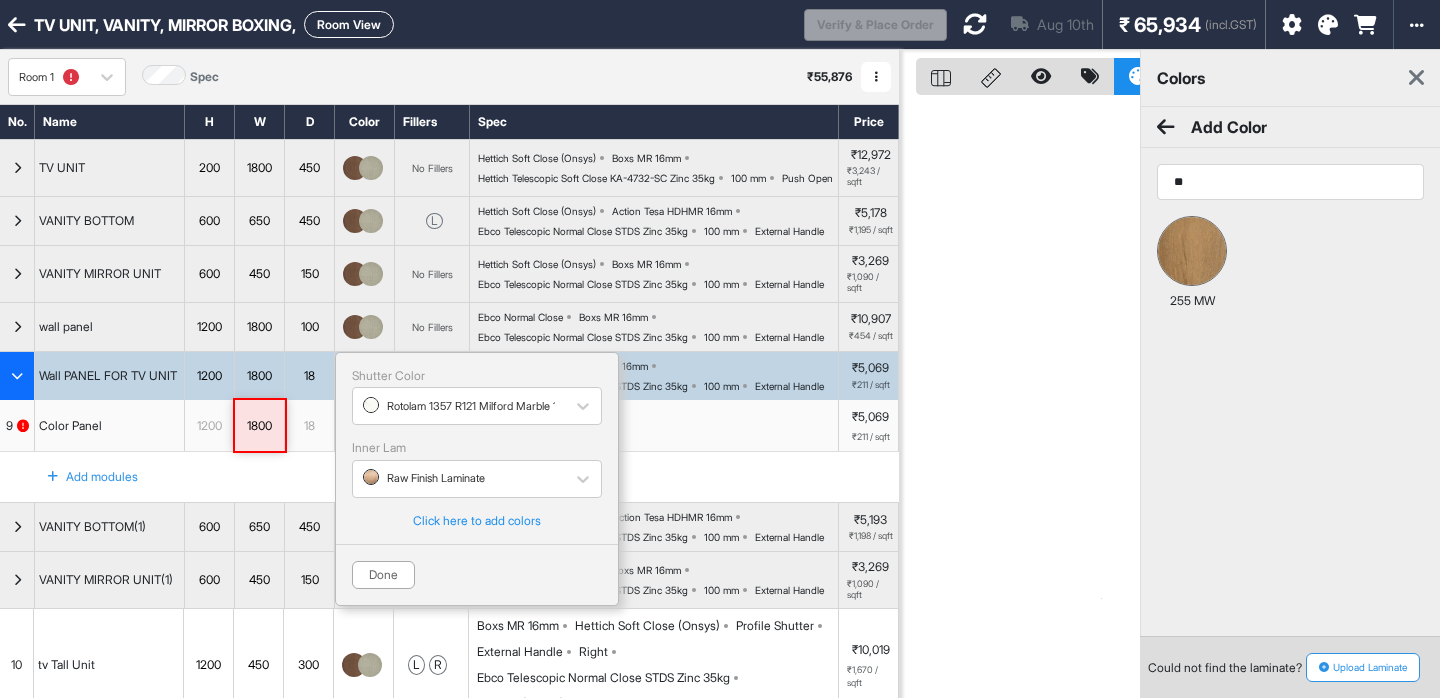 type on "*" 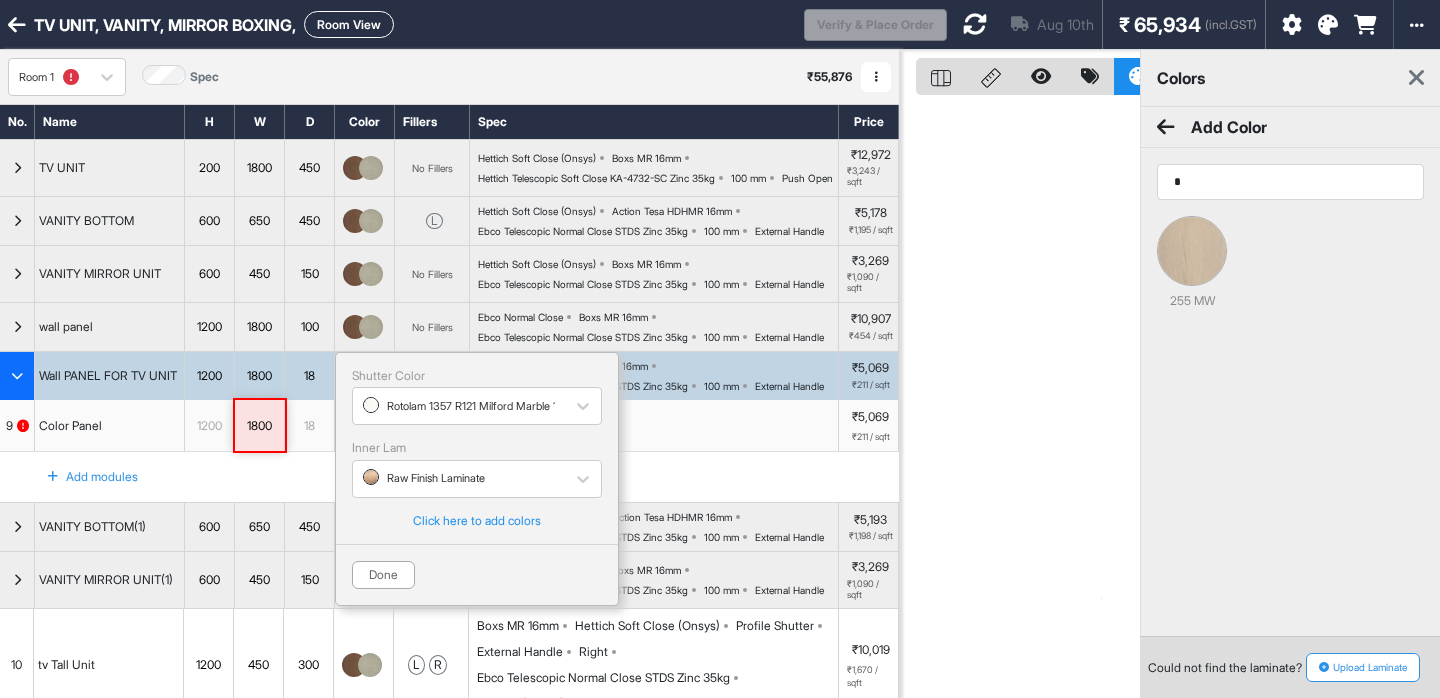 type 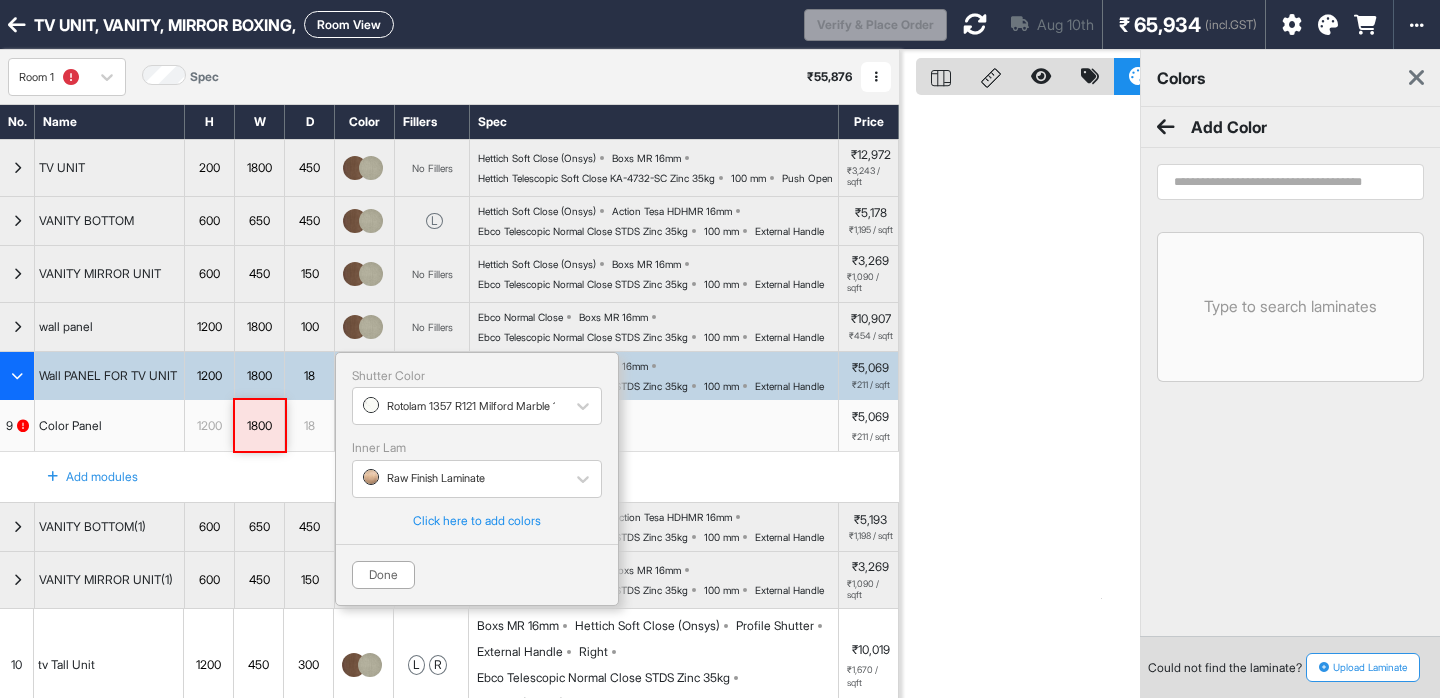 click at bounding box center [1166, 127] 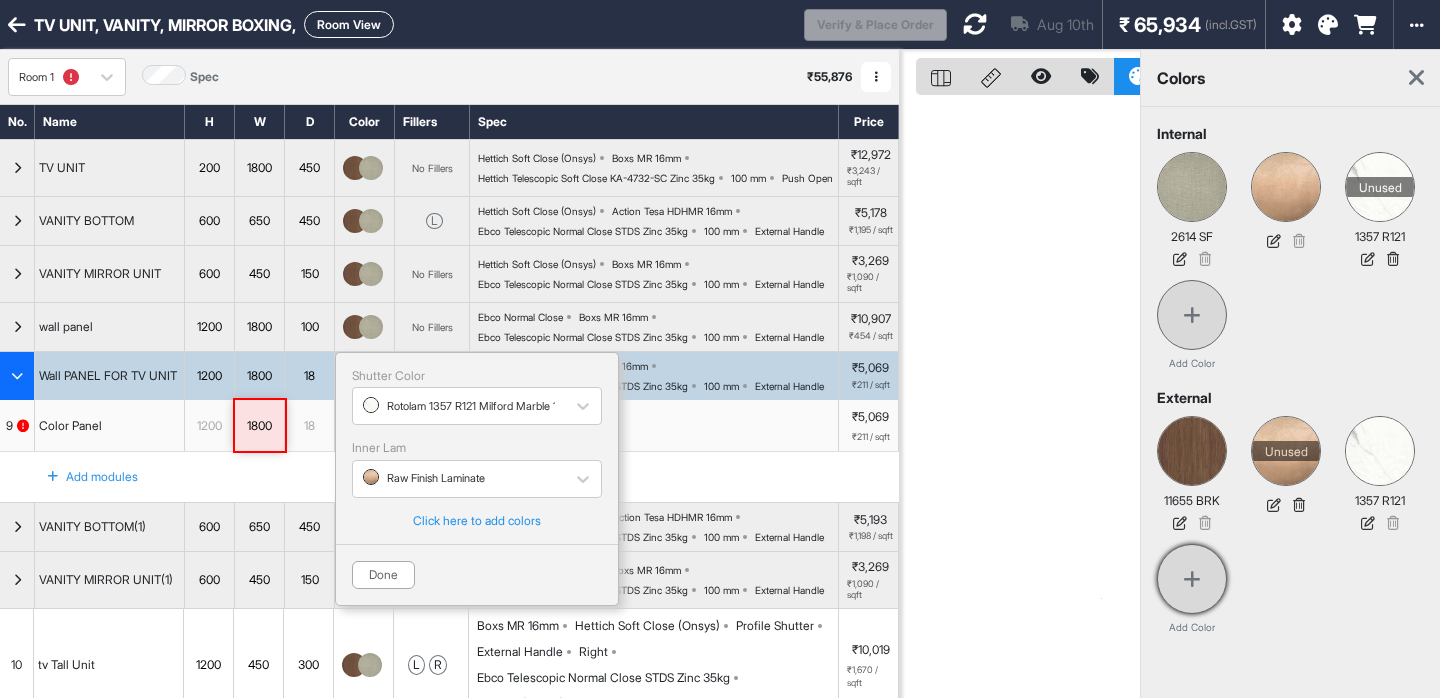click at bounding box center [1192, 579] 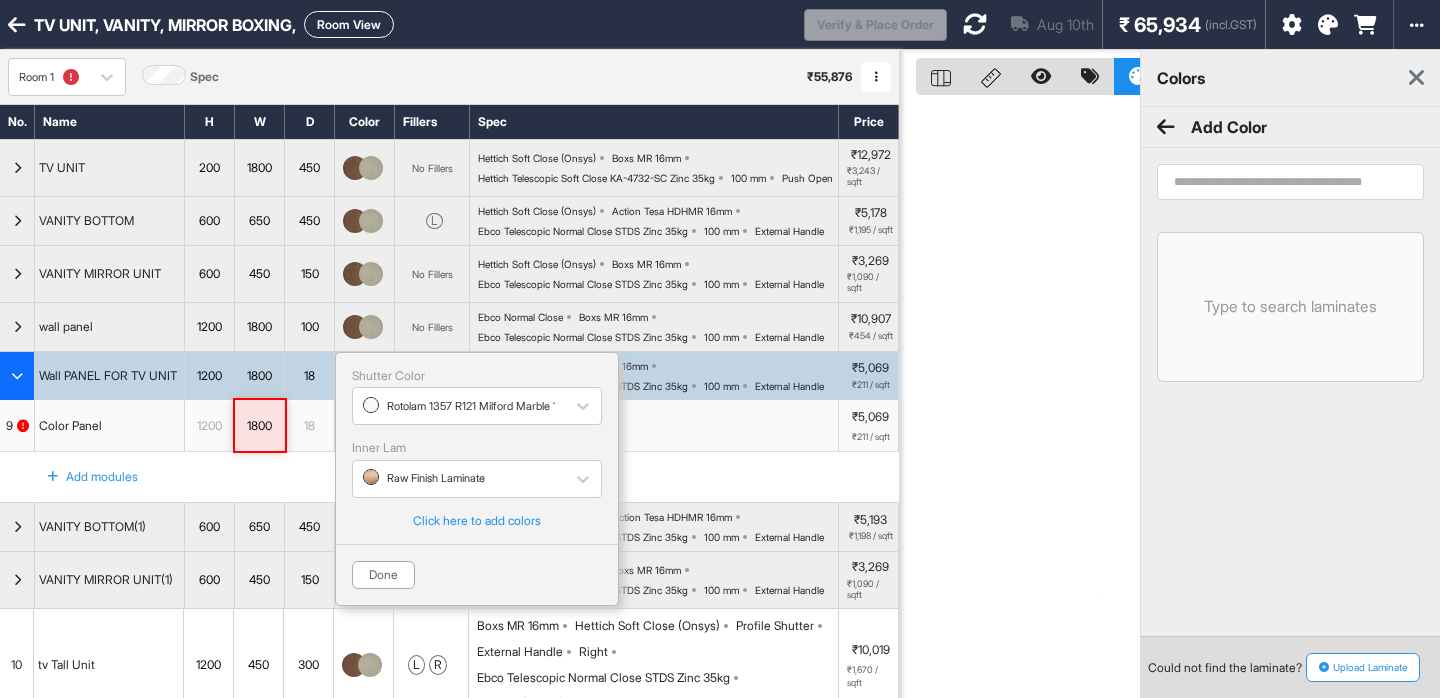 click at bounding box center (1290, 182) 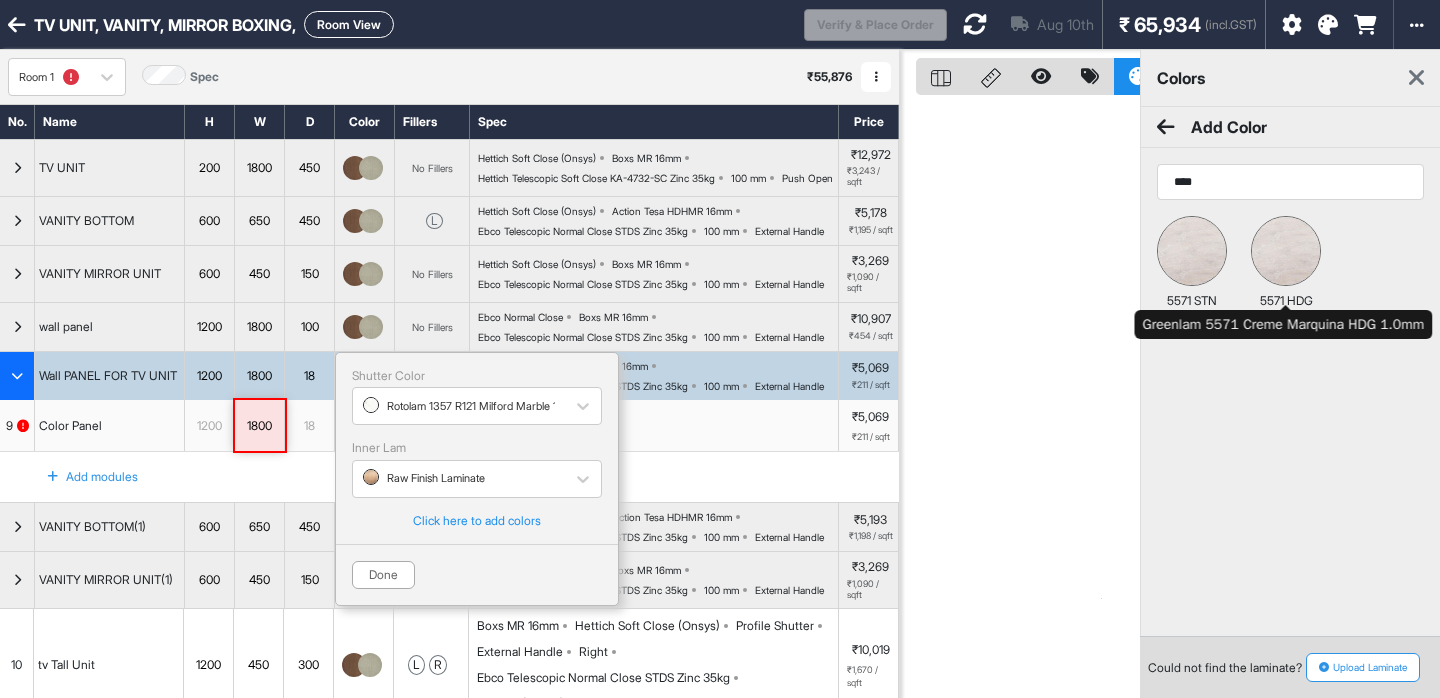 type on "****" 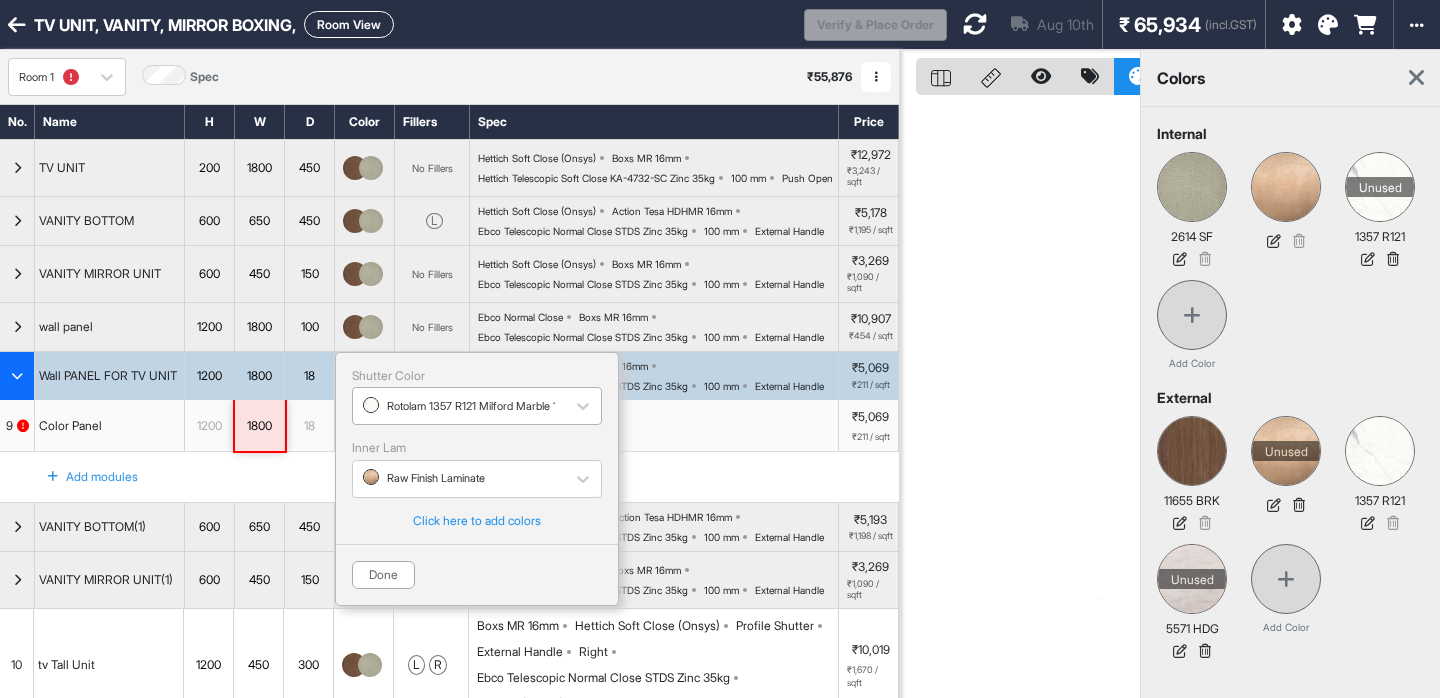 click on "Rotolam 1357 R121 Milford Marble 1.0mm" at bounding box center (459, 406) 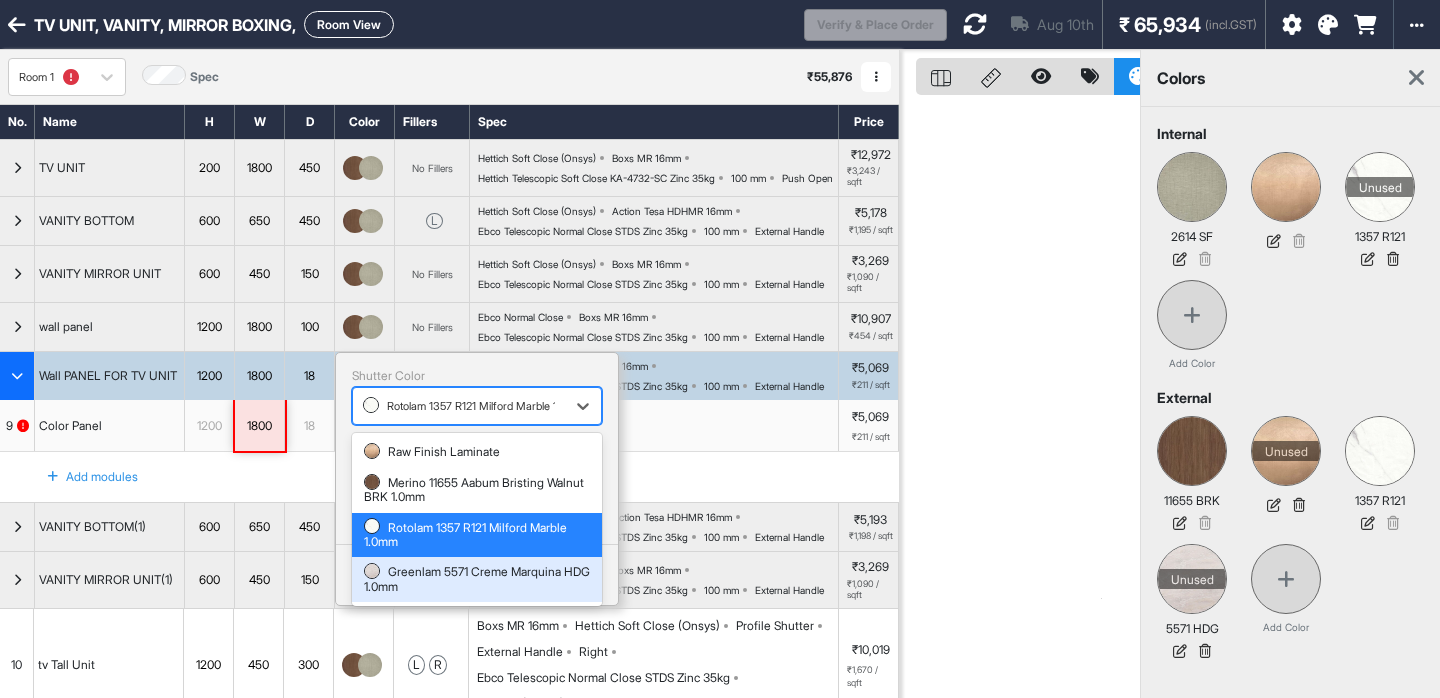 click on "Greenlam 5571 Creme Marquina HDG 1.0mm" at bounding box center (477, 579) 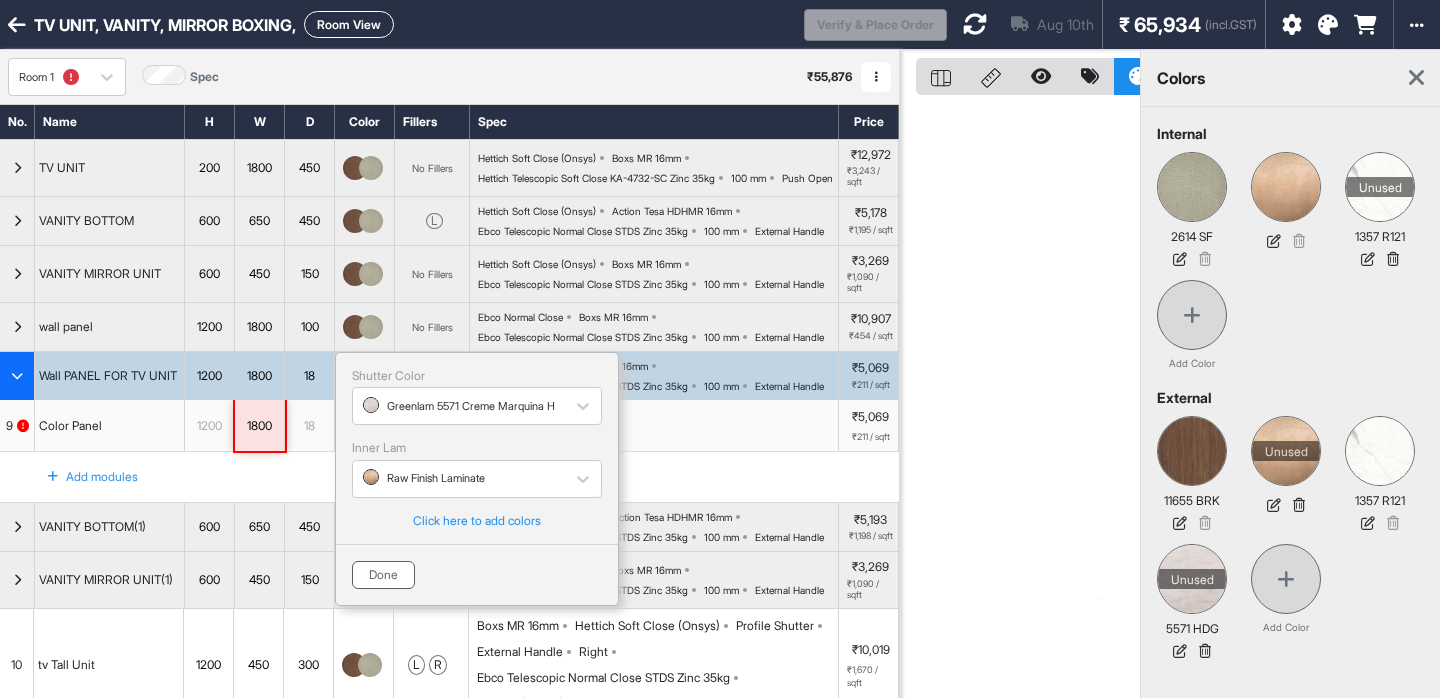 click on "Done" at bounding box center (383, 575) 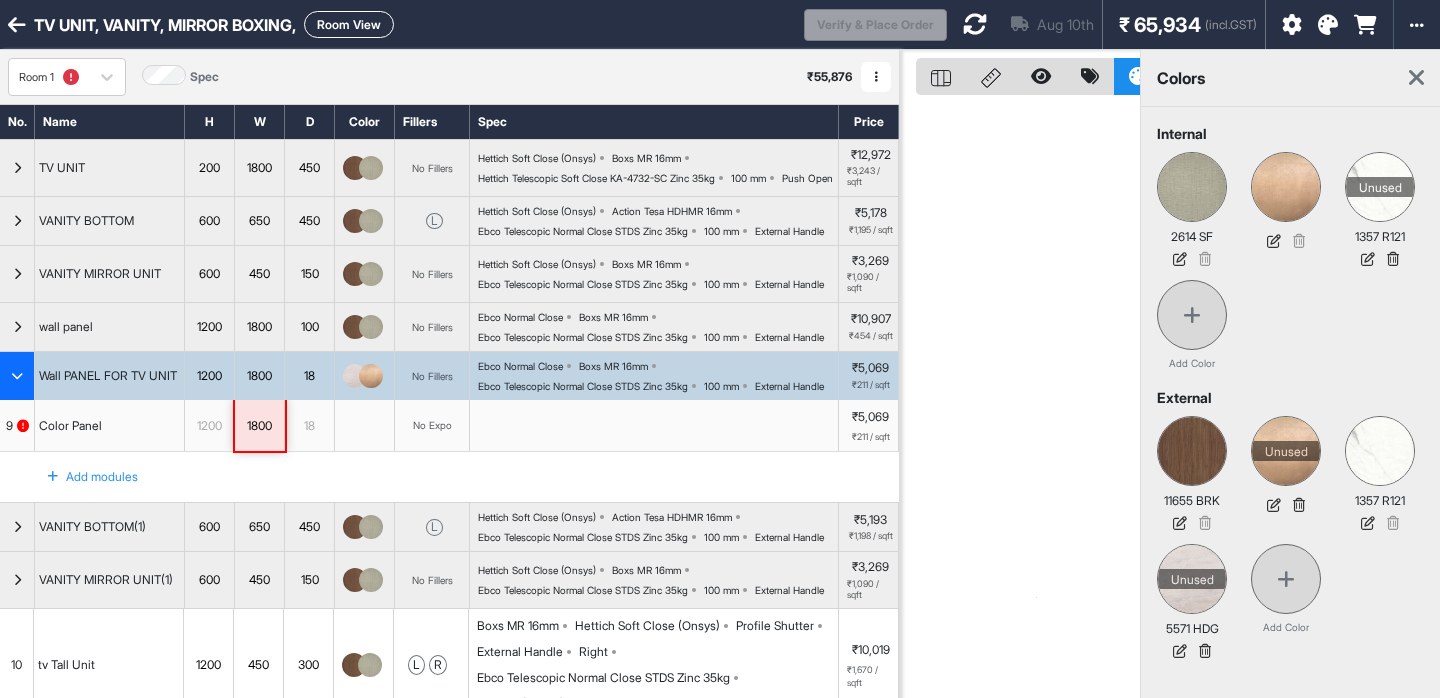 click on "Room View" at bounding box center [349, 24] 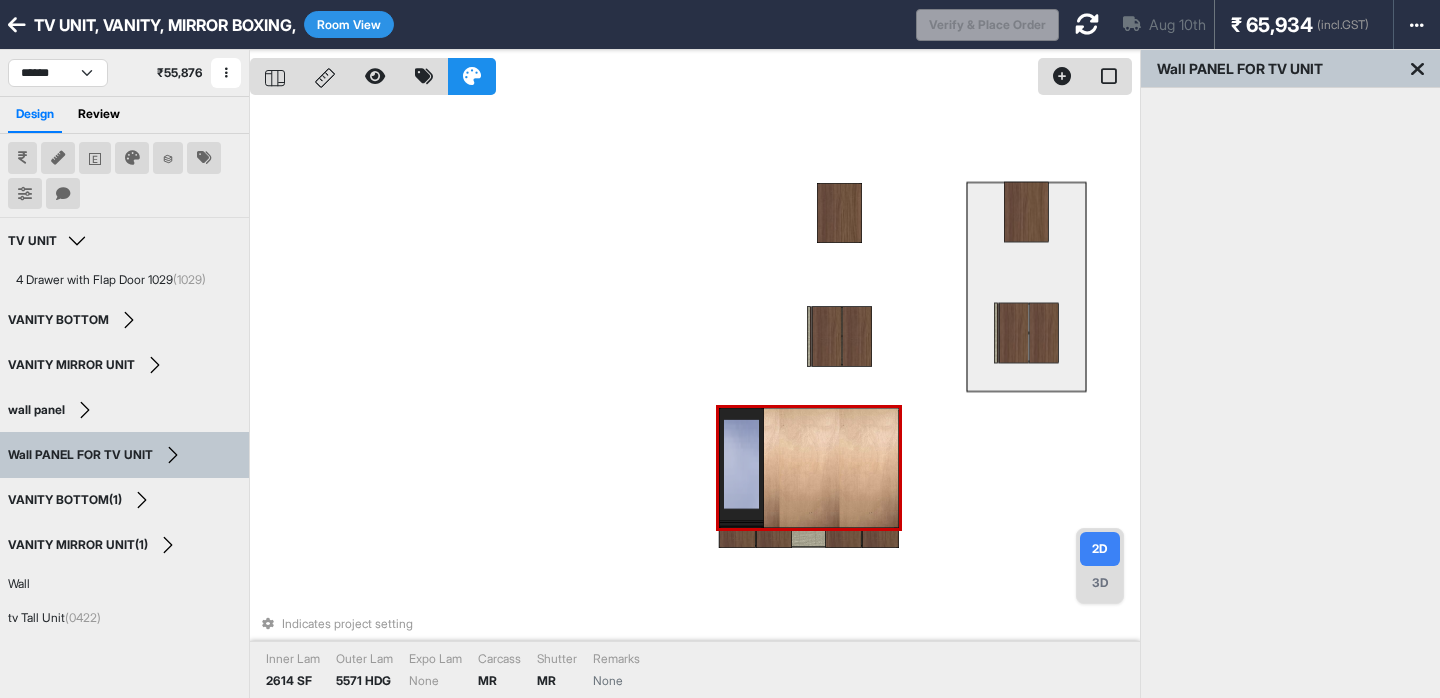 click at bounding box center (809, 468) 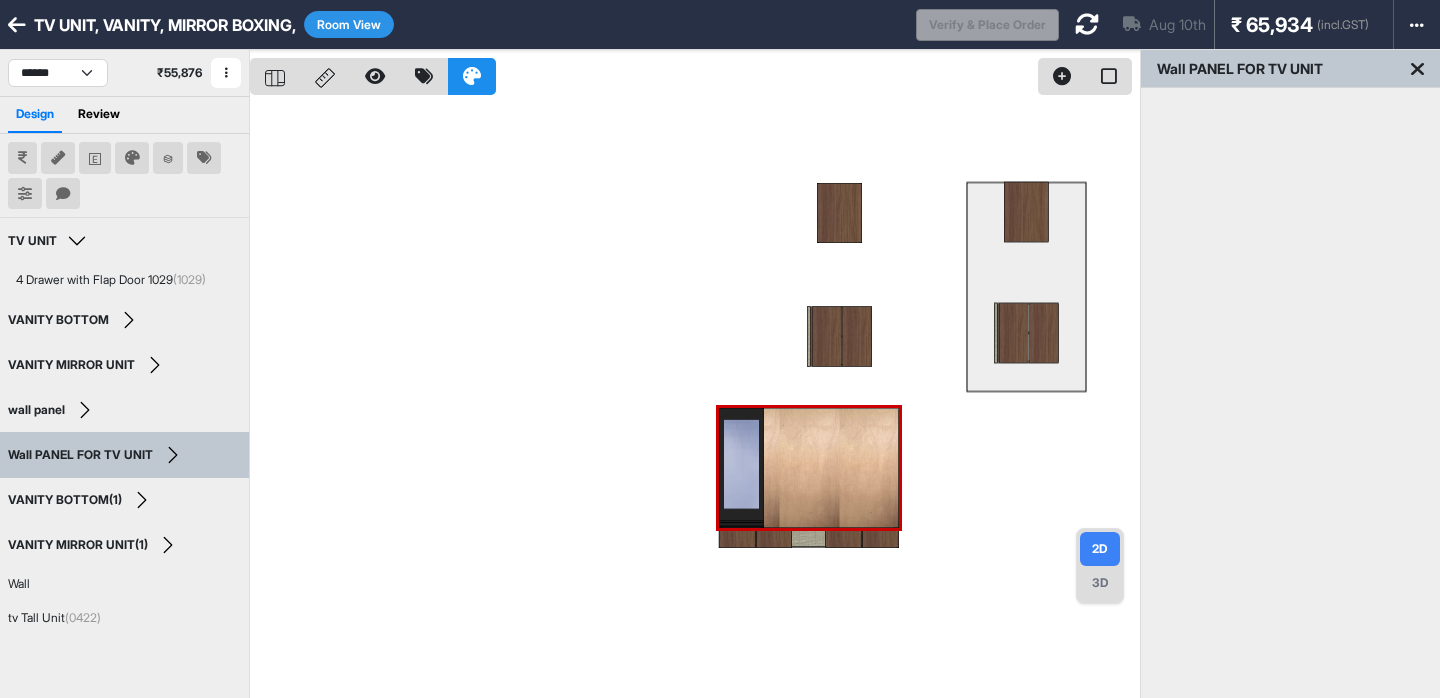 click at bounding box center [695, 399] 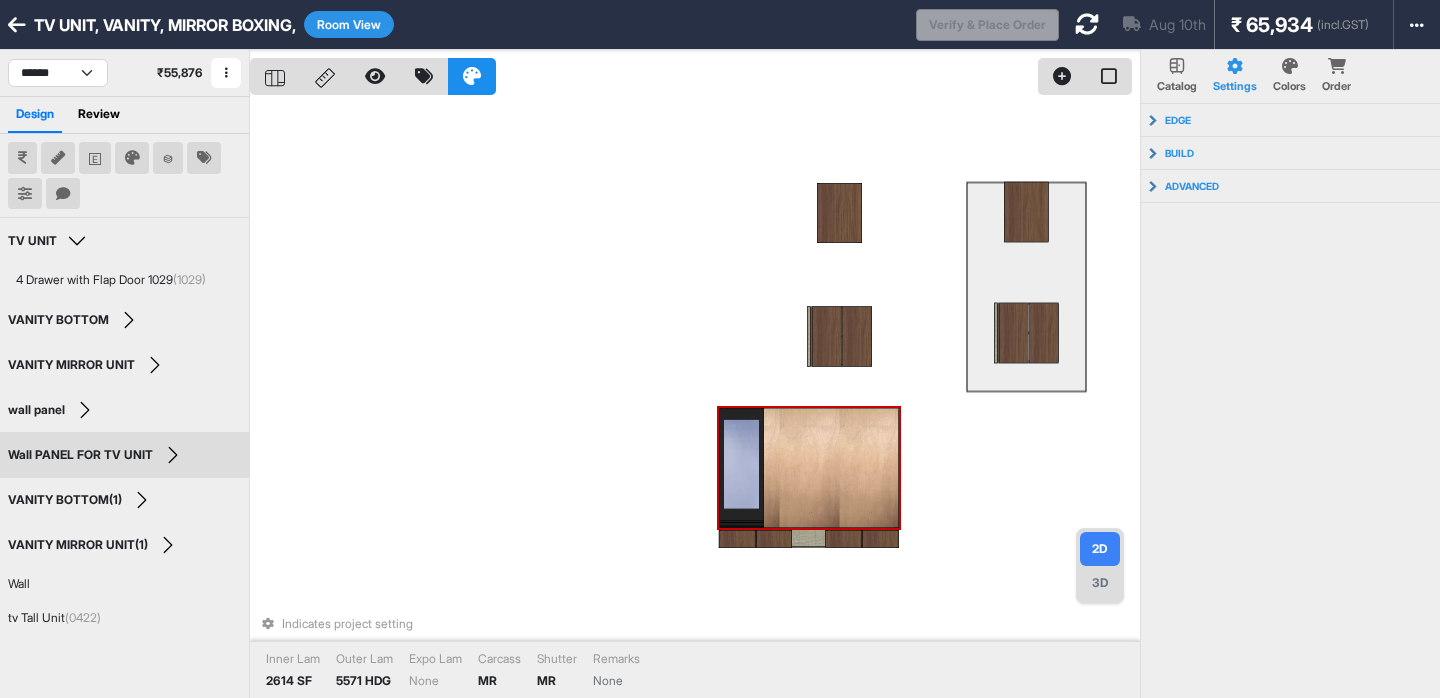 click at bounding box center (809, 468) 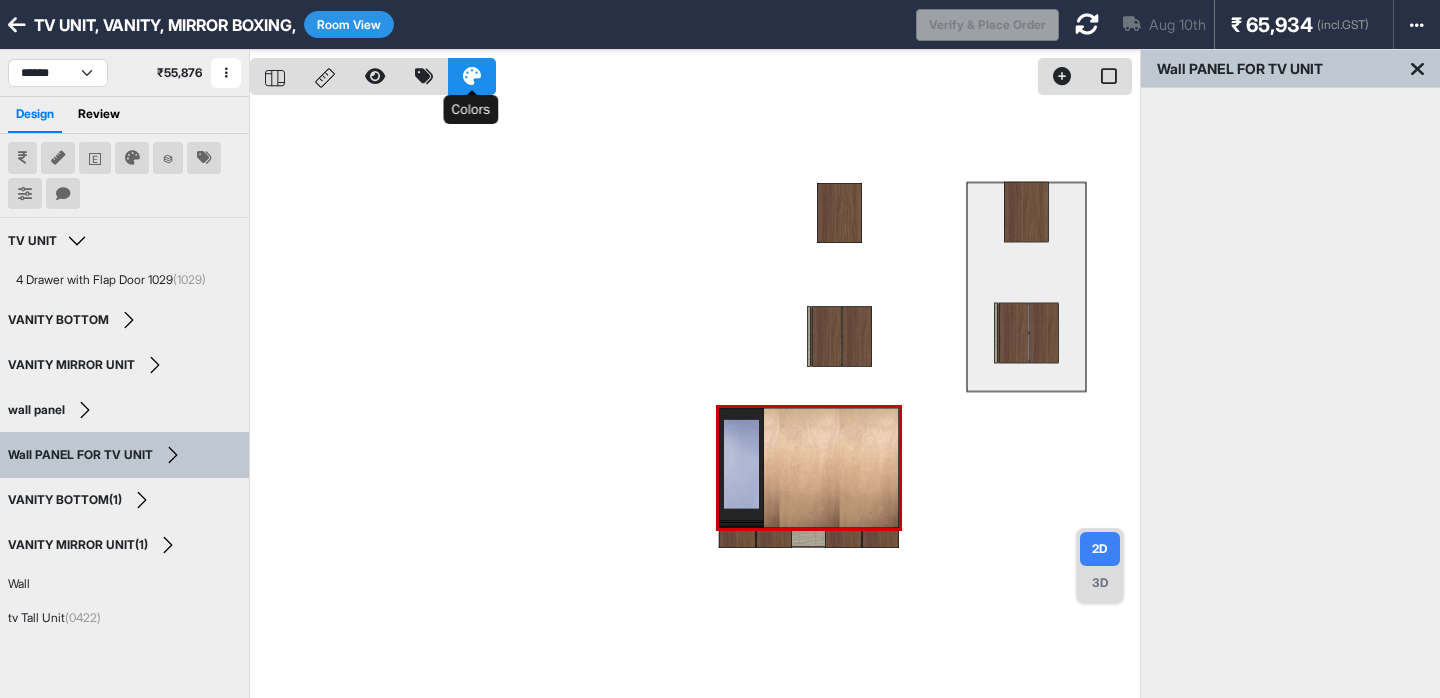 click at bounding box center [472, 76] 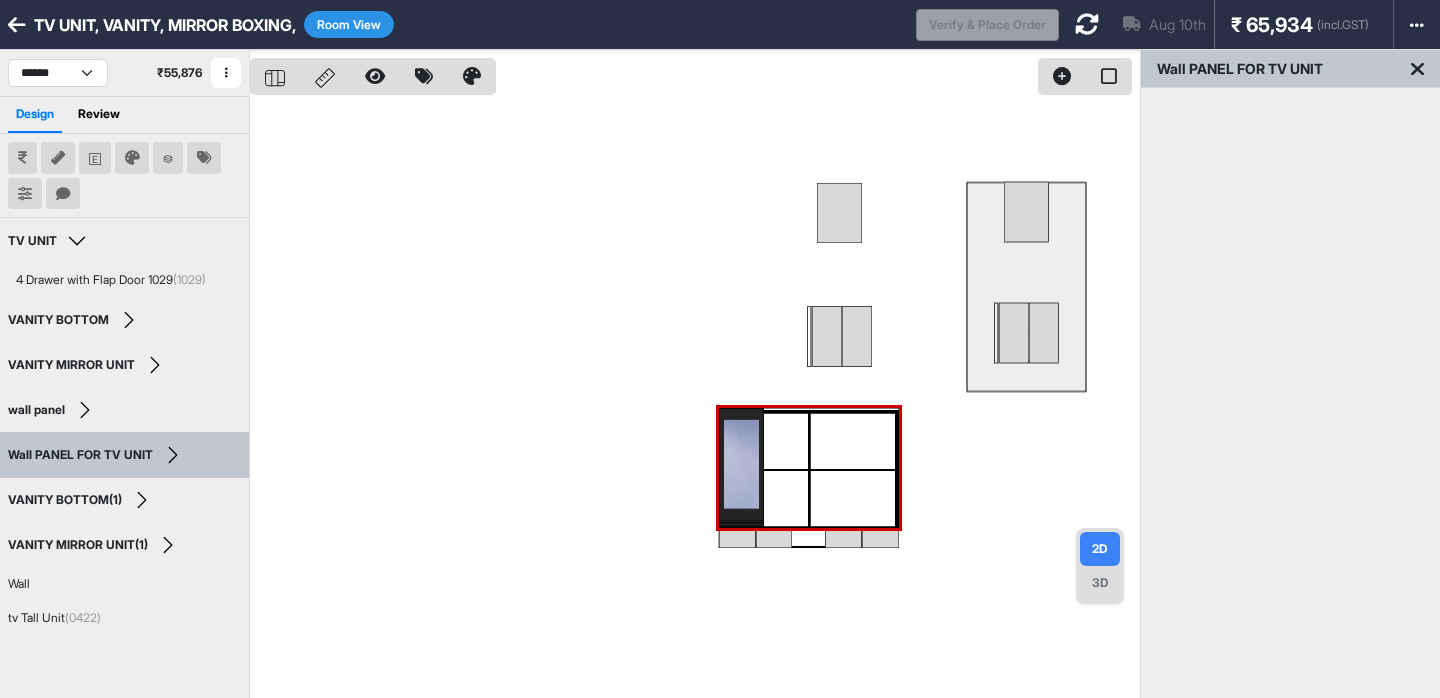 click at bounding box center (695, 399) 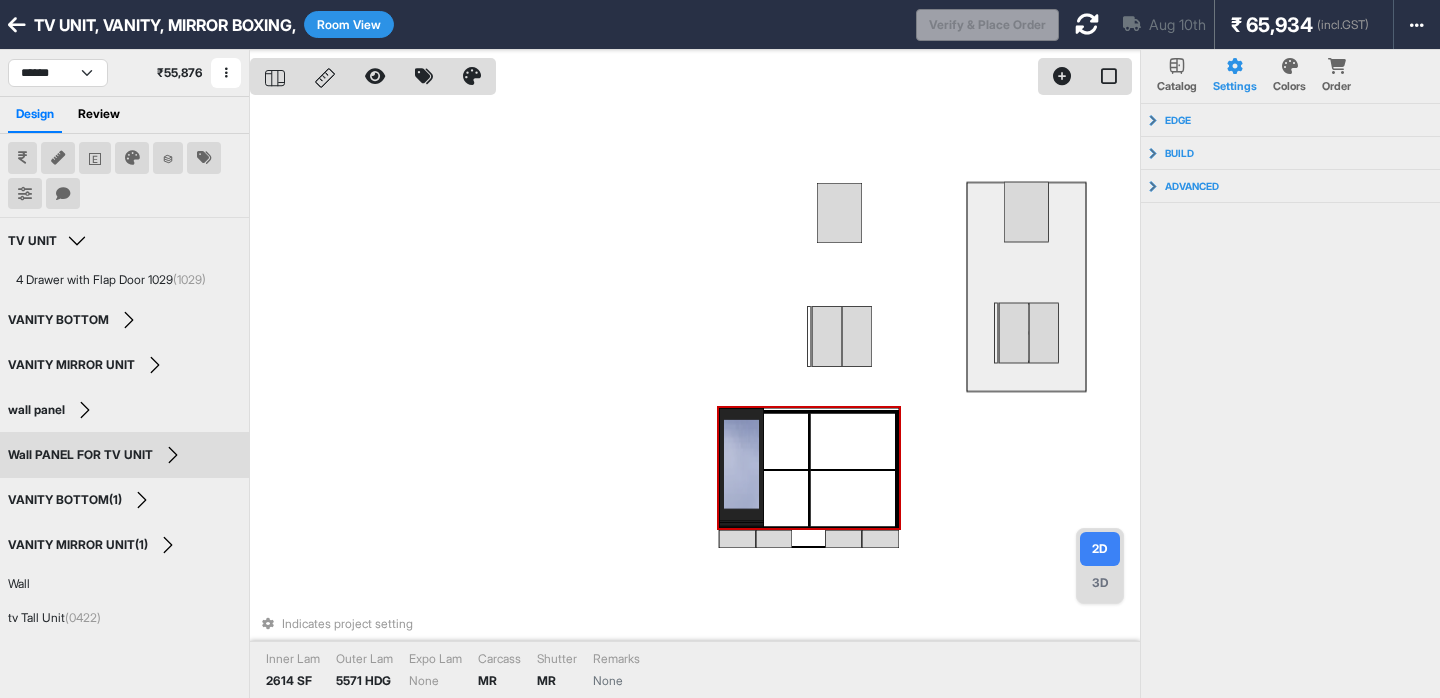 click at bounding box center [809, 468] 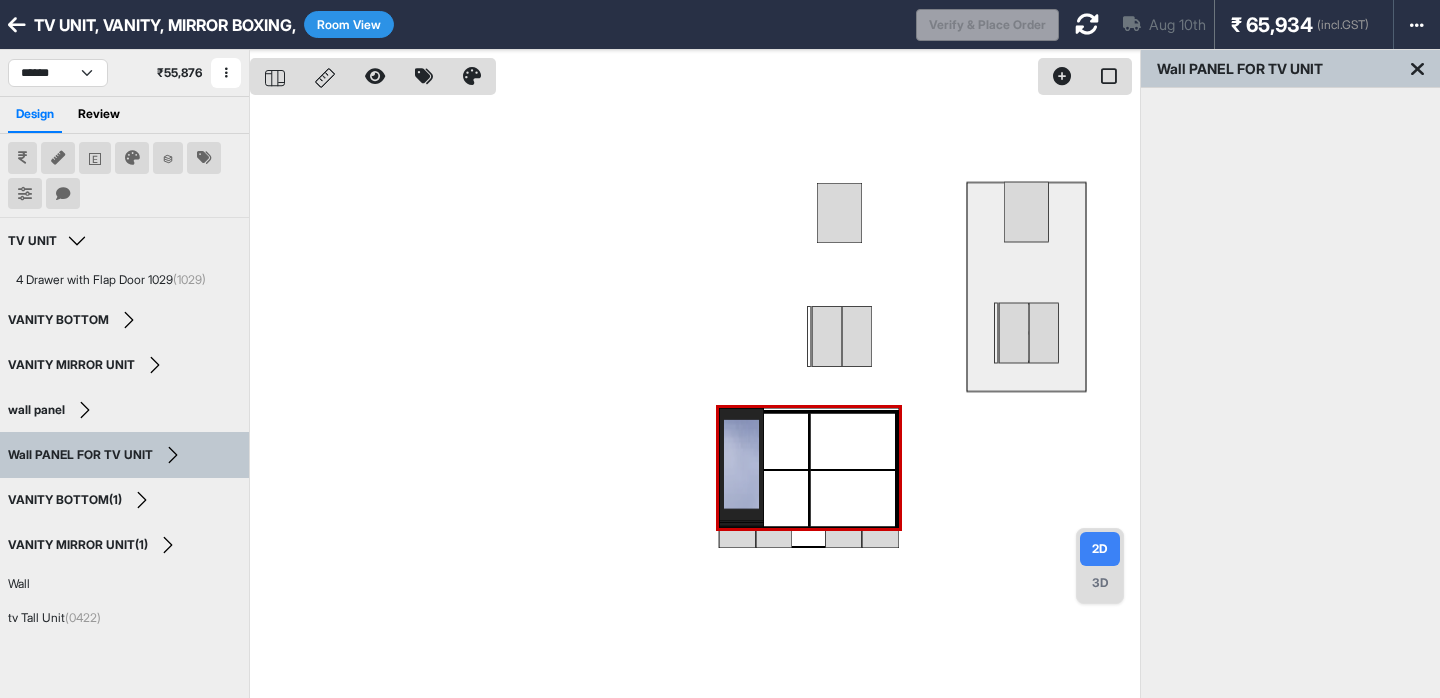 click on "3D" at bounding box center [1100, 583] 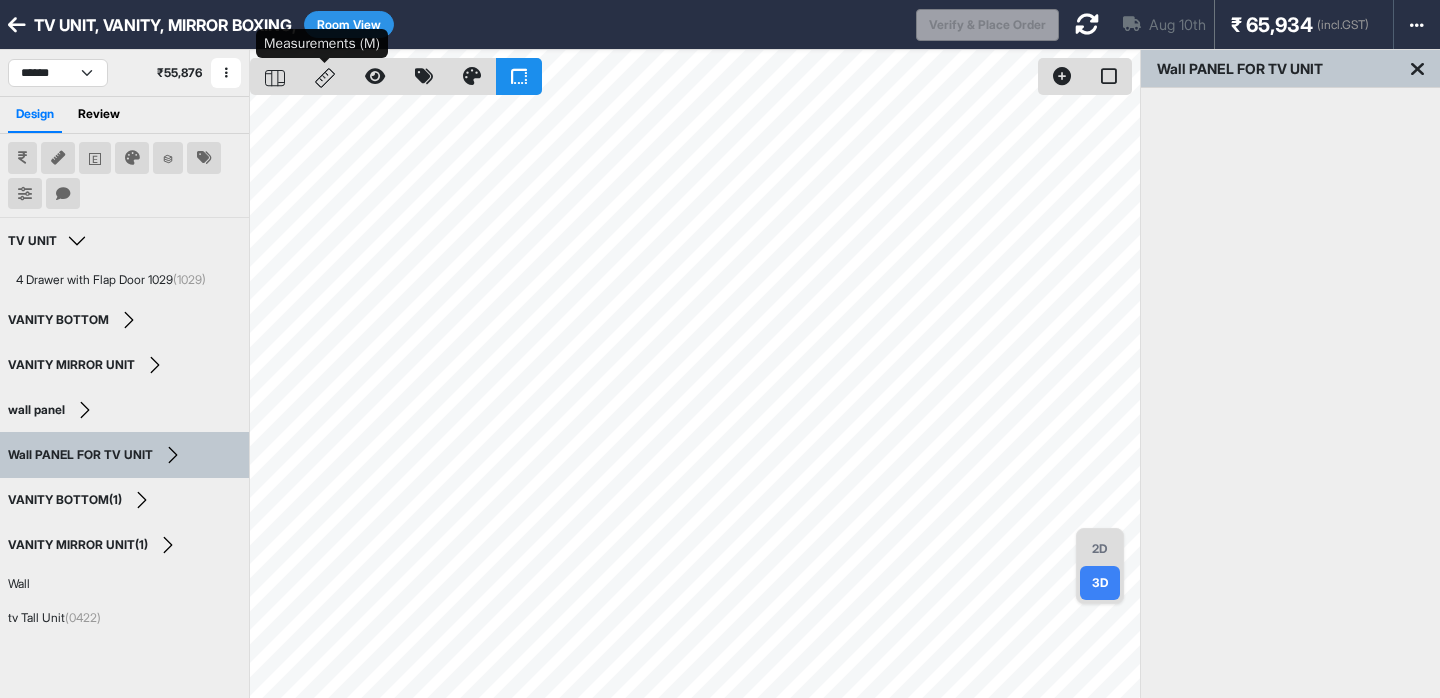 click 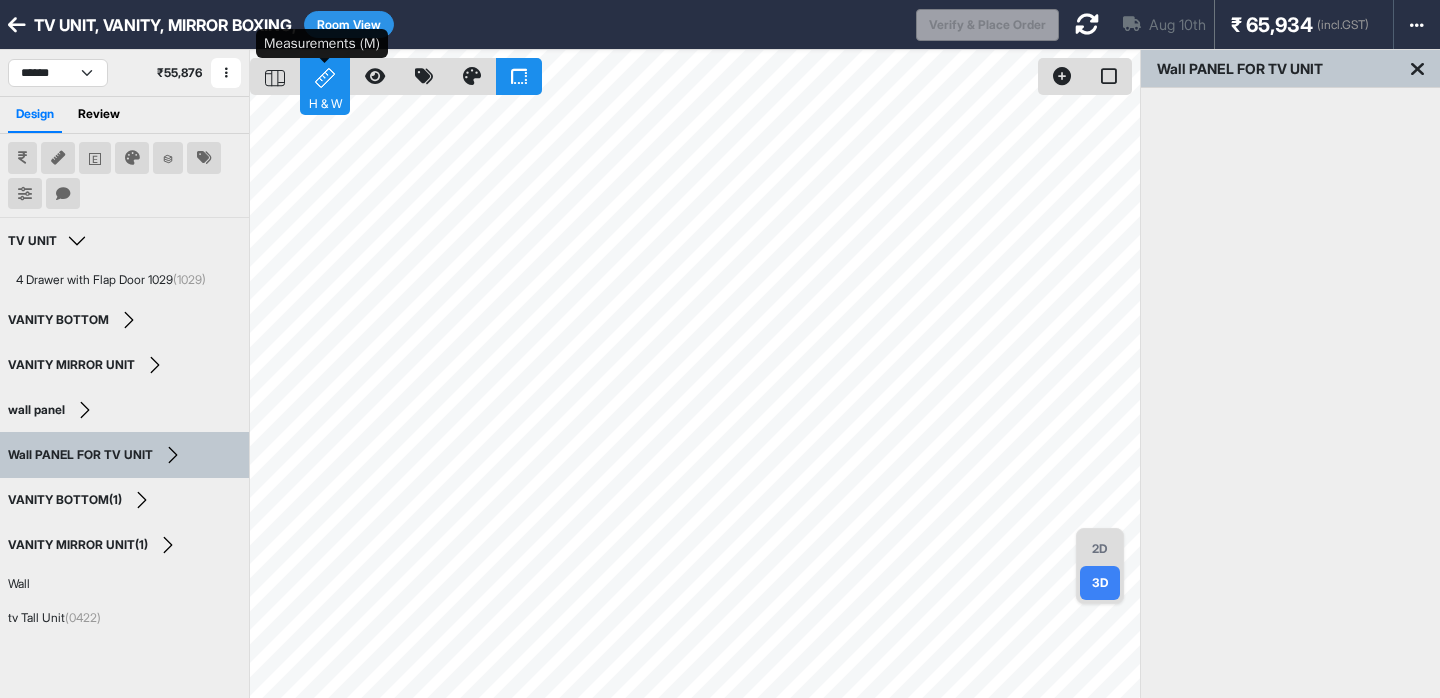 click 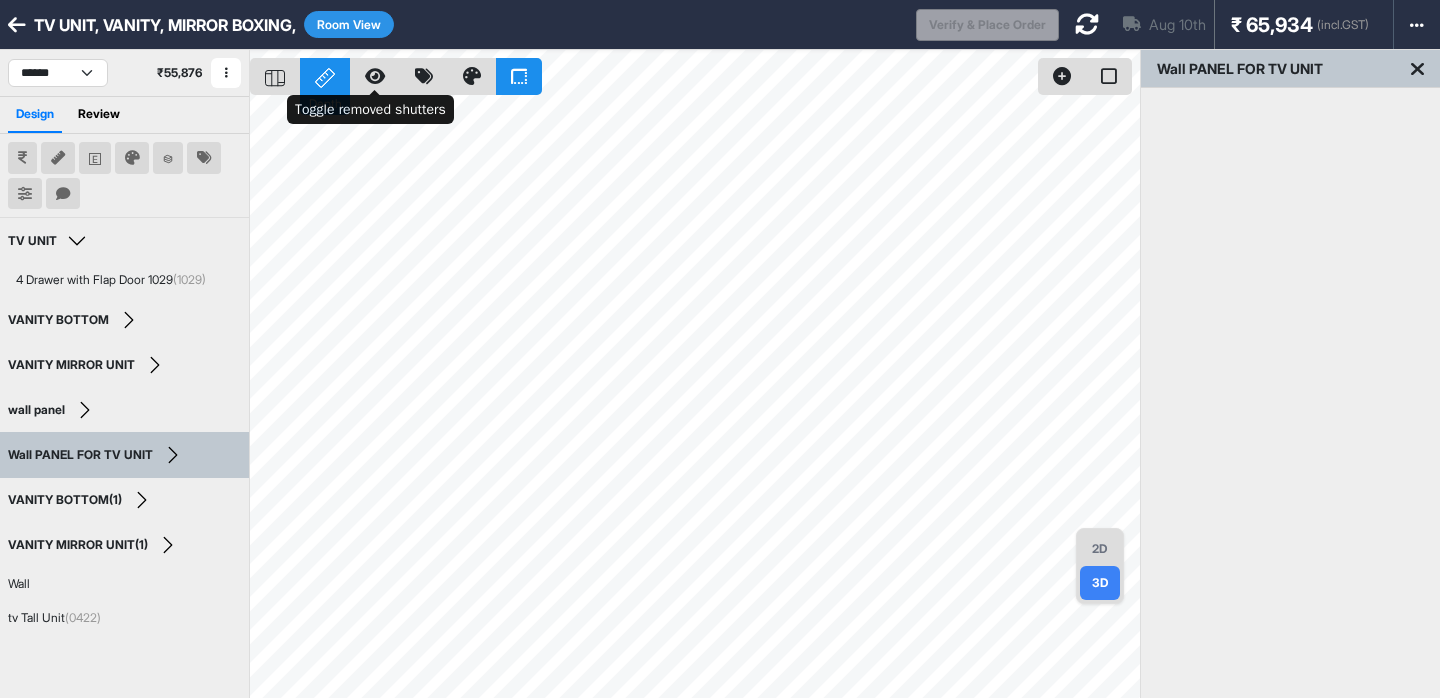 click 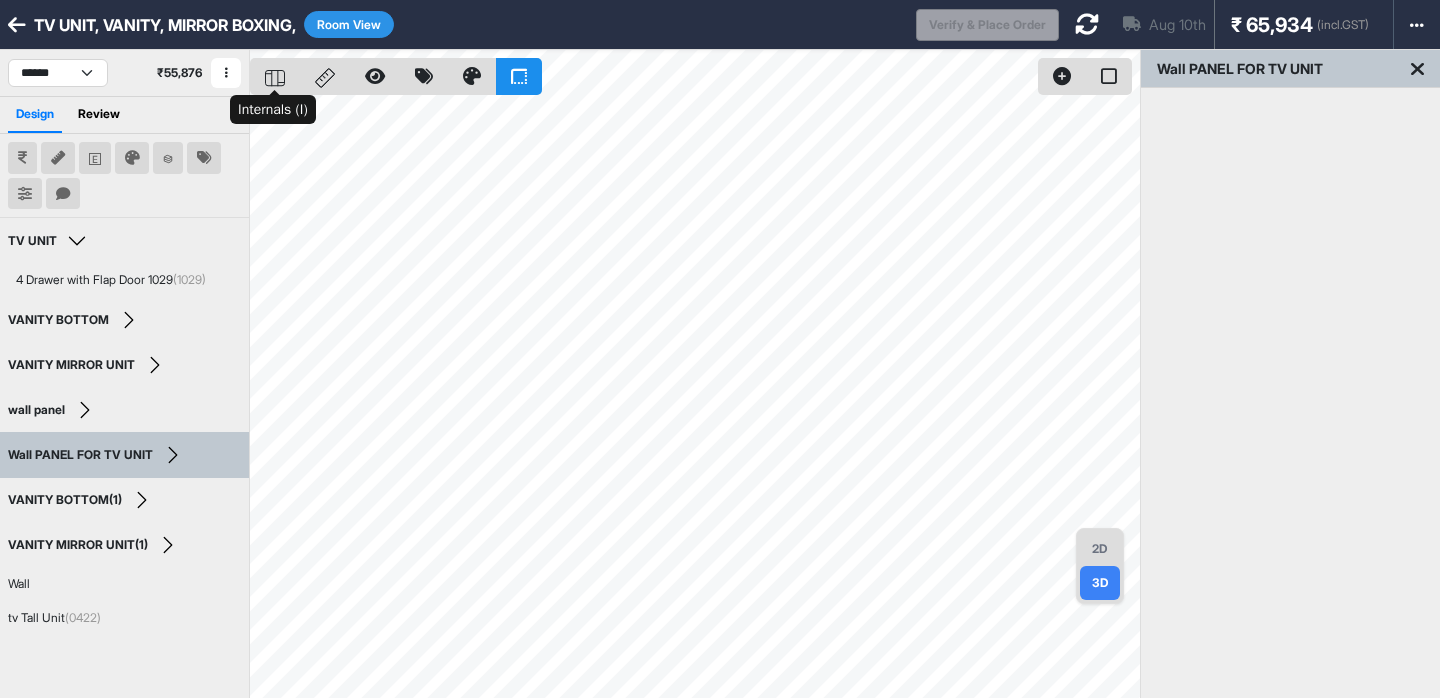 click 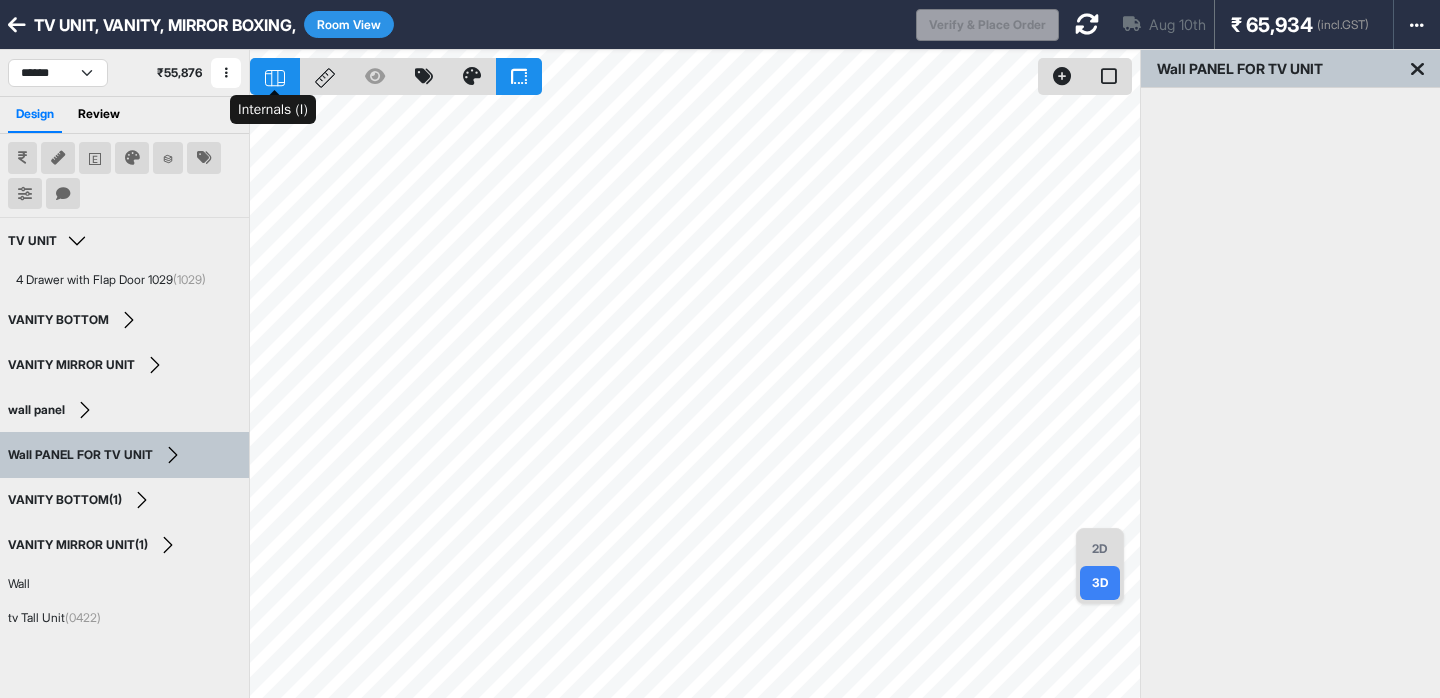 click 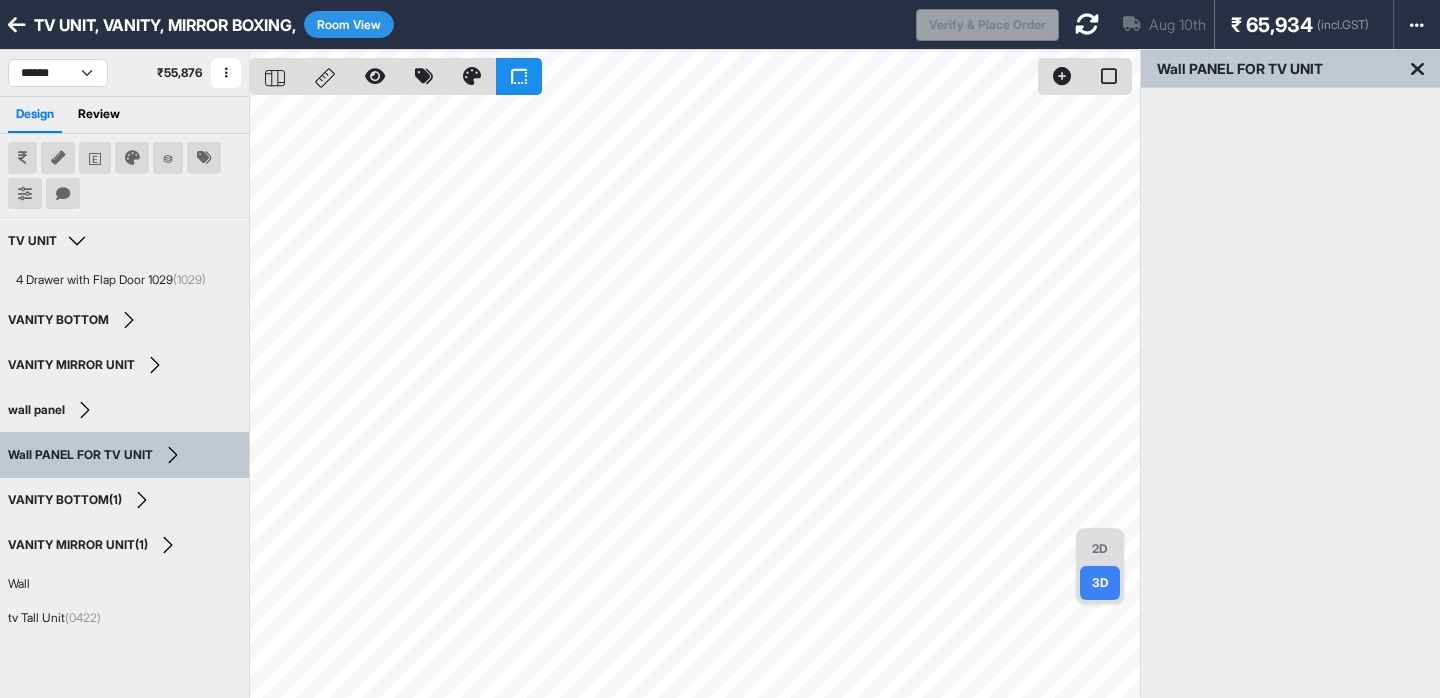 click on "2D" at bounding box center [1100, 549] 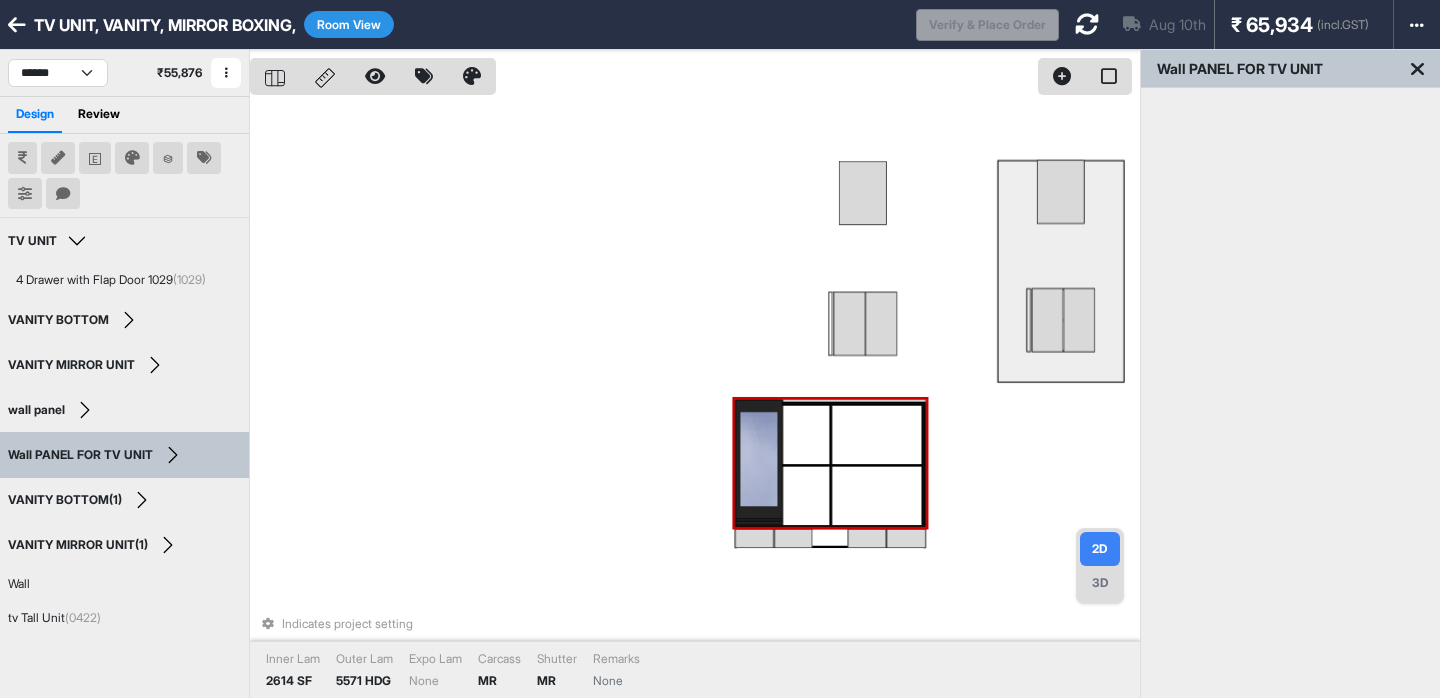 click at bounding box center [830, 463] 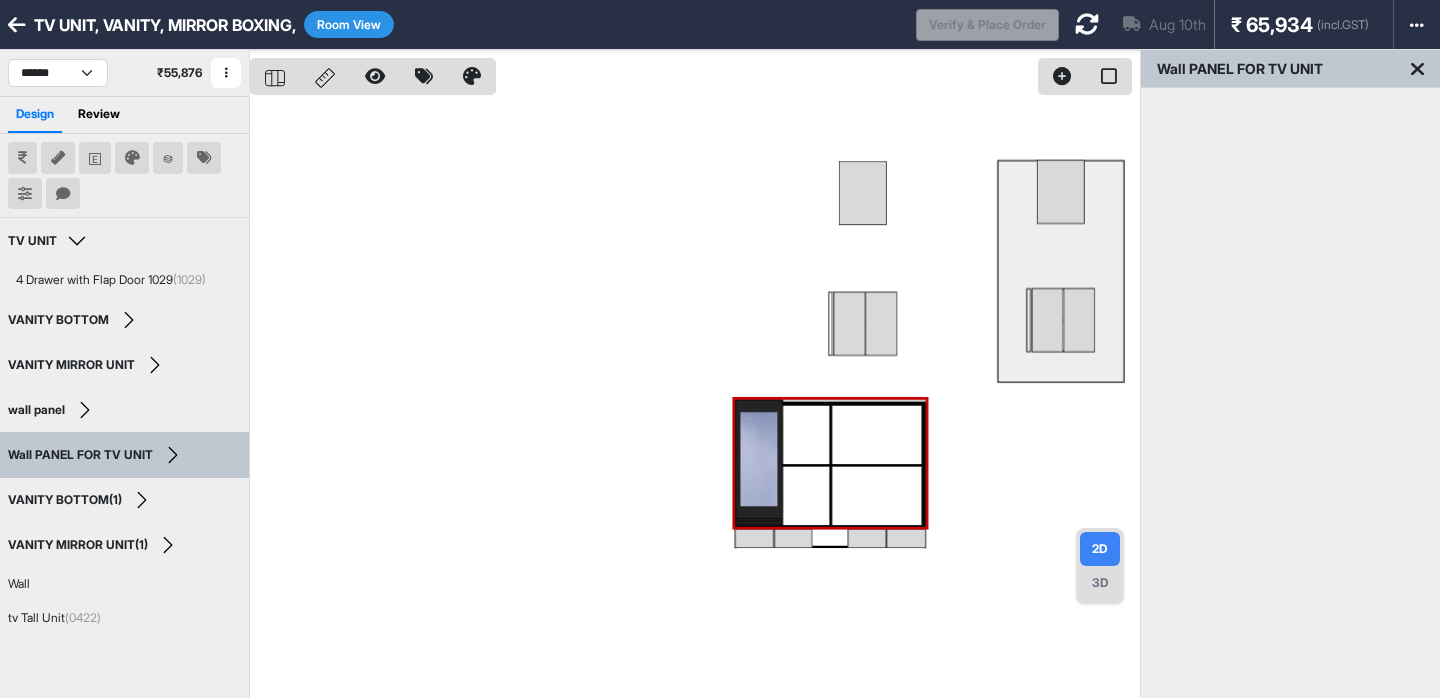 click at bounding box center [695, 399] 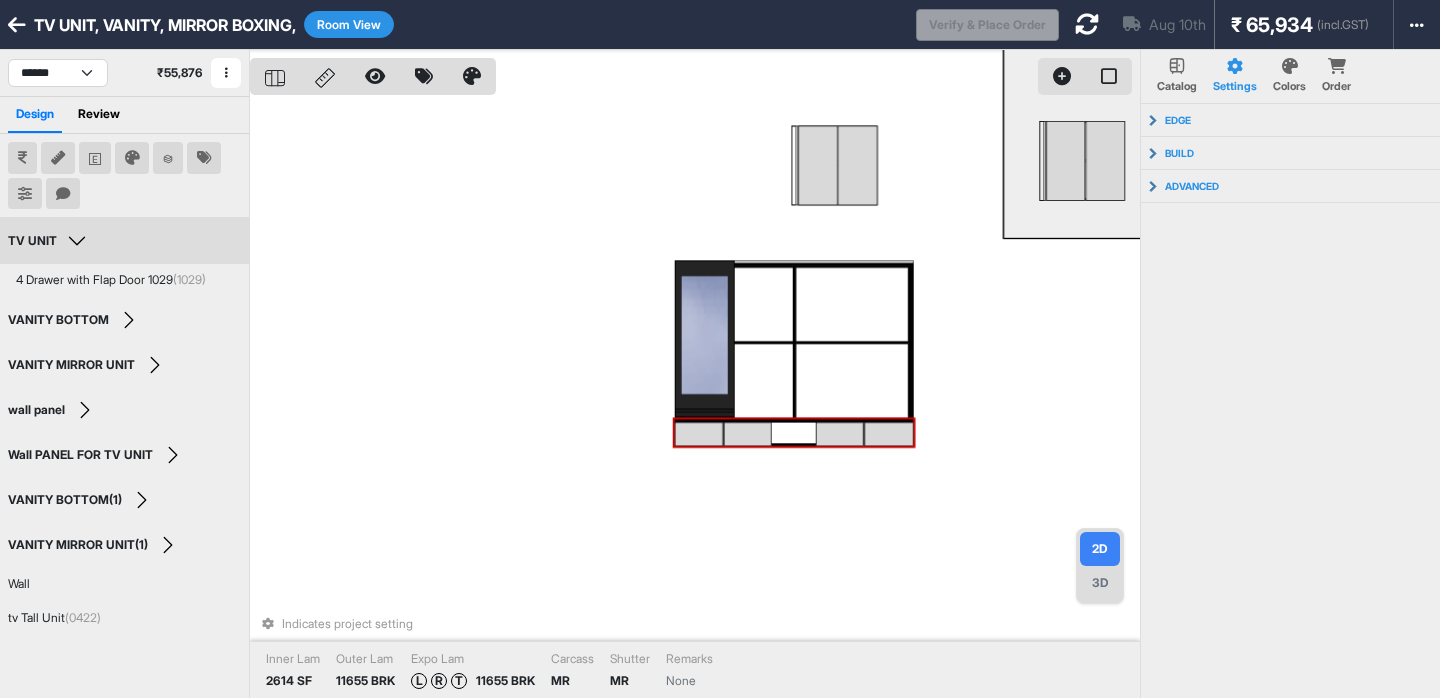 click on "Indicates project setting Inner Lam 2614 SF Outer Lam 11655 BRK Expo Lam L R T 11655 BRK Carcass MR Shutter MR Remarks None" at bounding box center [695, 399] 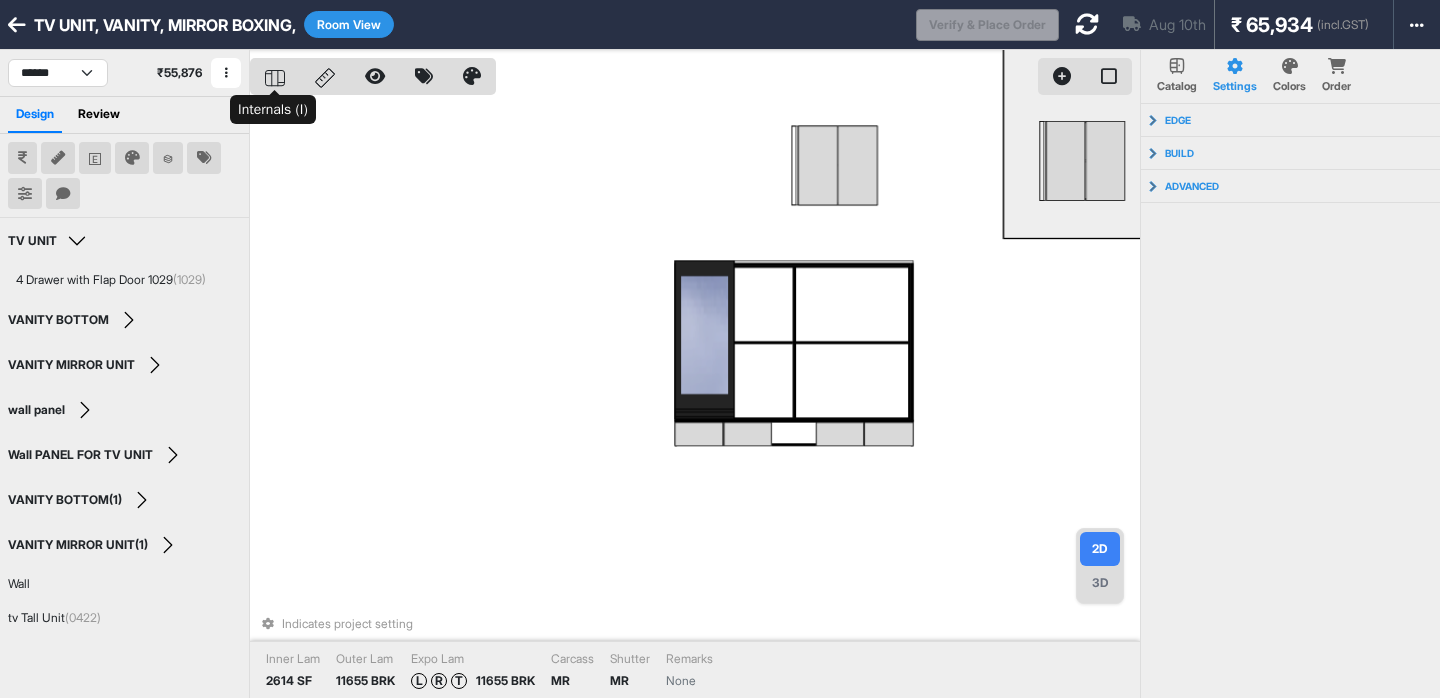 click 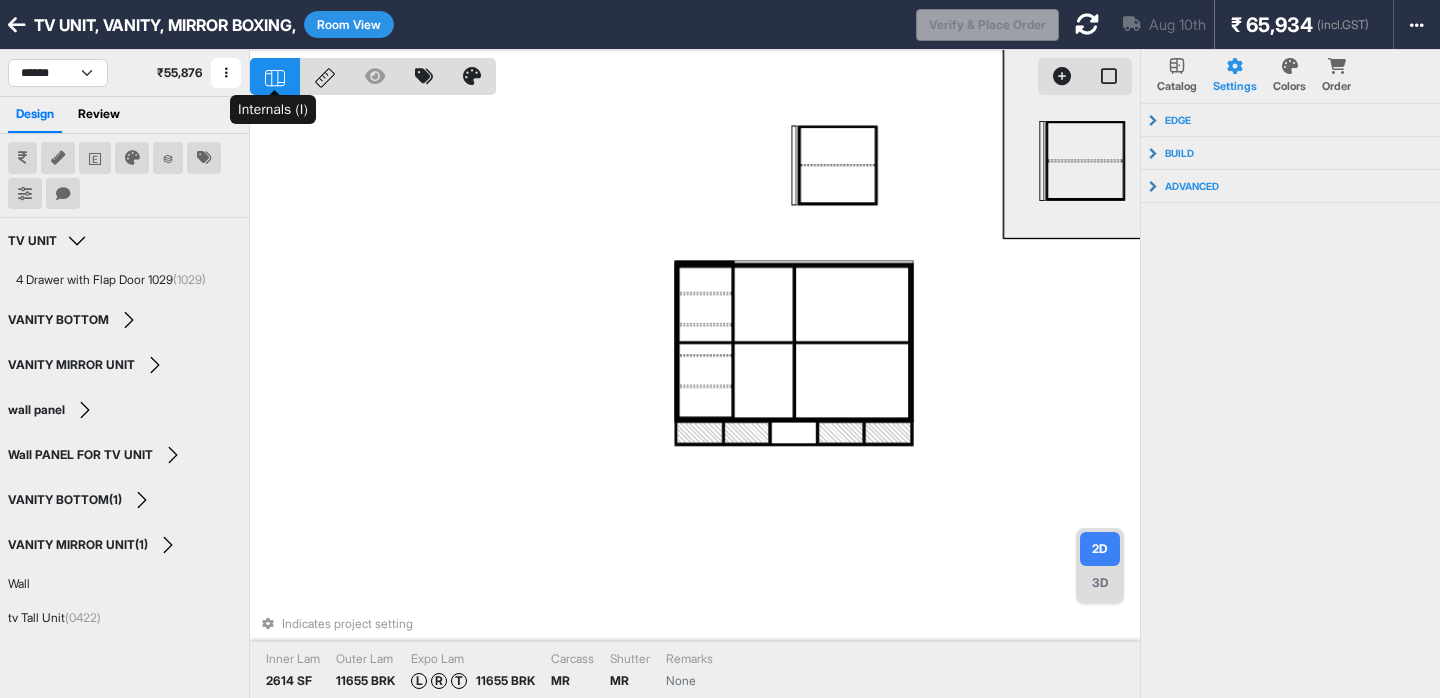 click 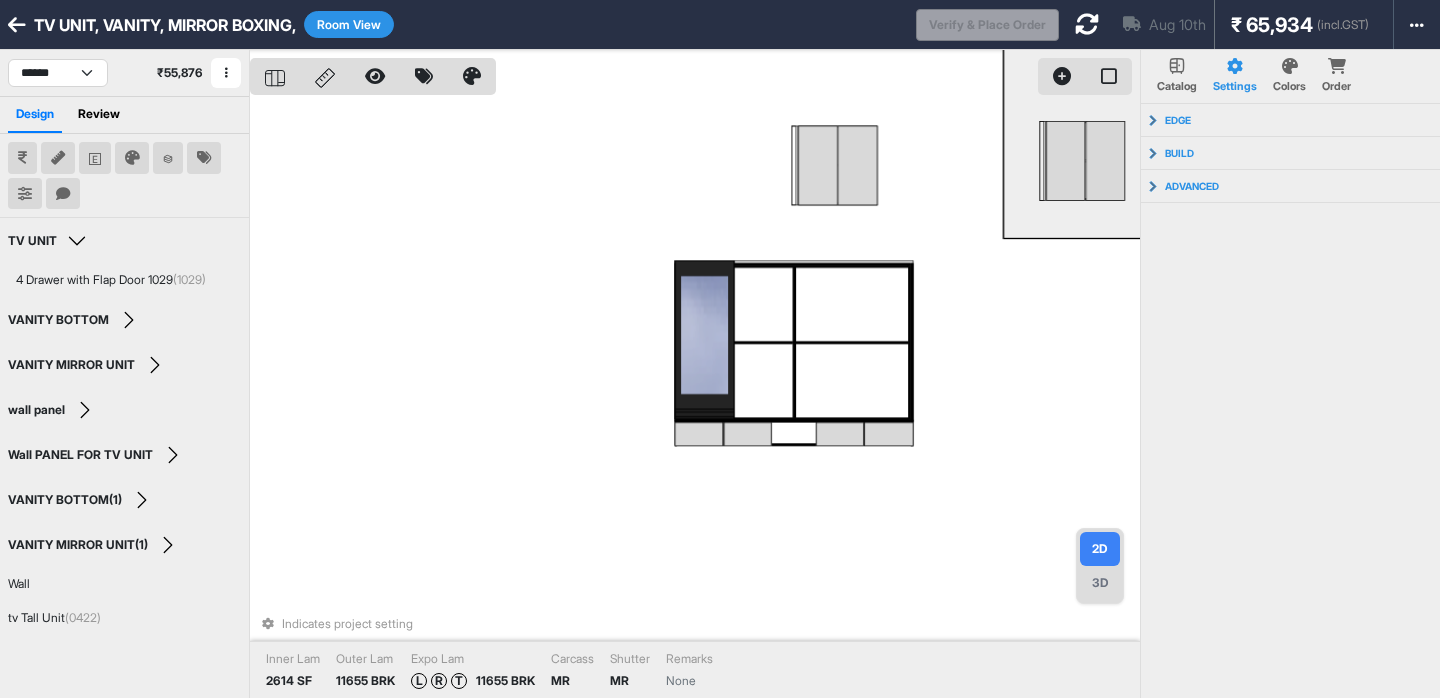 click on "3D" at bounding box center [1100, 583] 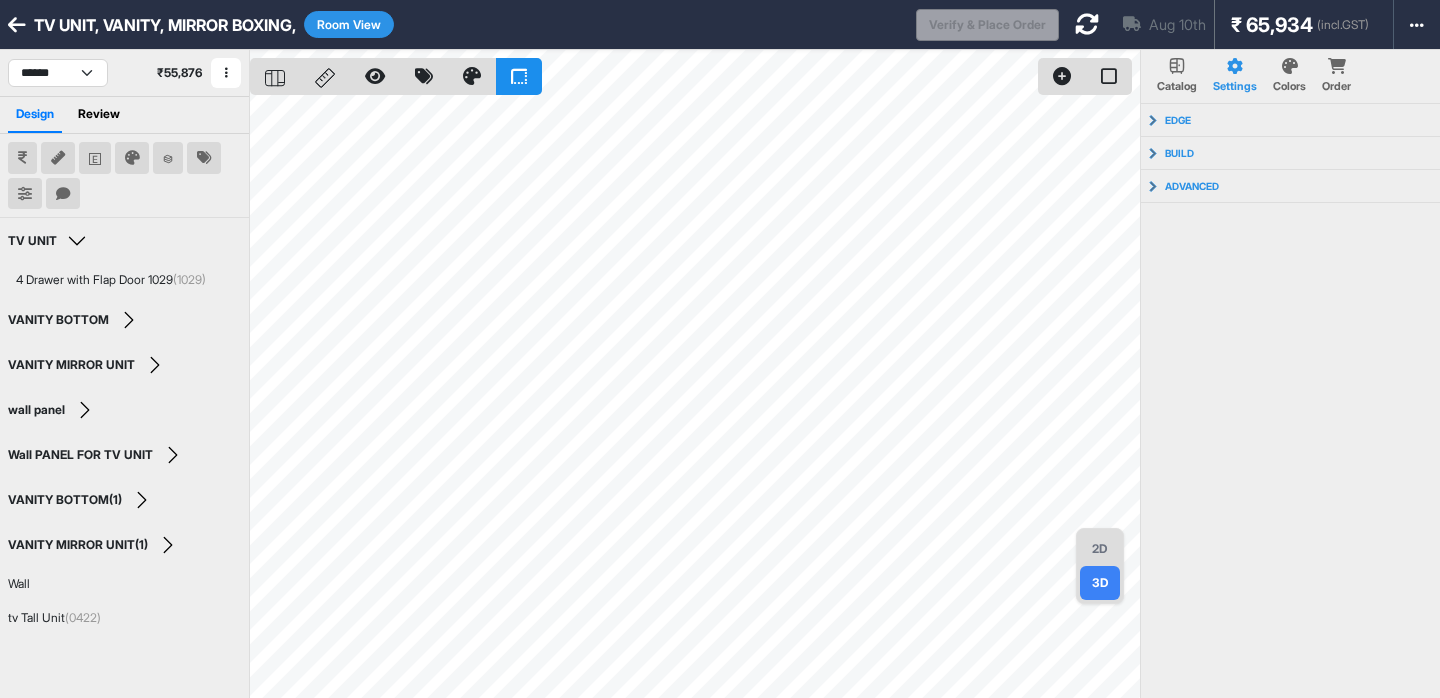 click at bounding box center [1087, 24] 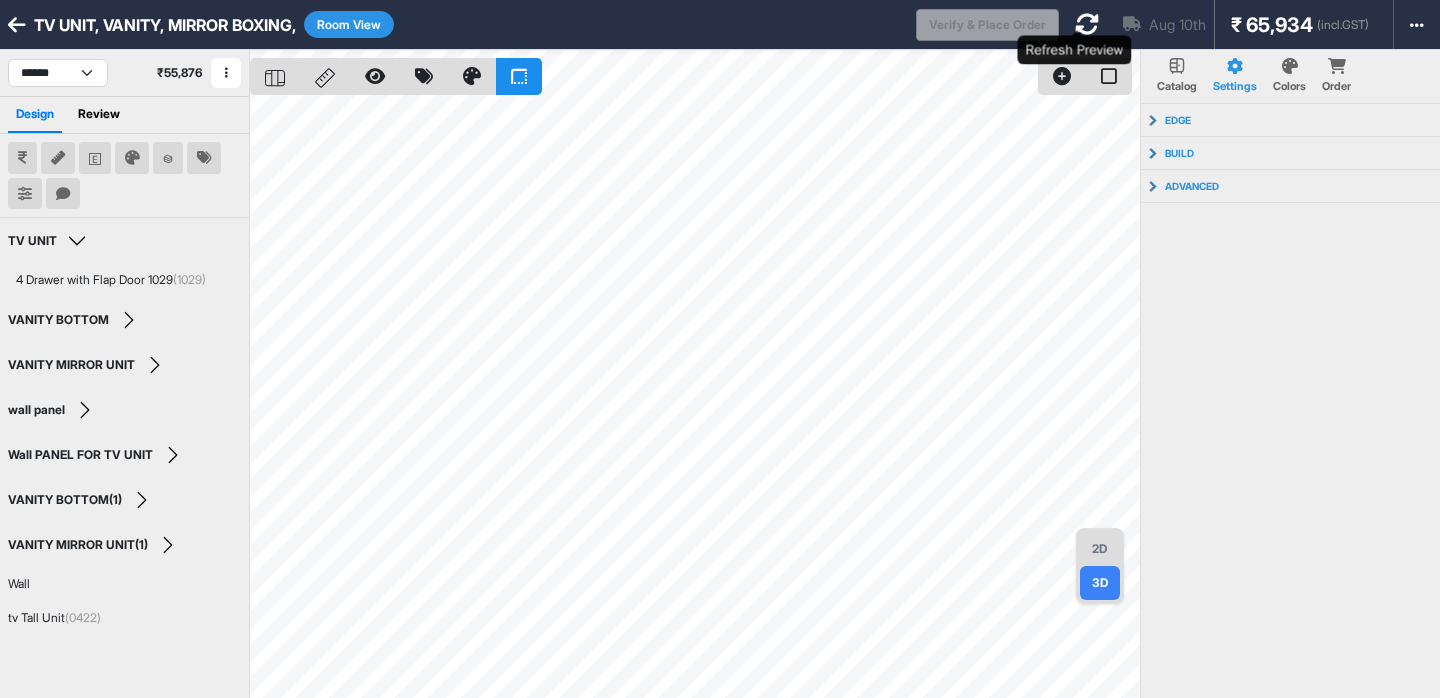 click at bounding box center [1087, 24] 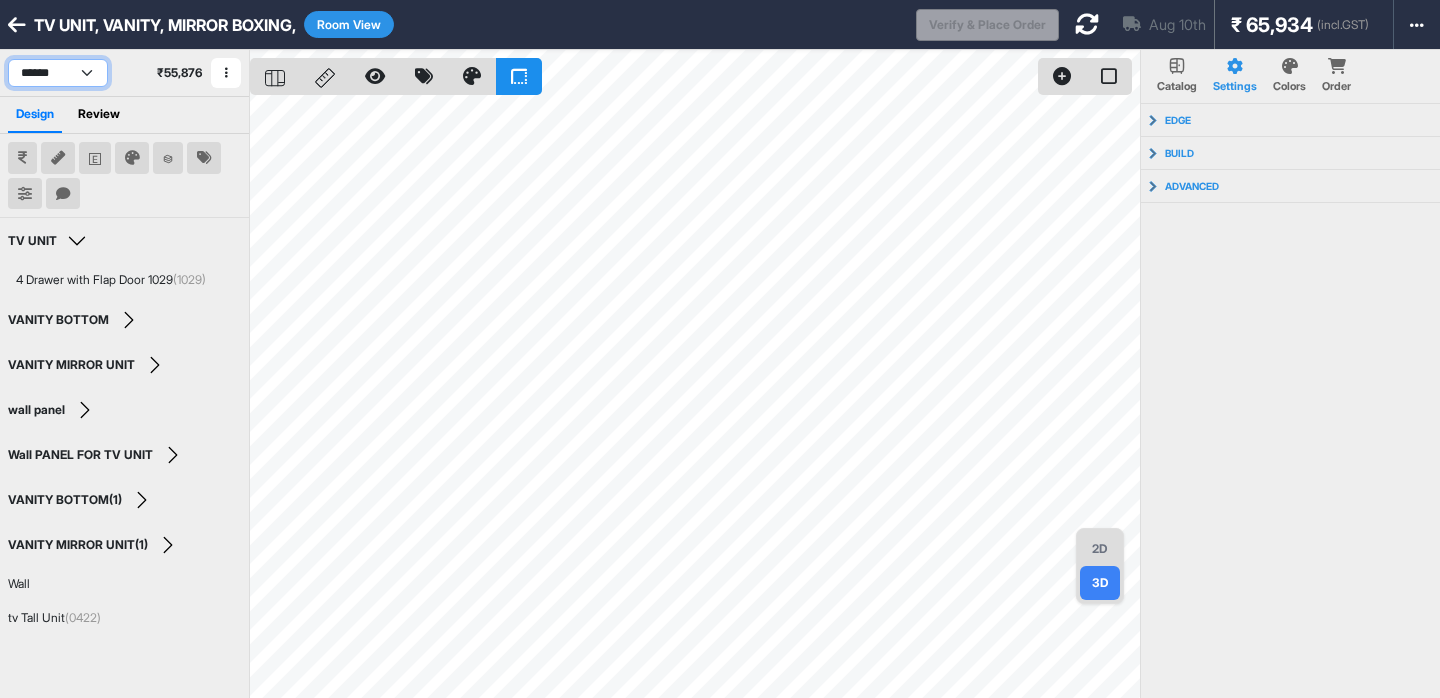 click on "******" at bounding box center (58, 73) 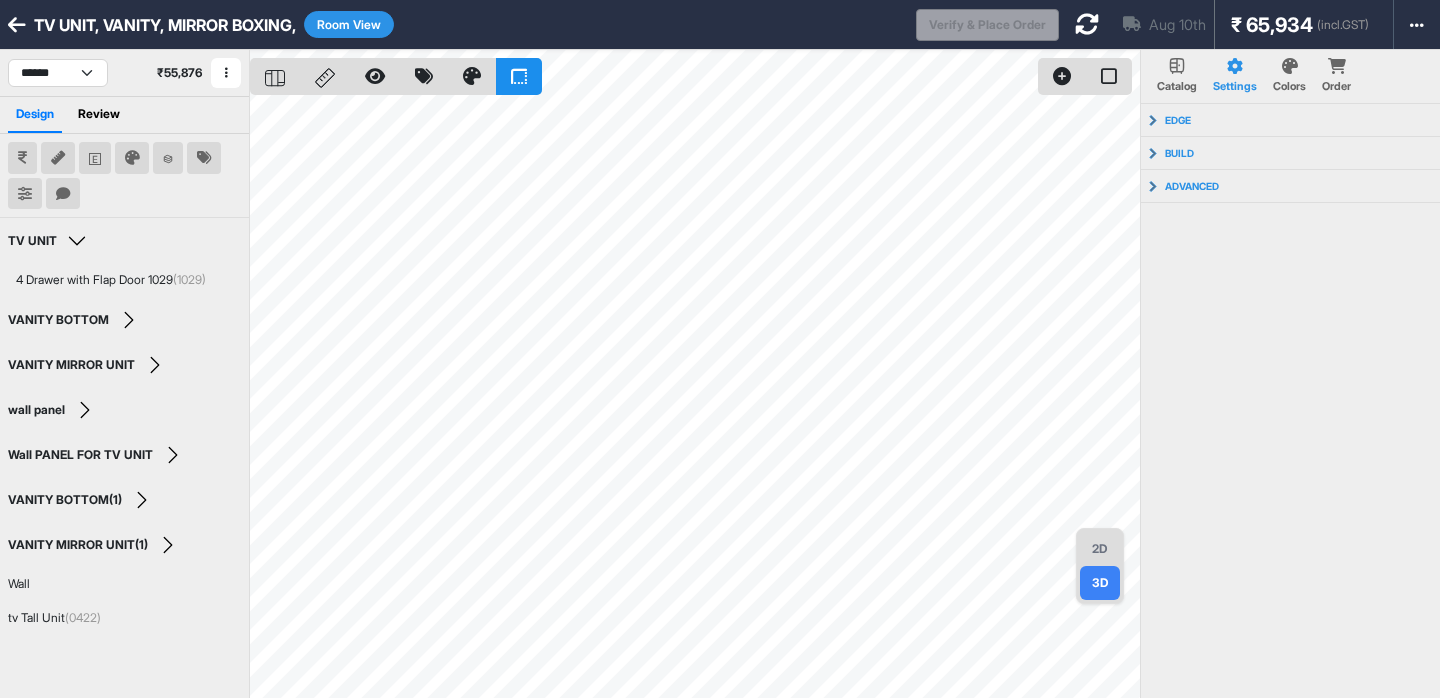 click on "Room View" at bounding box center (349, 24) 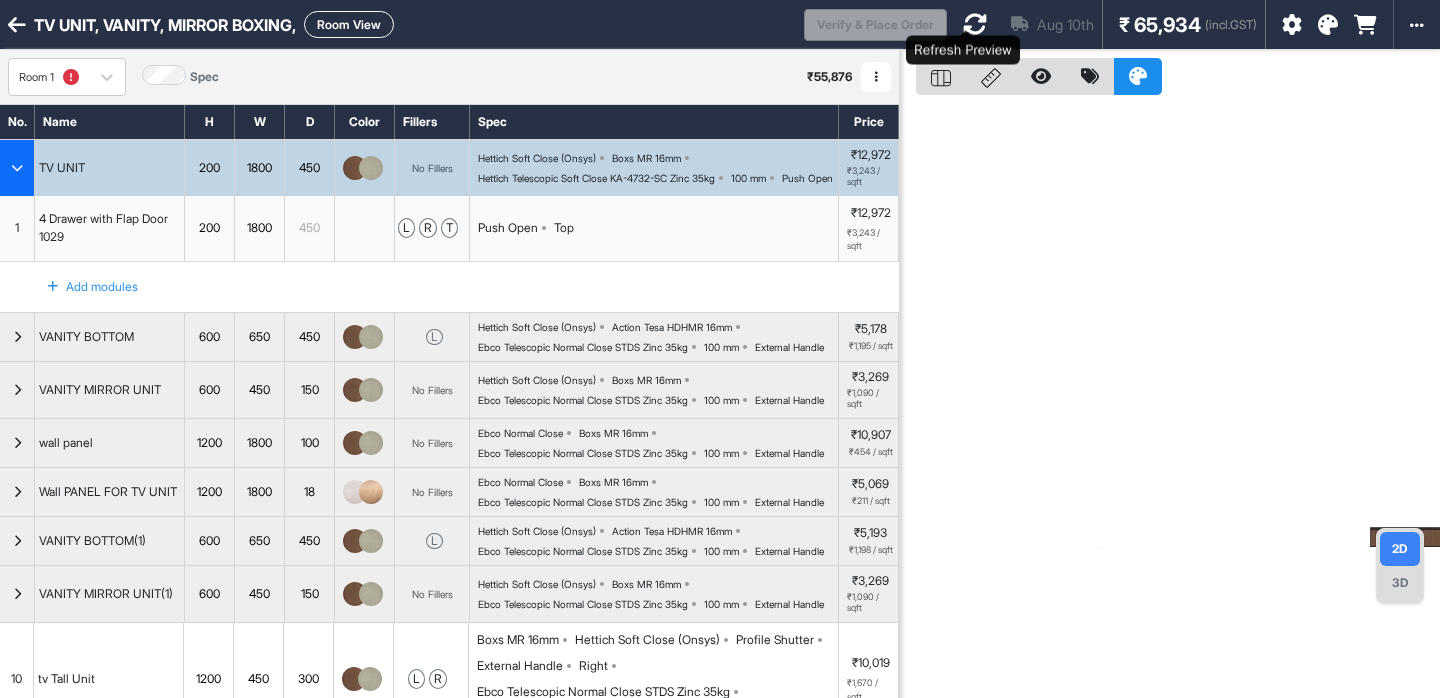 click at bounding box center [975, 24] 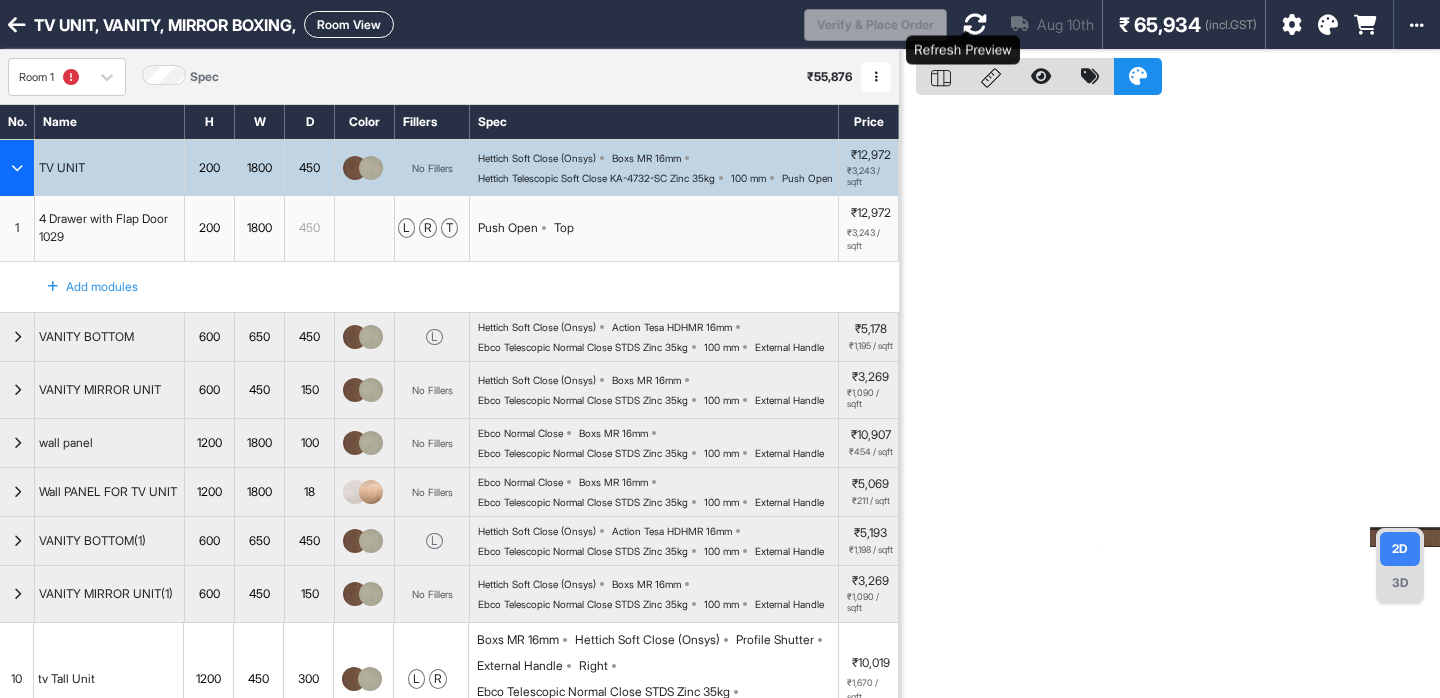 click at bounding box center (975, 24) 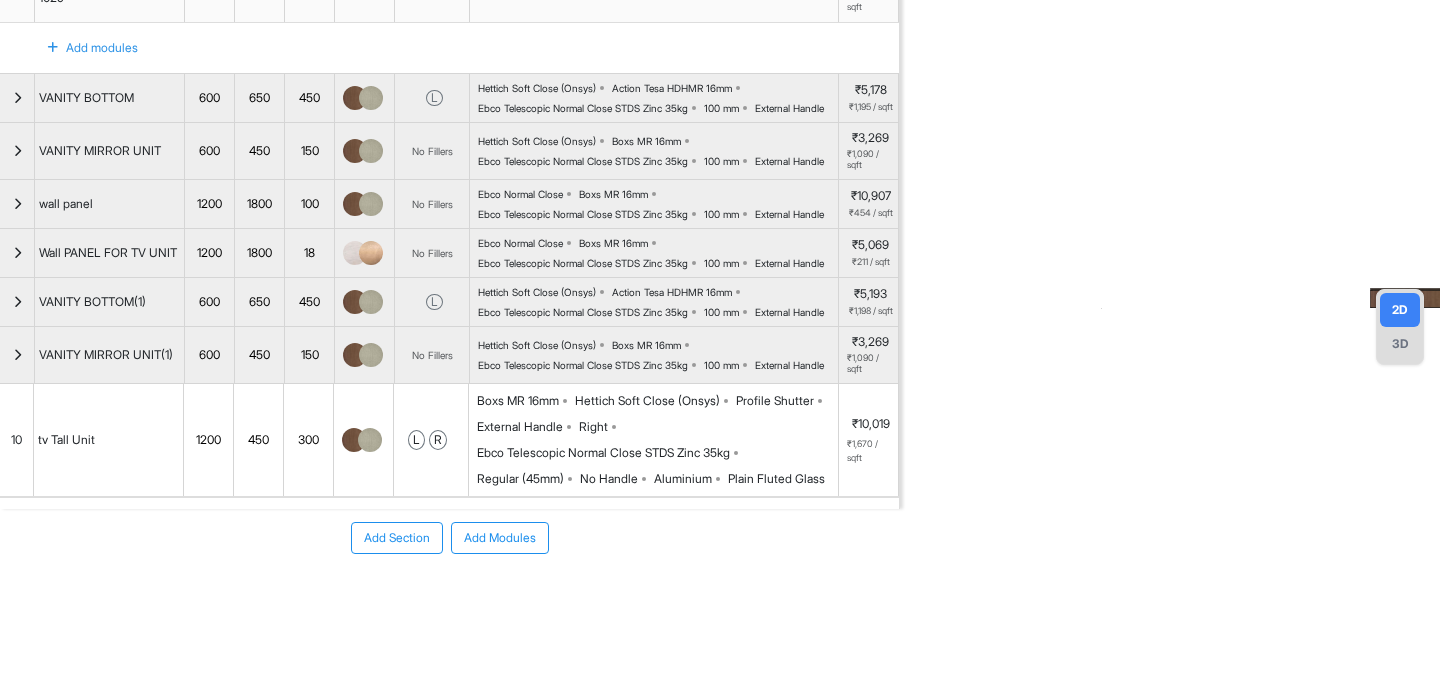 scroll, scrollTop: 355, scrollLeft: 0, axis: vertical 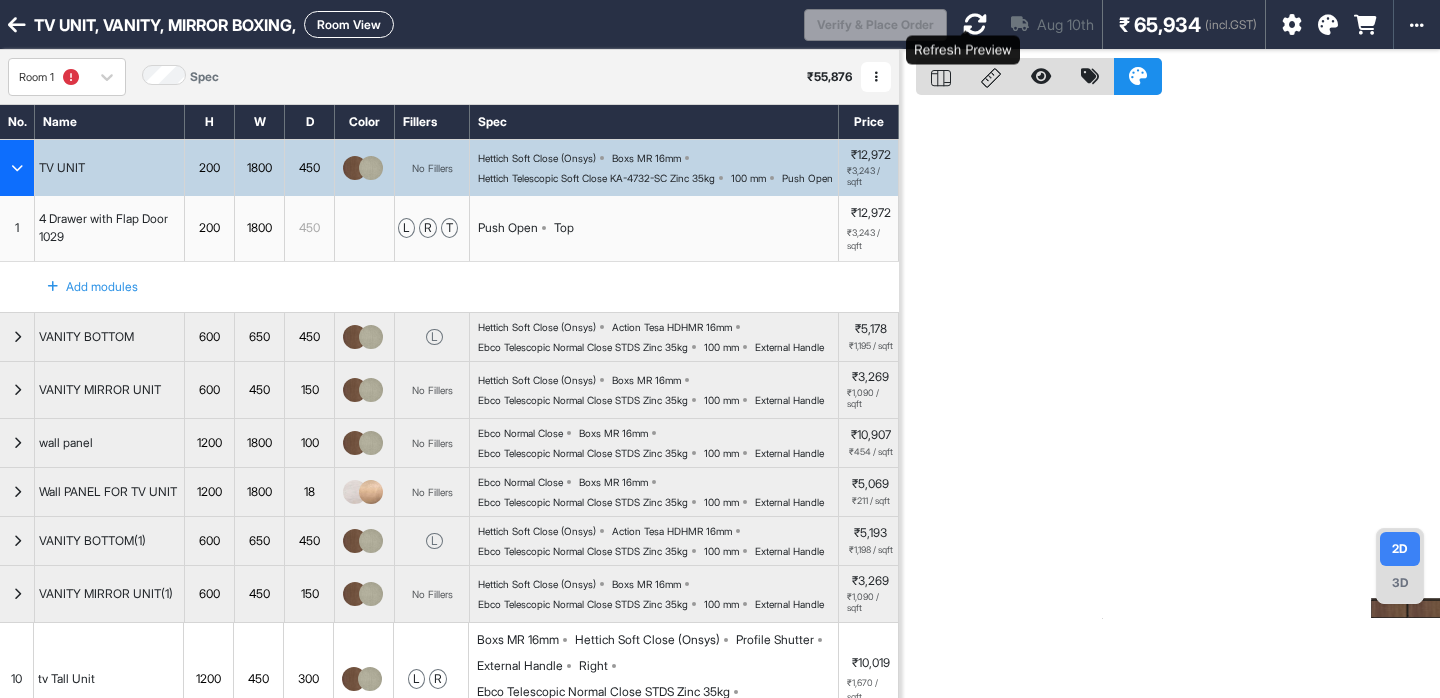 click at bounding box center [975, 24] 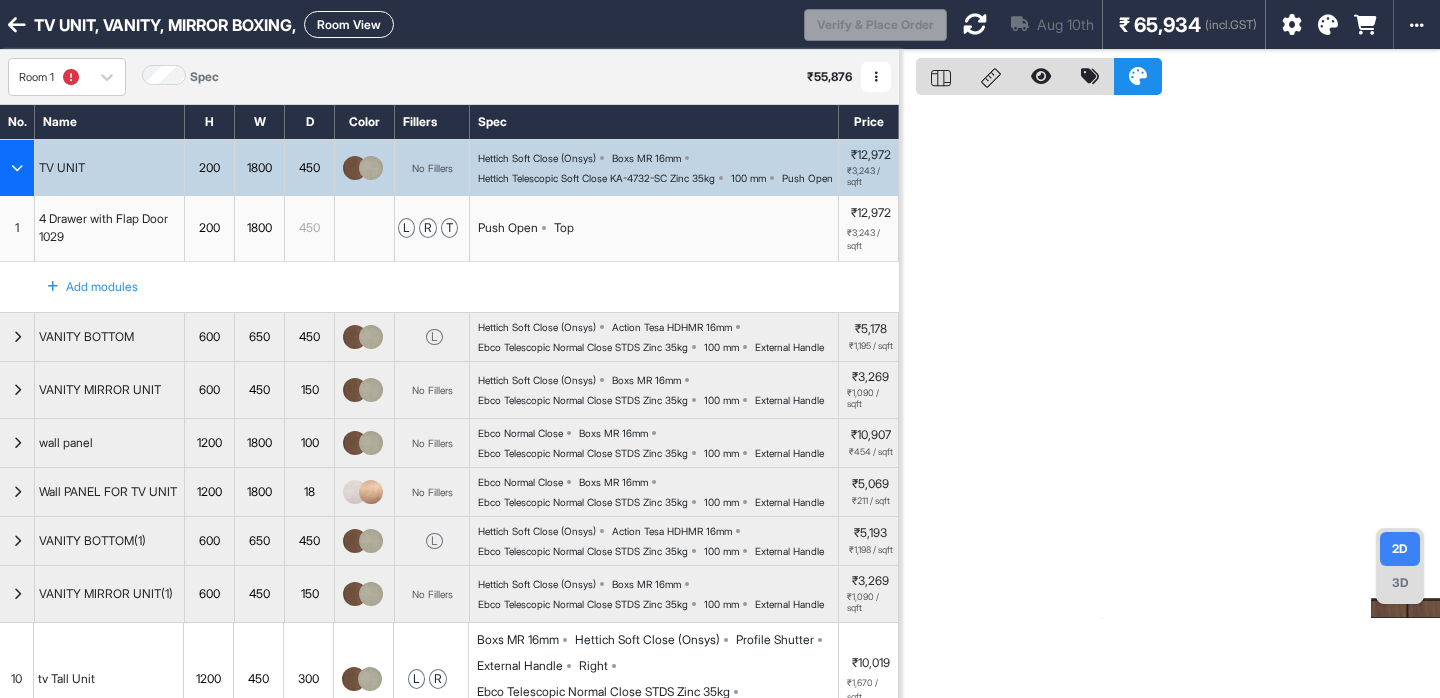 click on "₹   65,934" at bounding box center (1160, 25) 